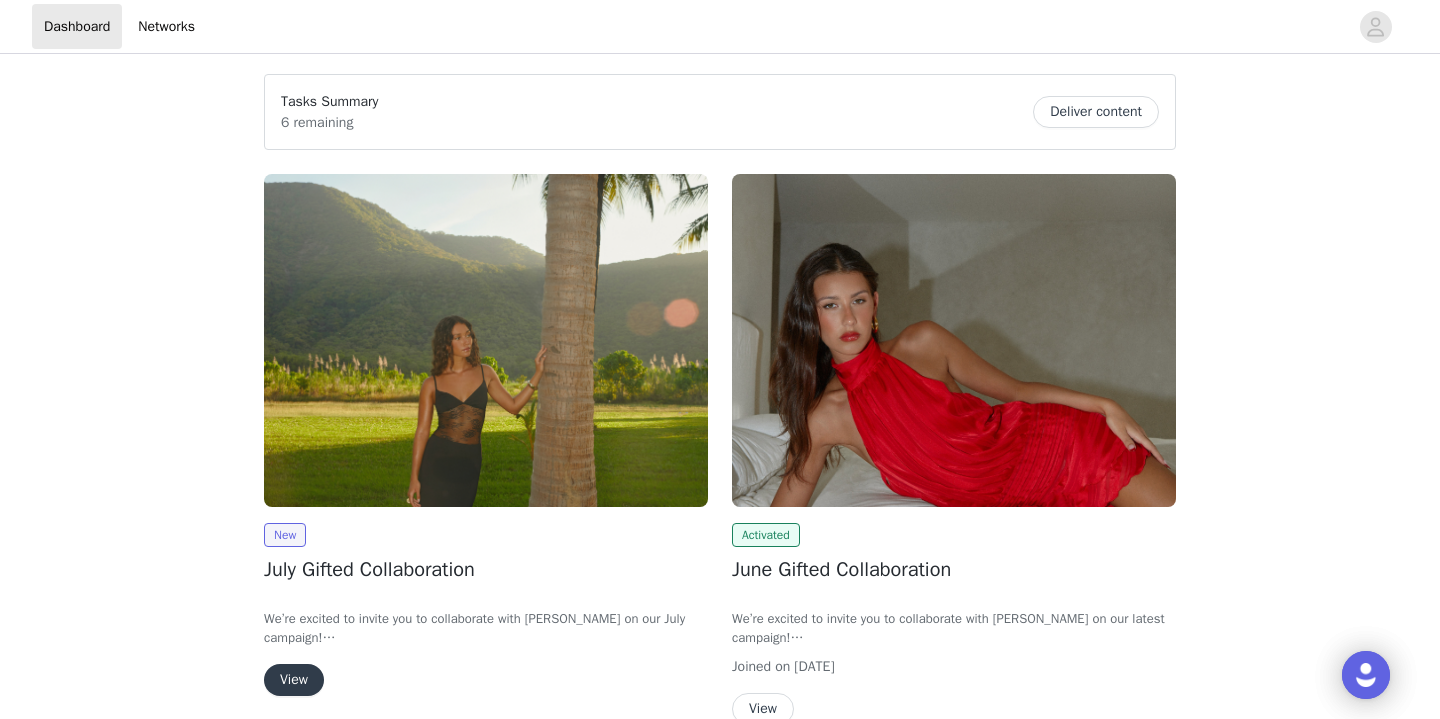 scroll, scrollTop: 0, scrollLeft: 0, axis: both 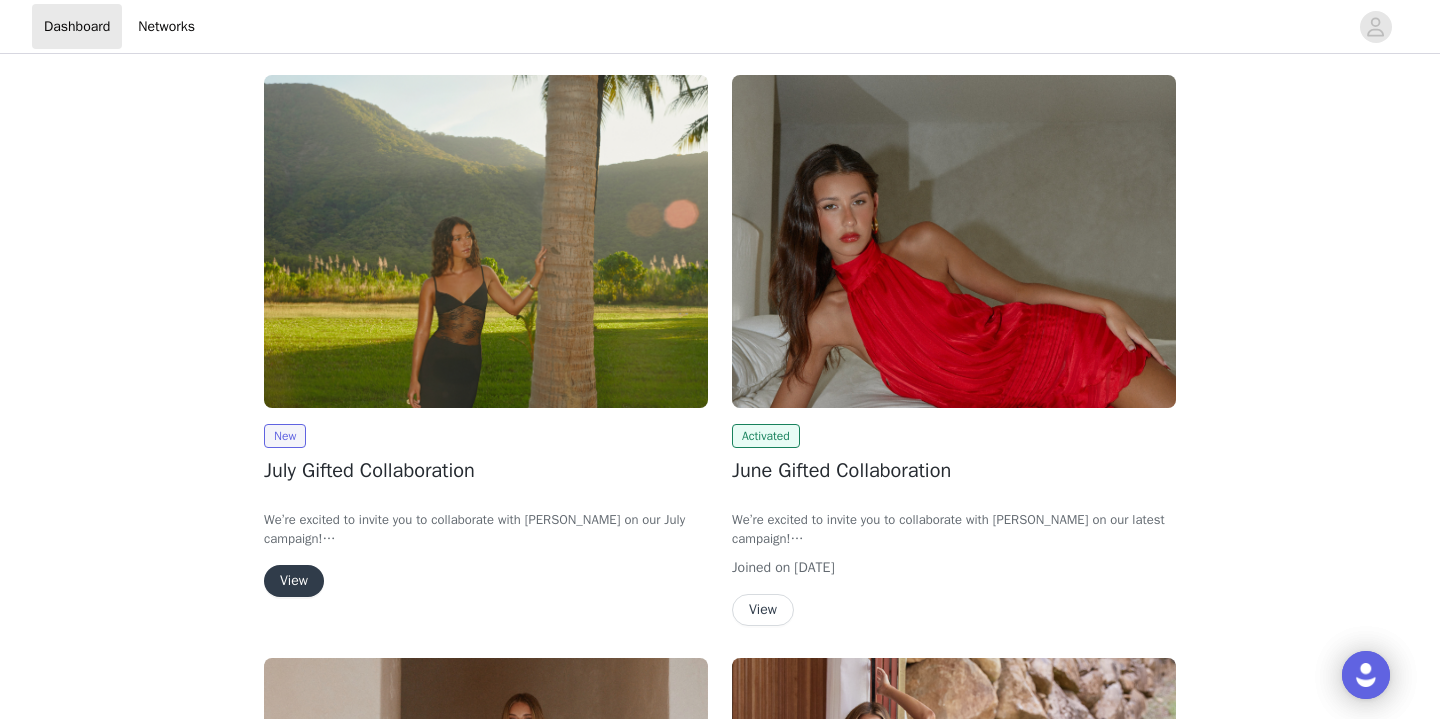 click on "View" at bounding box center [294, 581] 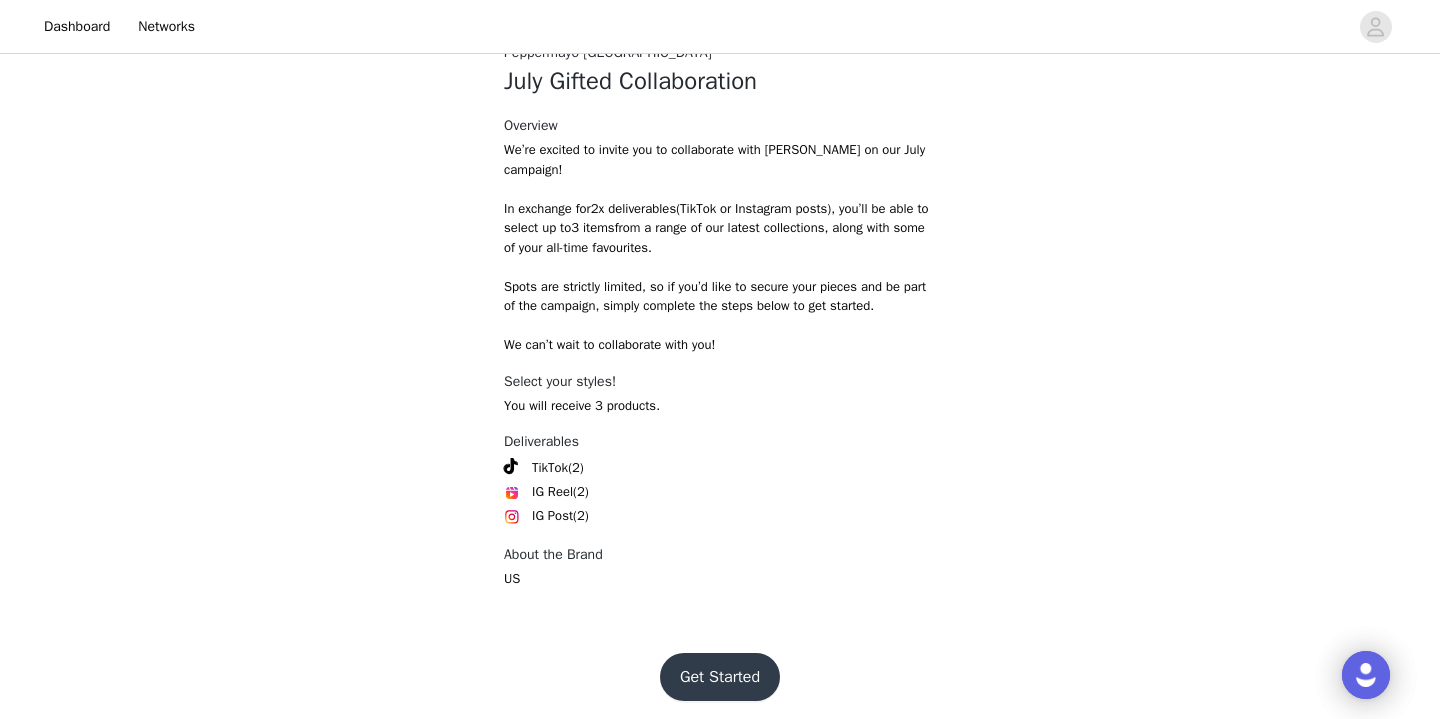 scroll, scrollTop: 791, scrollLeft: 0, axis: vertical 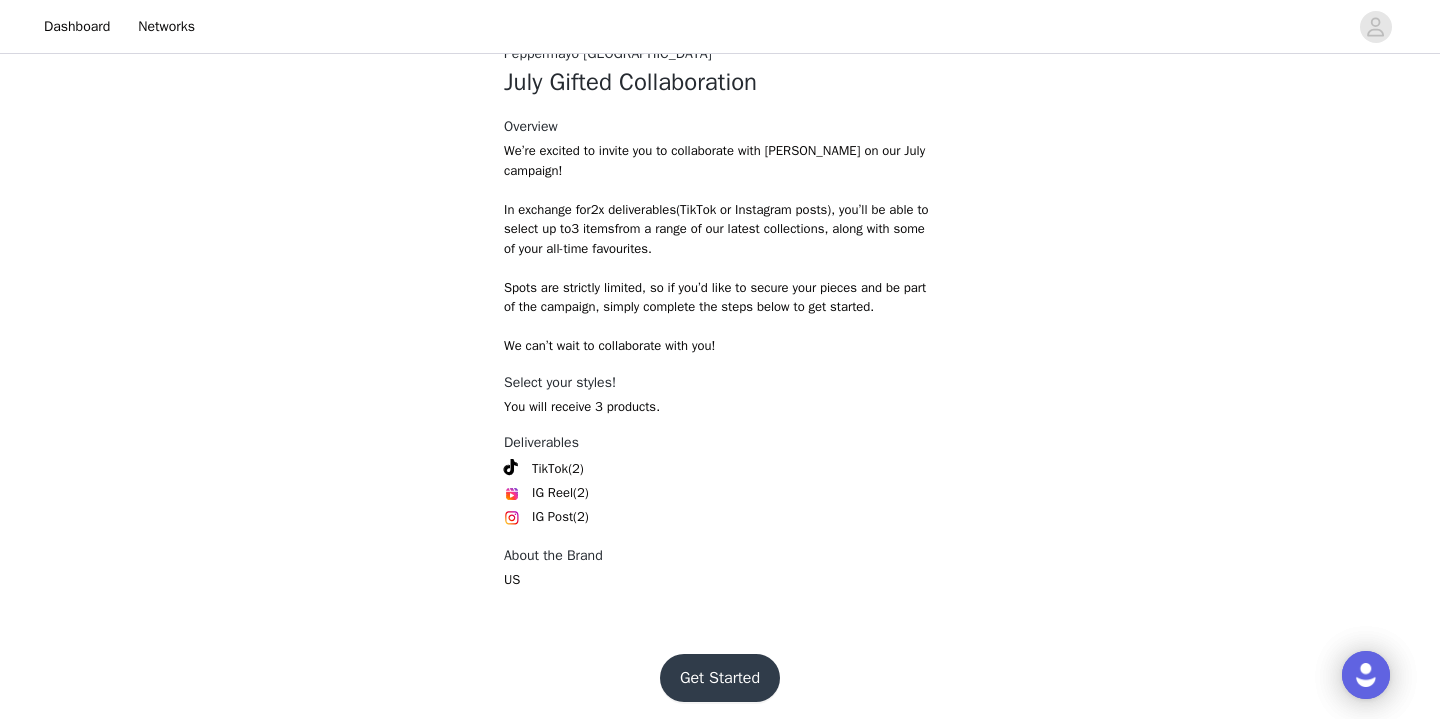 click on "Get Started" at bounding box center [720, 678] 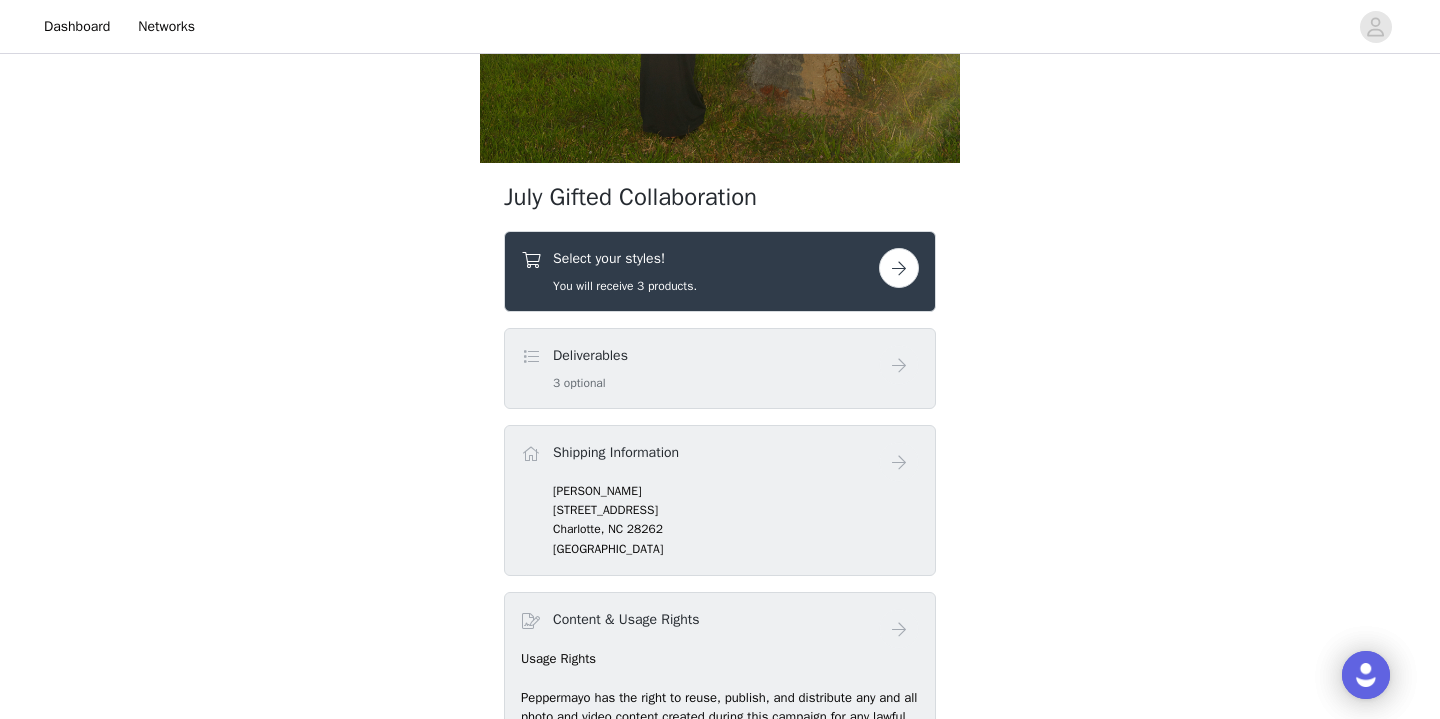 scroll, scrollTop: 623, scrollLeft: 0, axis: vertical 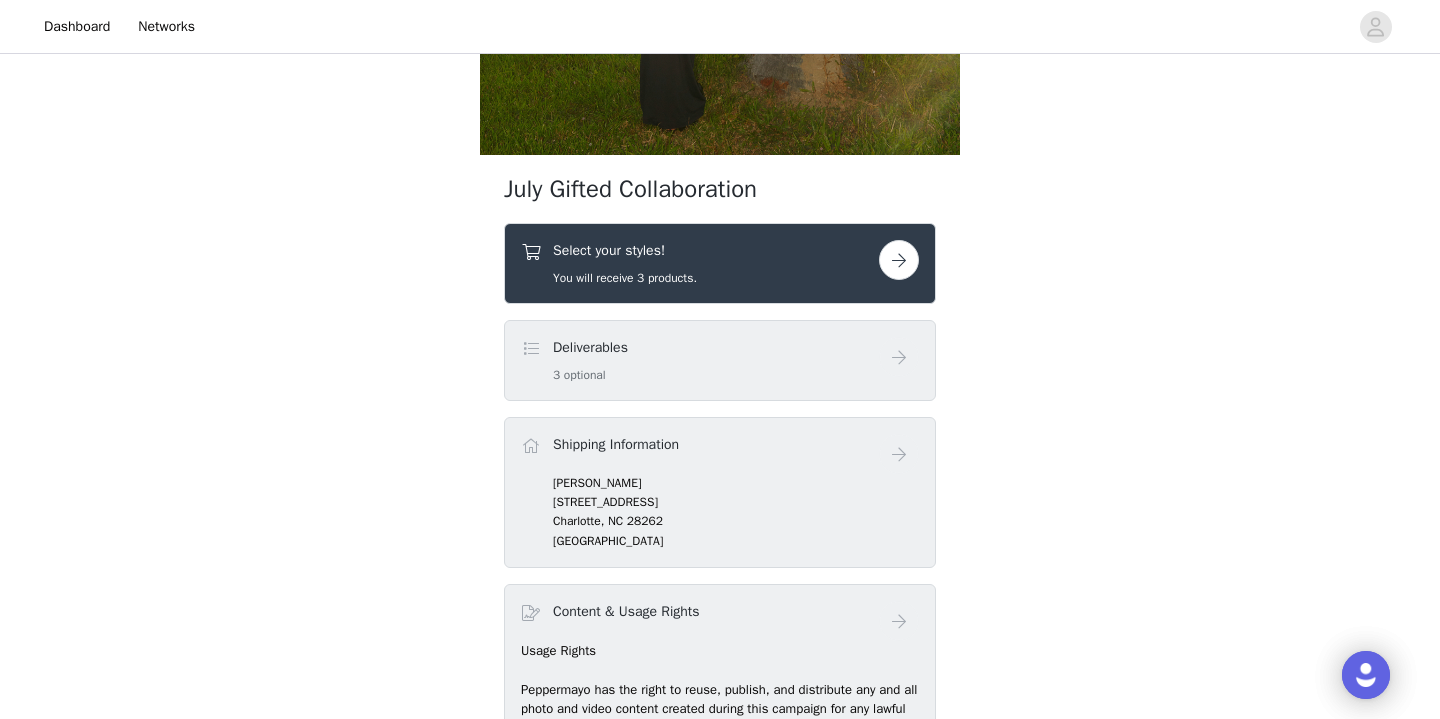 click at bounding box center [899, 260] 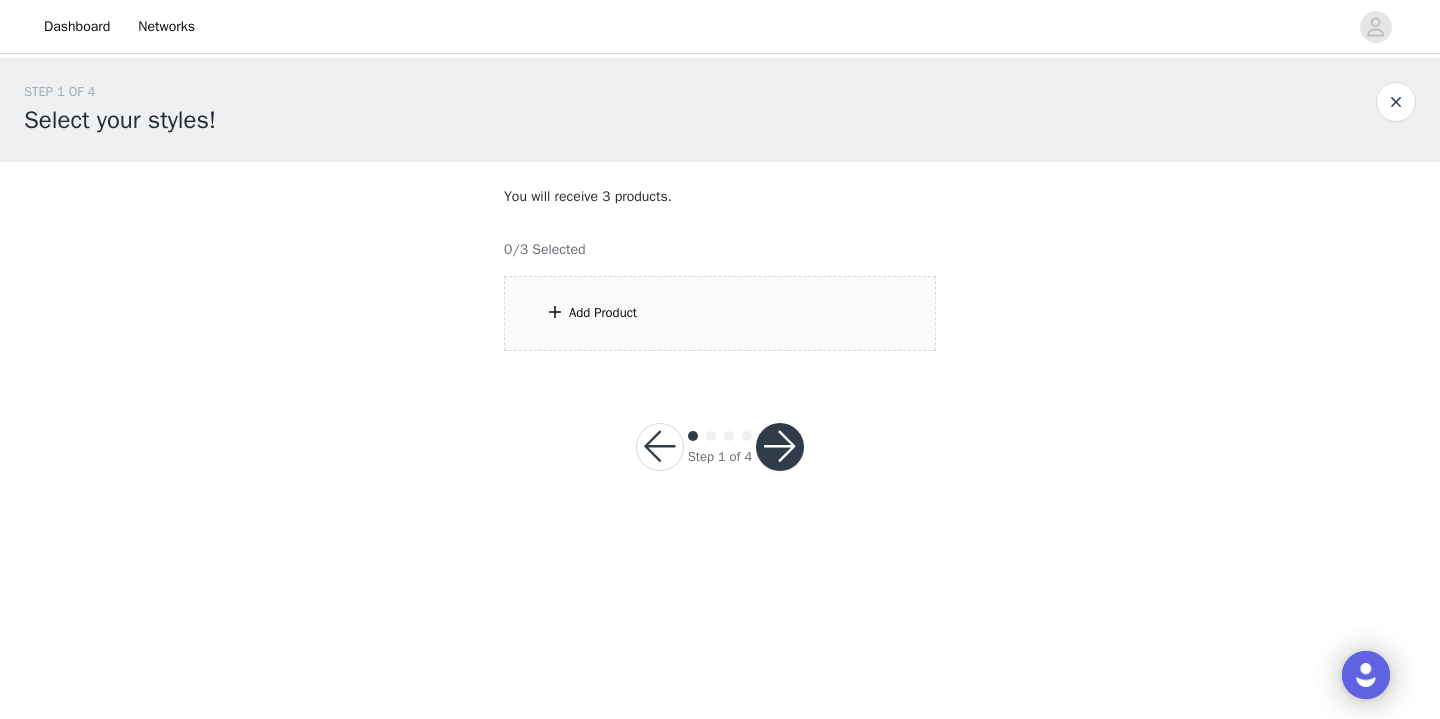 click on "Add Product" at bounding box center [720, 313] 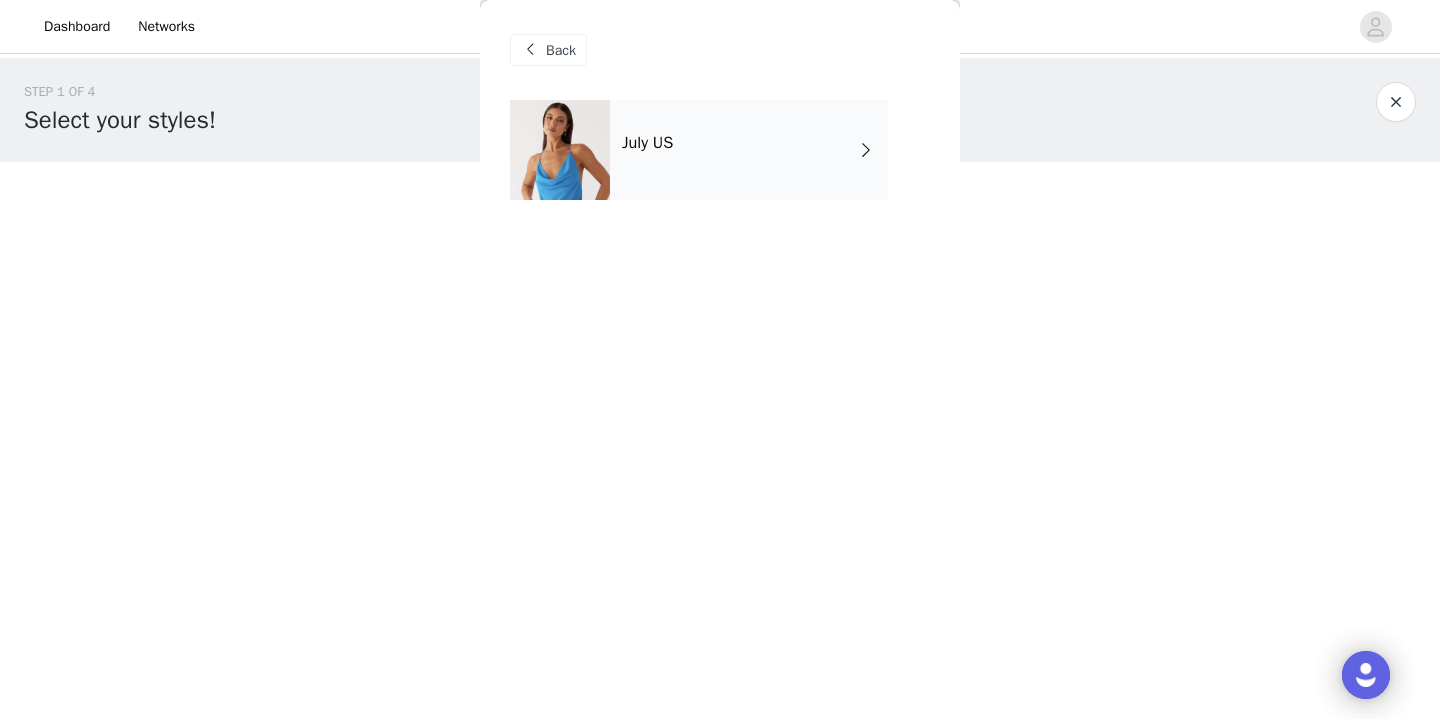 click on "July US" at bounding box center [749, 150] 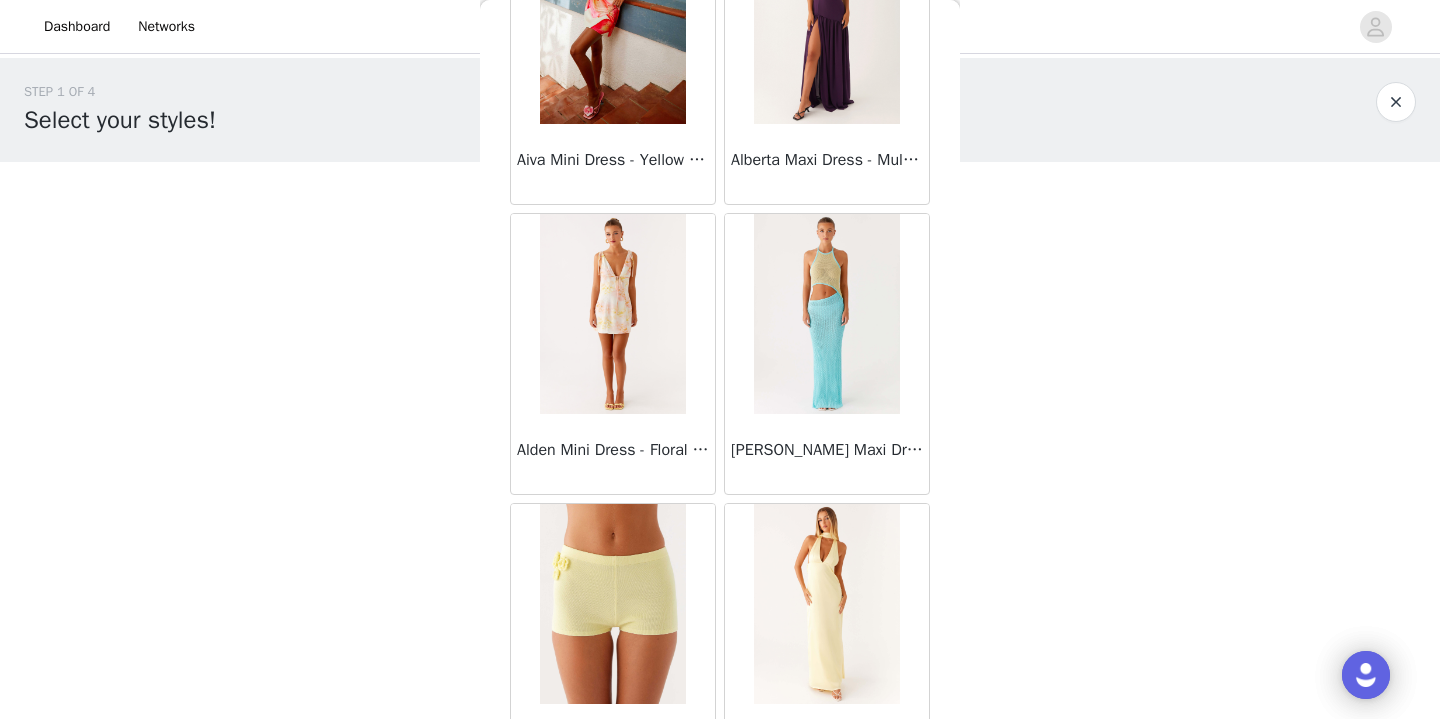 scroll, scrollTop: 895, scrollLeft: 0, axis: vertical 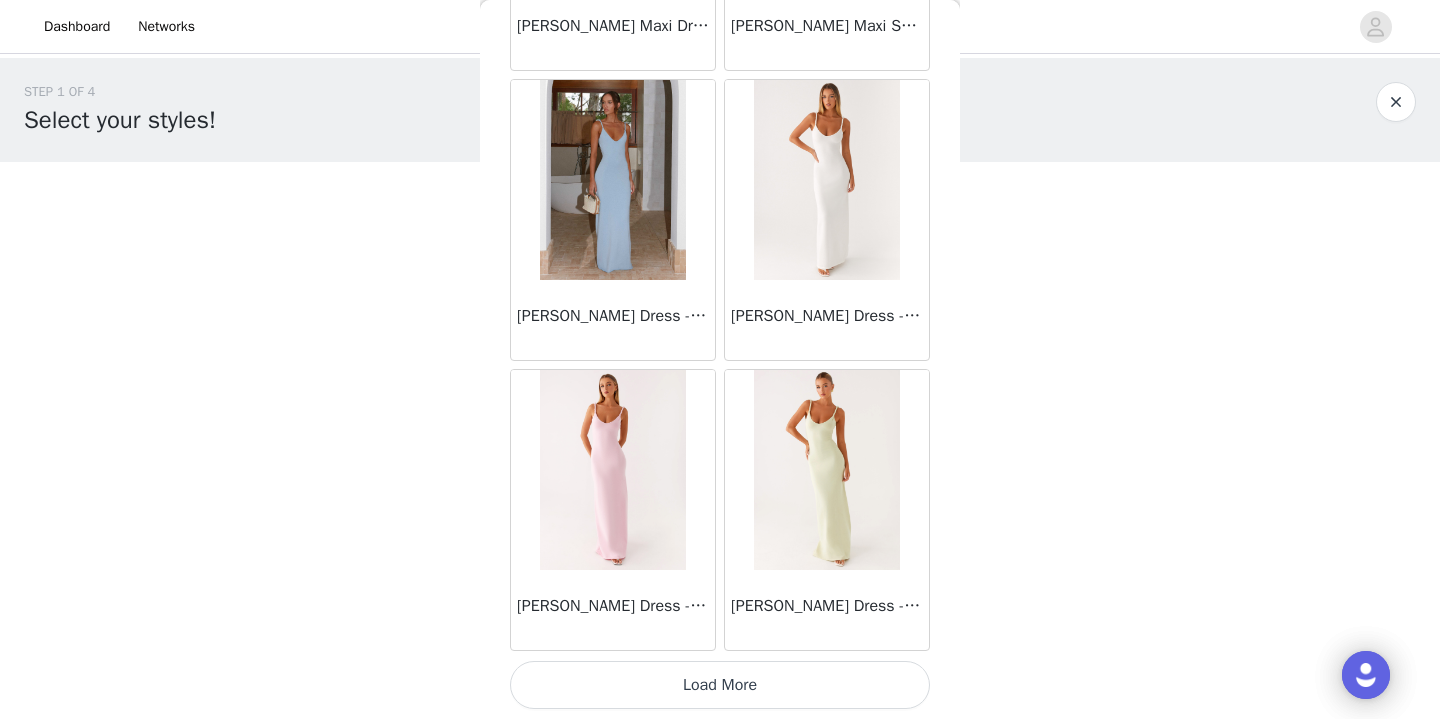 click on "Load More" at bounding box center [720, 685] 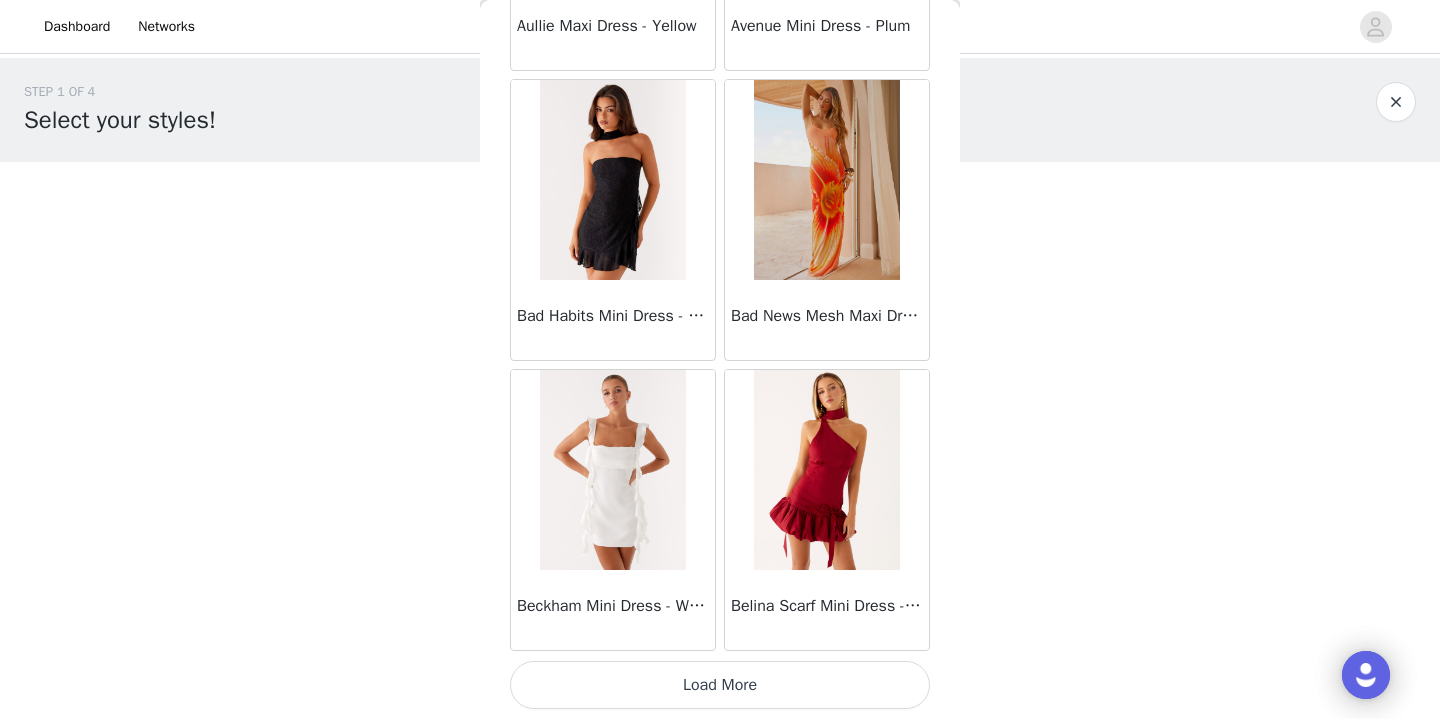 scroll, scrollTop: 5241, scrollLeft: 0, axis: vertical 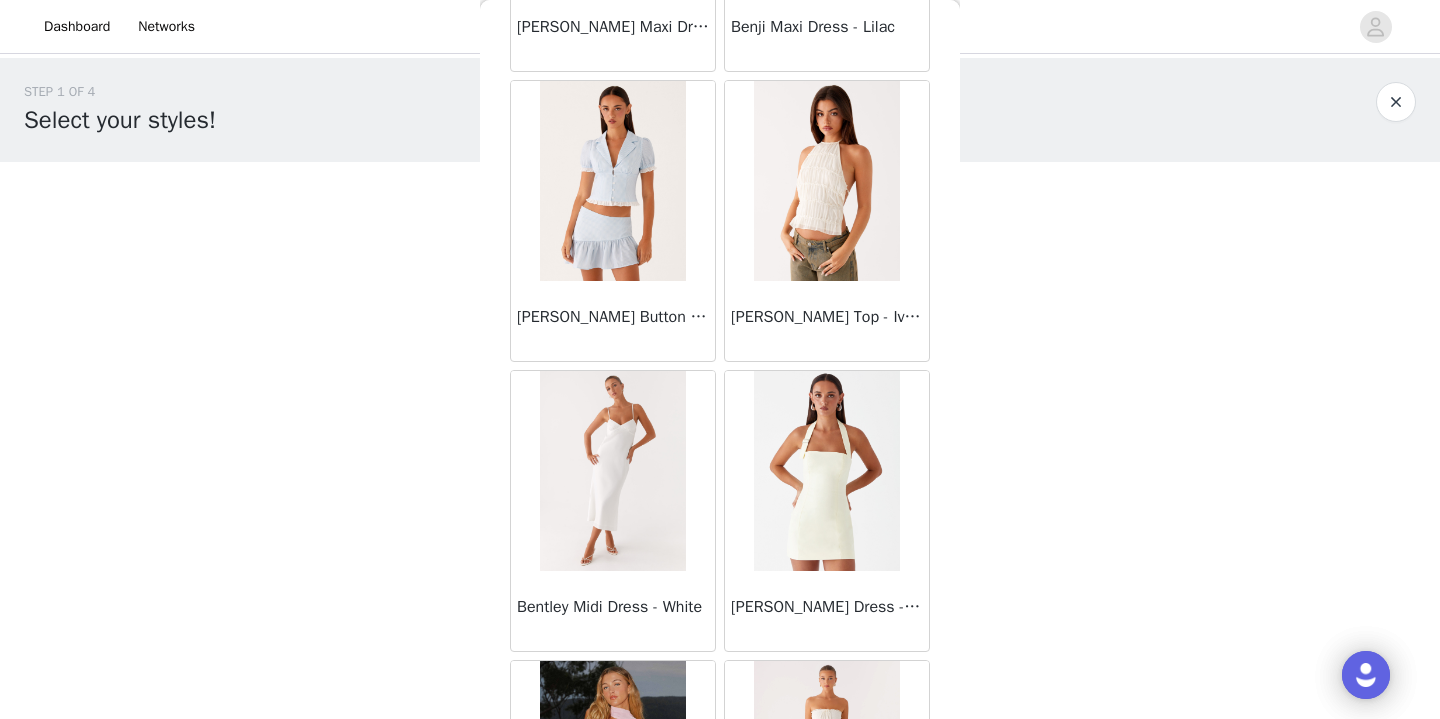 click on "Bentley Midi Dress - White" at bounding box center [613, 607] 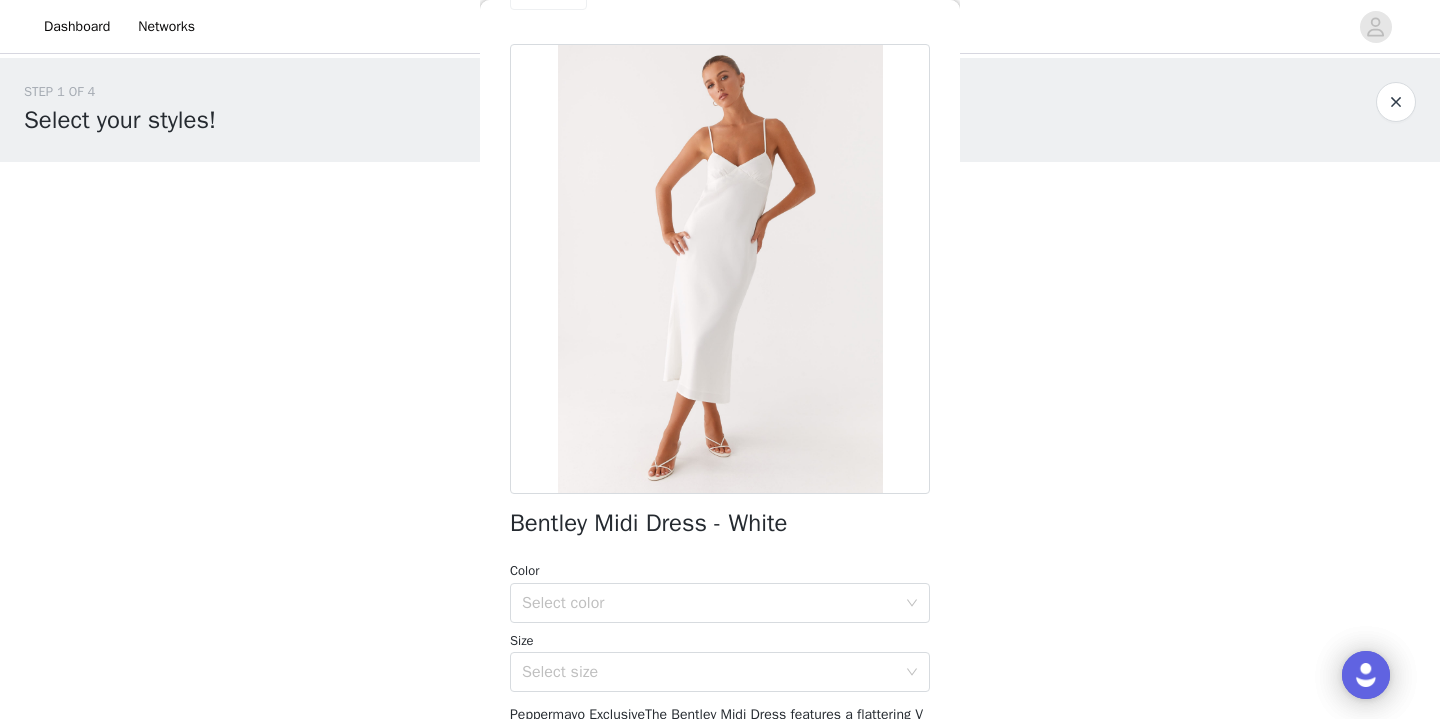scroll, scrollTop: 71, scrollLeft: 0, axis: vertical 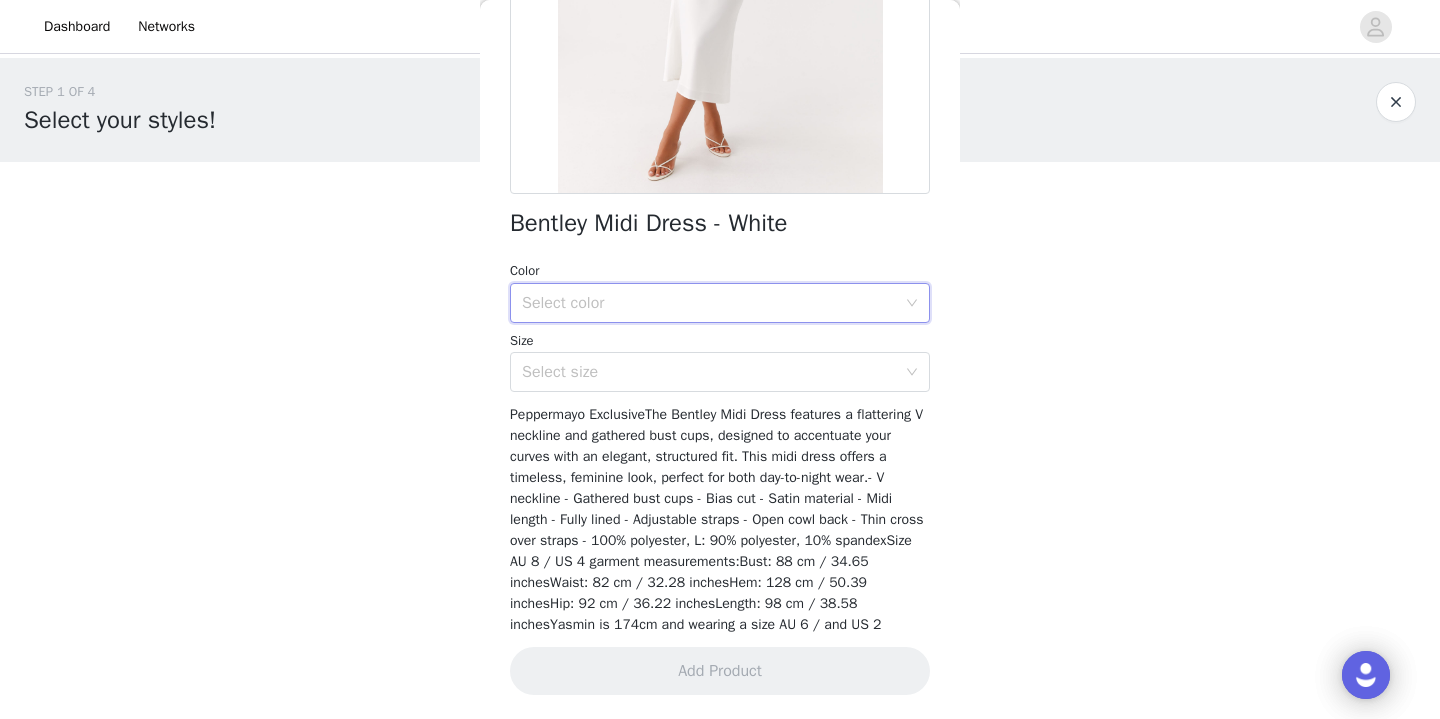 click on "Select color" at bounding box center (713, 303) 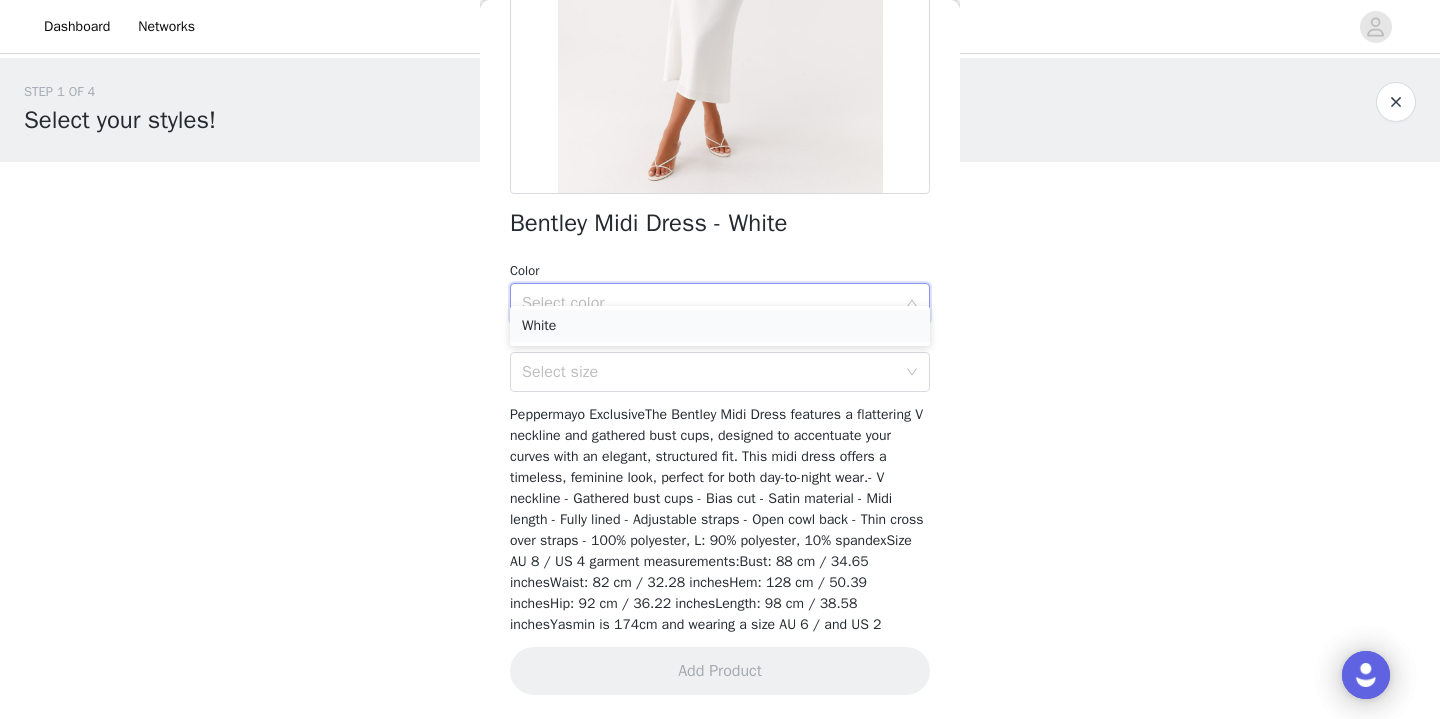 click on "White" at bounding box center [720, 326] 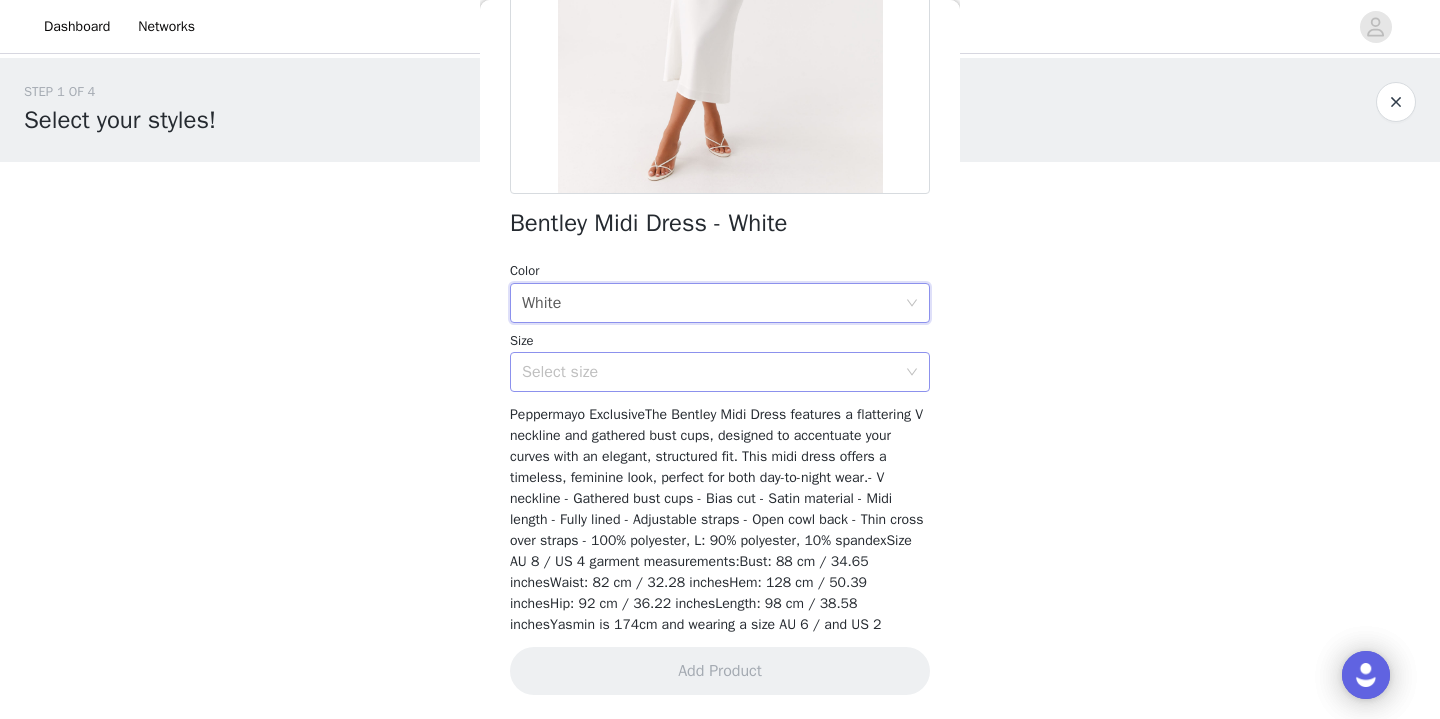 click on "Select size" at bounding box center (709, 372) 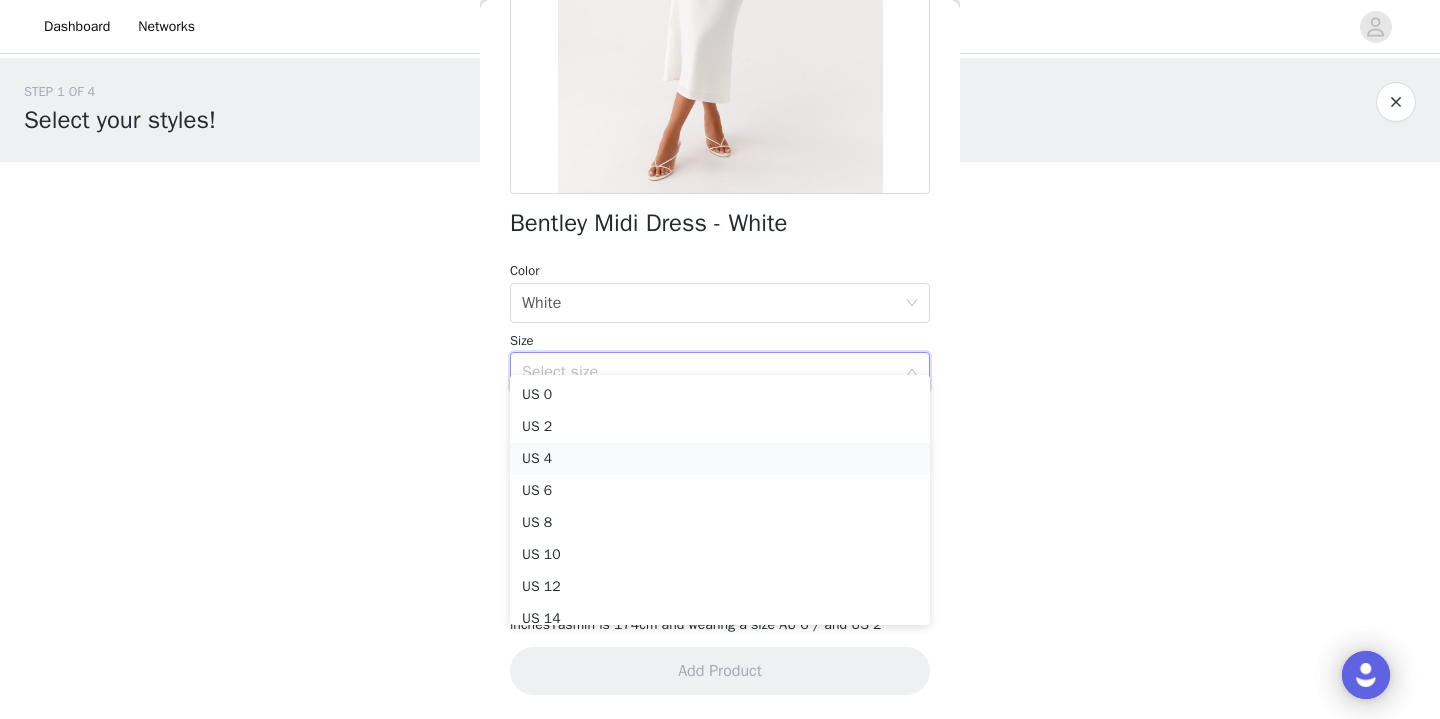 click on "US 4" at bounding box center (720, 459) 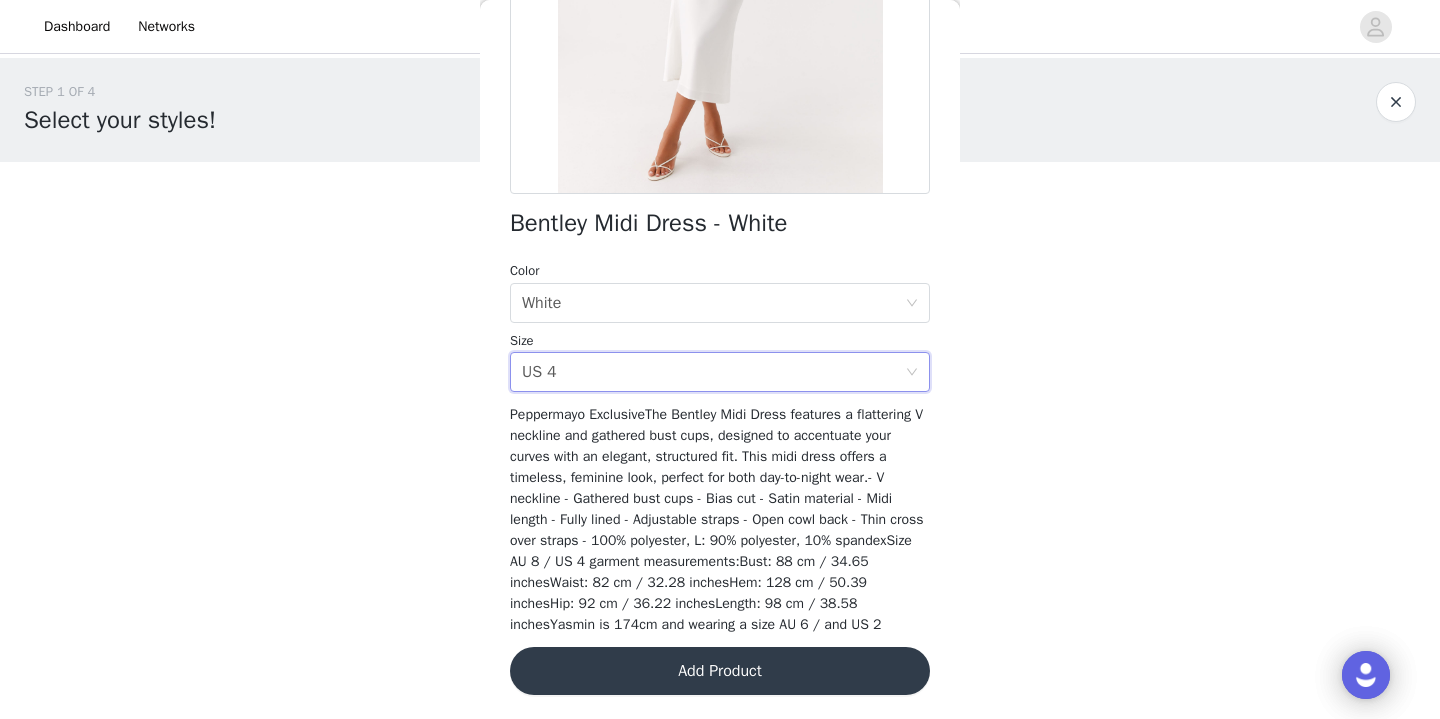 click on "Add Product" at bounding box center (720, 671) 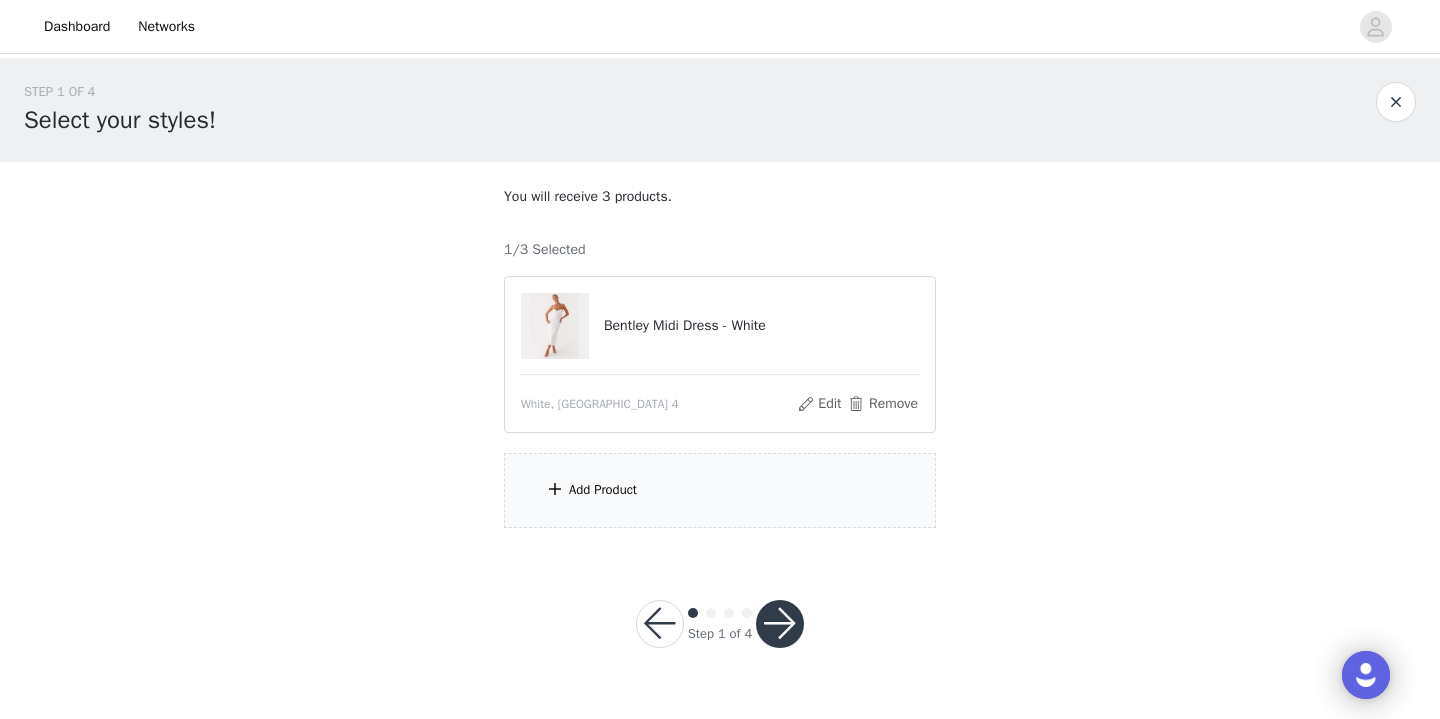 click on "Add Product" at bounding box center (720, 490) 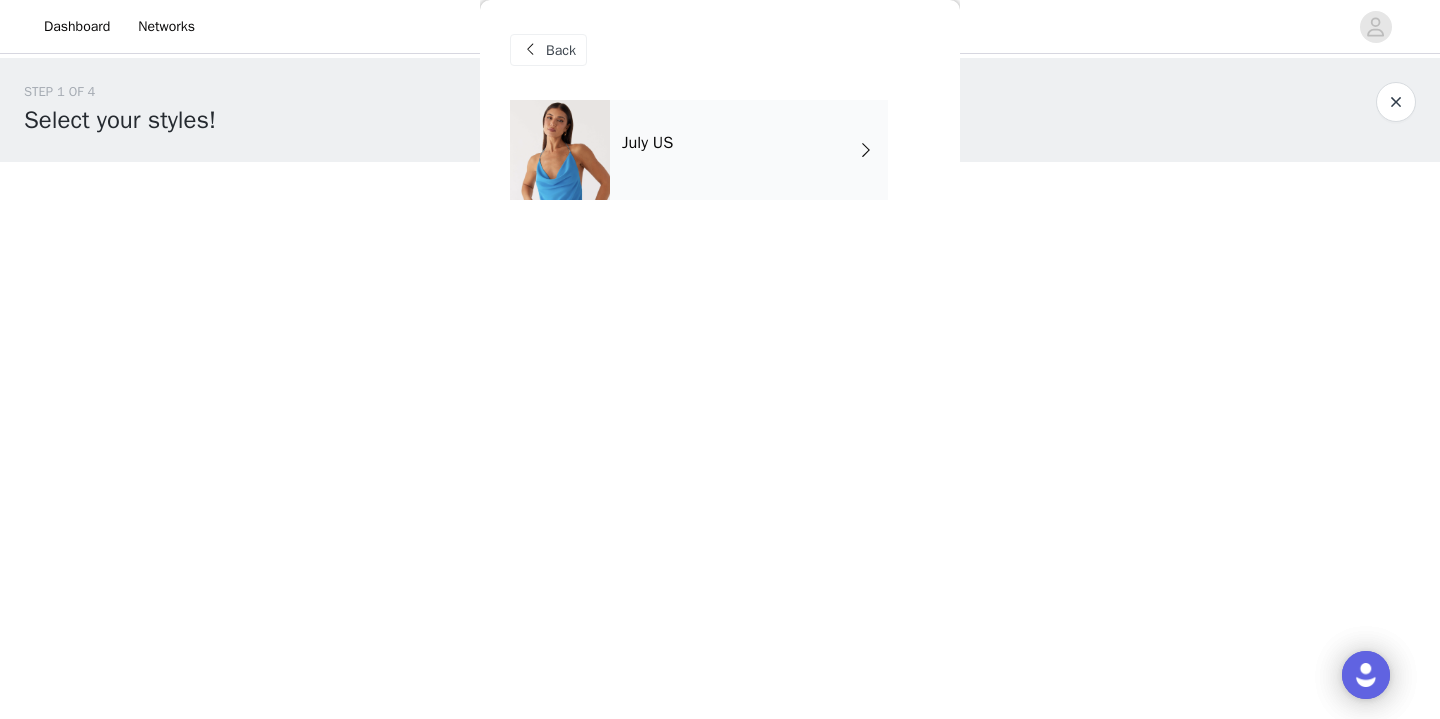 click on "July US" at bounding box center (749, 150) 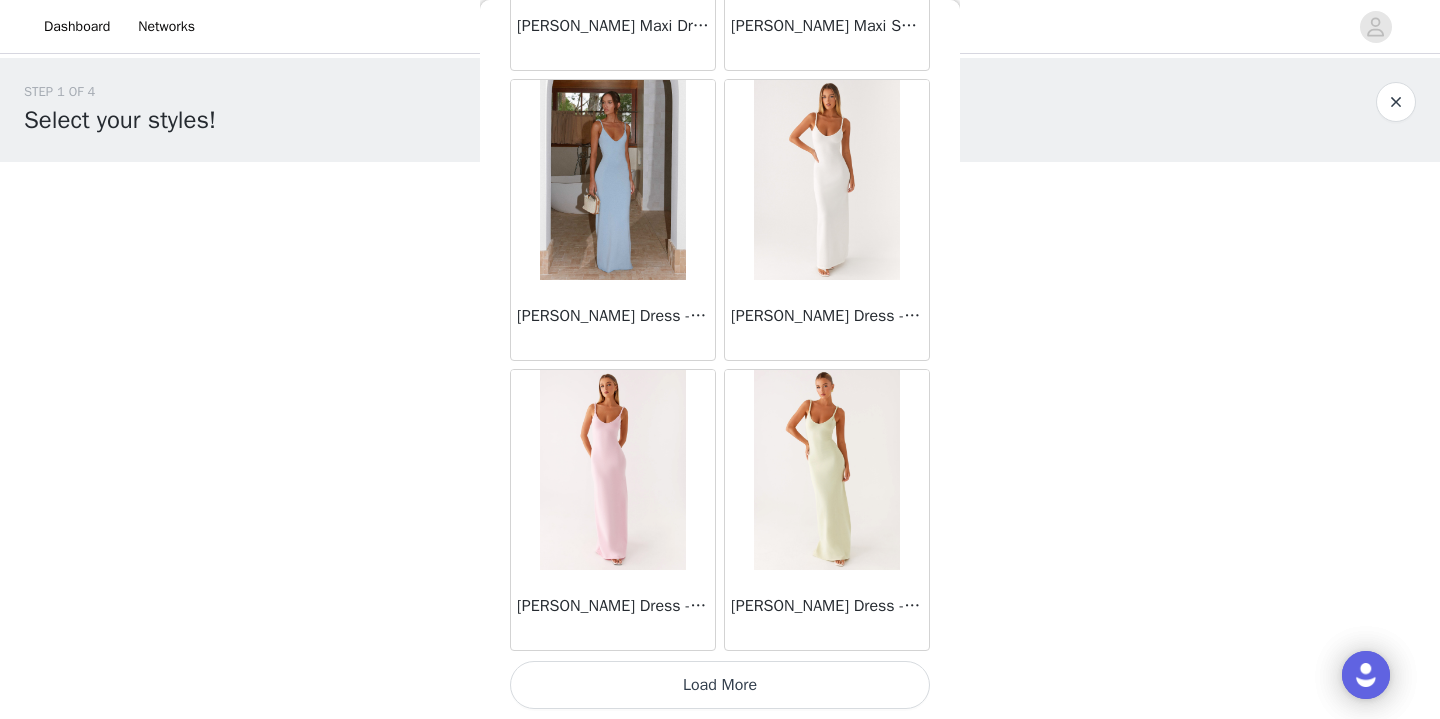 click on "Load More" at bounding box center (720, 685) 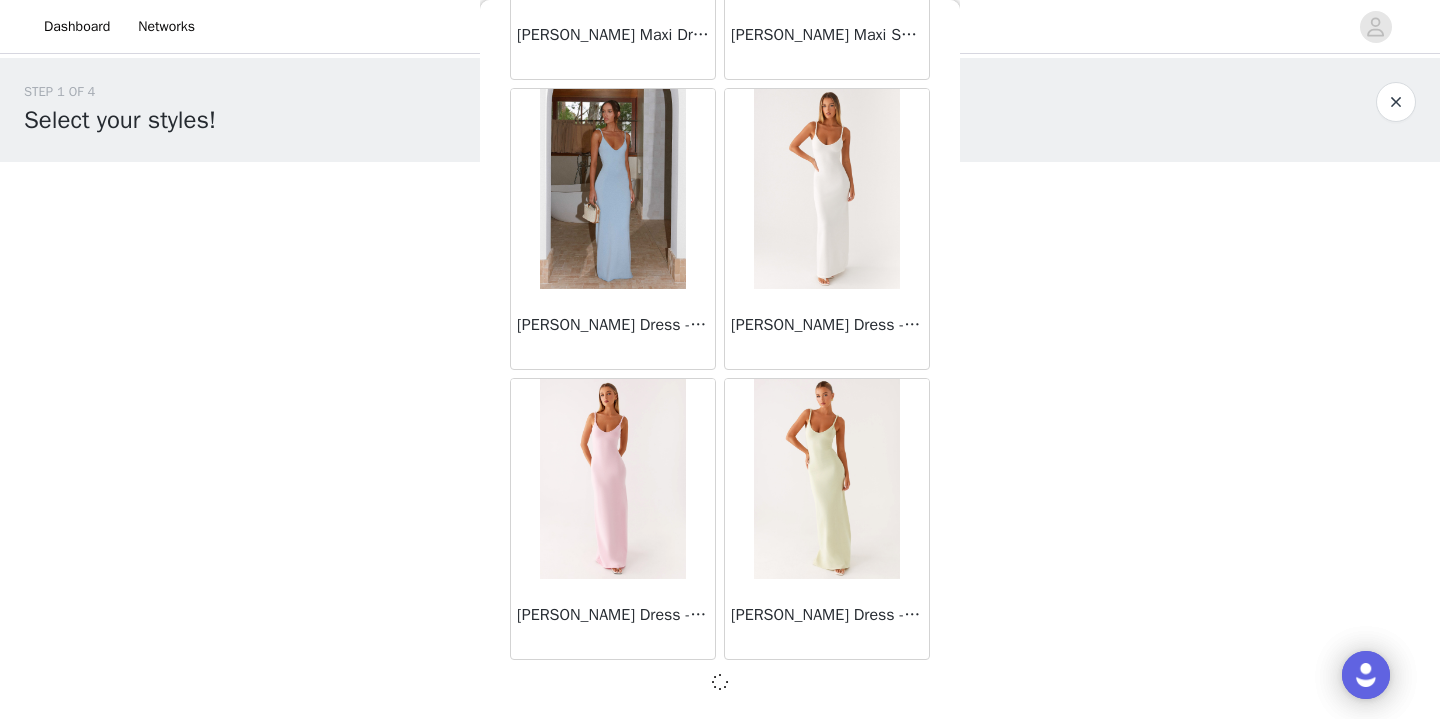 scroll, scrollTop: 2332, scrollLeft: 0, axis: vertical 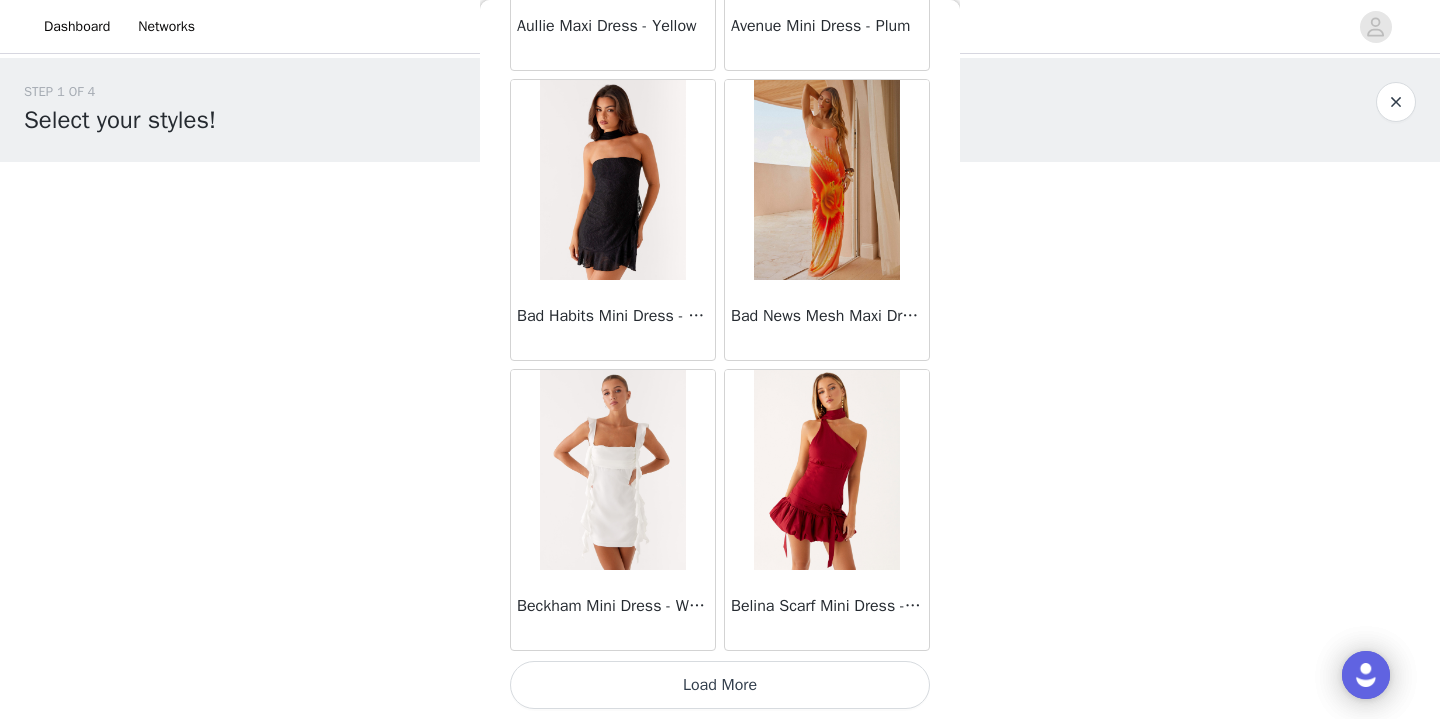 click on "Load More" at bounding box center [720, 685] 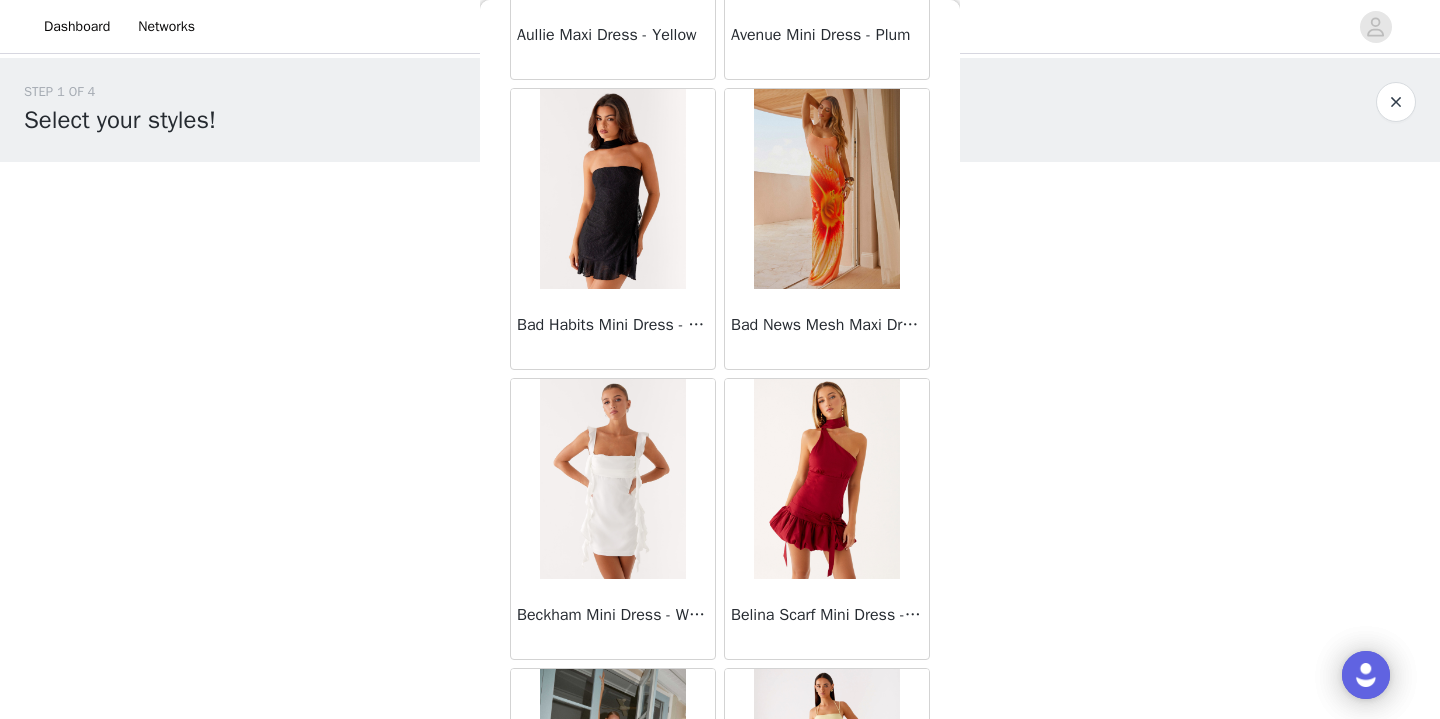 scroll, scrollTop: 0, scrollLeft: 0, axis: both 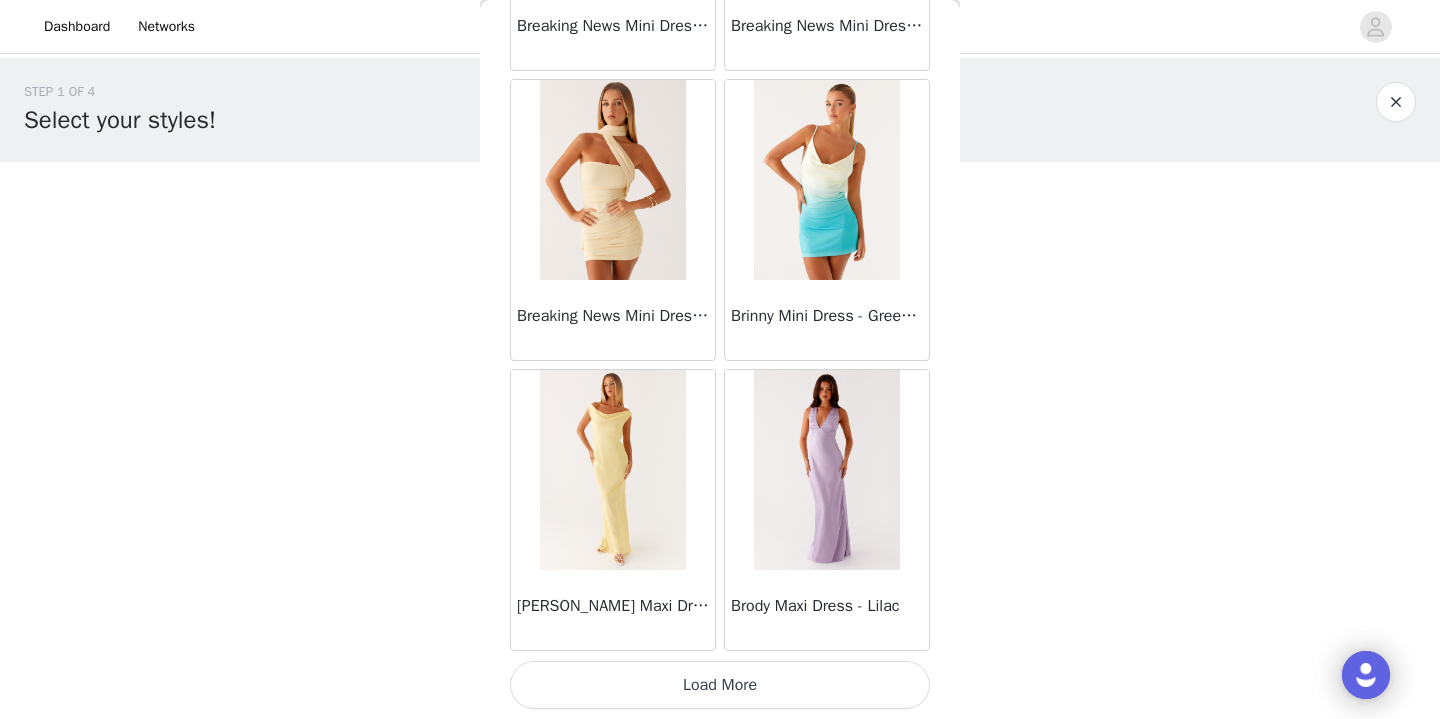 click on "Load More" at bounding box center (720, 685) 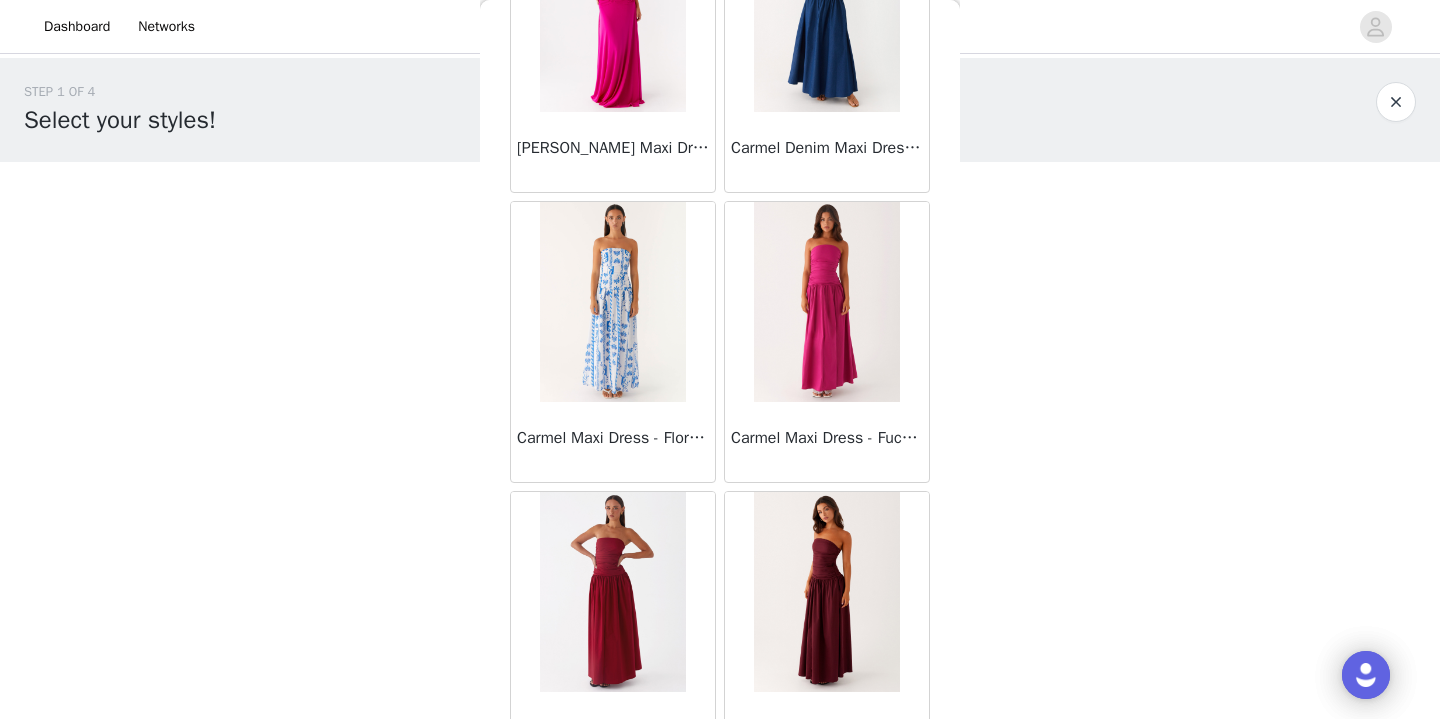 scroll, scrollTop: 10535, scrollLeft: 0, axis: vertical 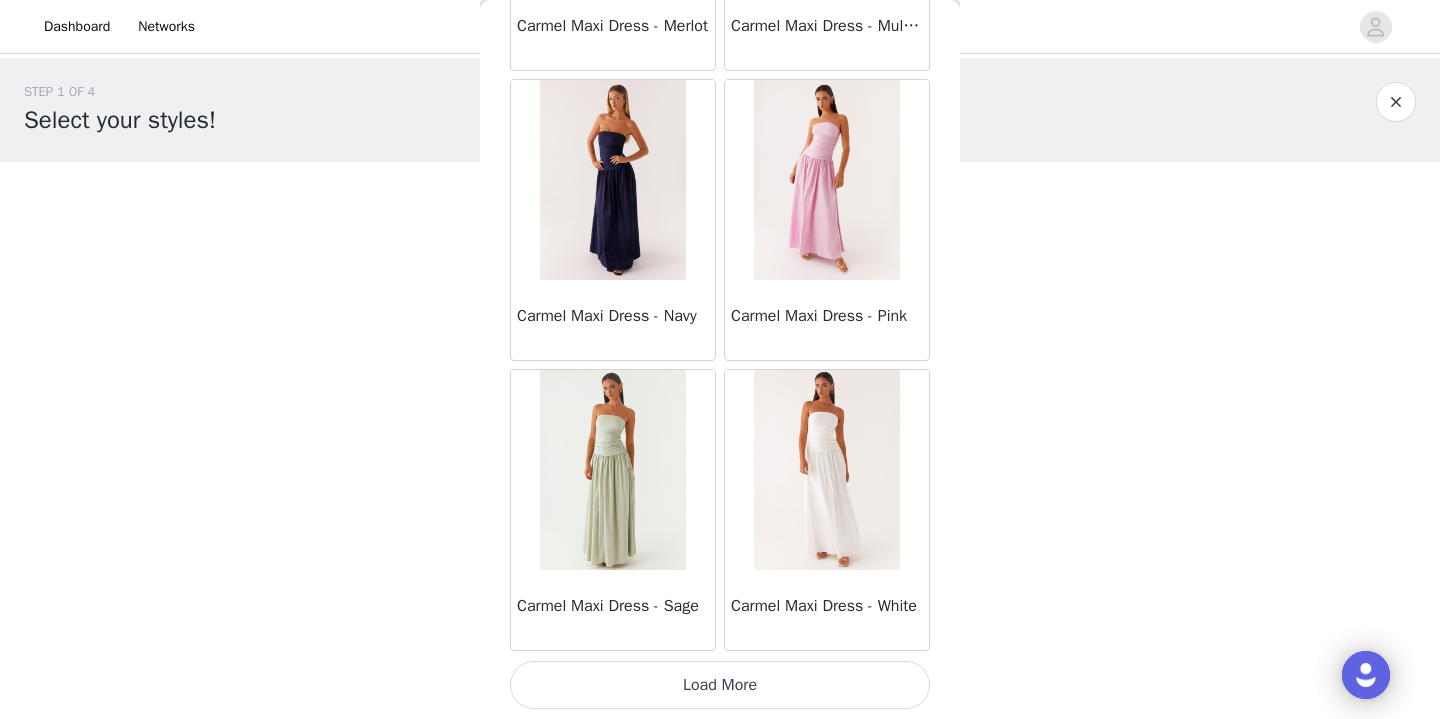 click on "Load More" at bounding box center (720, 685) 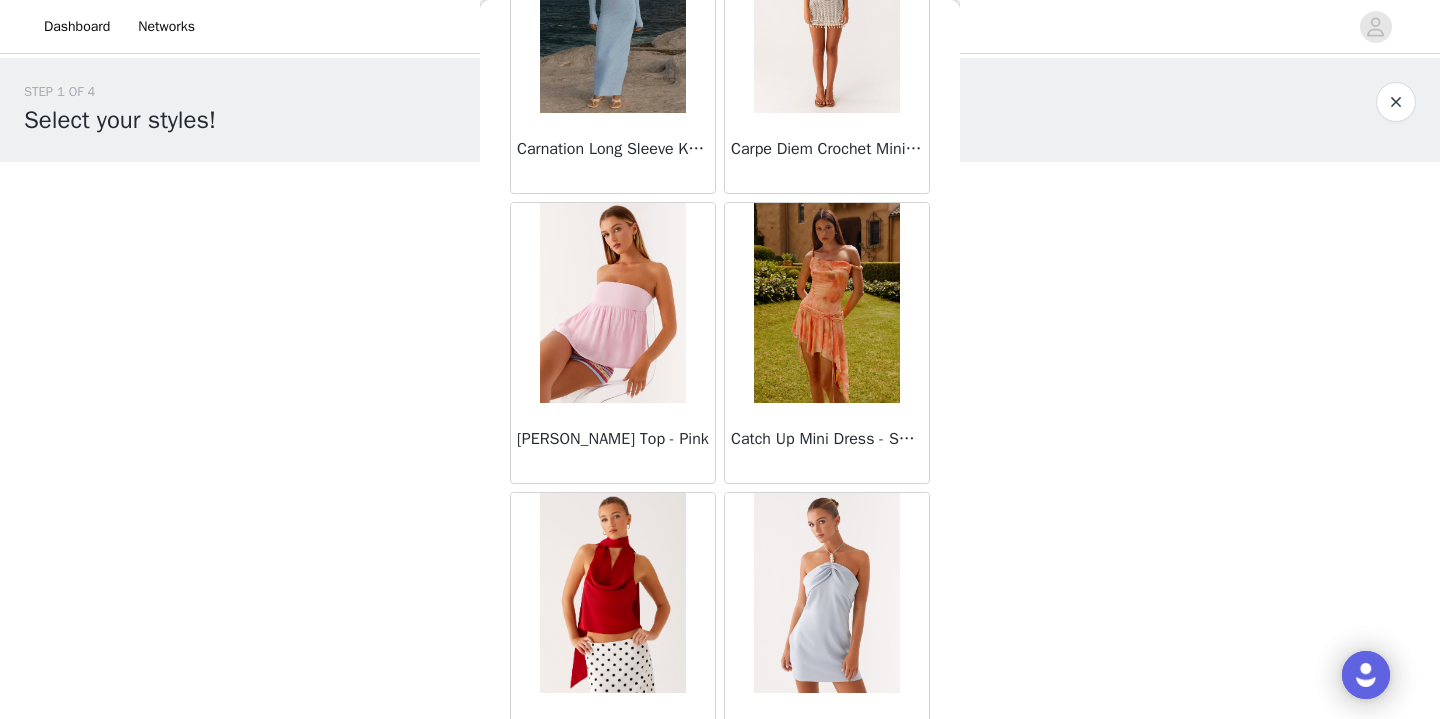 scroll, scrollTop: 13124, scrollLeft: 0, axis: vertical 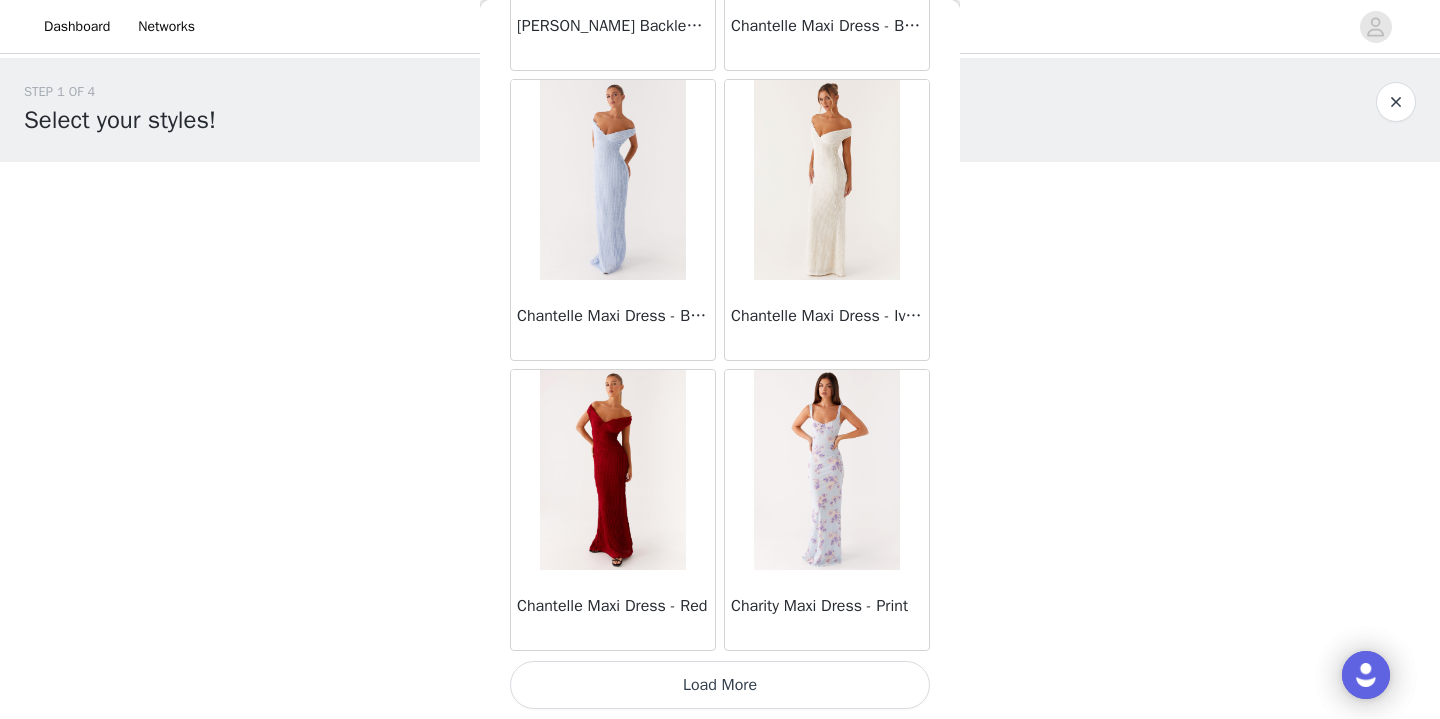 click on "Load More" at bounding box center (720, 685) 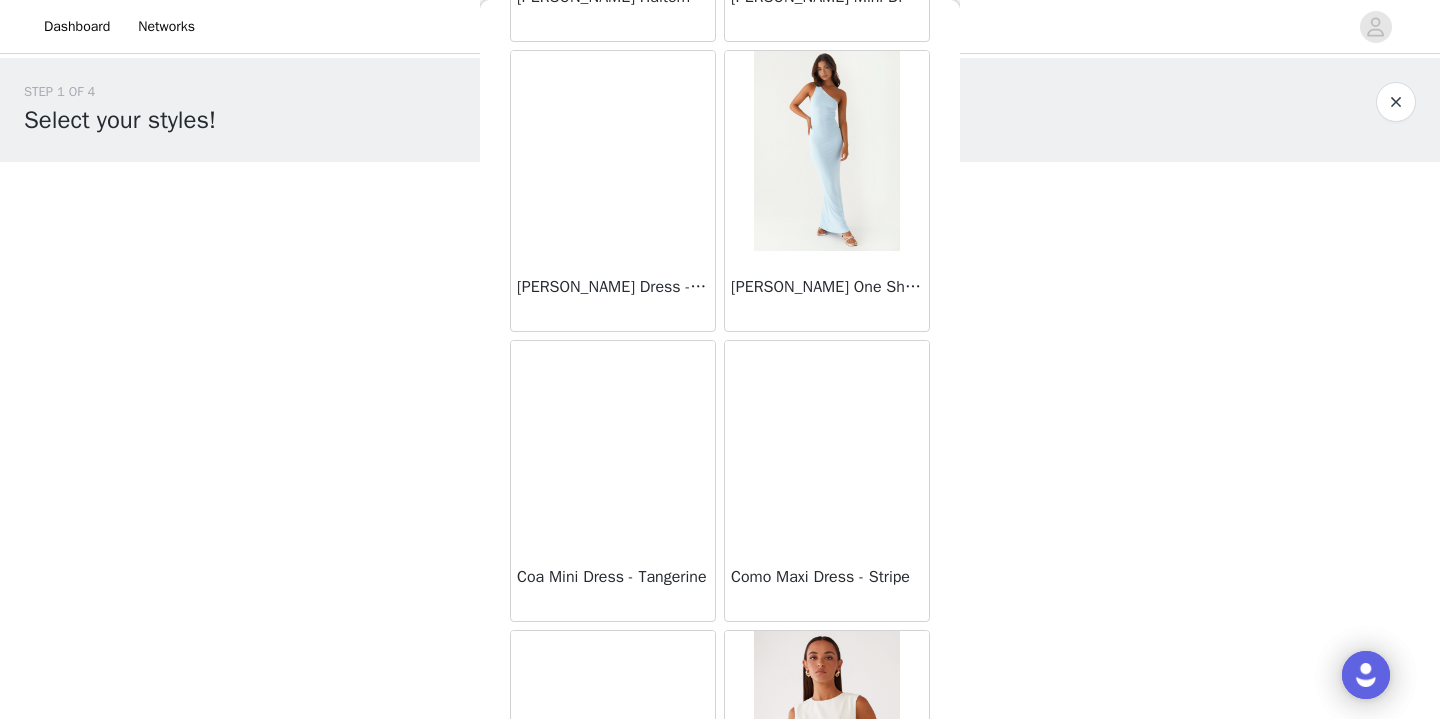 scroll, scrollTop: 15781, scrollLeft: 0, axis: vertical 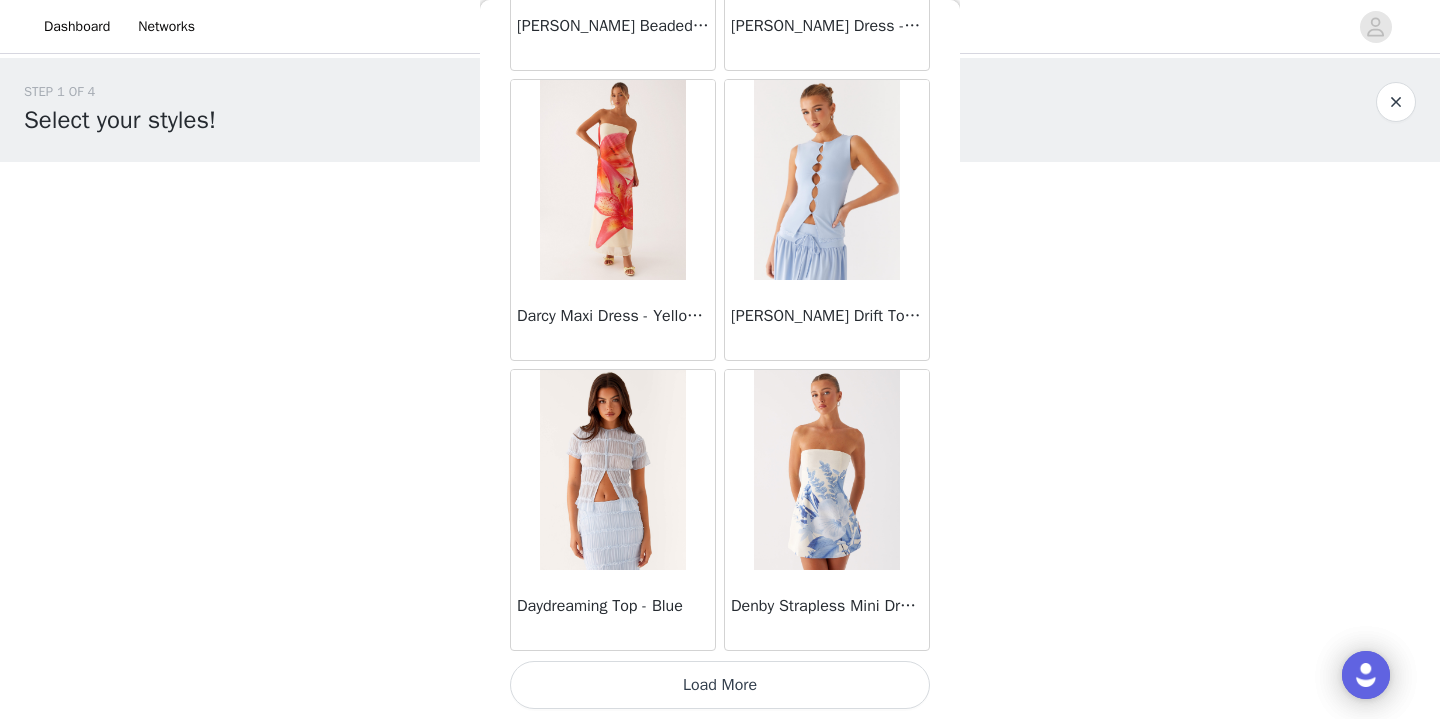click on "Load More" at bounding box center [720, 685] 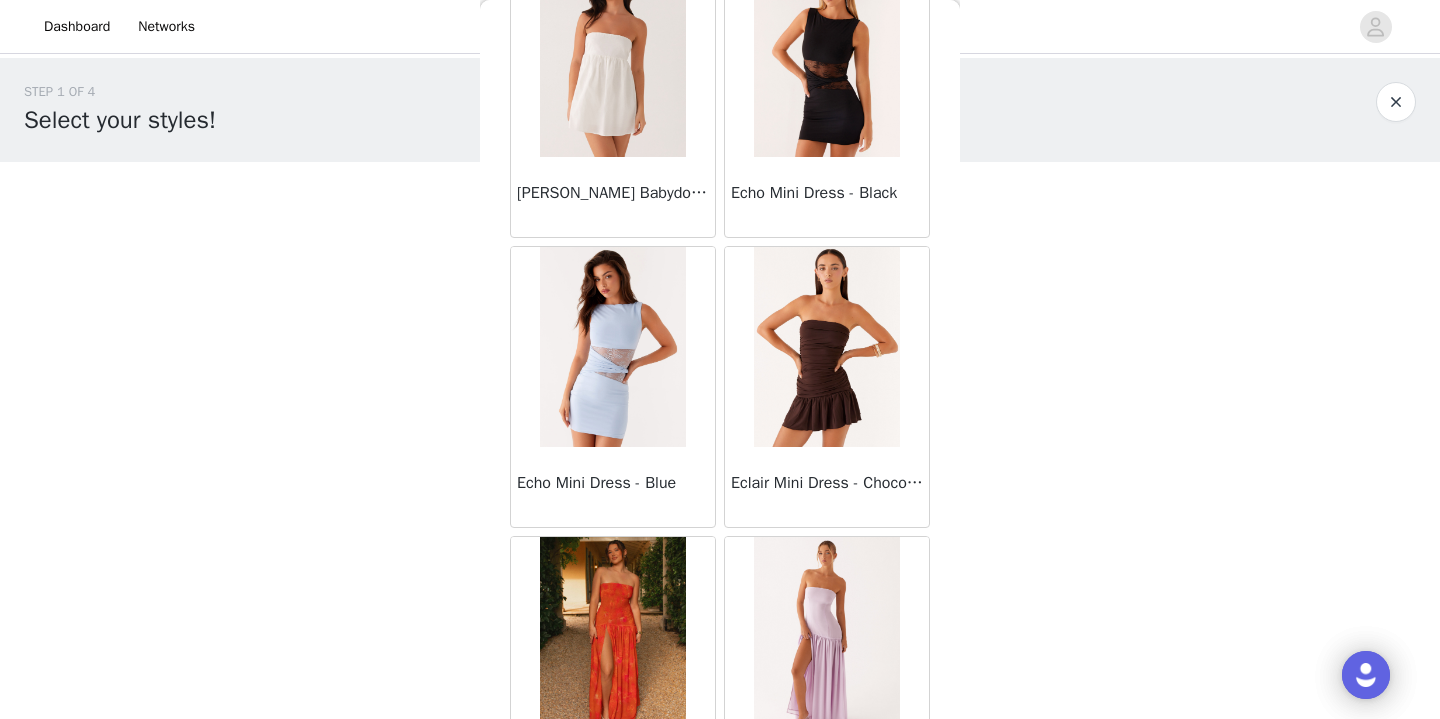 scroll, scrollTop: 19035, scrollLeft: 0, axis: vertical 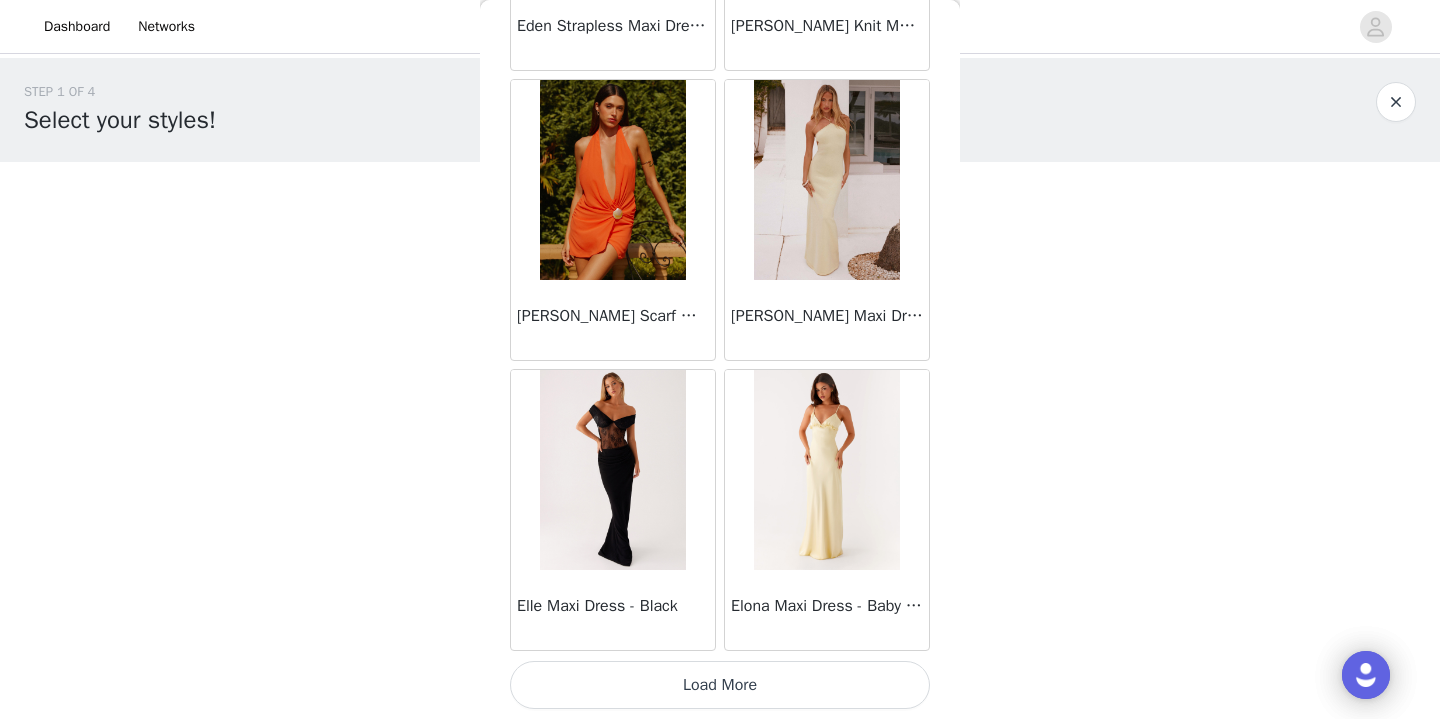 click on "Load More" at bounding box center [720, 685] 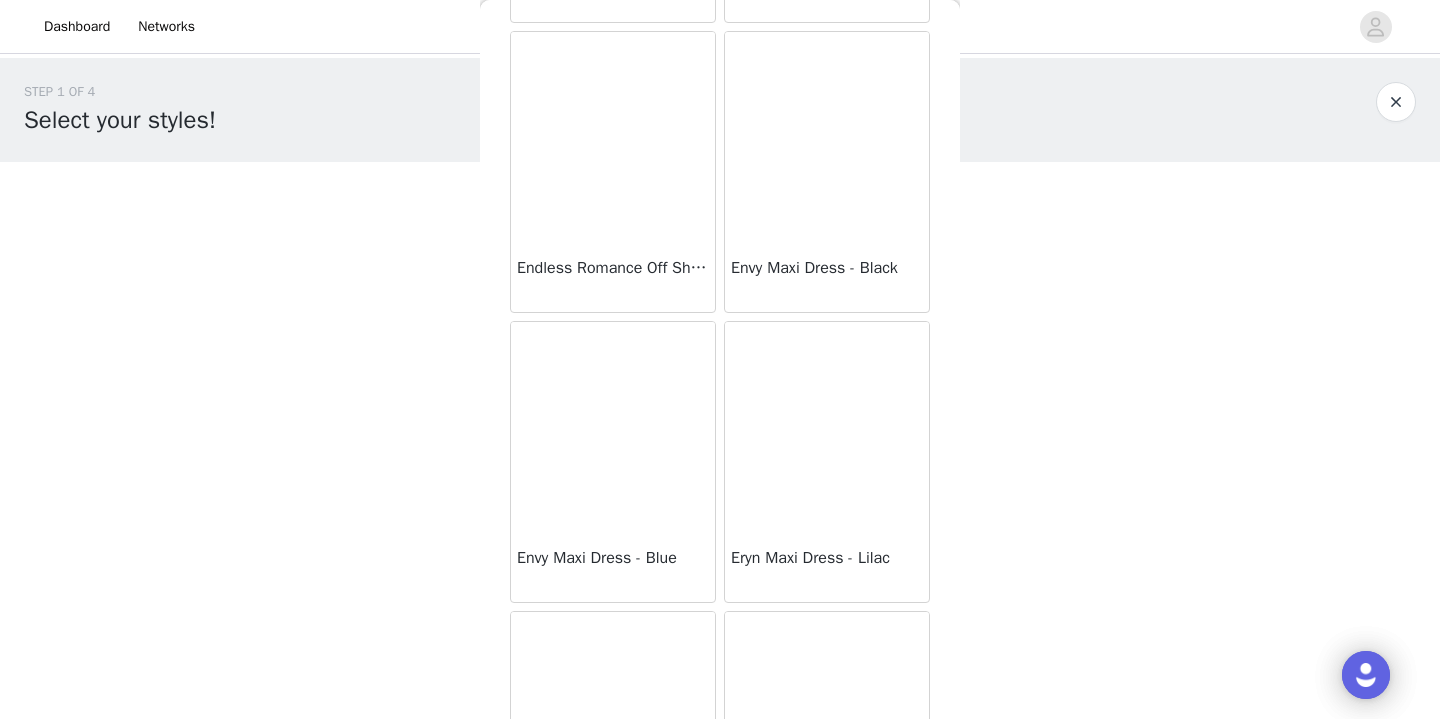 scroll, scrollTop: 21453, scrollLeft: 0, axis: vertical 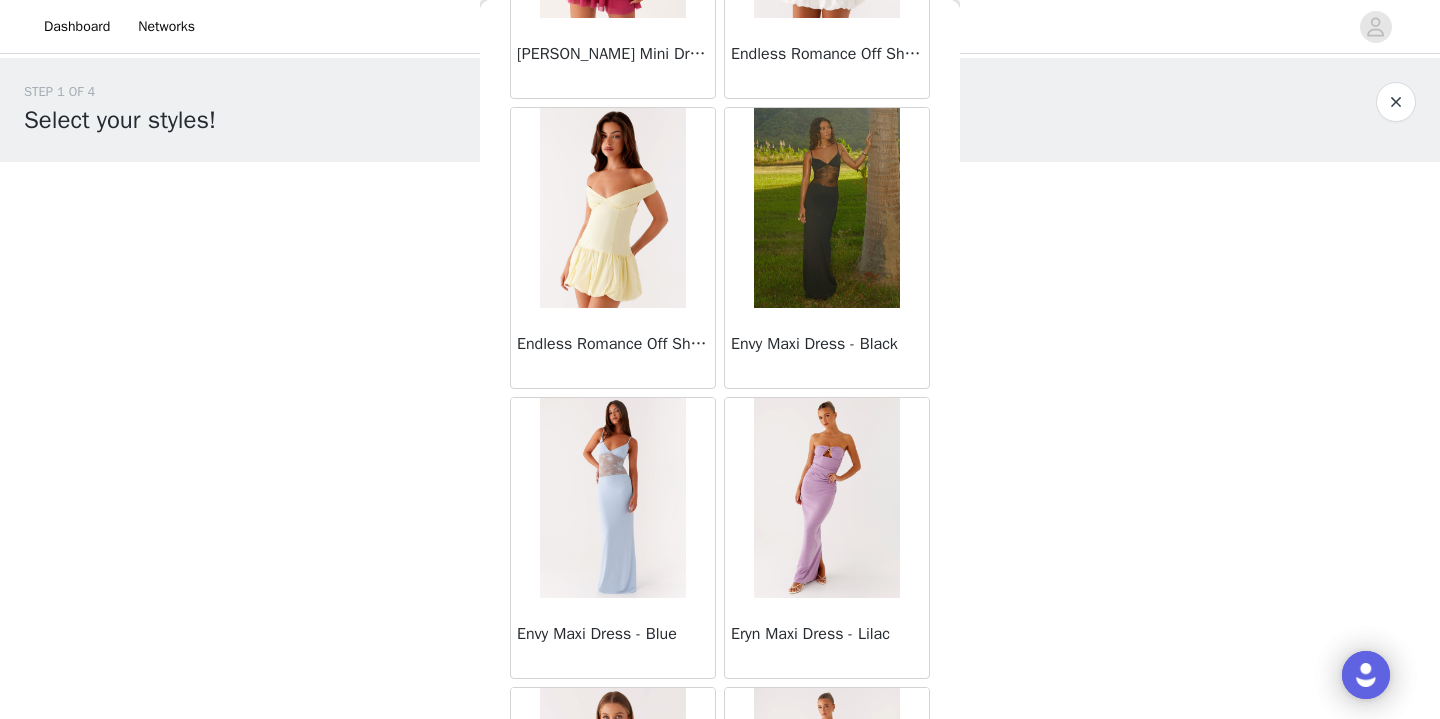 click on "Envy Maxi Dress - Black" at bounding box center [827, 344] 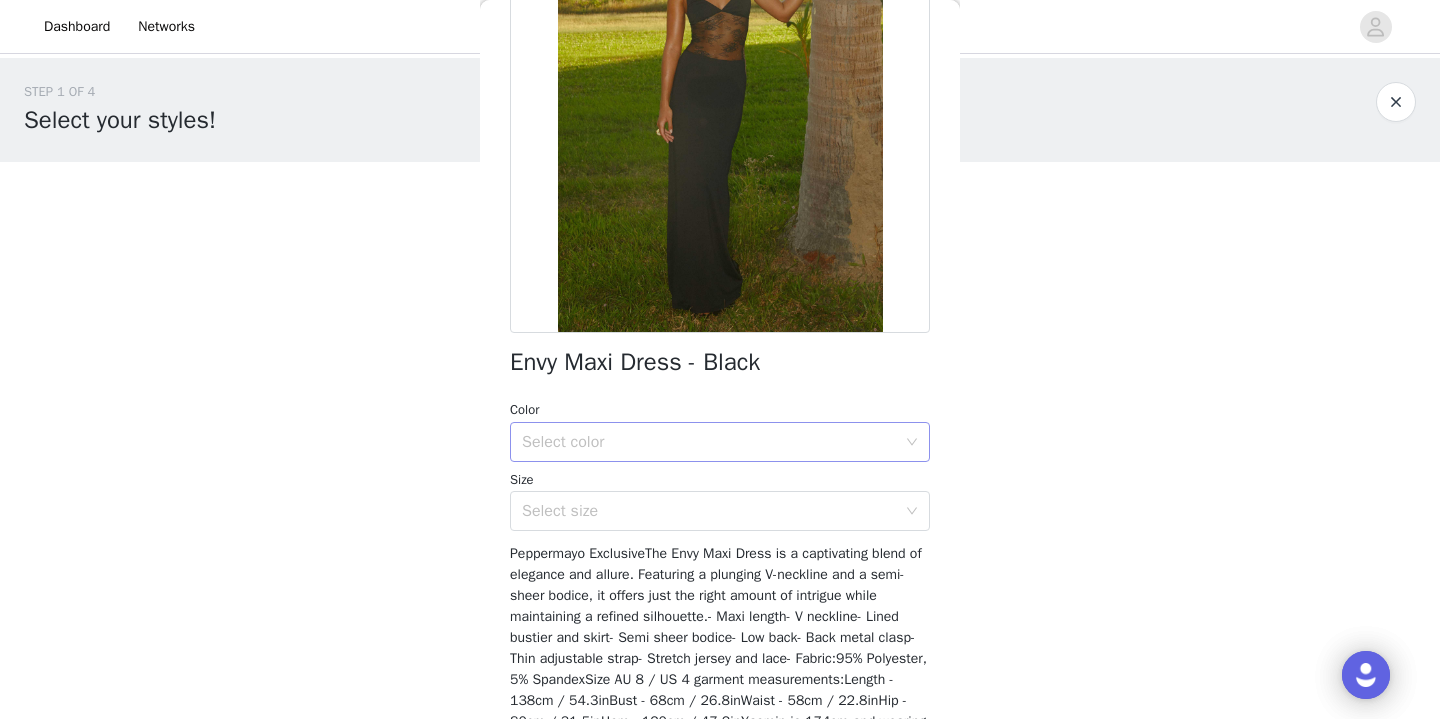 scroll, scrollTop: 217, scrollLeft: 0, axis: vertical 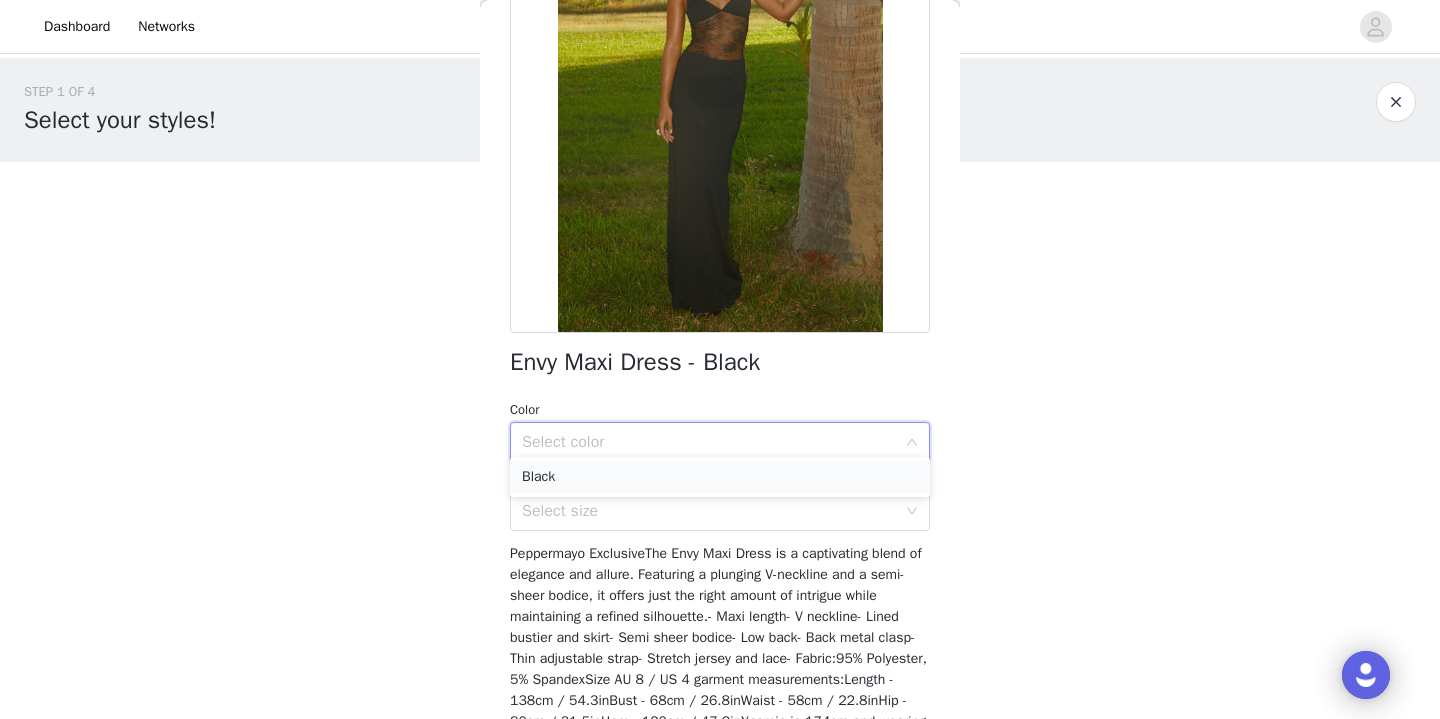 click on "Black" at bounding box center (720, 477) 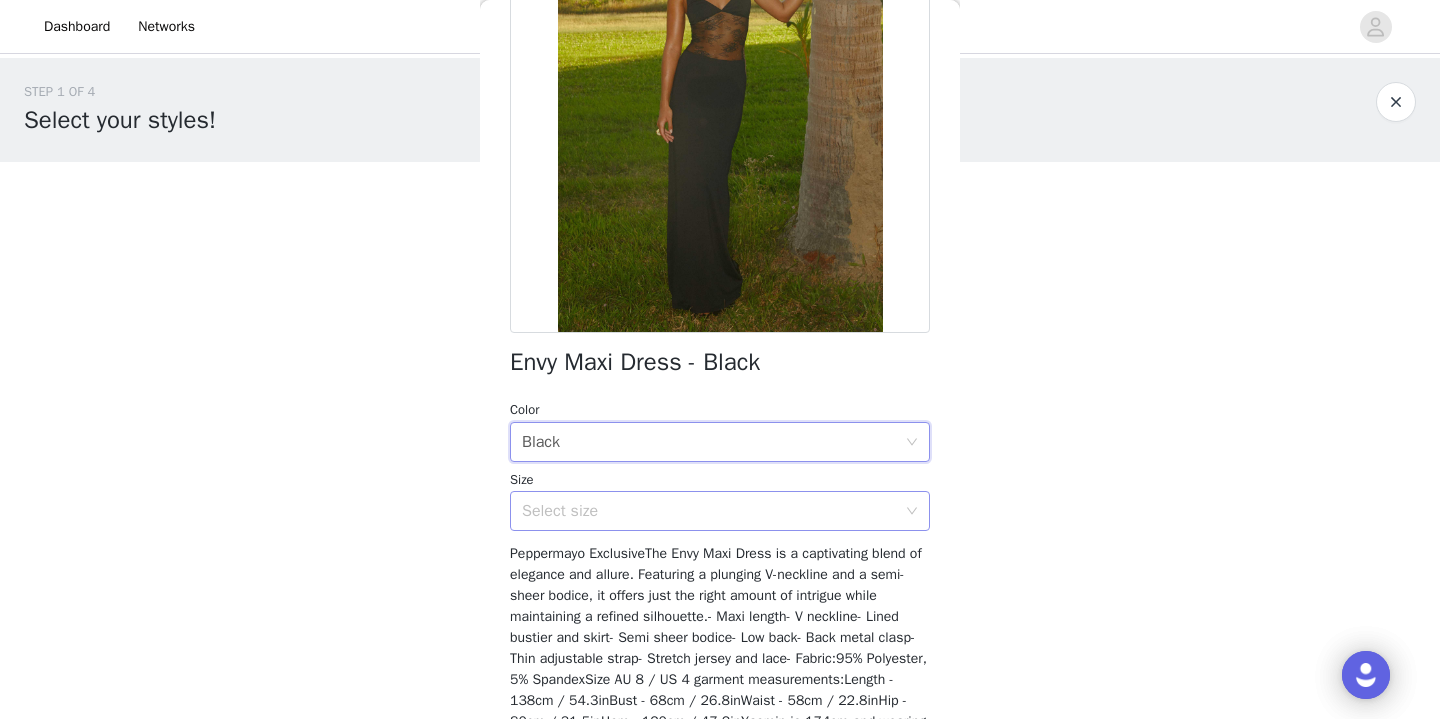 click on "Select size" at bounding box center (709, 511) 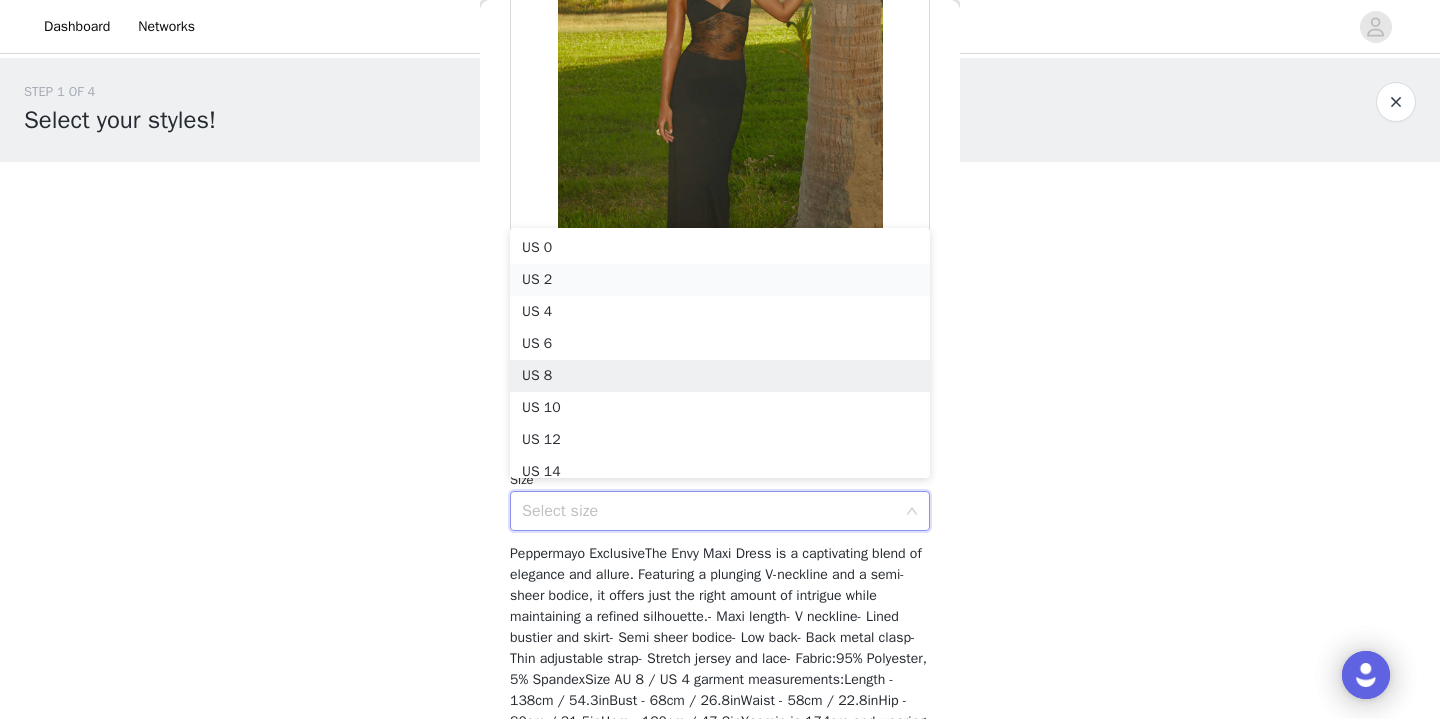 scroll, scrollTop: 10, scrollLeft: 0, axis: vertical 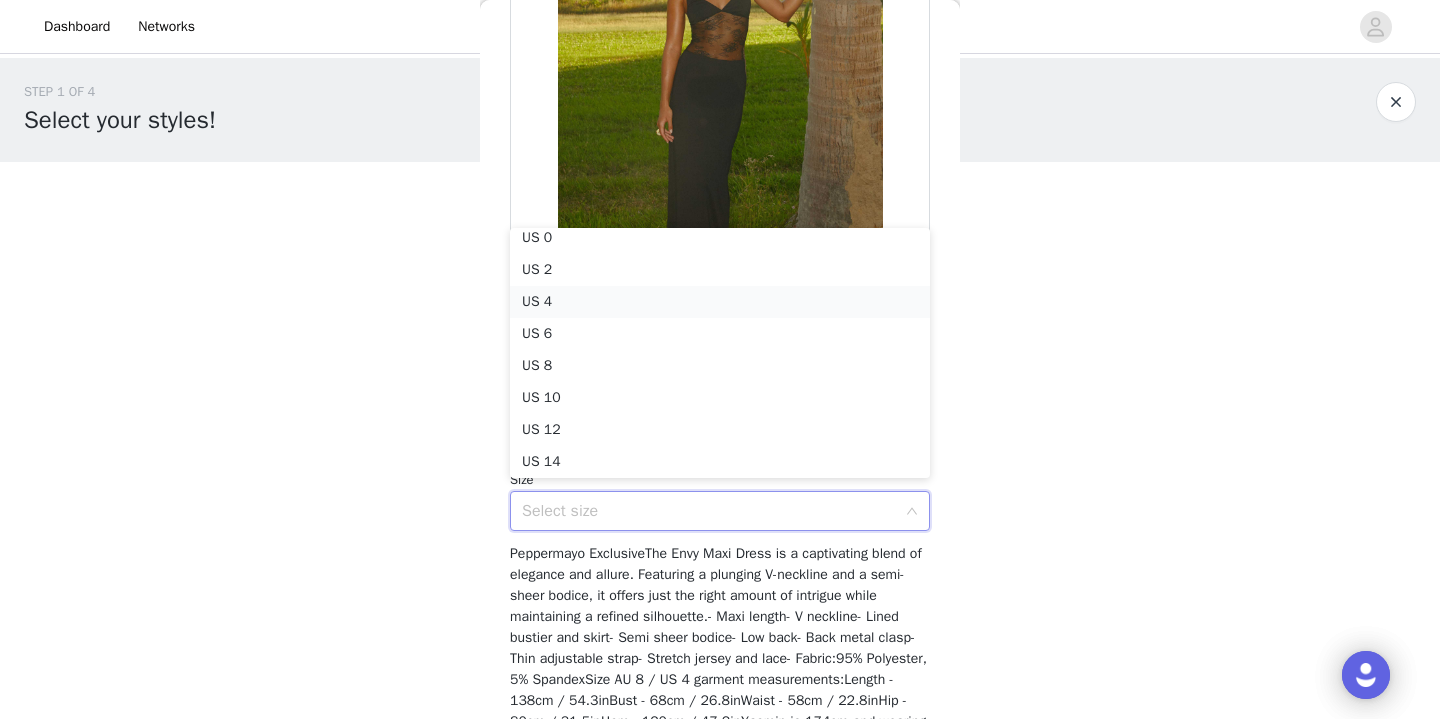 click on "US 4" at bounding box center [720, 302] 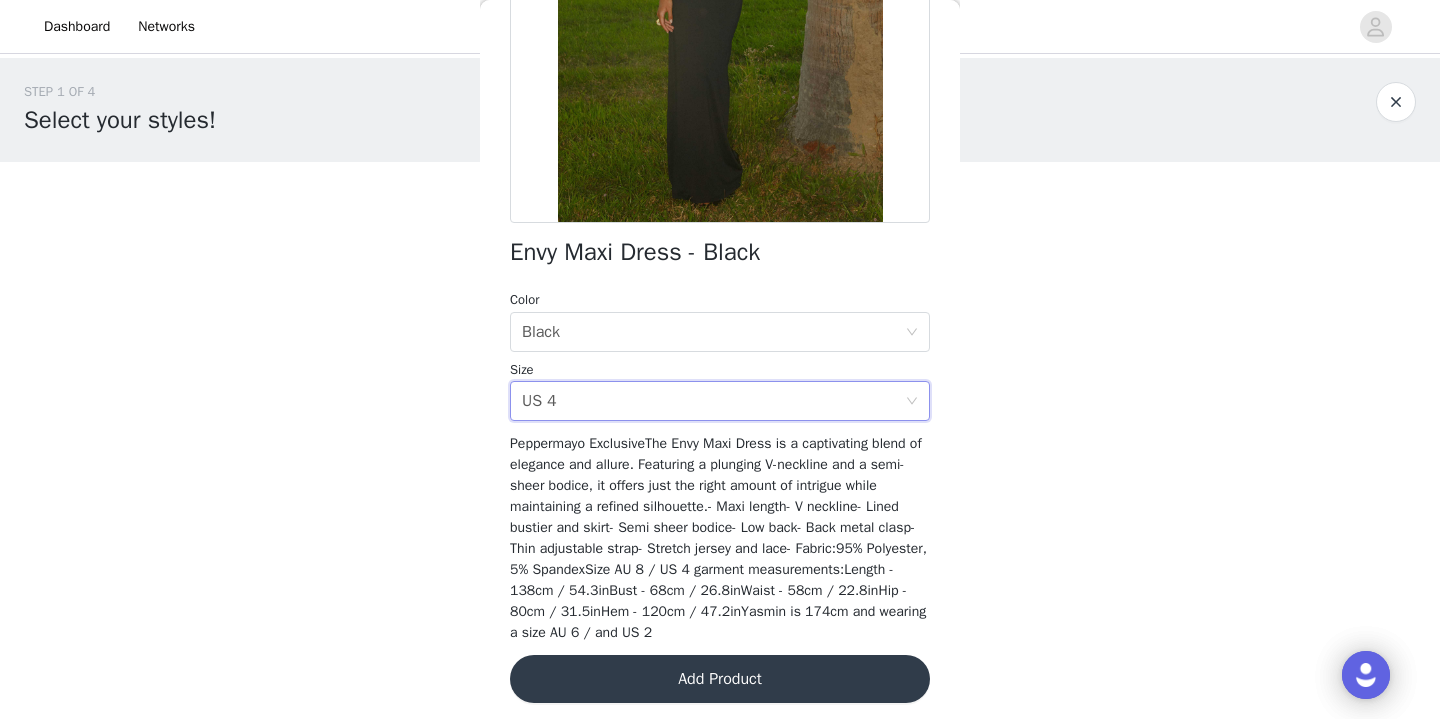 scroll, scrollTop: 326, scrollLeft: 0, axis: vertical 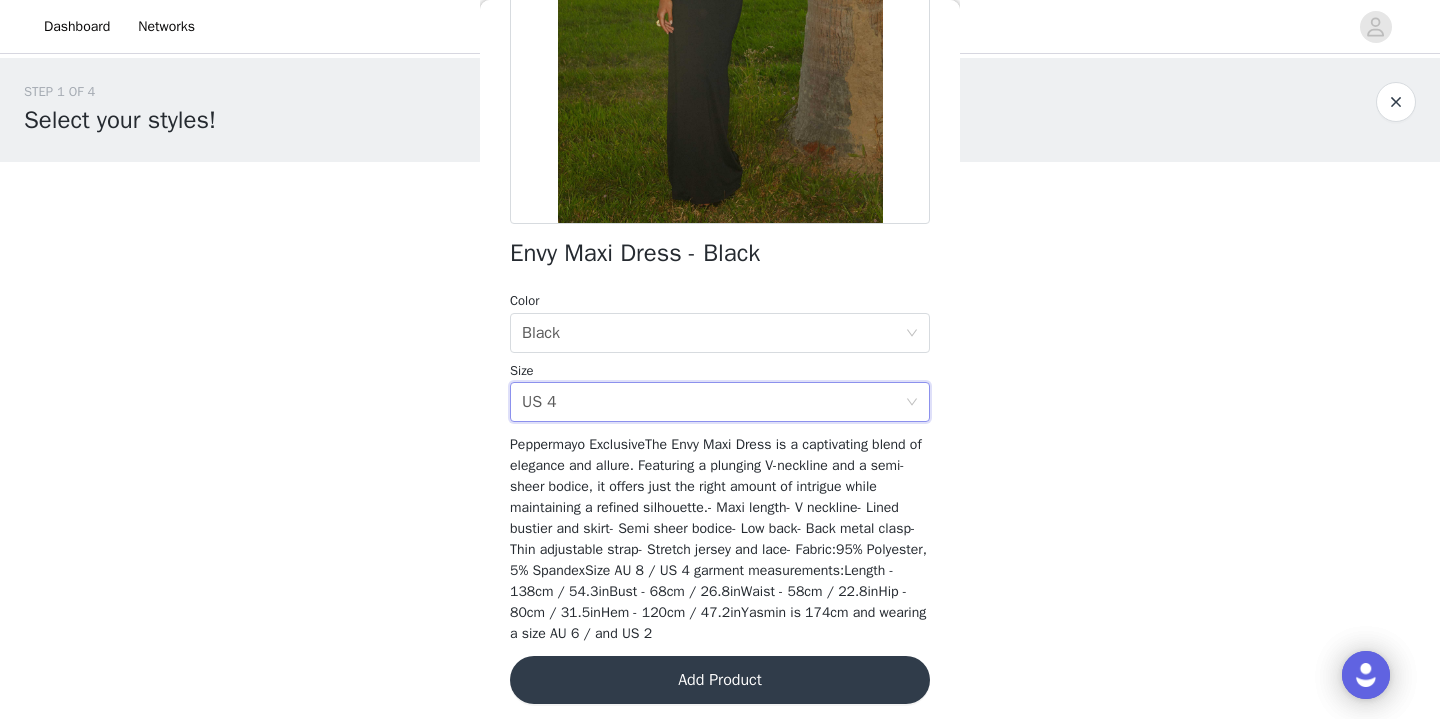 click on "Add Product" at bounding box center (720, 680) 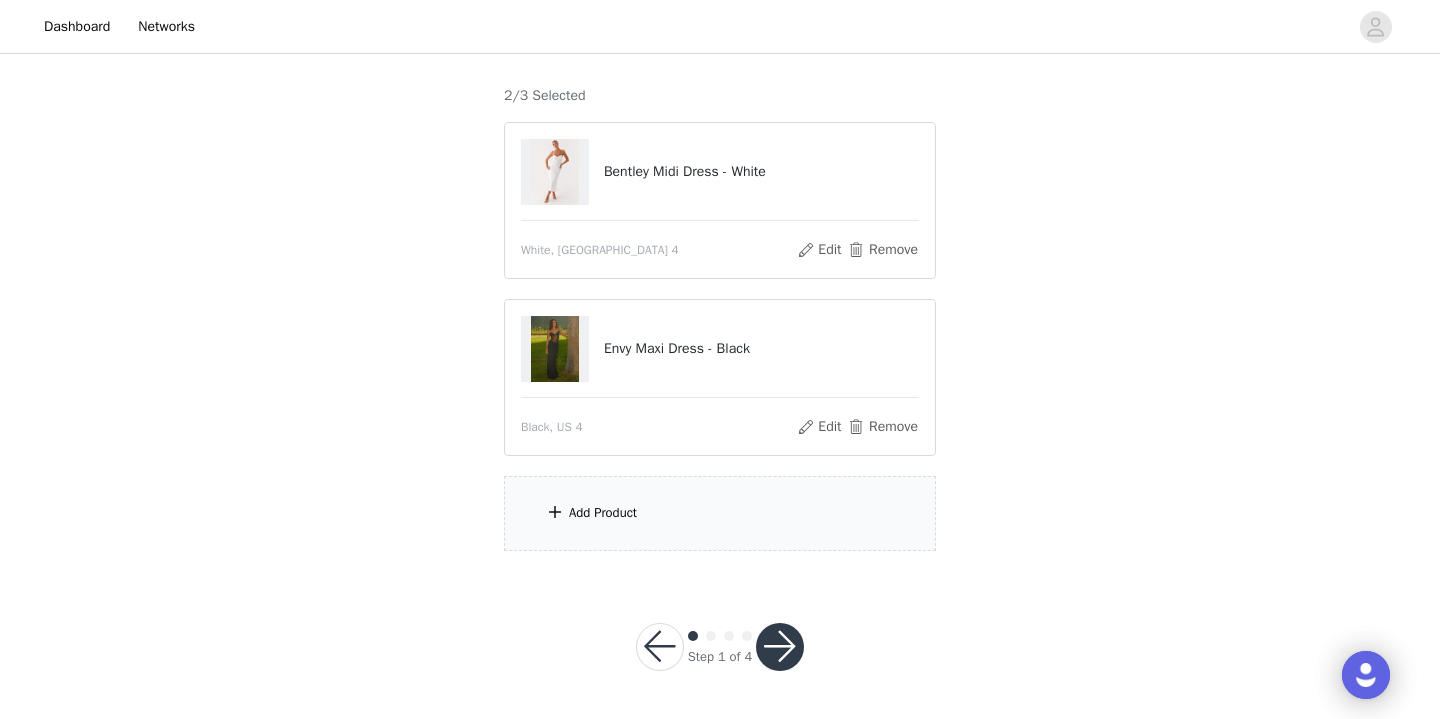 scroll, scrollTop: 153, scrollLeft: 0, axis: vertical 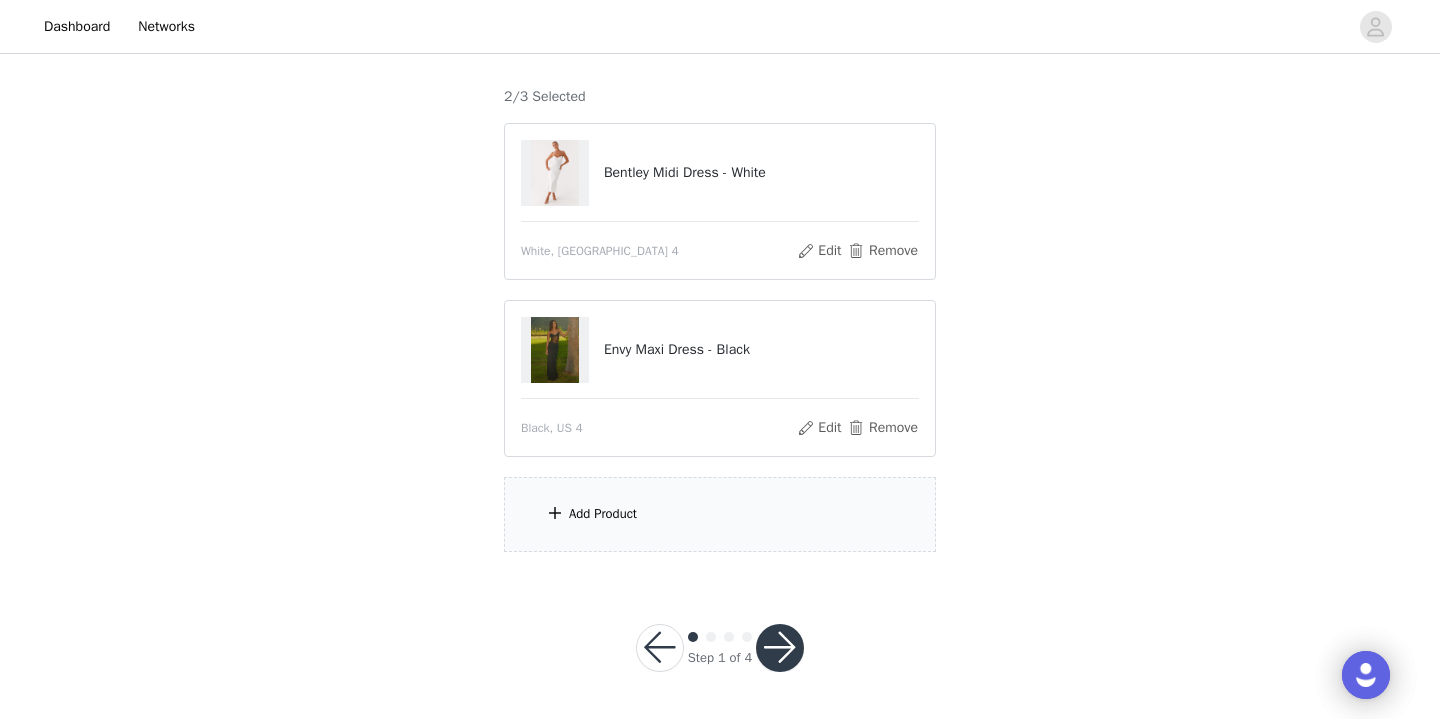 click on "Add Product" at bounding box center (720, 514) 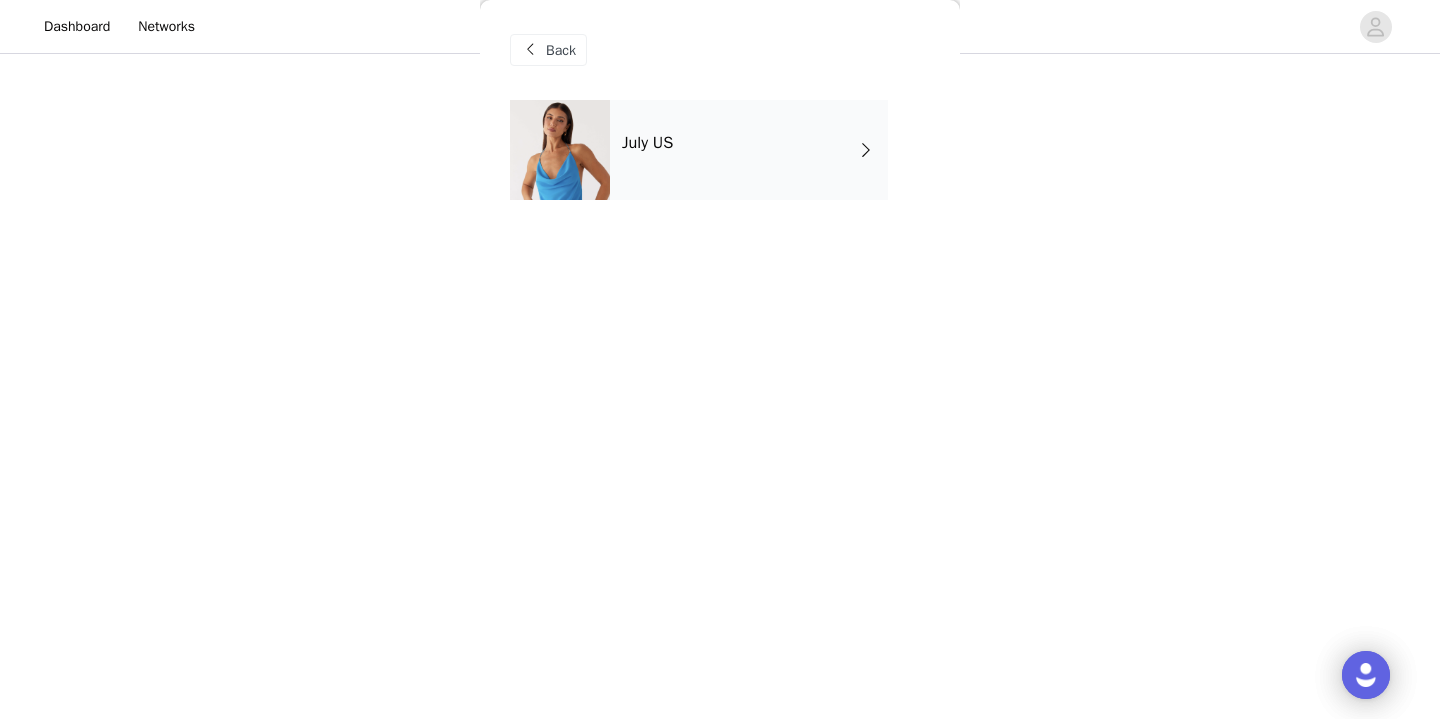 click on "July US" at bounding box center [749, 150] 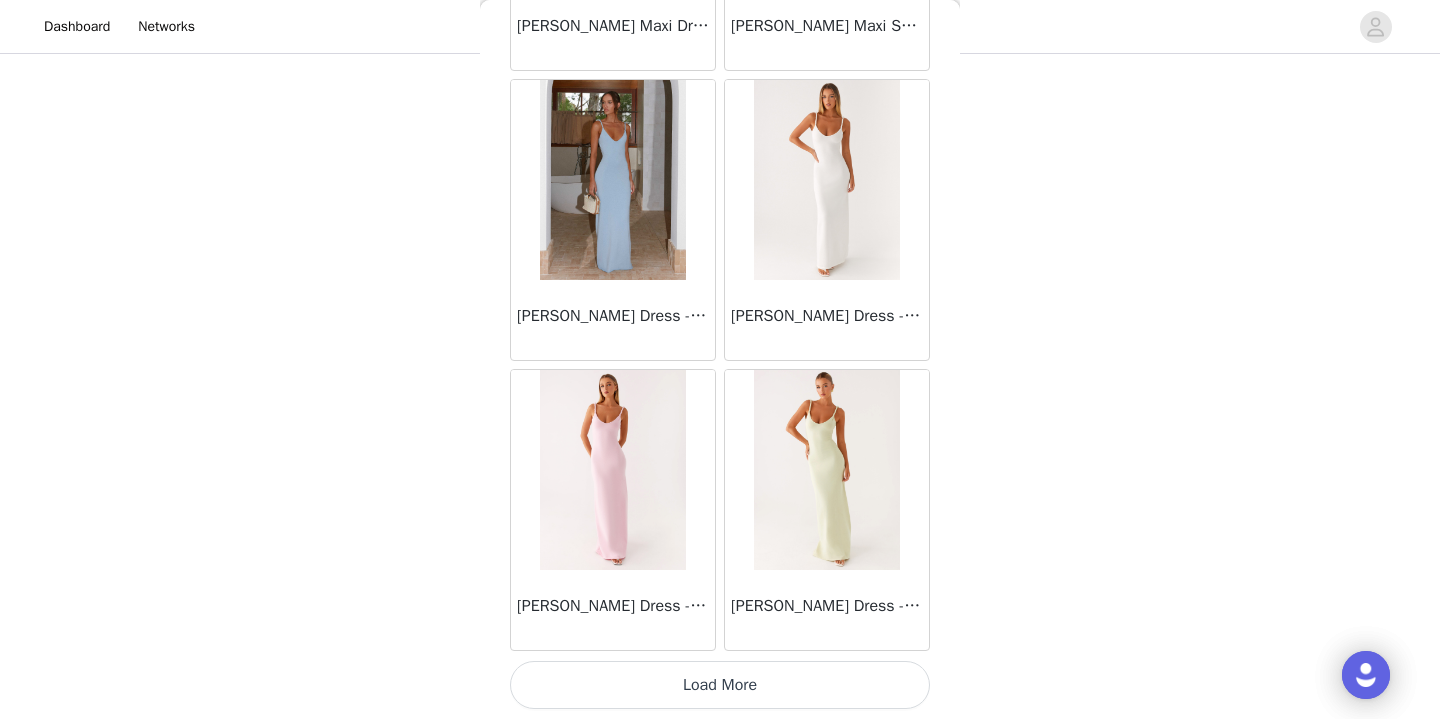 click on "Load More" at bounding box center [720, 685] 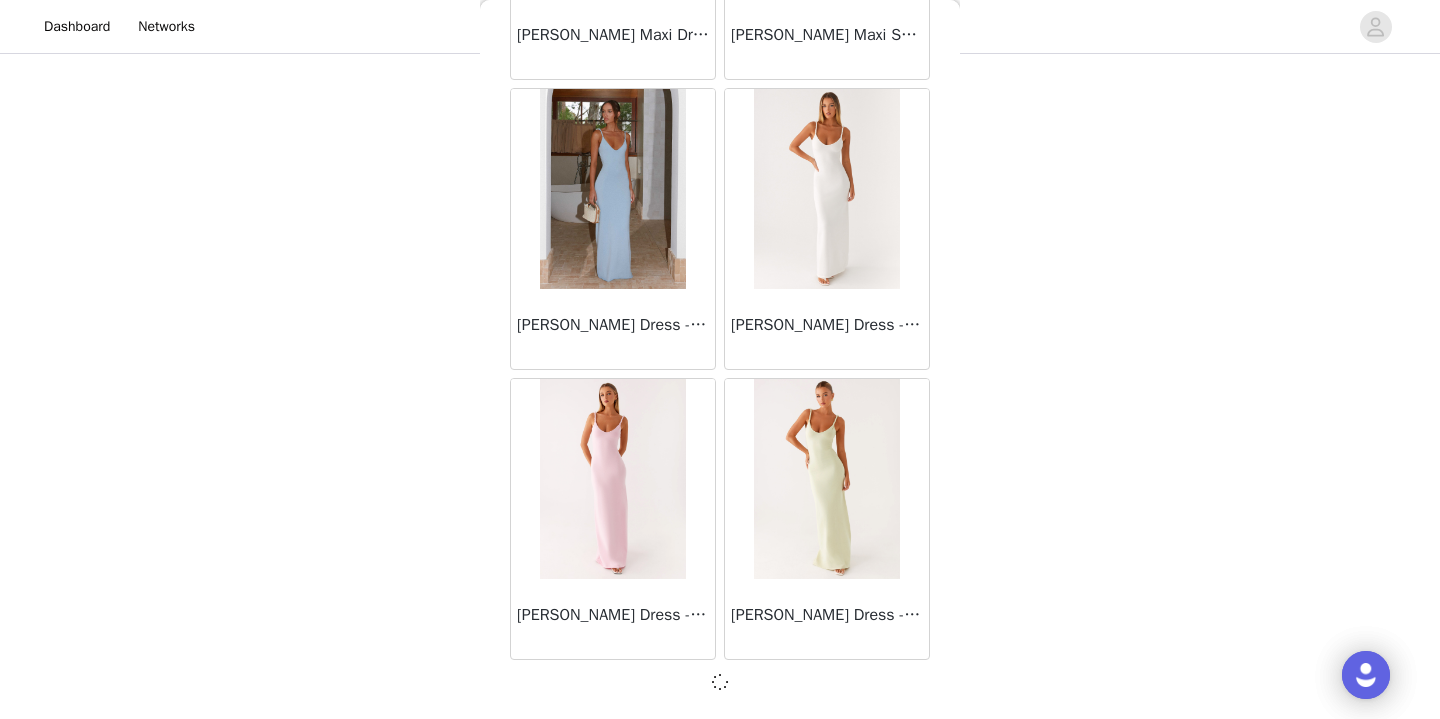 scroll, scrollTop: 2332, scrollLeft: 0, axis: vertical 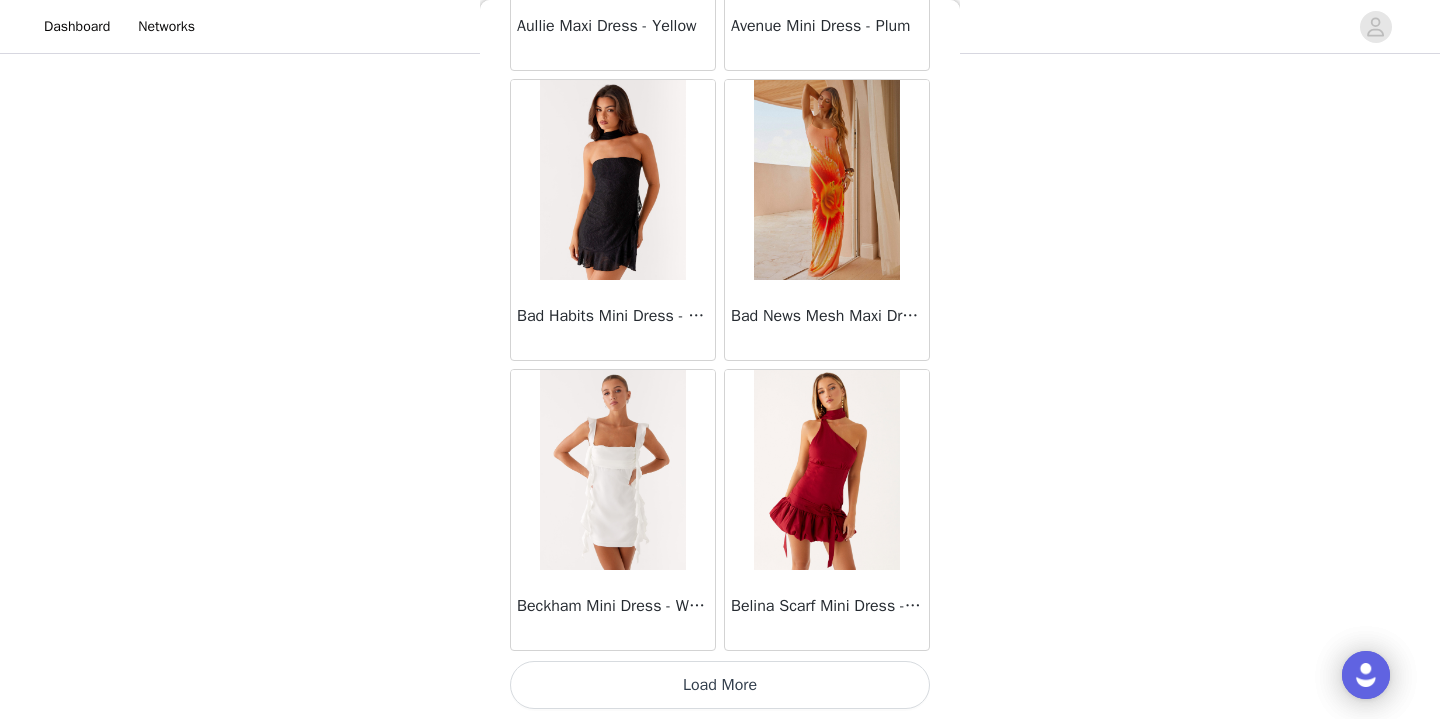 click on "Load More" at bounding box center [720, 685] 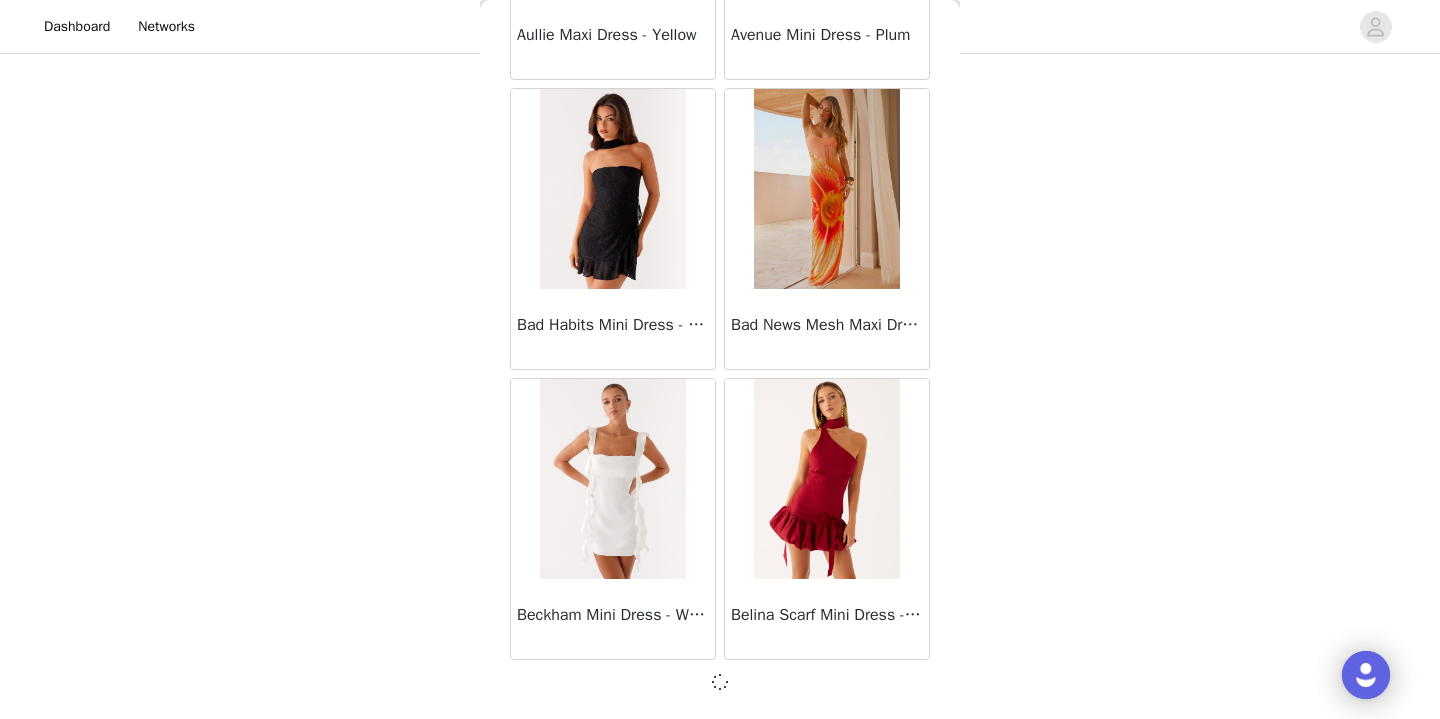 scroll, scrollTop: 5232, scrollLeft: 0, axis: vertical 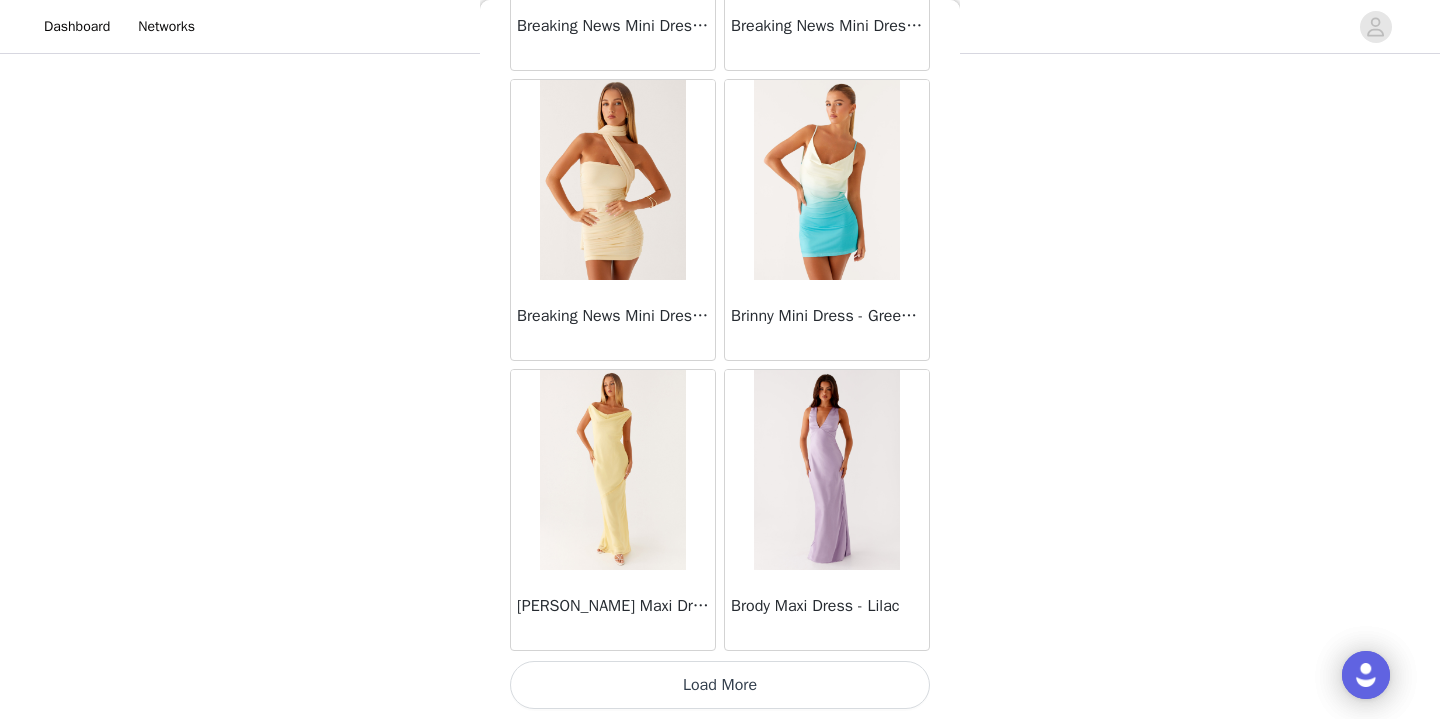 click on "Load More" at bounding box center [720, 685] 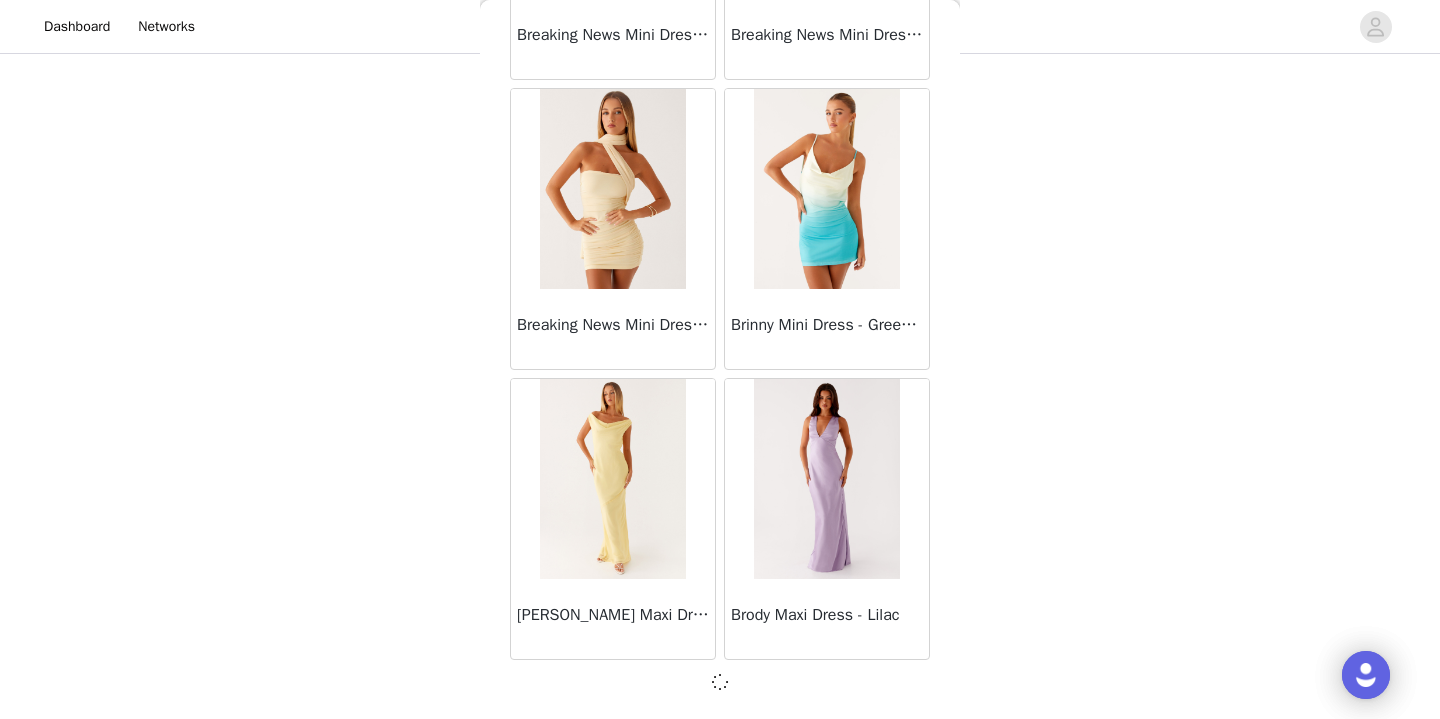 scroll, scrollTop: 8132, scrollLeft: 0, axis: vertical 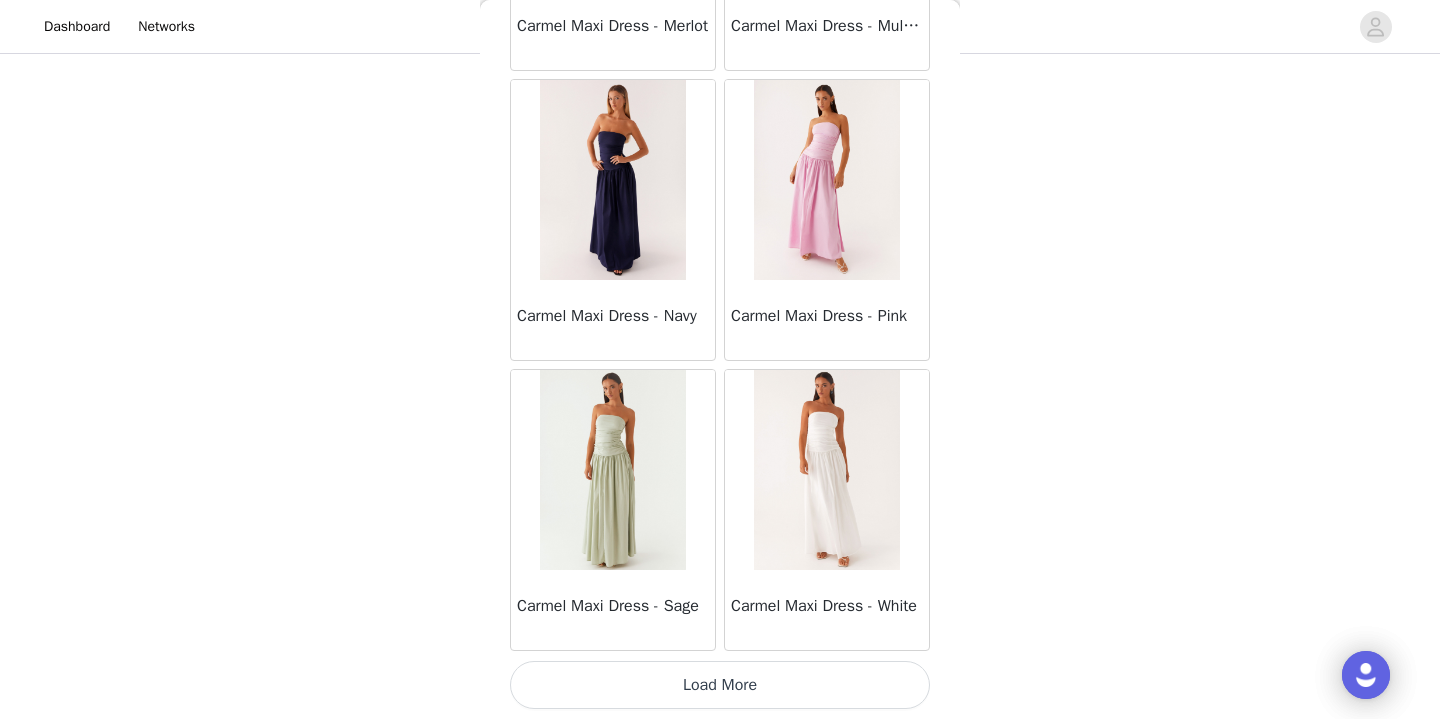 click on "Load More" at bounding box center (720, 685) 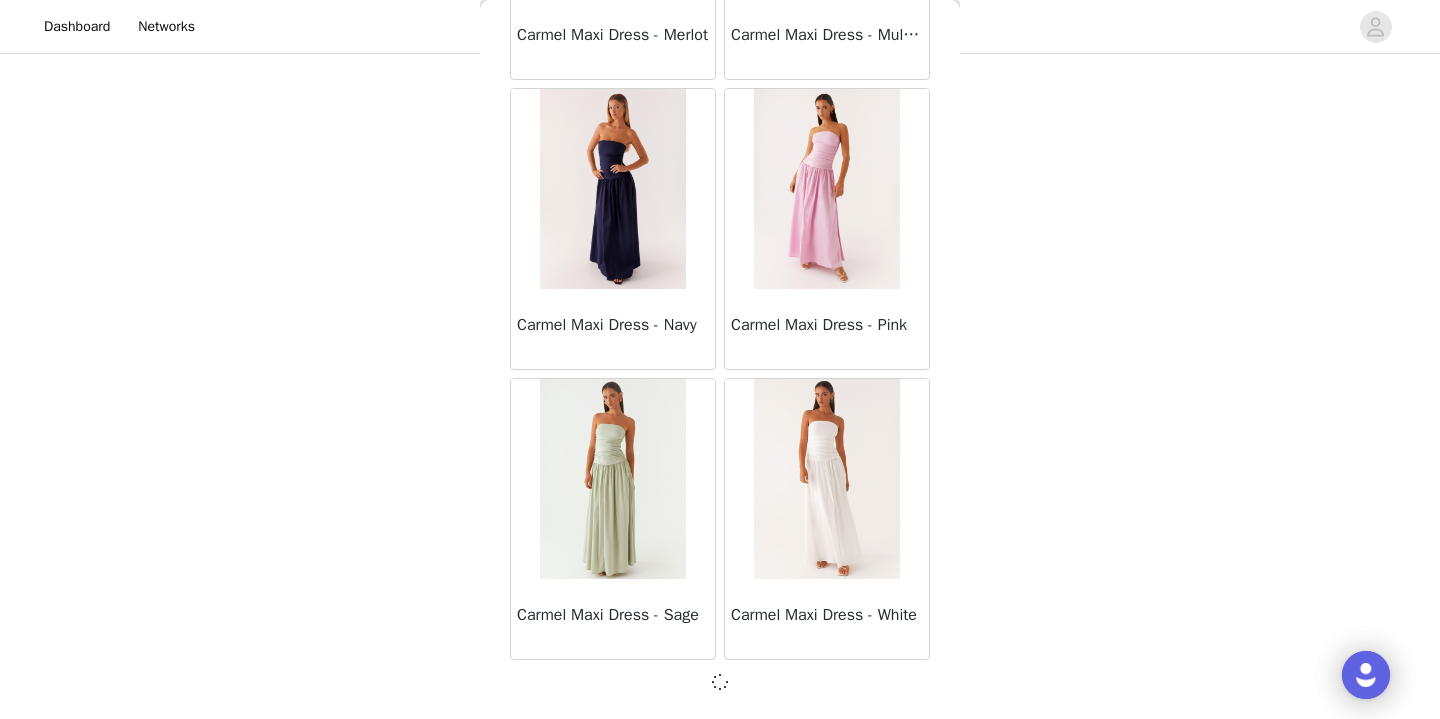 scroll, scrollTop: 153, scrollLeft: 0, axis: vertical 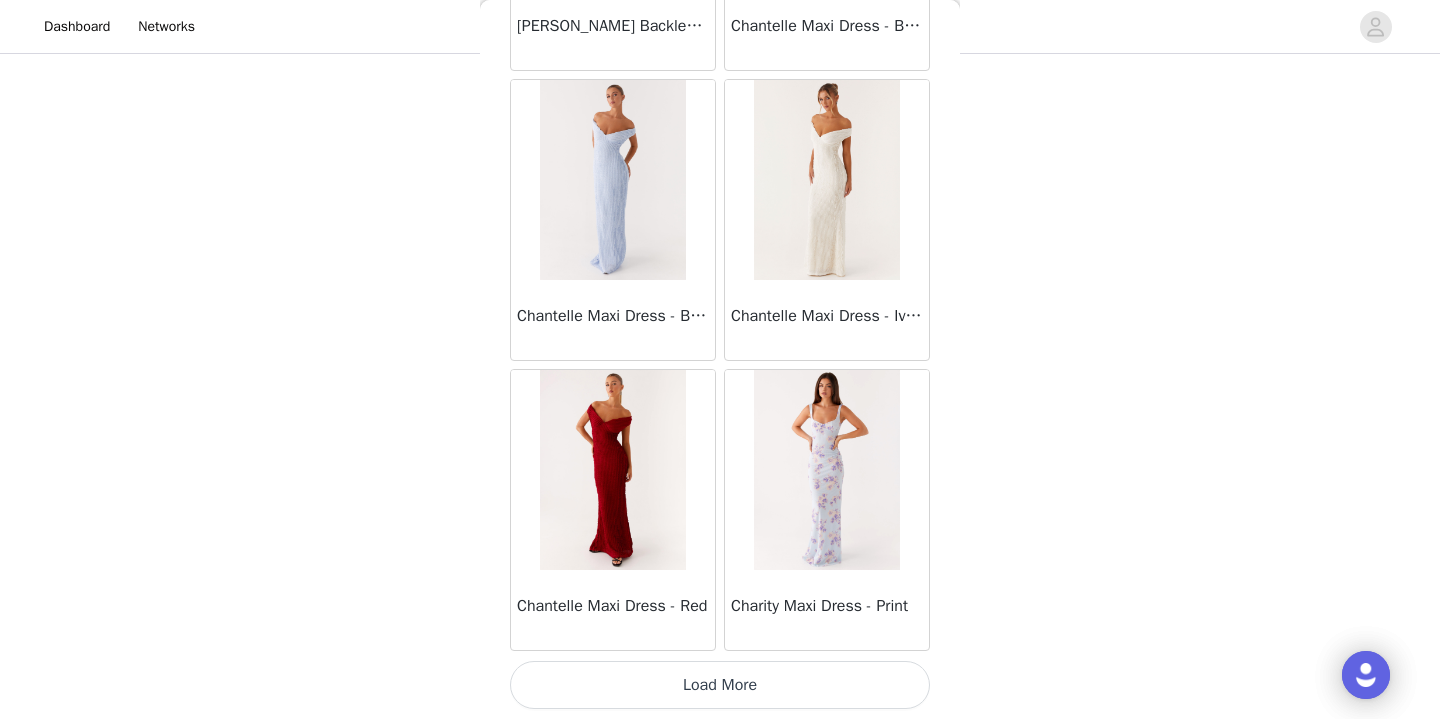 click on "Load More" at bounding box center [720, 685] 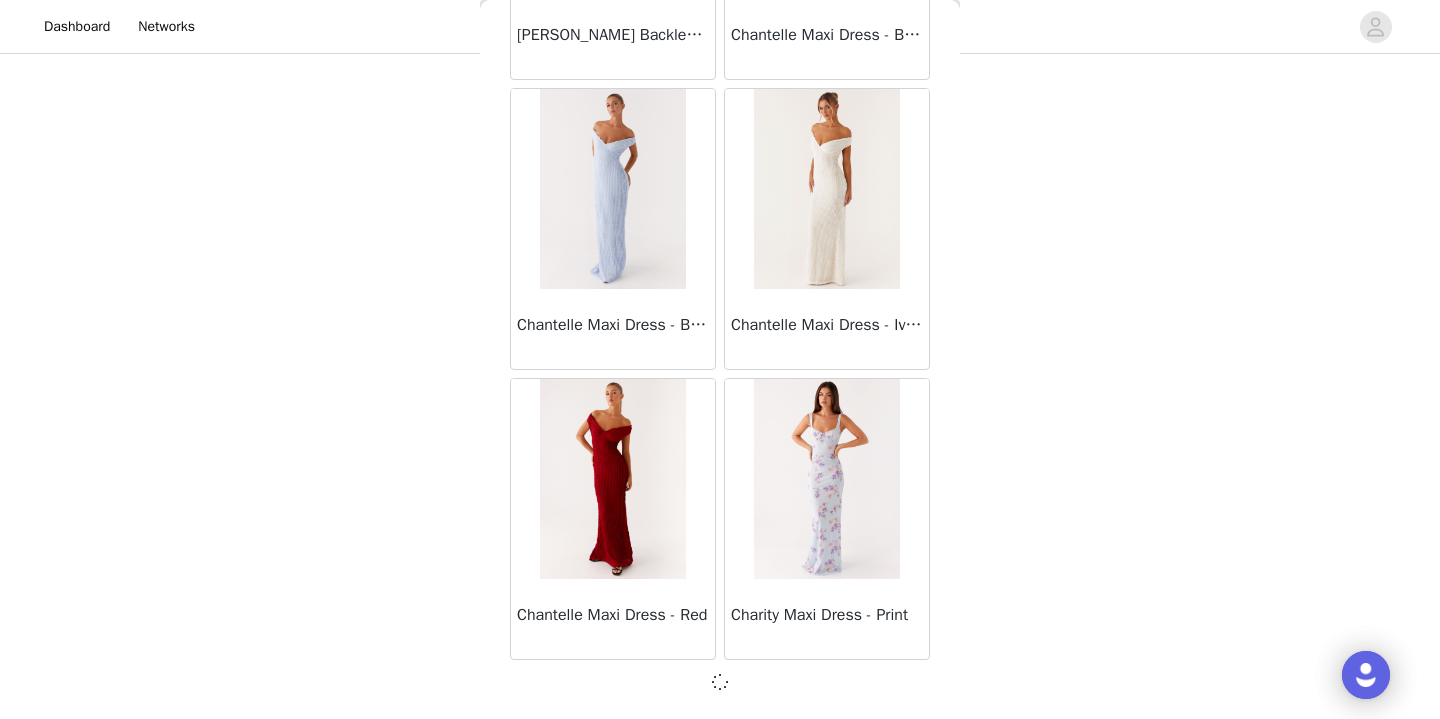 scroll, scrollTop: 13932, scrollLeft: 0, axis: vertical 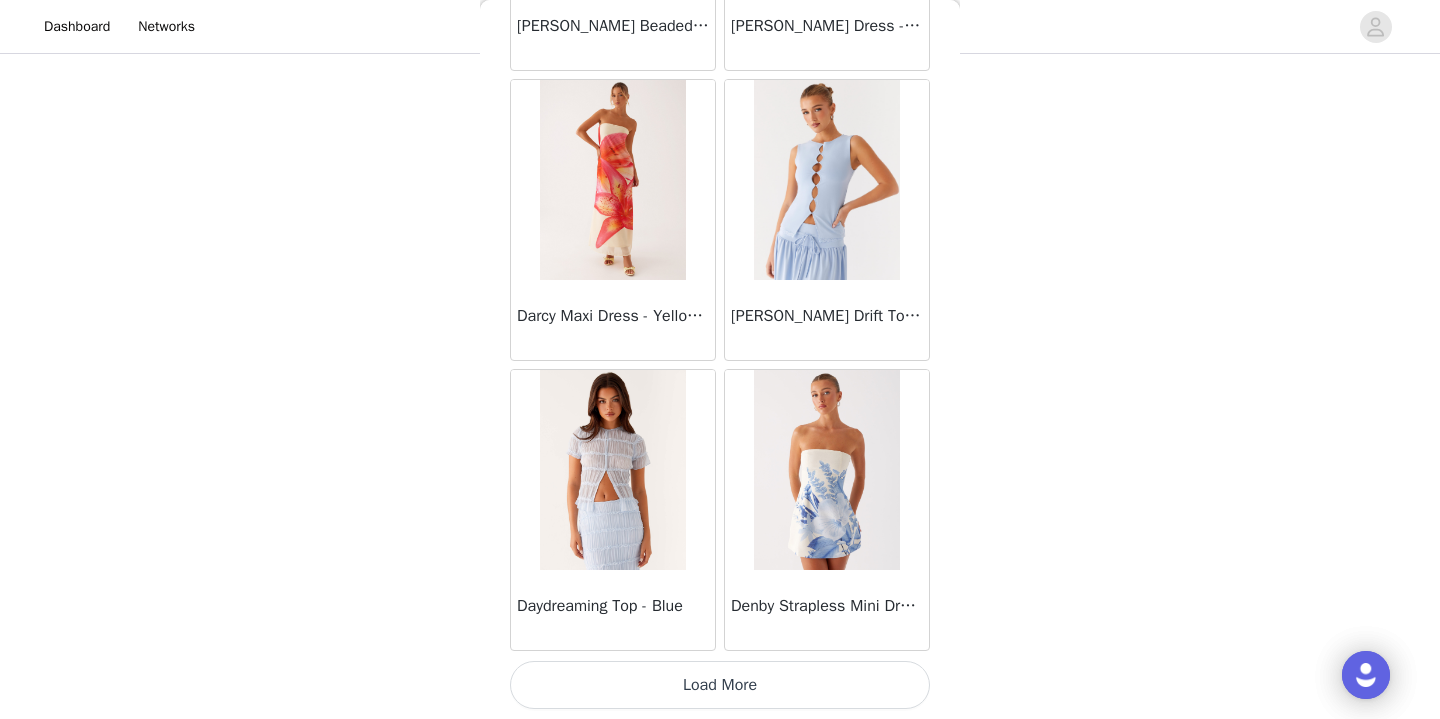 click on "Load More" at bounding box center (720, 685) 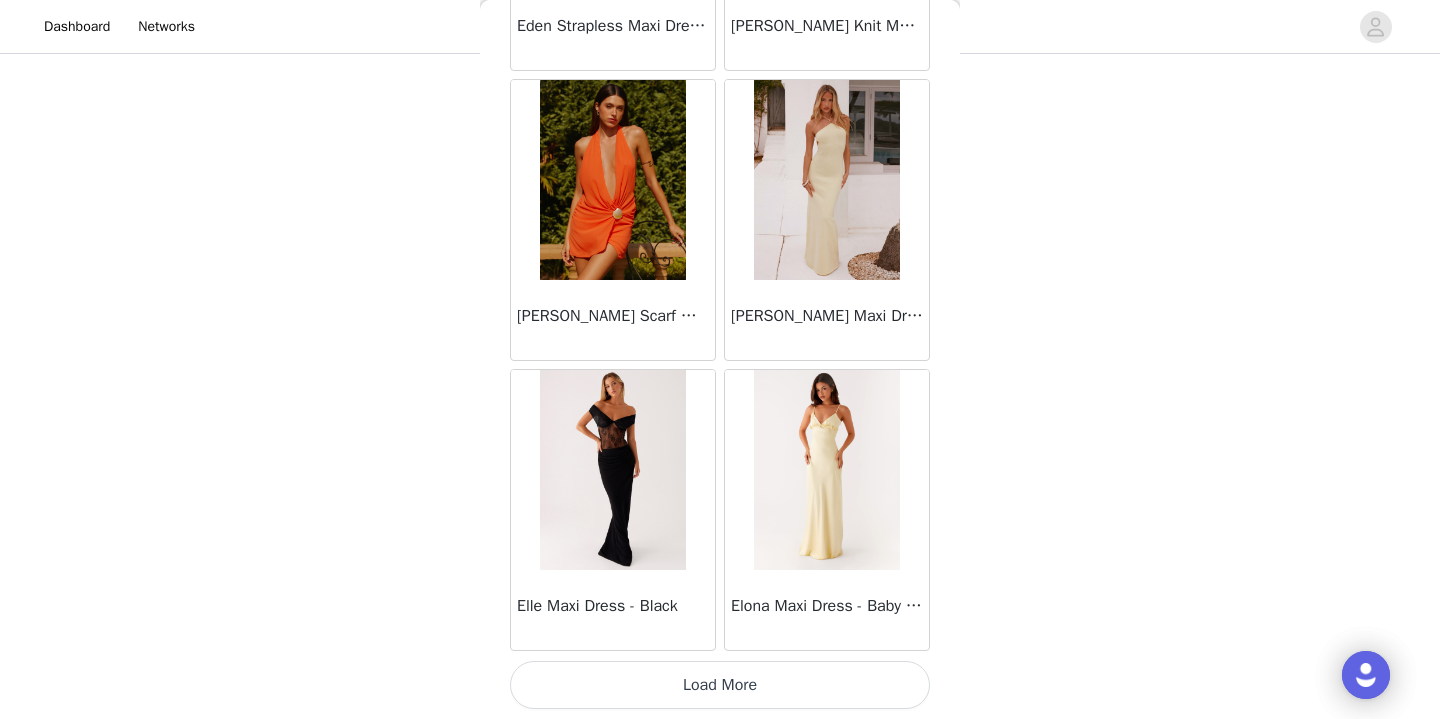 click on "Load More" at bounding box center (720, 685) 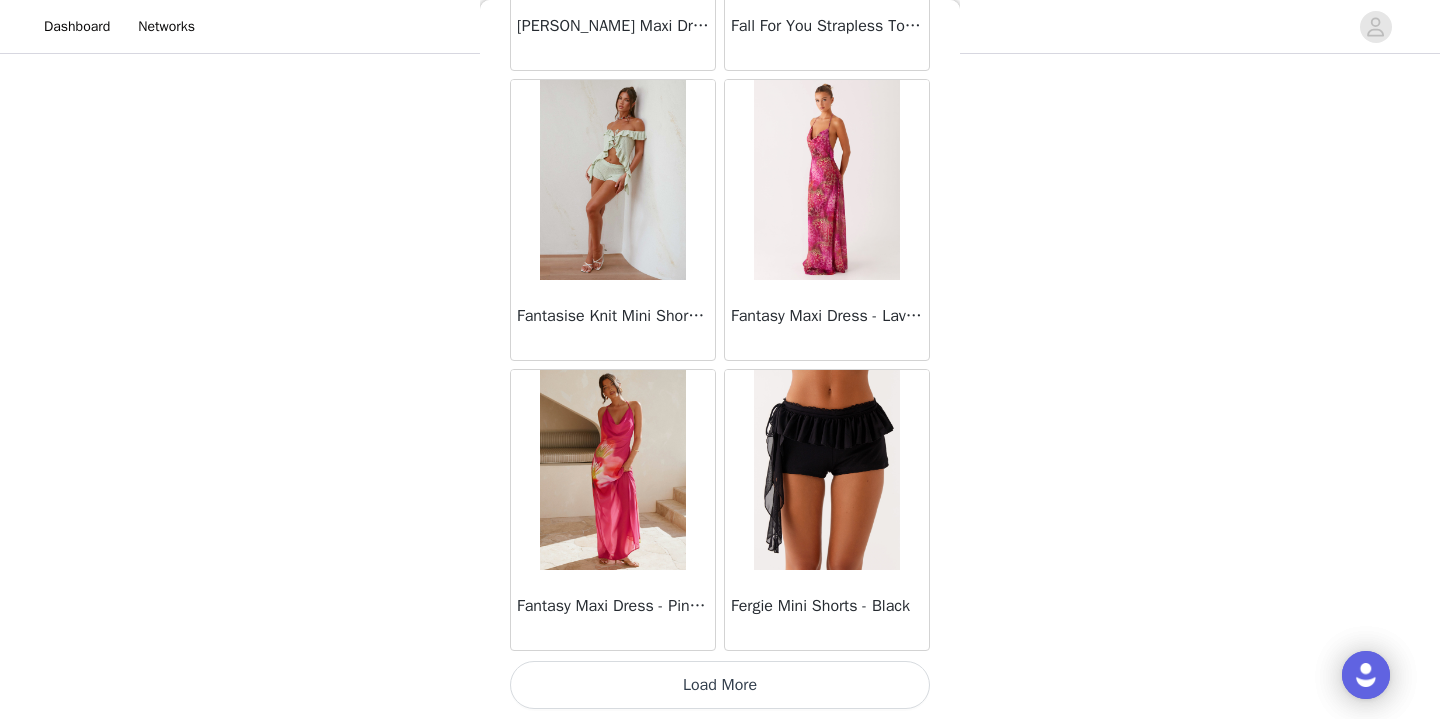 scroll, scrollTop: 22641, scrollLeft: 0, axis: vertical 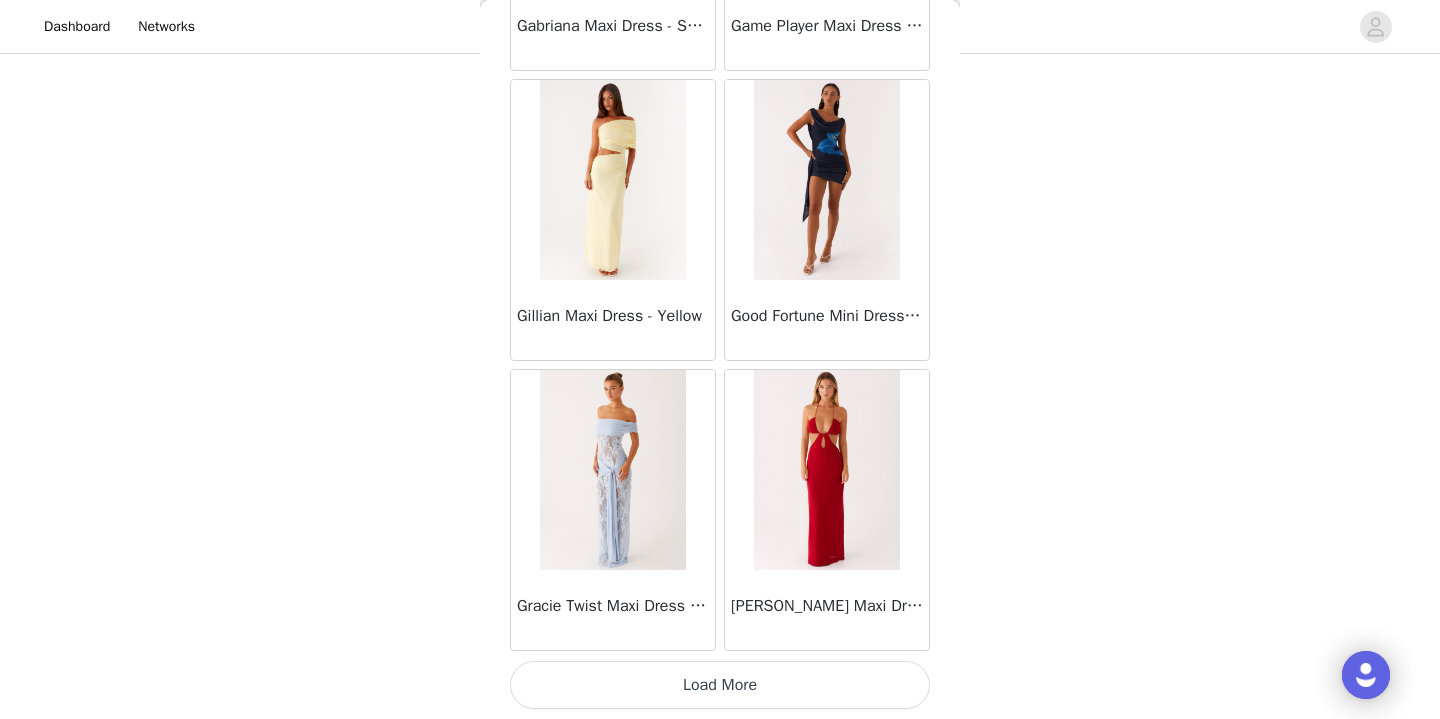 click on "Load More" at bounding box center [720, 685] 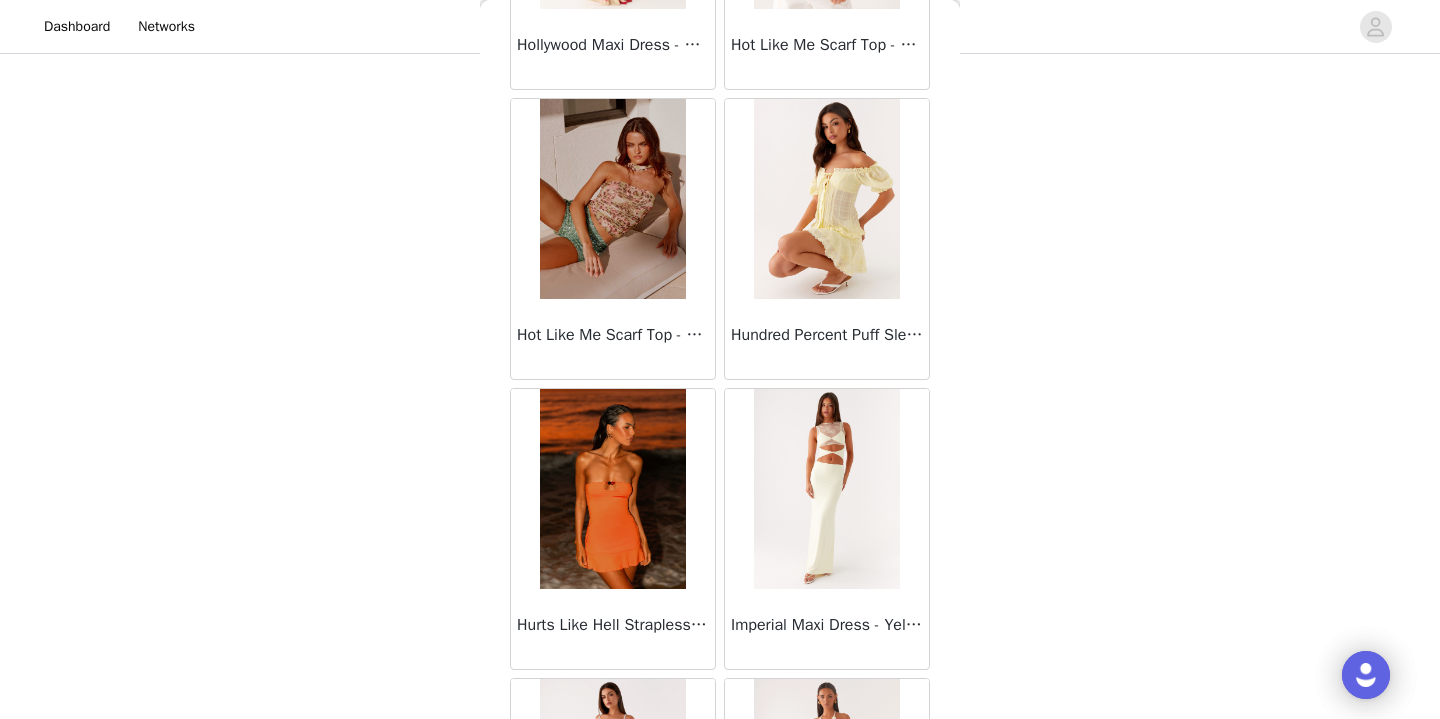 scroll, scrollTop: 28180, scrollLeft: 0, axis: vertical 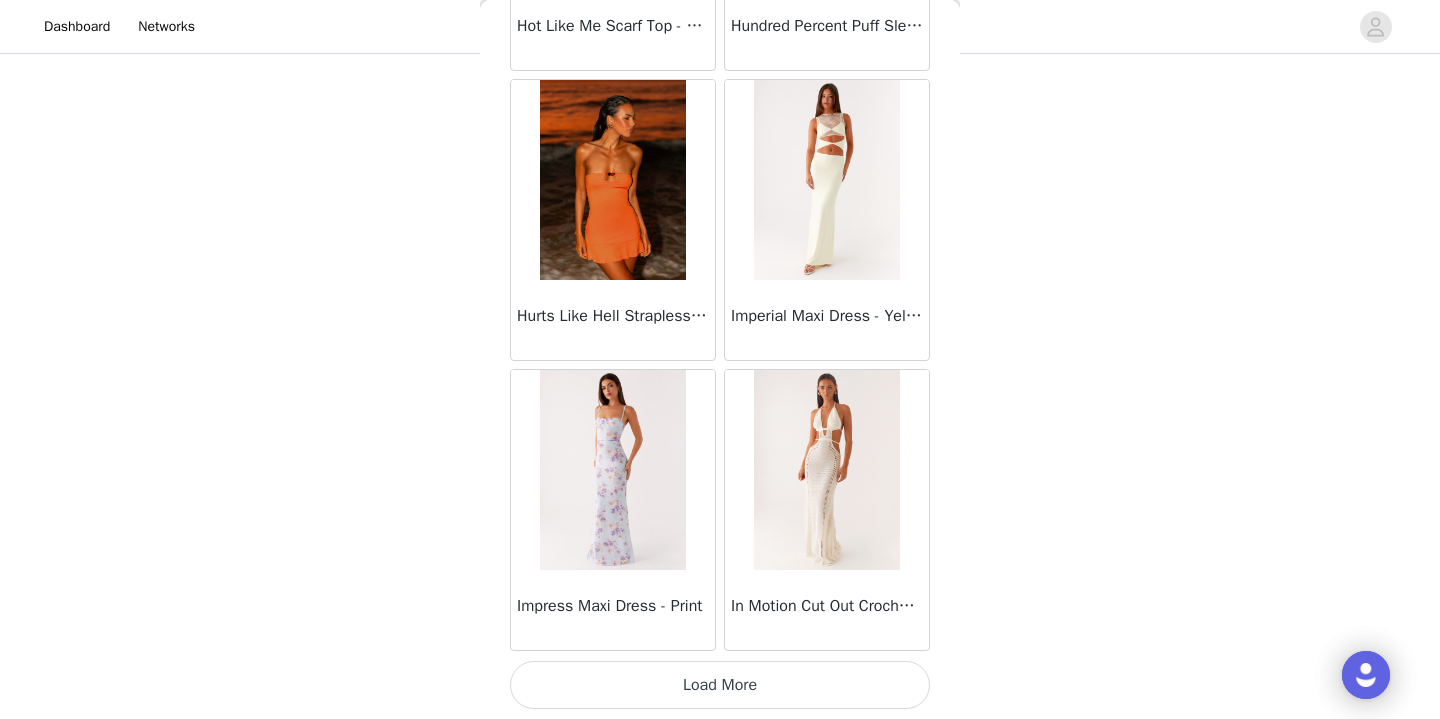 click on "Load More" at bounding box center [720, 685] 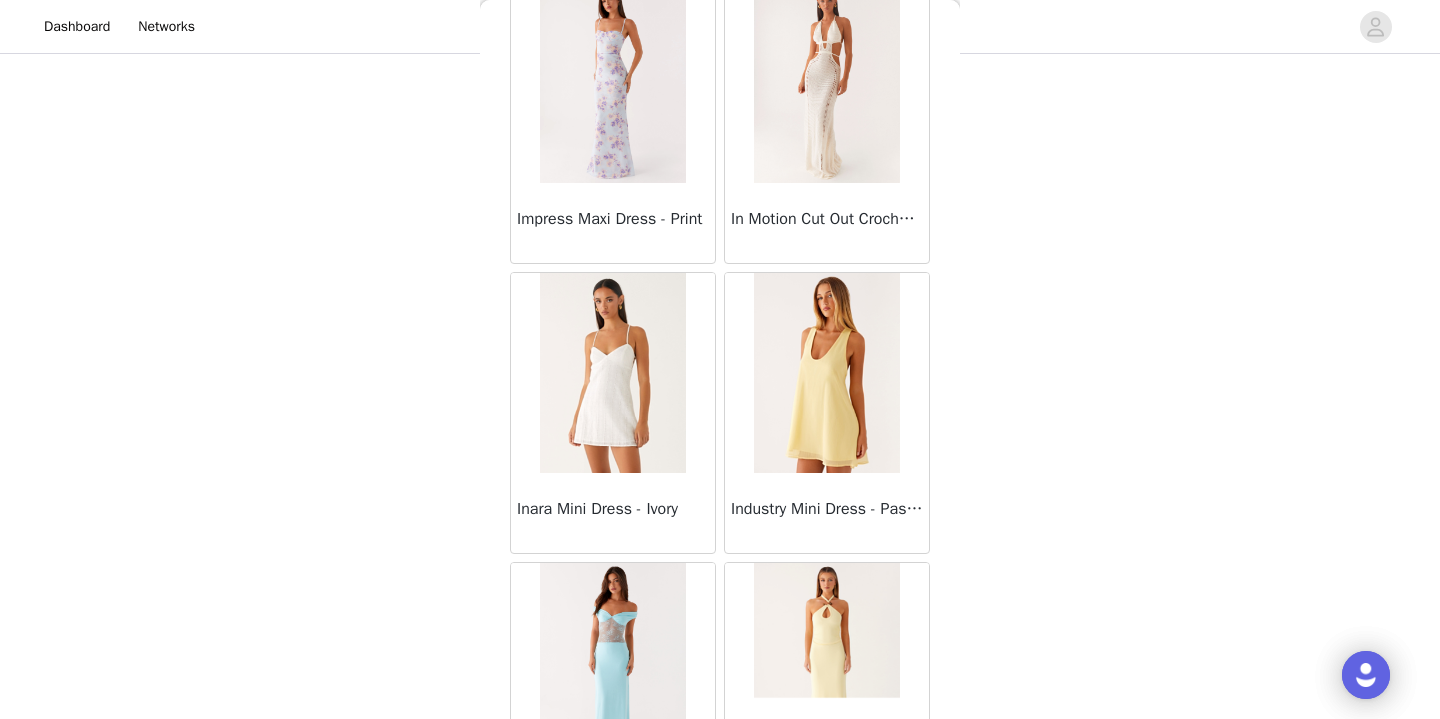 scroll, scrollTop: 29214, scrollLeft: 0, axis: vertical 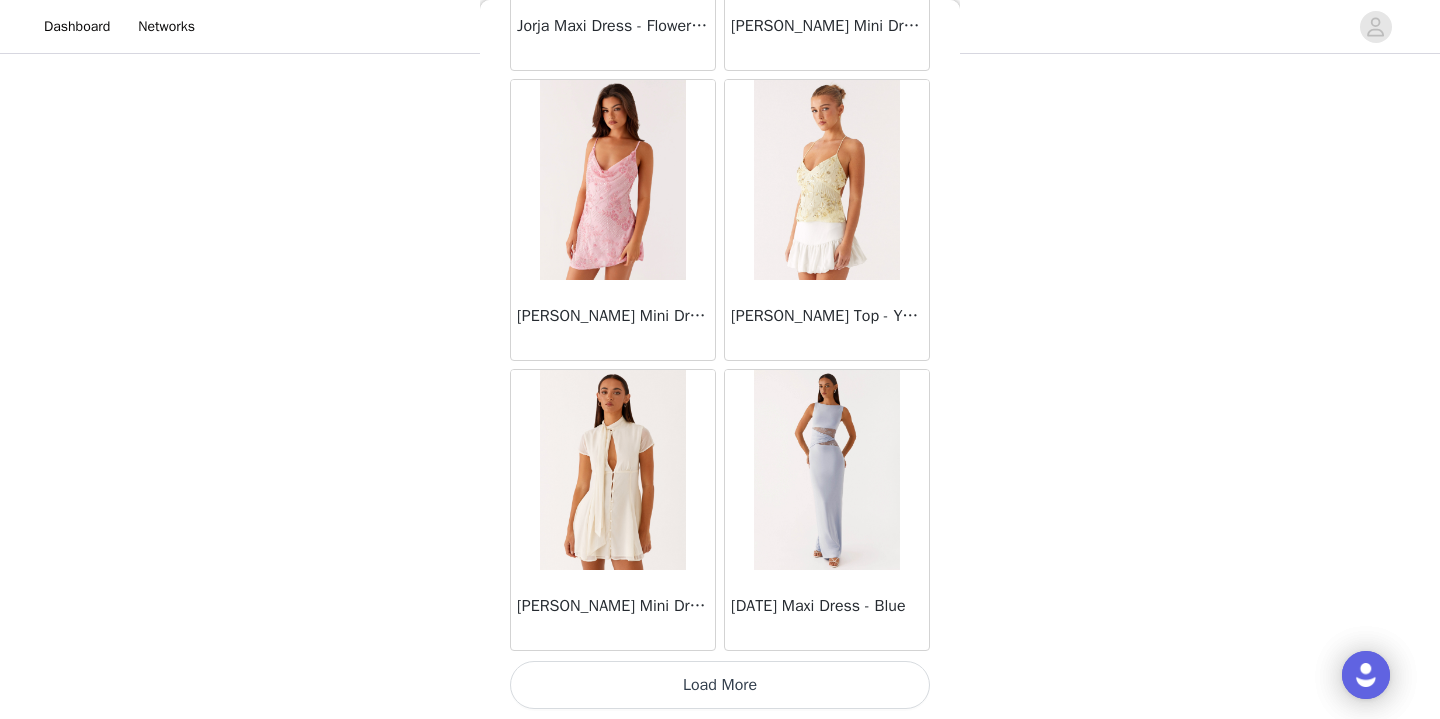 click on "Load More" at bounding box center (720, 685) 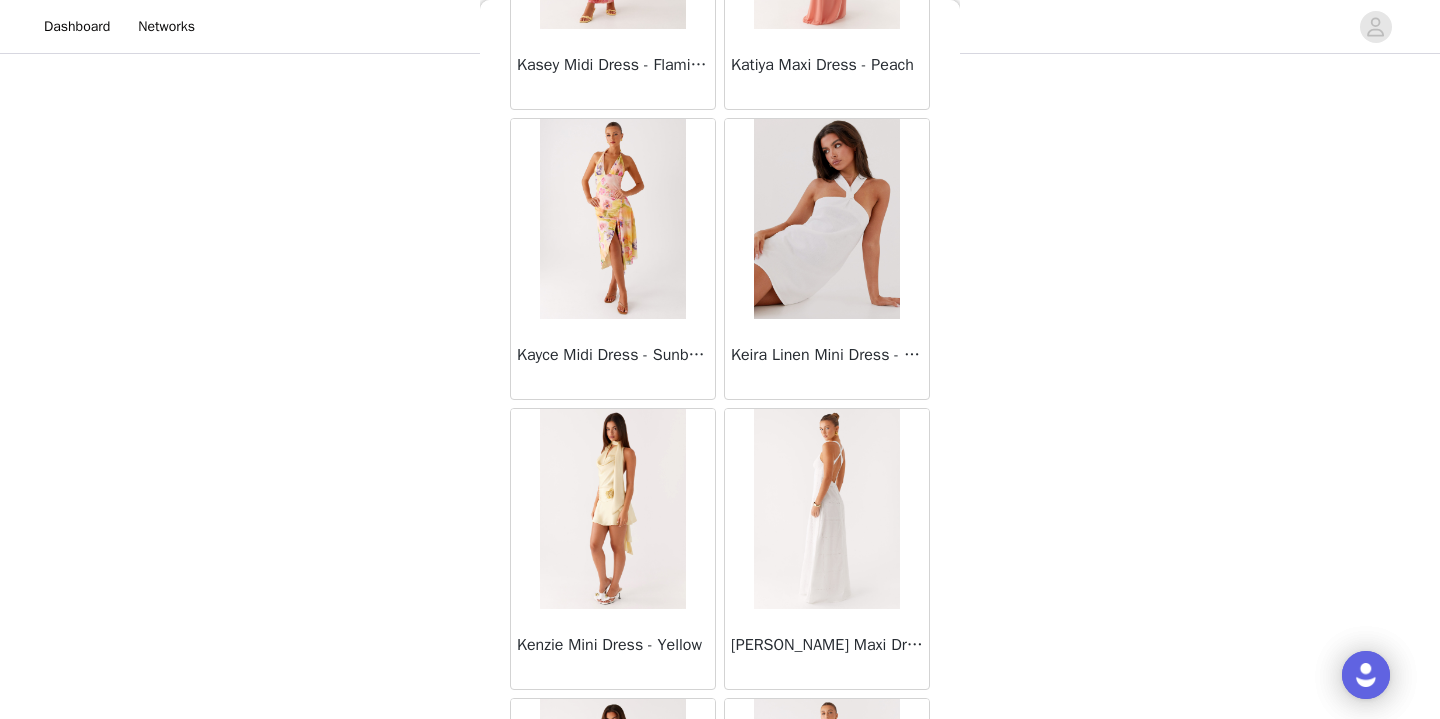 scroll, scrollTop: 32899, scrollLeft: 0, axis: vertical 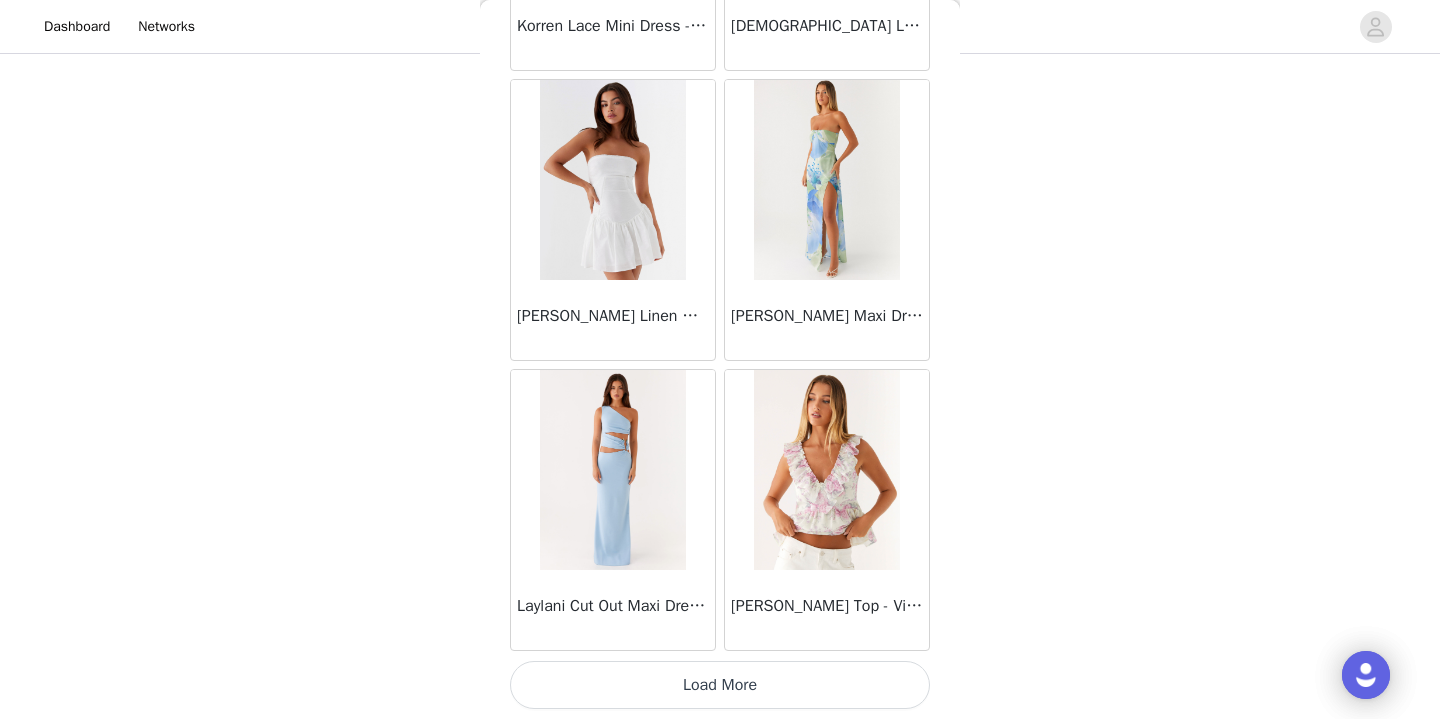click on "Load More" at bounding box center [720, 685] 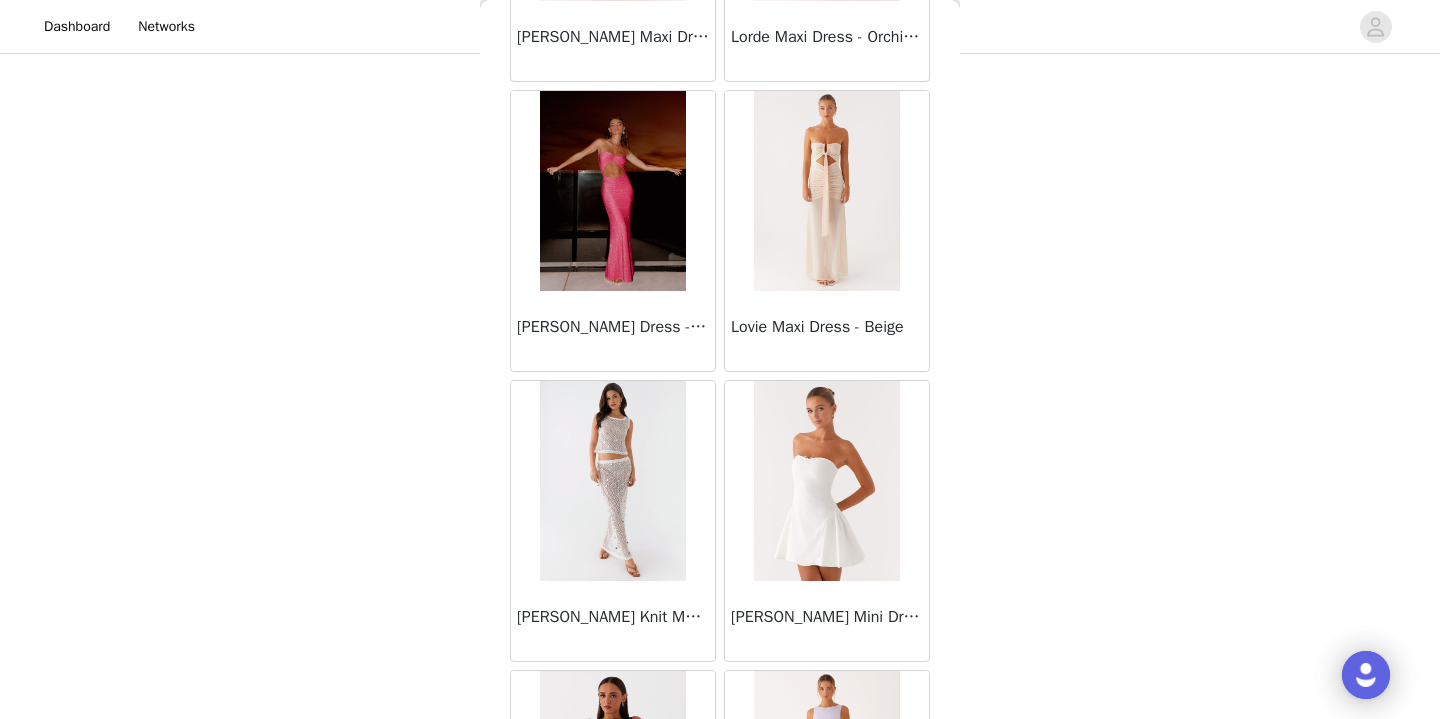 scroll, scrollTop: 36635, scrollLeft: 0, axis: vertical 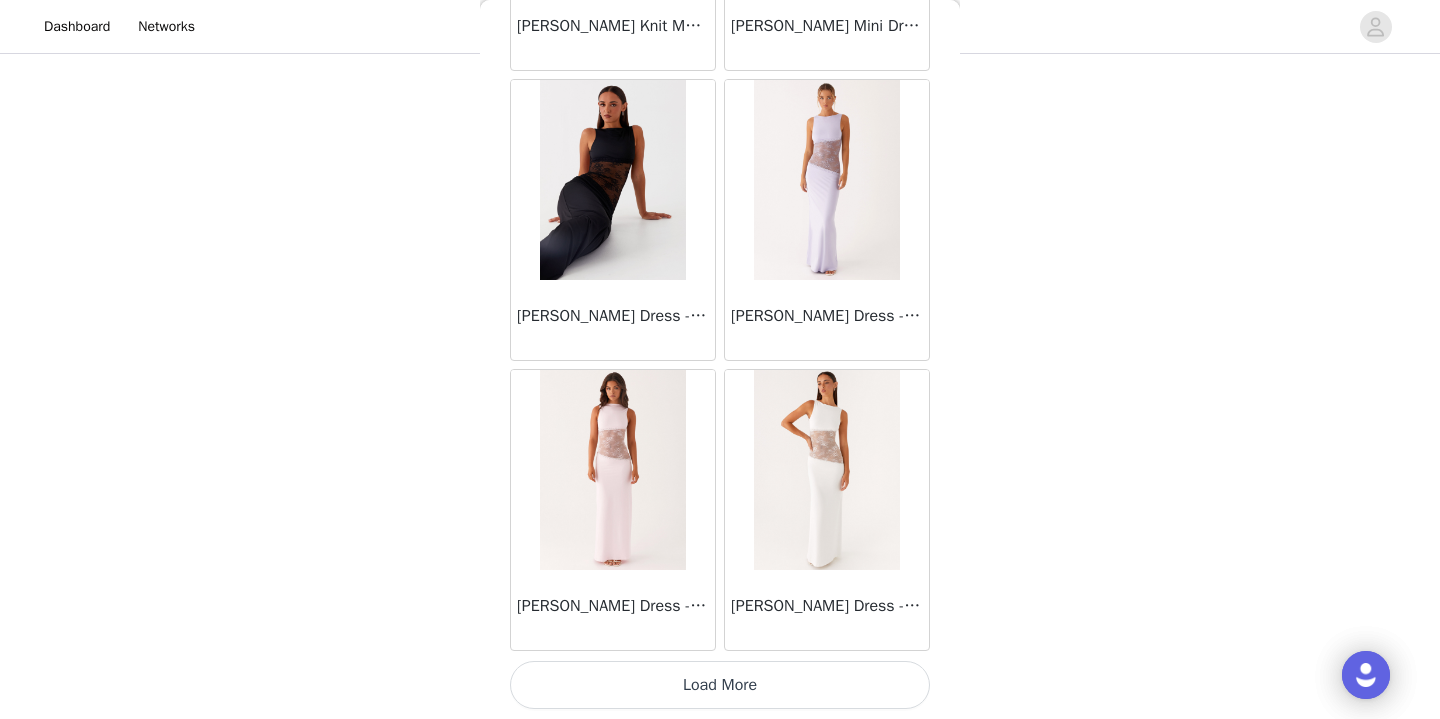 click on "Load More" at bounding box center [720, 685] 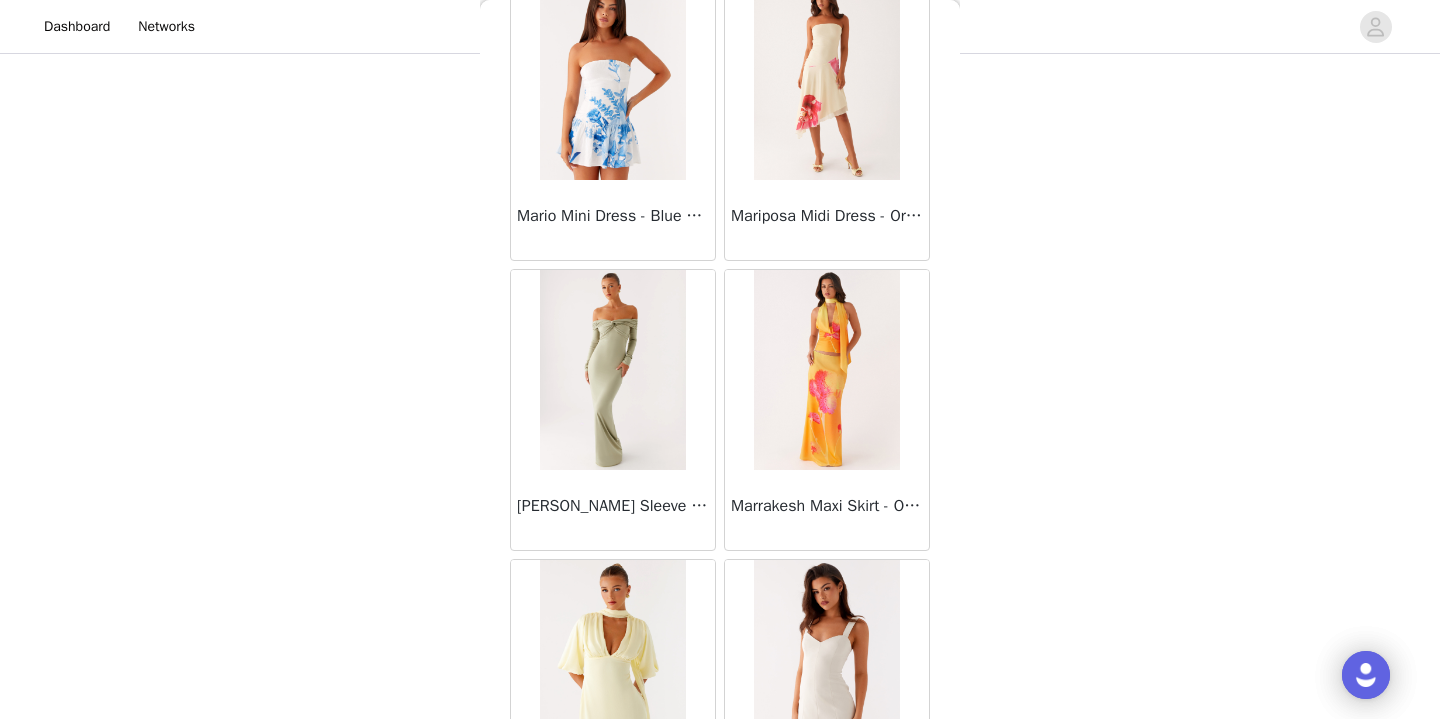 scroll, scrollTop: 39878, scrollLeft: 0, axis: vertical 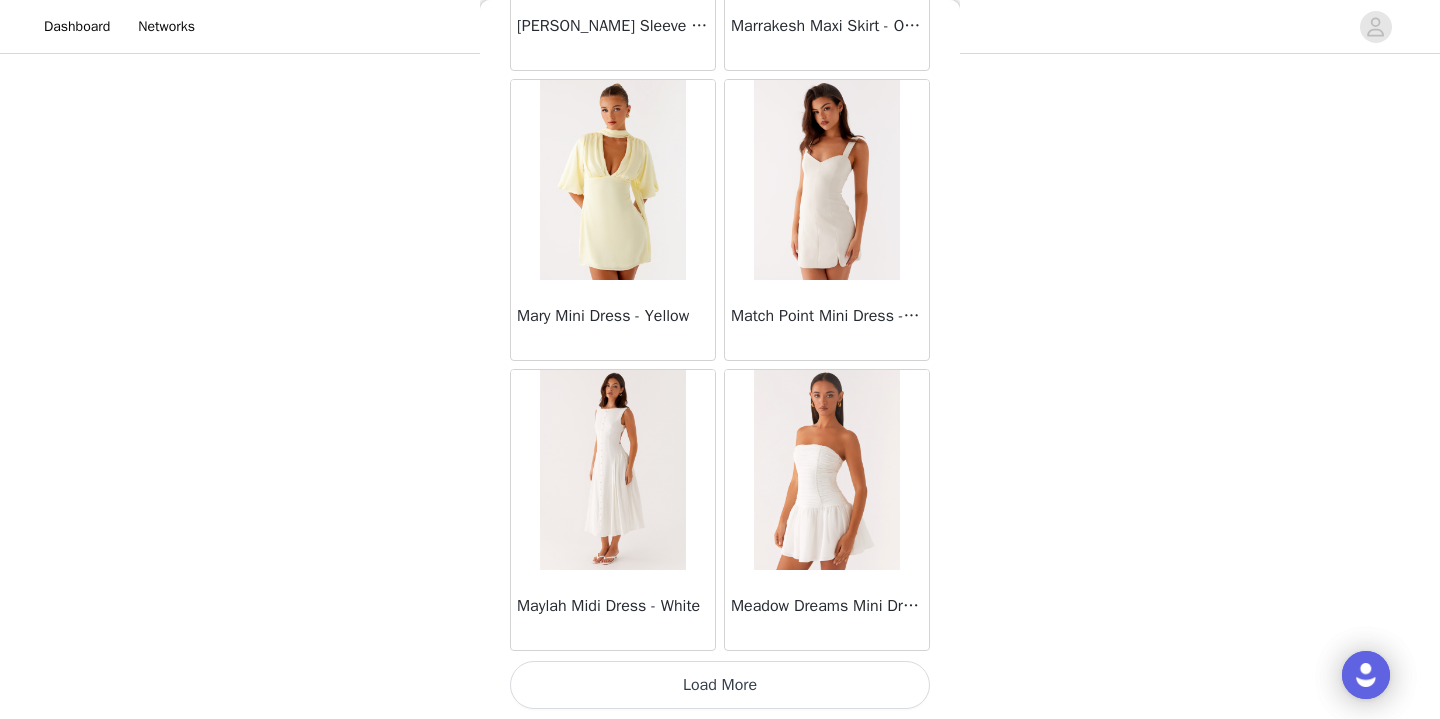 click on "Load More" at bounding box center (720, 685) 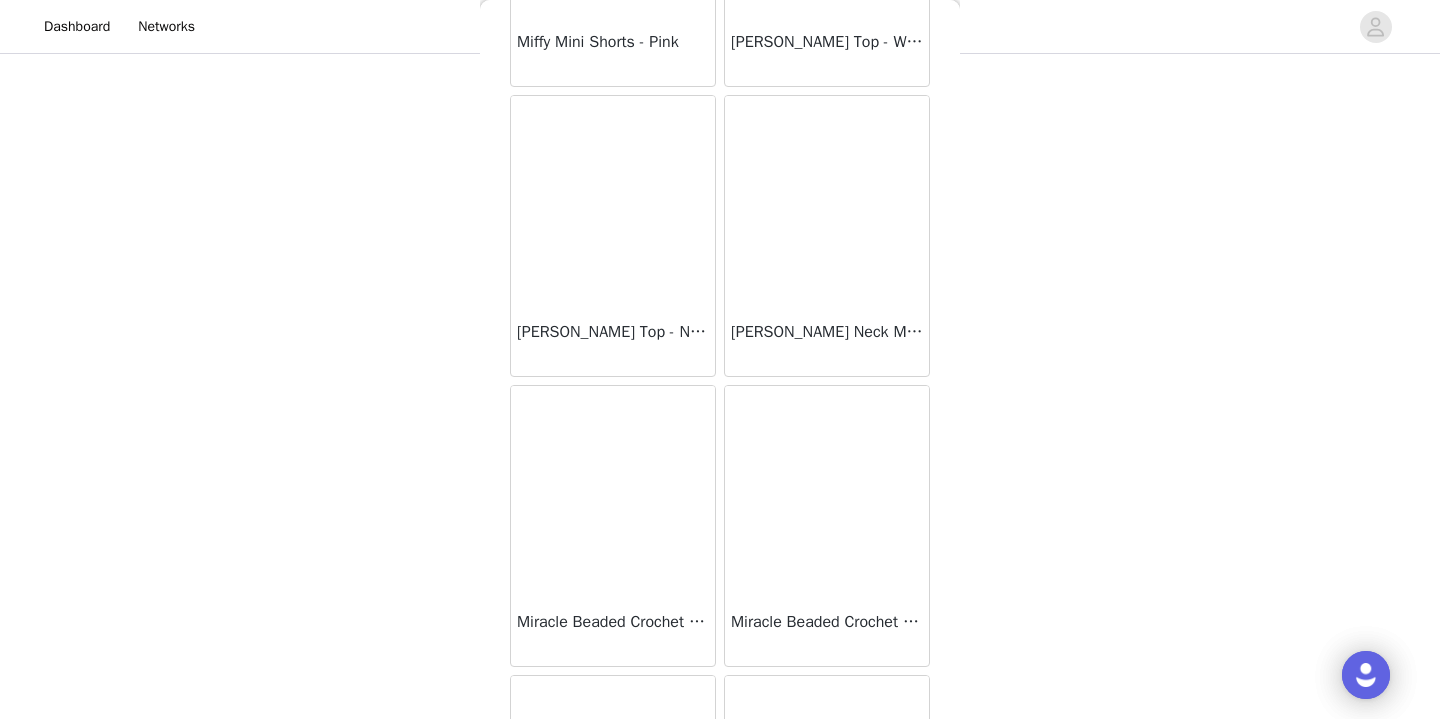 scroll, scrollTop: 42057, scrollLeft: 0, axis: vertical 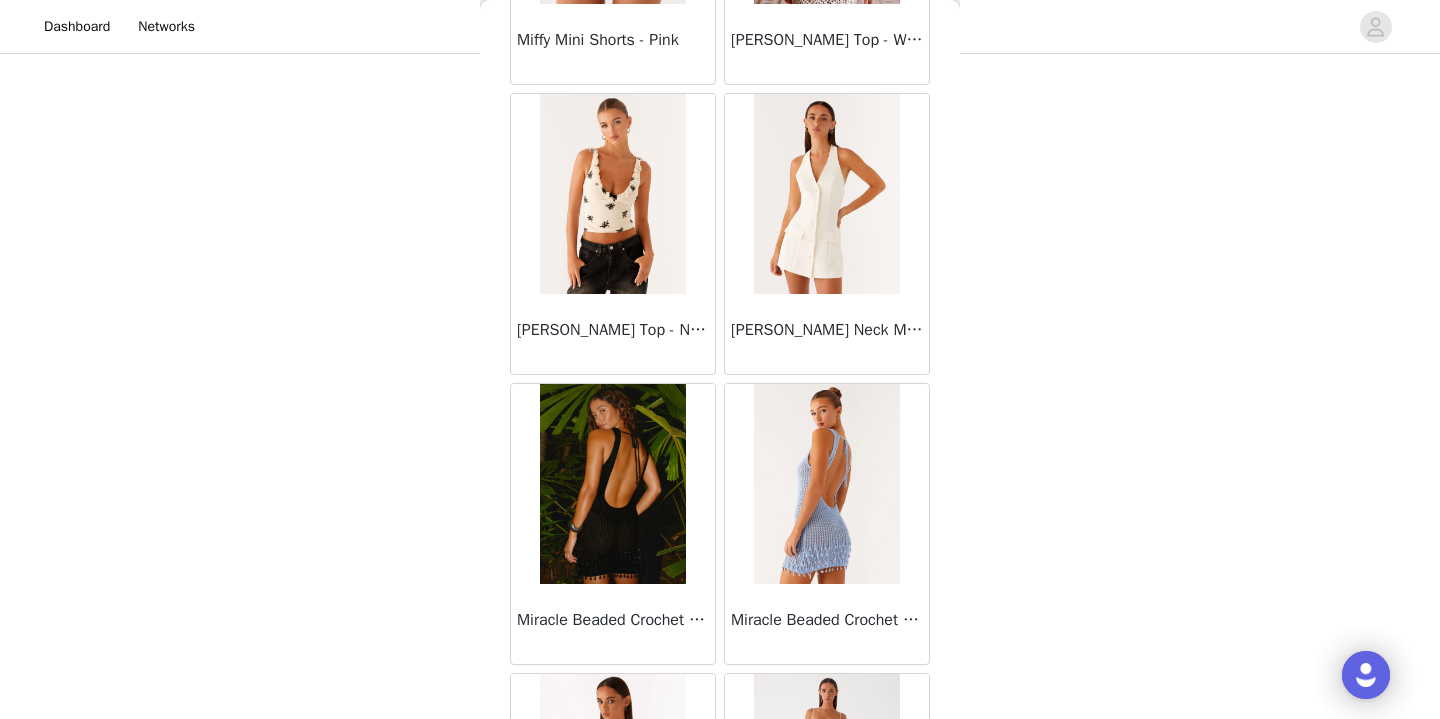click on "Miracle Beaded Crochet Mini Dress - Black" at bounding box center [613, 620] 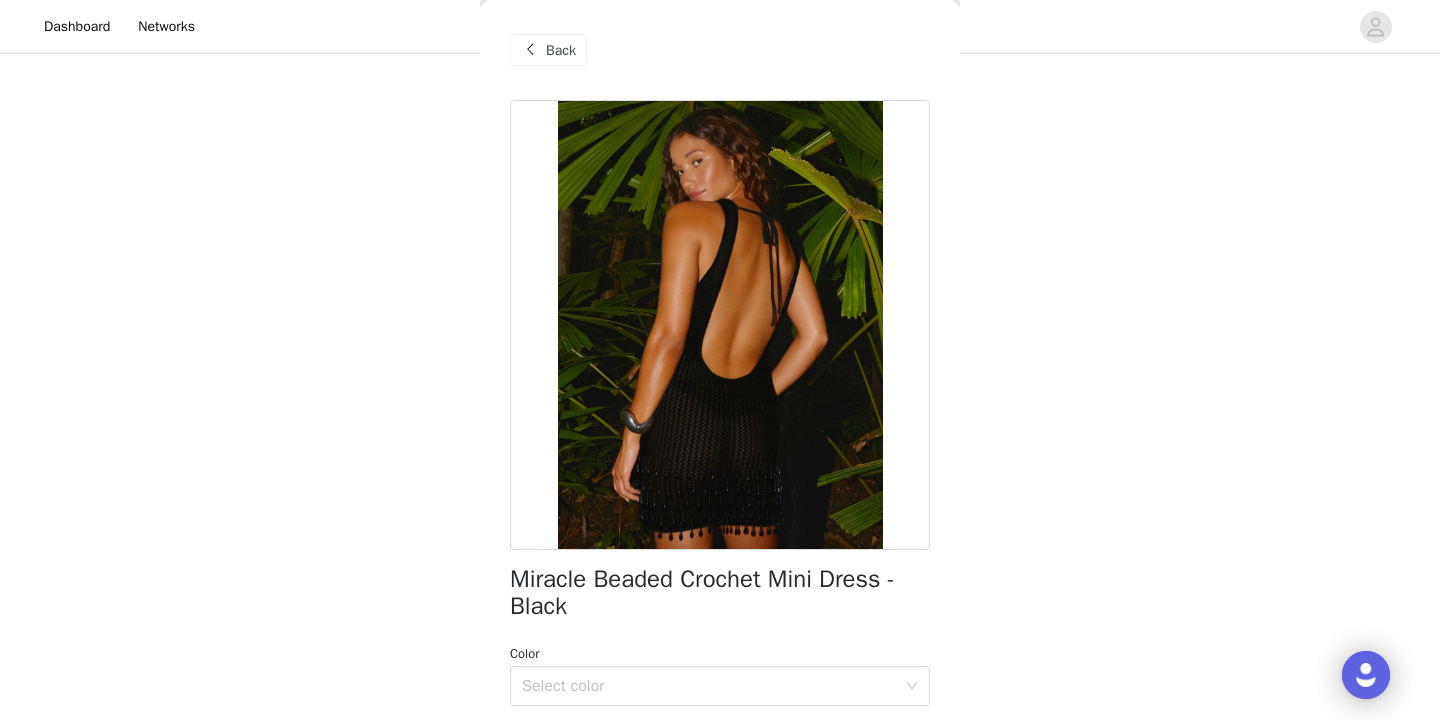 scroll, scrollTop: 0, scrollLeft: 0, axis: both 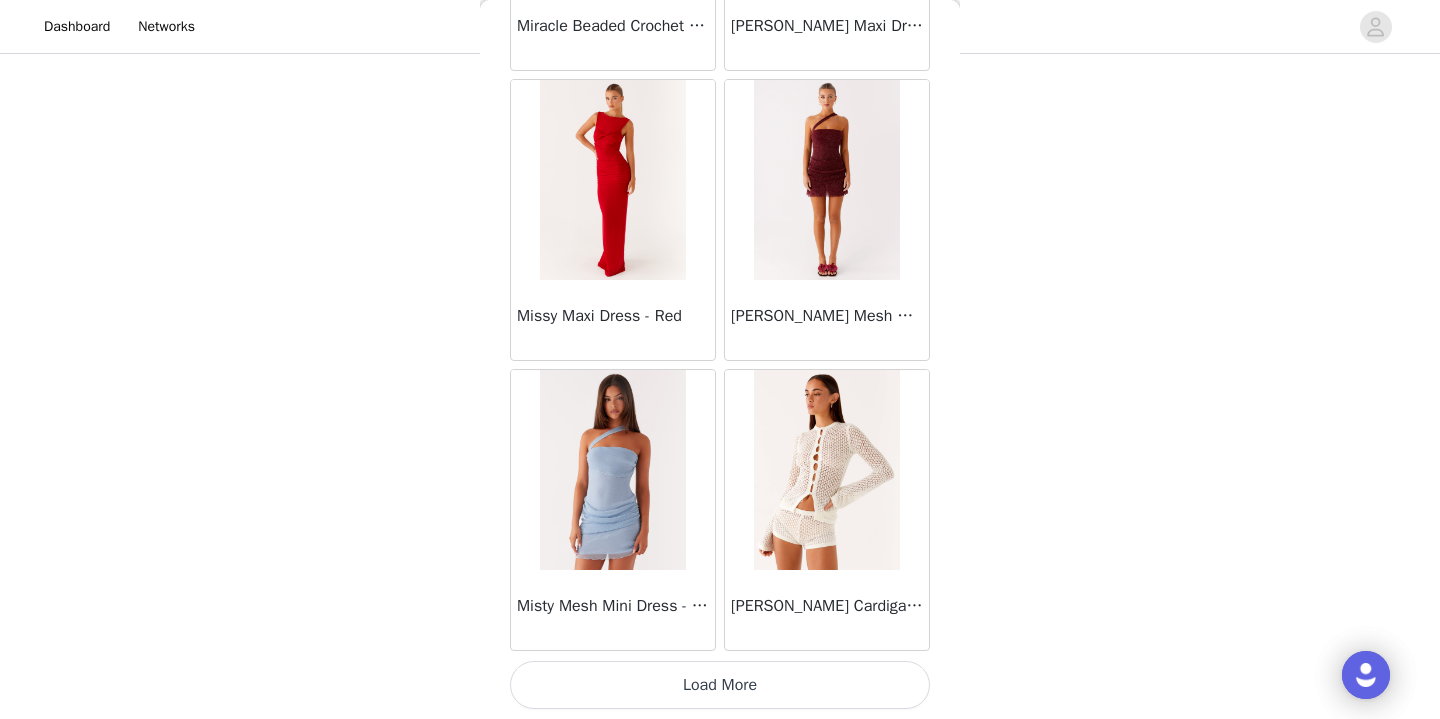 click on "Load More" at bounding box center (720, 685) 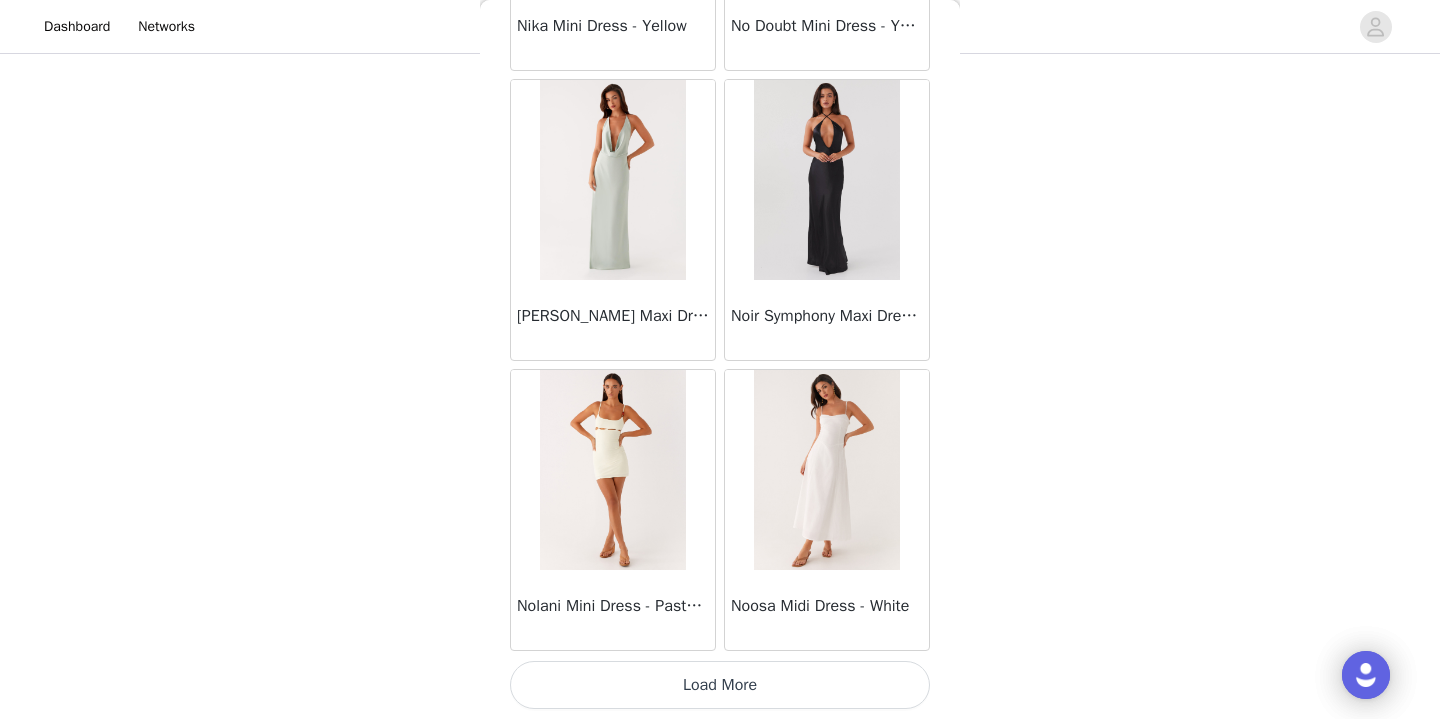 scroll, scrollTop: 45841, scrollLeft: 0, axis: vertical 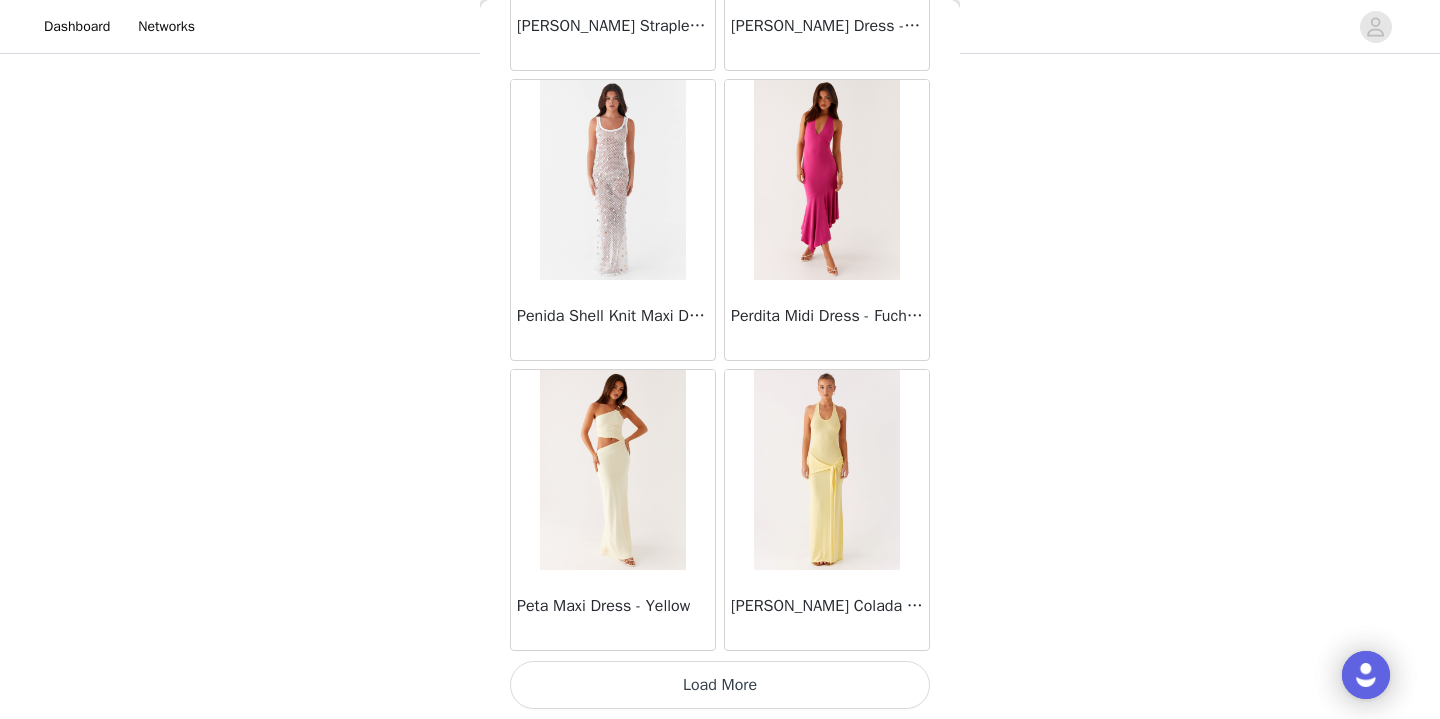 click on "Load More" at bounding box center [720, 685] 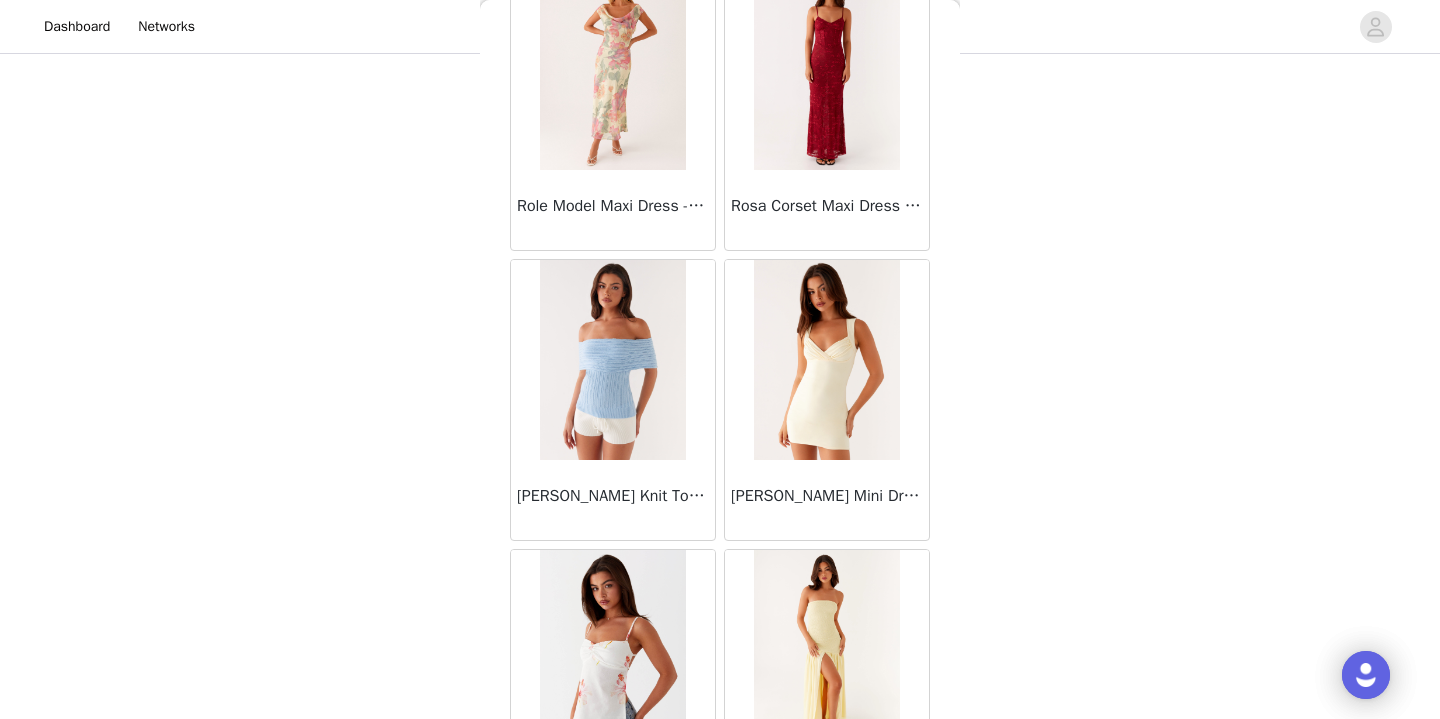 scroll, scrollTop: 51322, scrollLeft: 0, axis: vertical 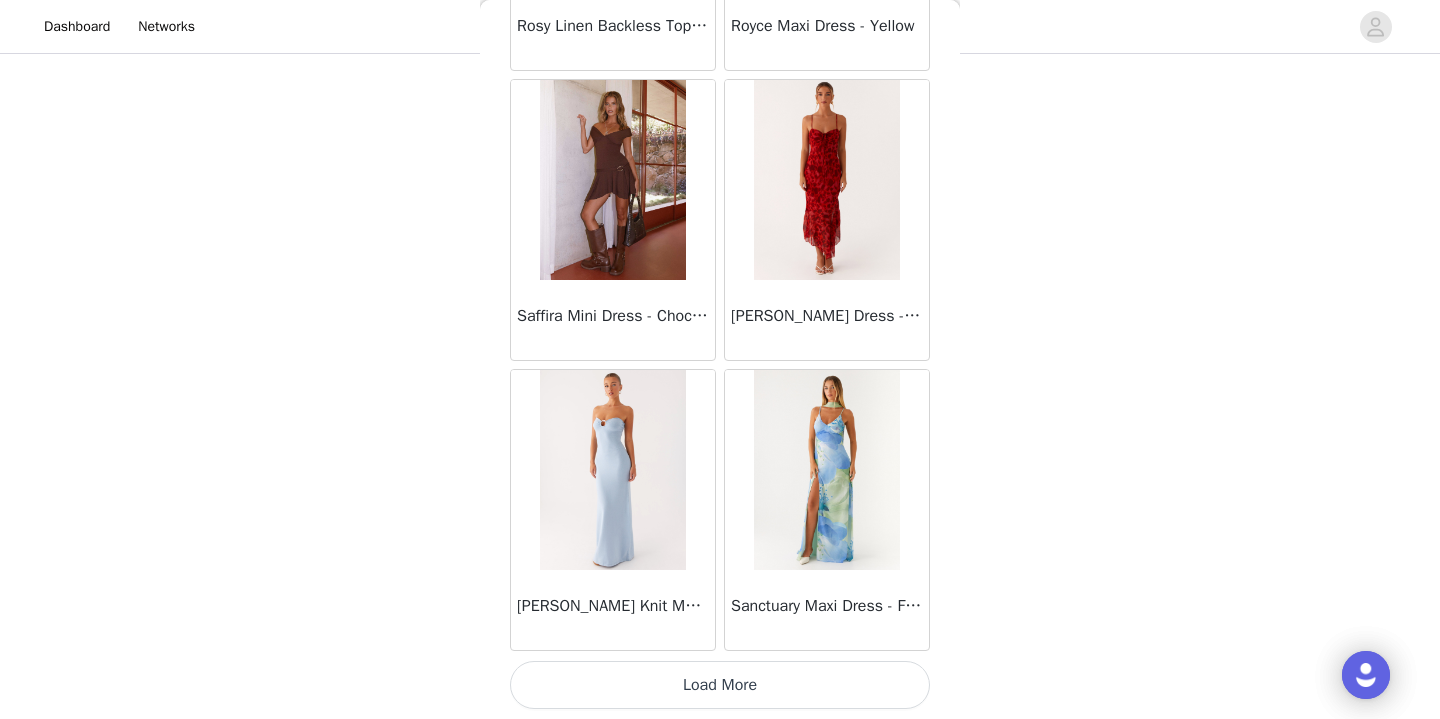 click on "Load More" at bounding box center (720, 685) 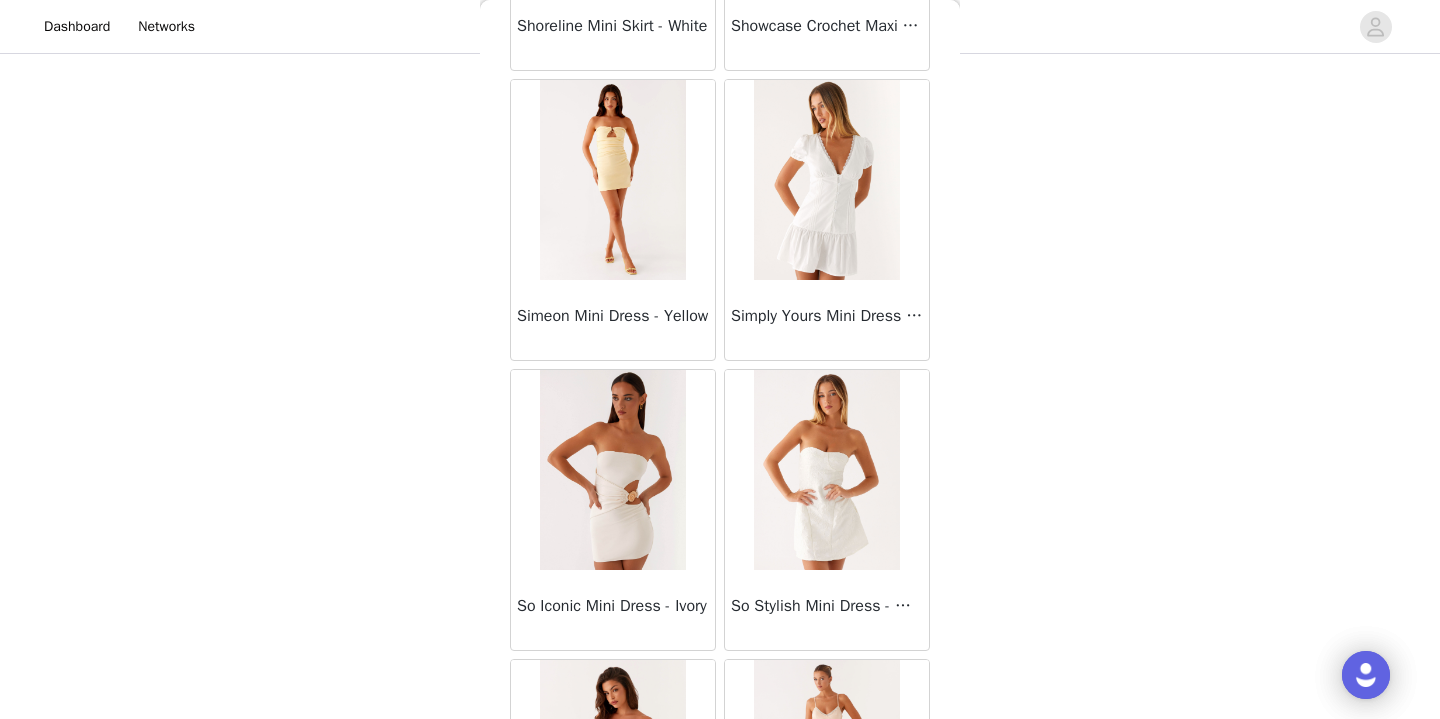 scroll, scrollTop: 54155, scrollLeft: 0, axis: vertical 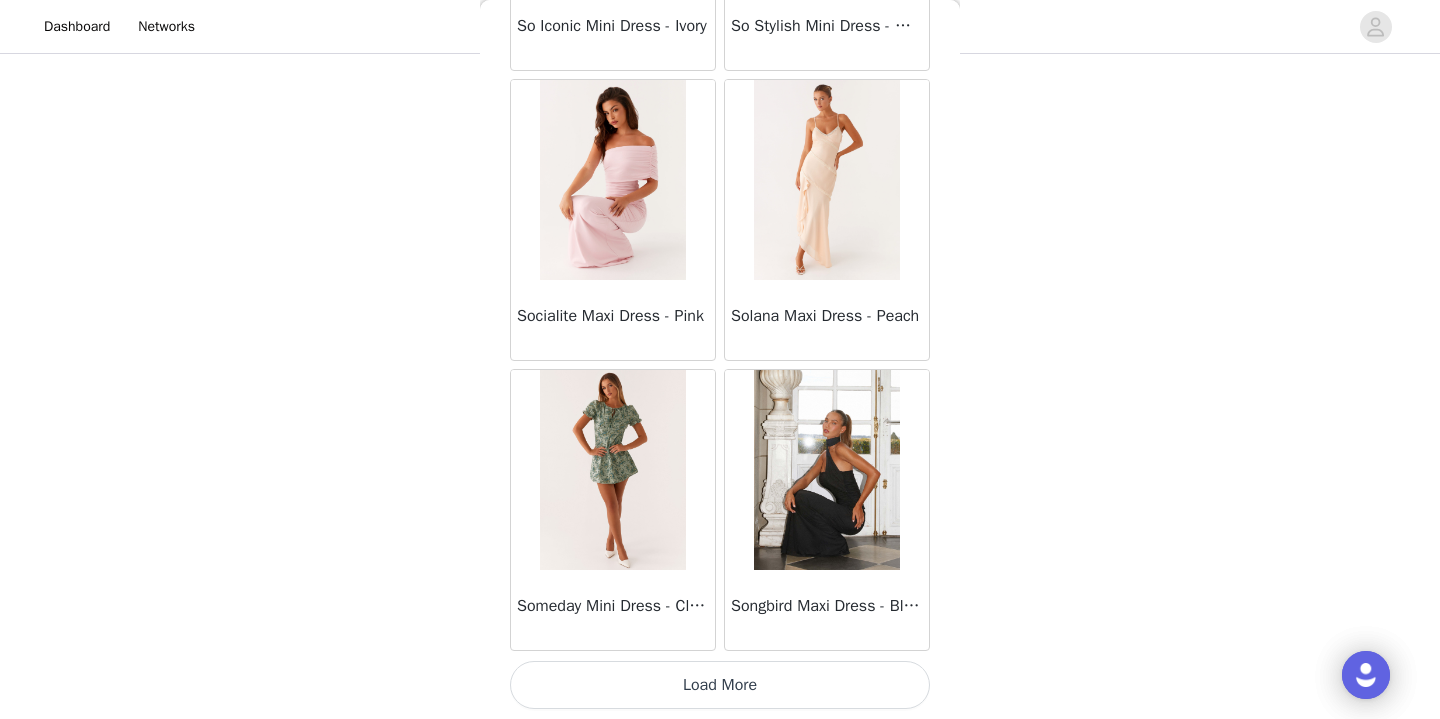click on "Load More" at bounding box center [720, 685] 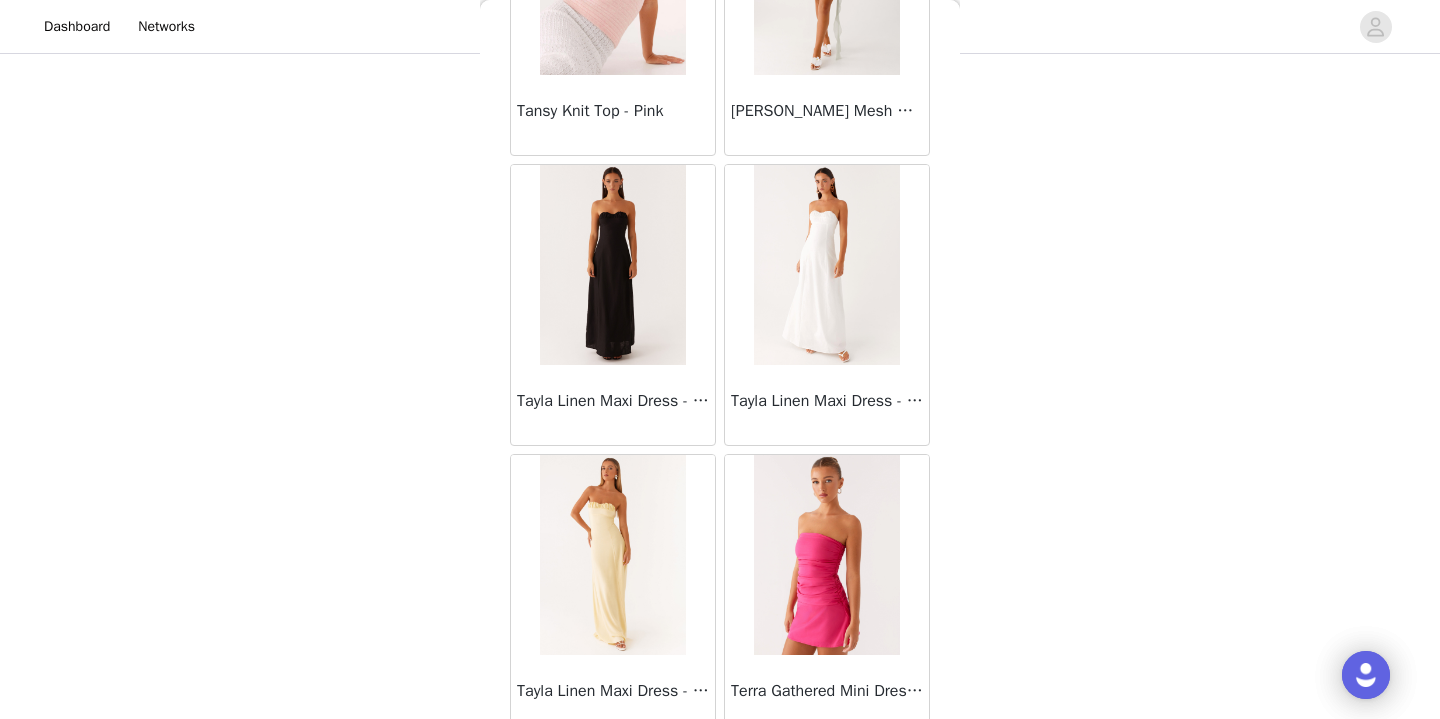 scroll, scrollTop: 57441, scrollLeft: 0, axis: vertical 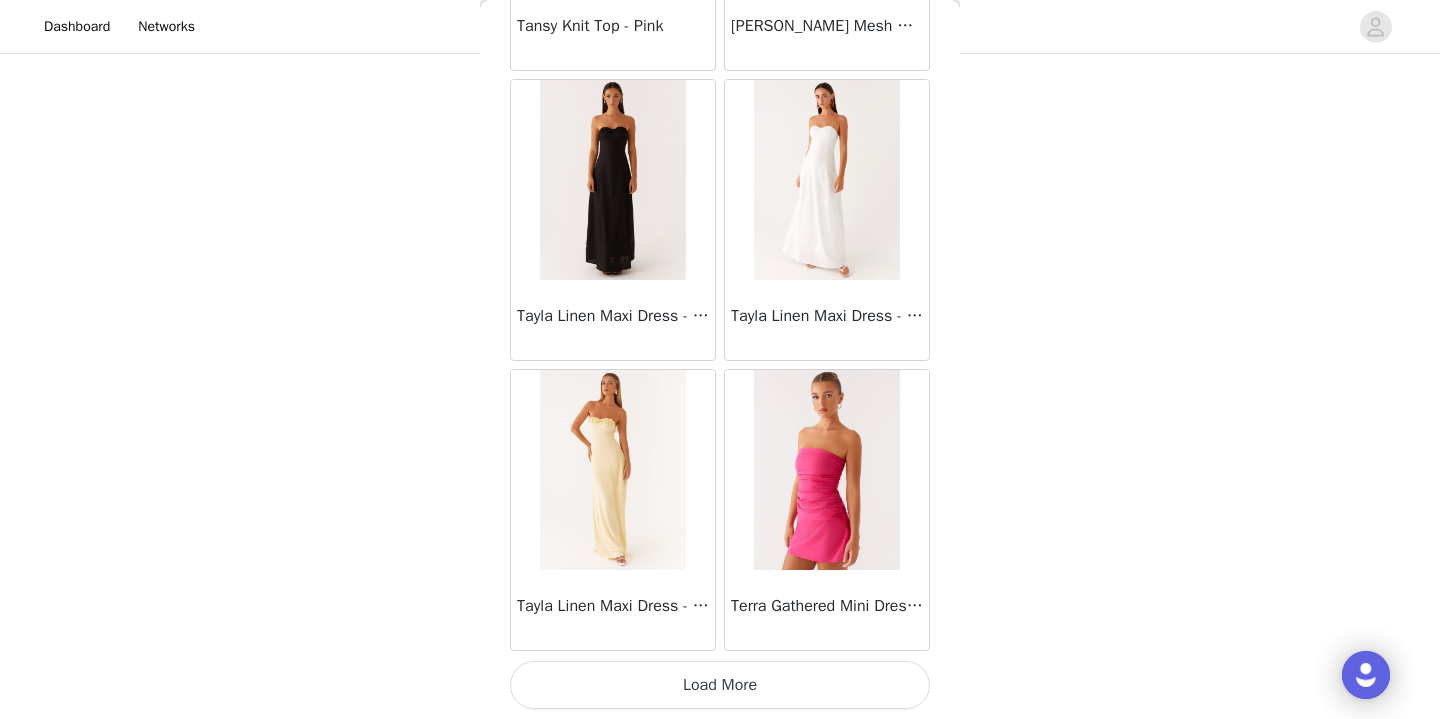 click on "Load More" at bounding box center (720, 685) 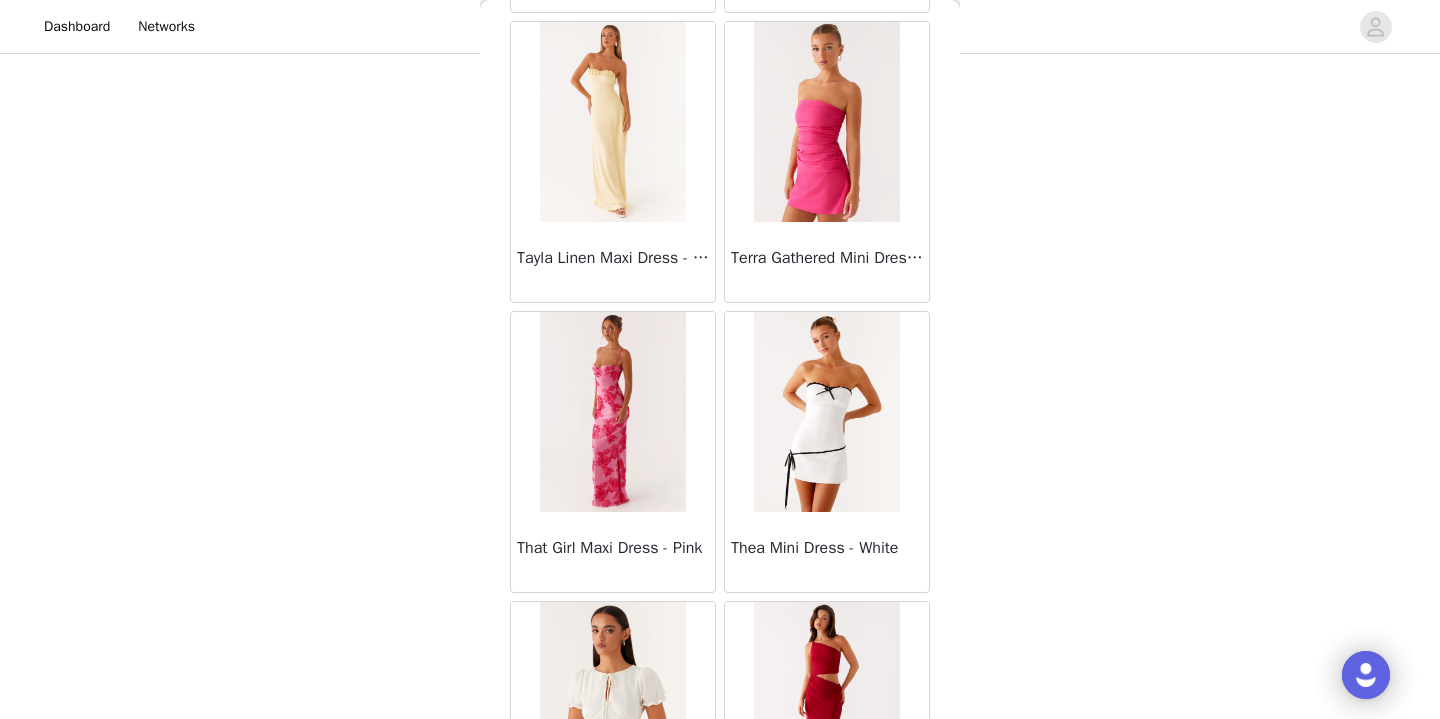 scroll, scrollTop: 58149, scrollLeft: 0, axis: vertical 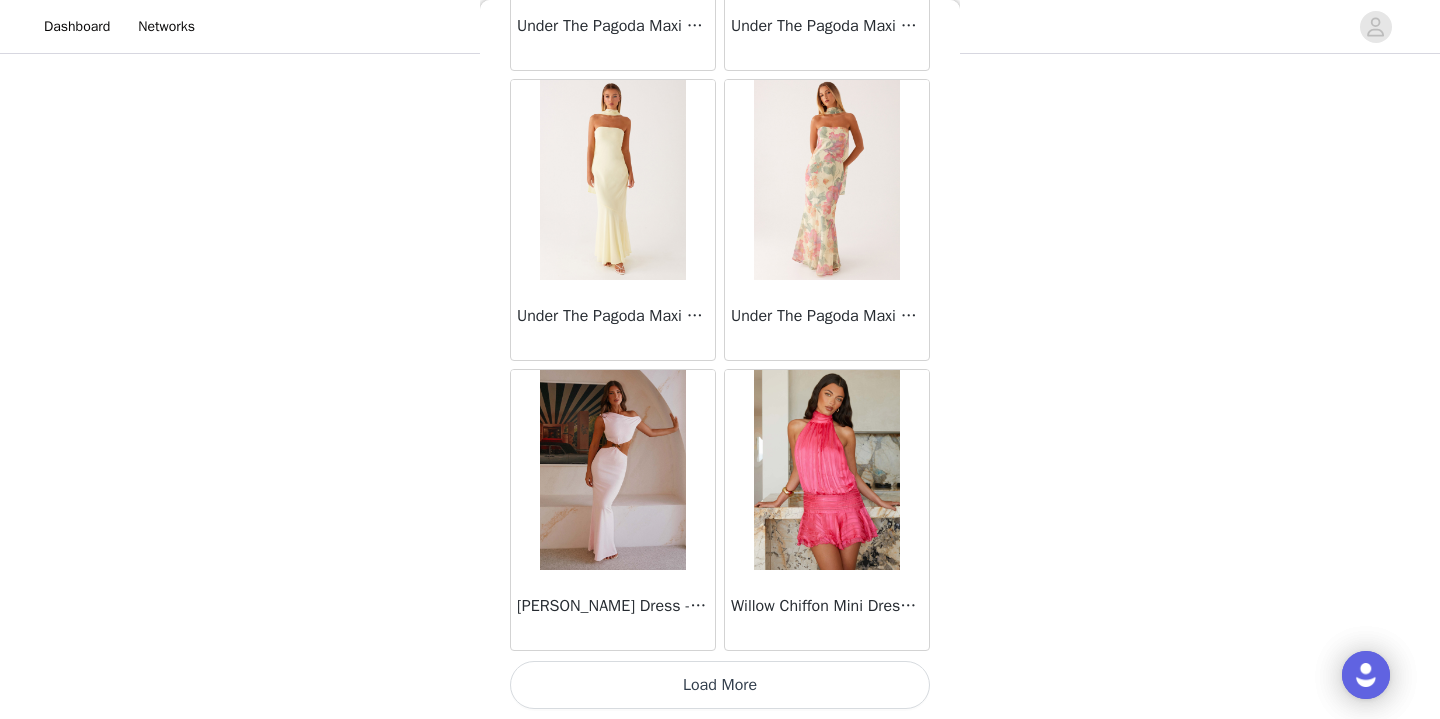 click on "Load More" at bounding box center (720, 685) 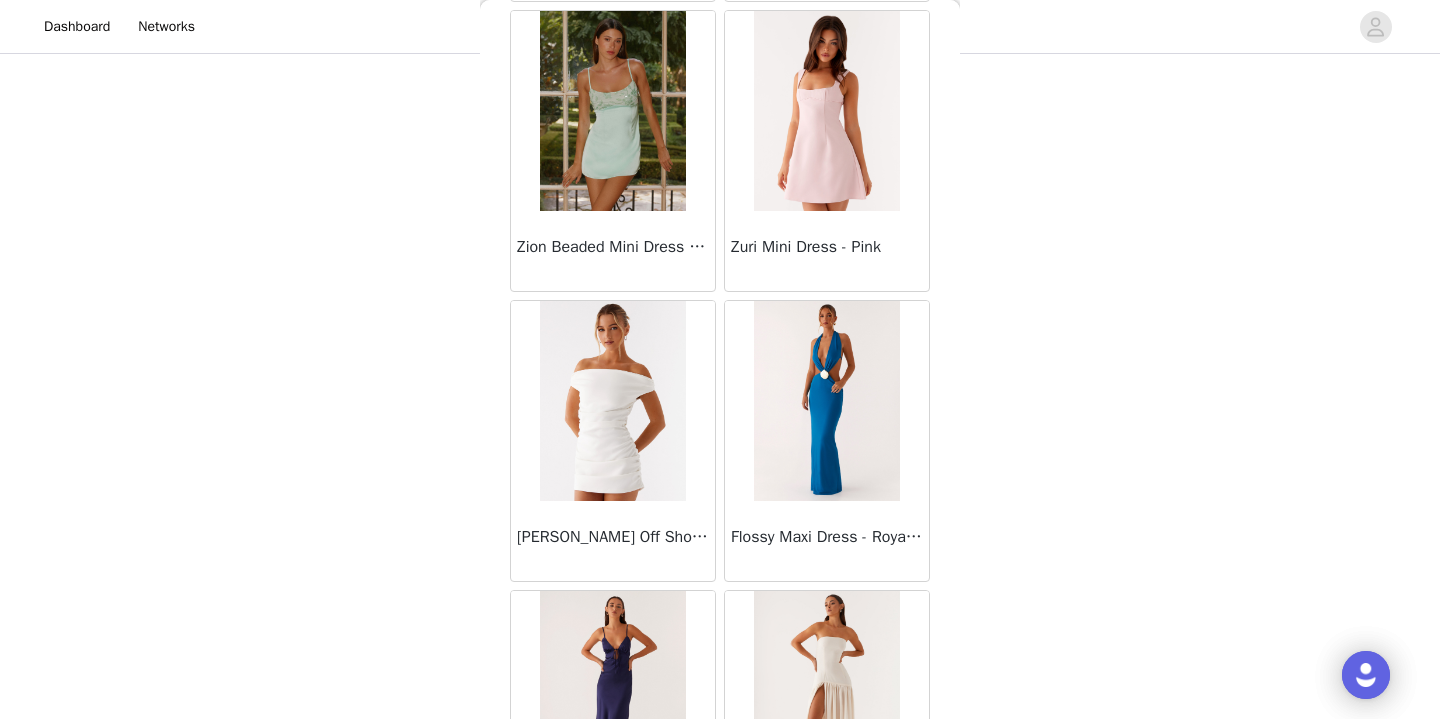 scroll, scrollTop: 62618, scrollLeft: 0, axis: vertical 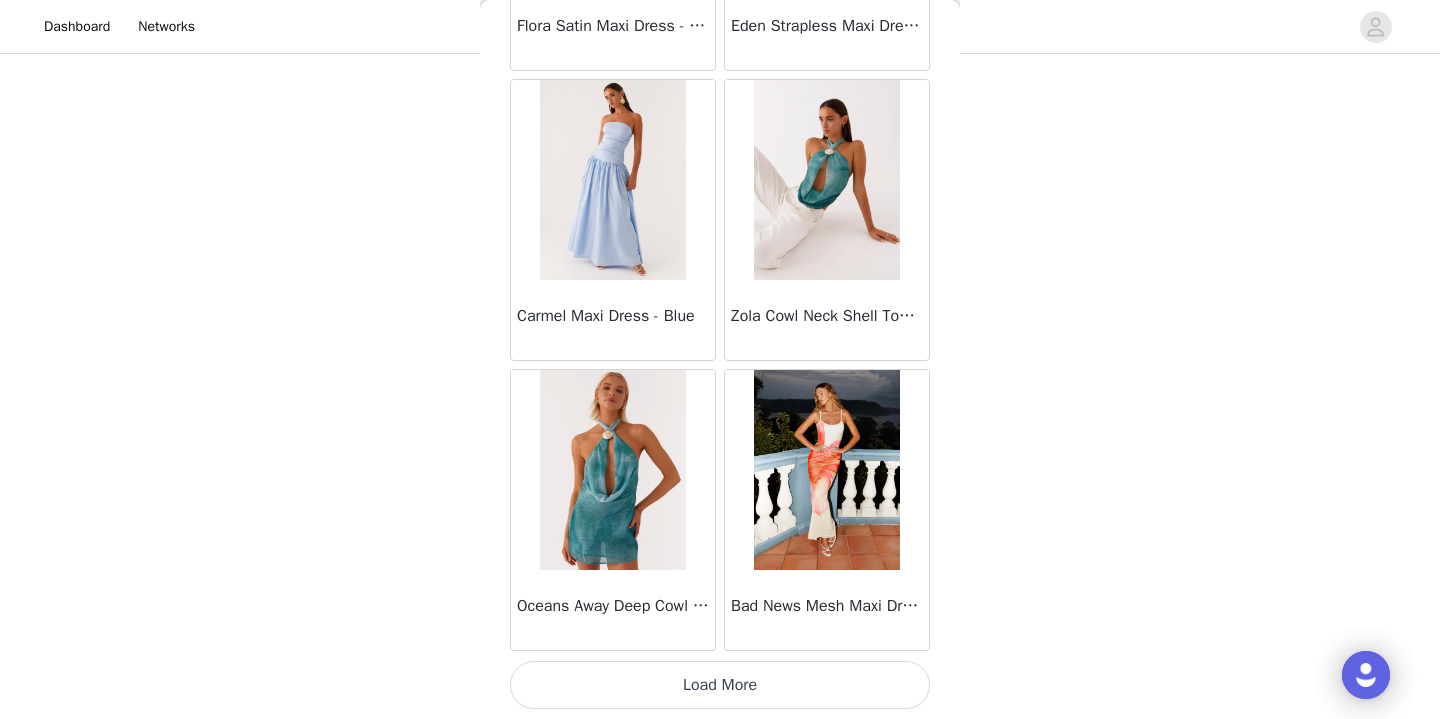click on "Load More" at bounding box center (720, 685) 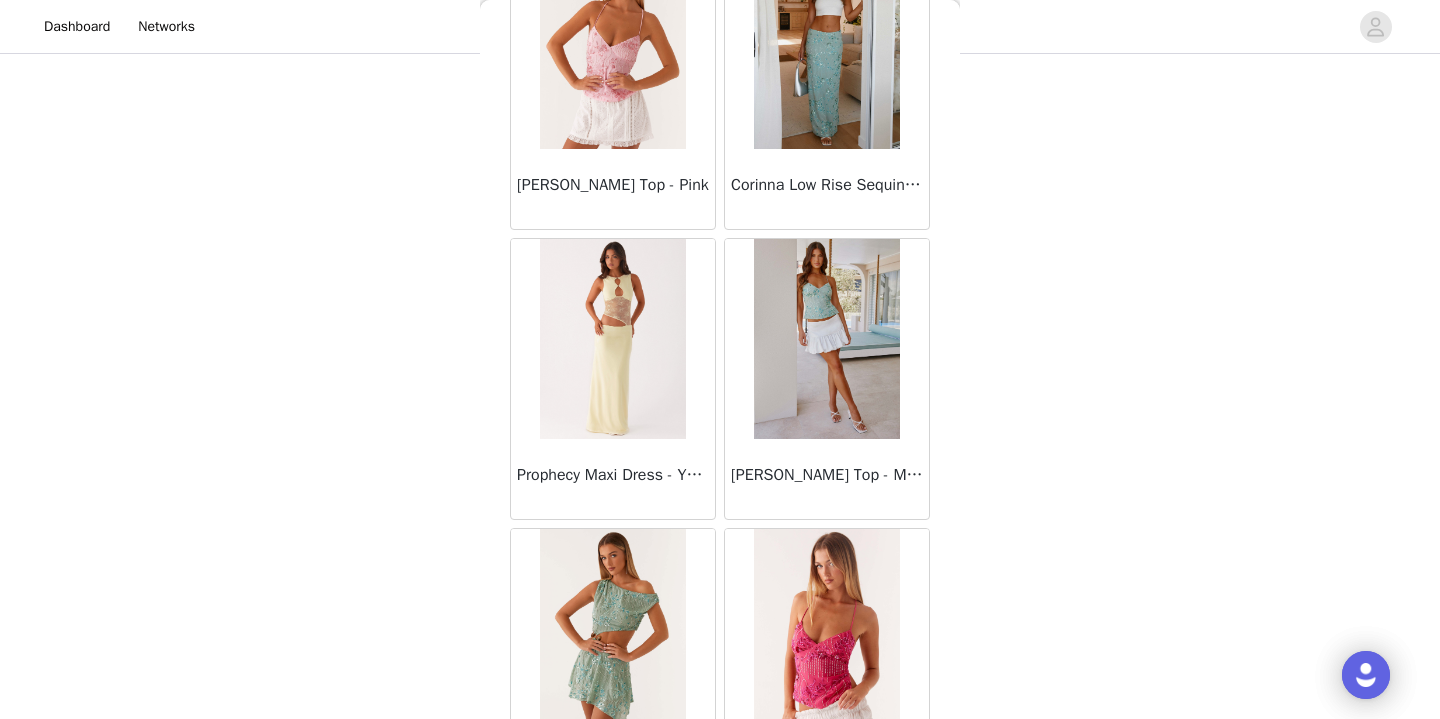 scroll, scrollTop: 65925, scrollLeft: 0, axis: vertical 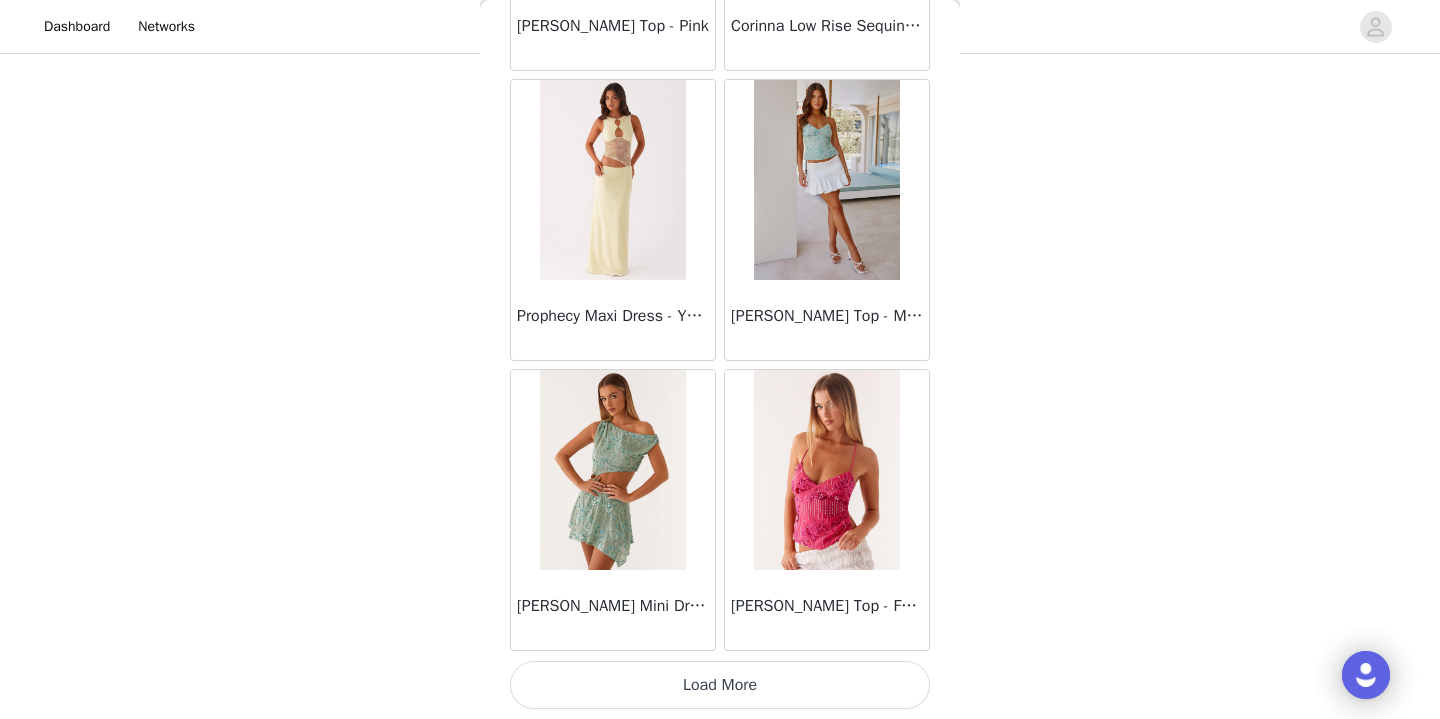 click on "Load More" at bounding box center [720, 685] 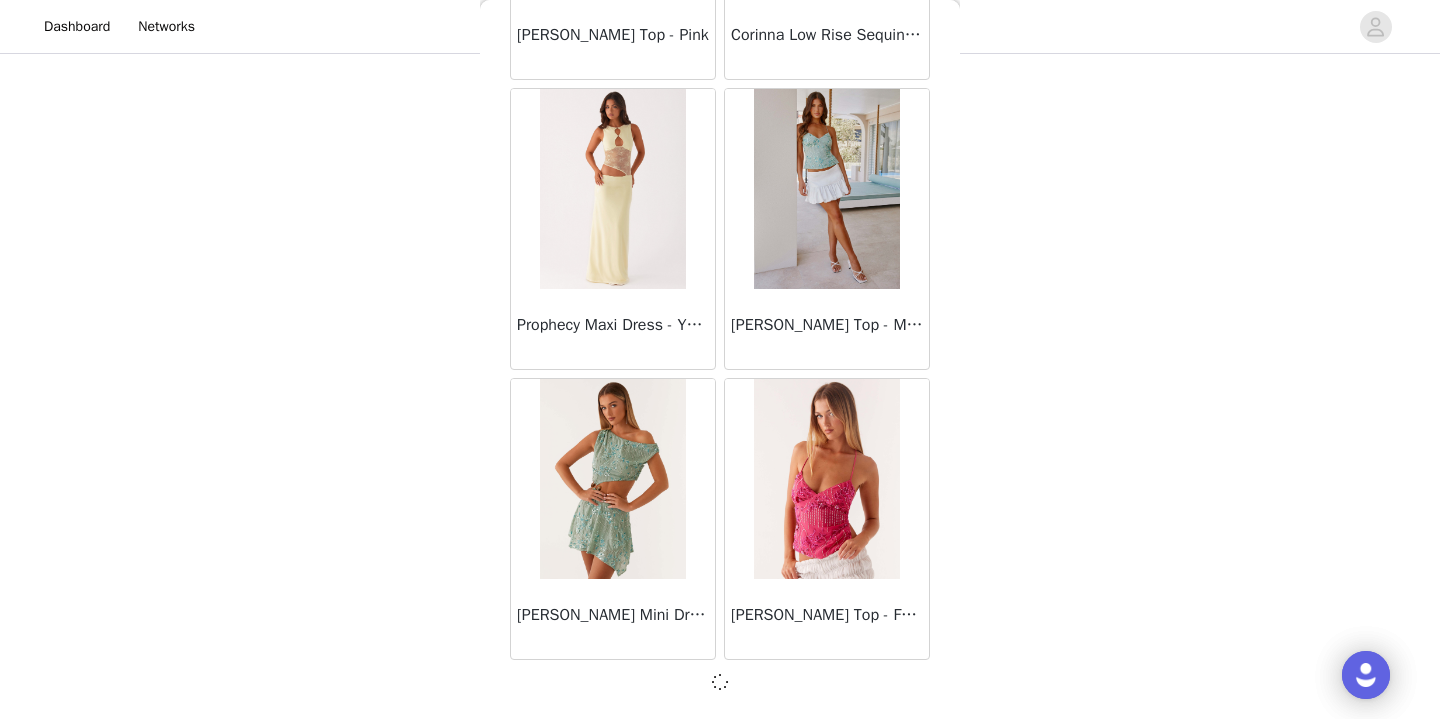 scroll, scrollTop: 66132, scrollLeft: 0, axis: vertical 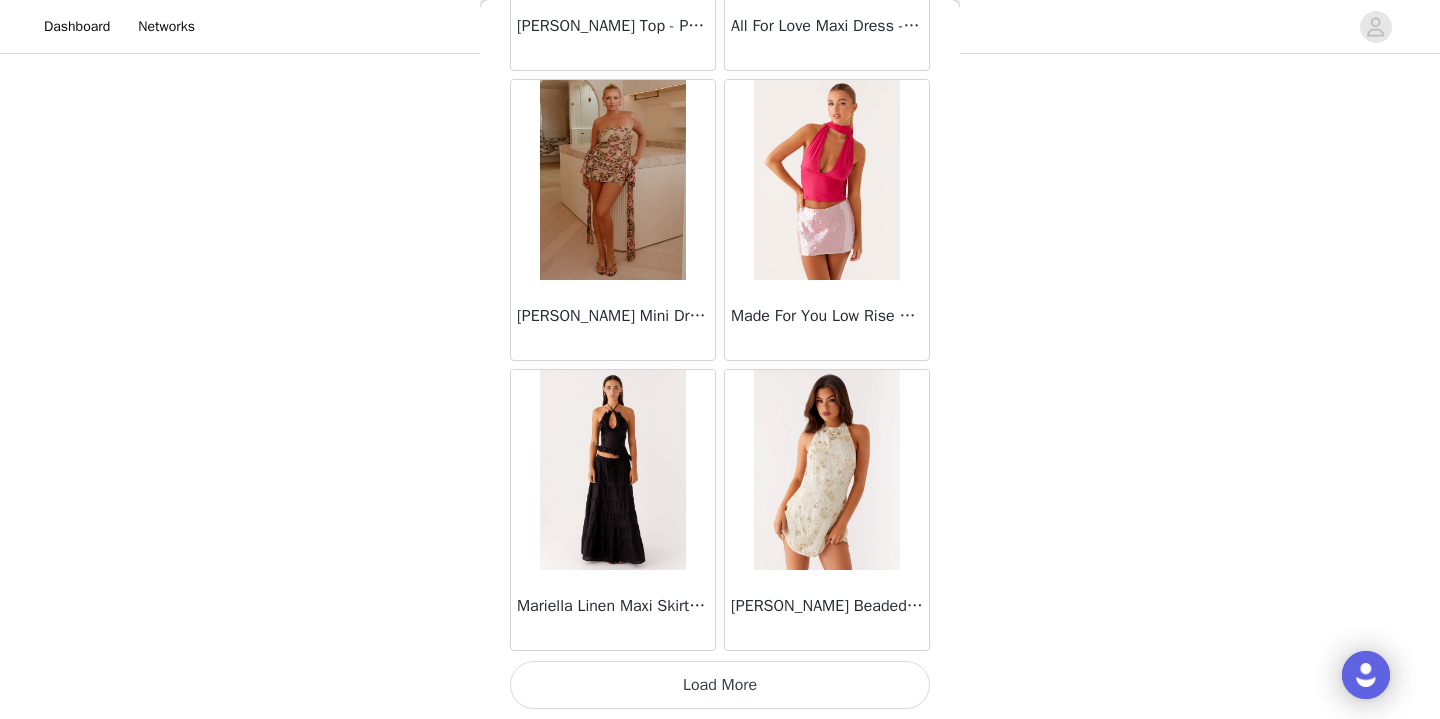 click on "Load More" at bounding box center [720, 685] 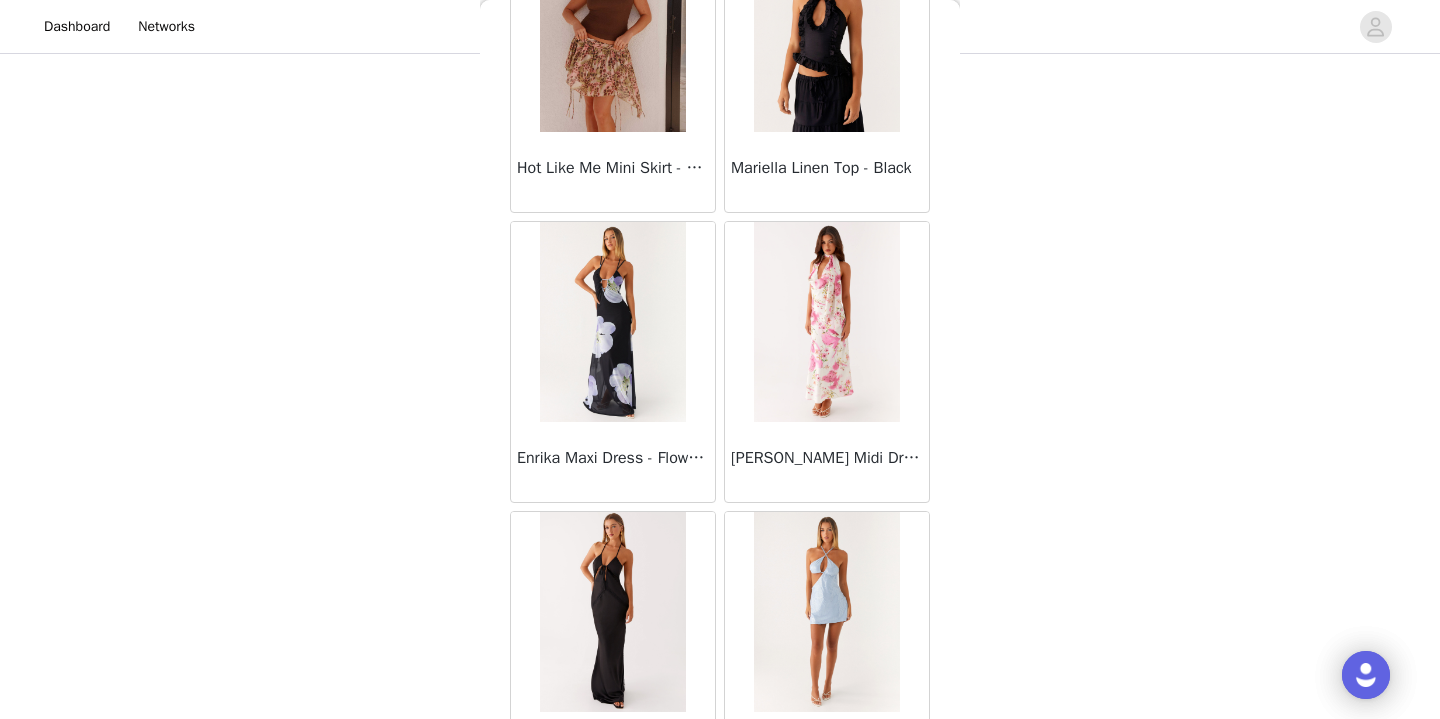 scroll, scrollTop: 71399, scrollLeft: 0, axis: vertical 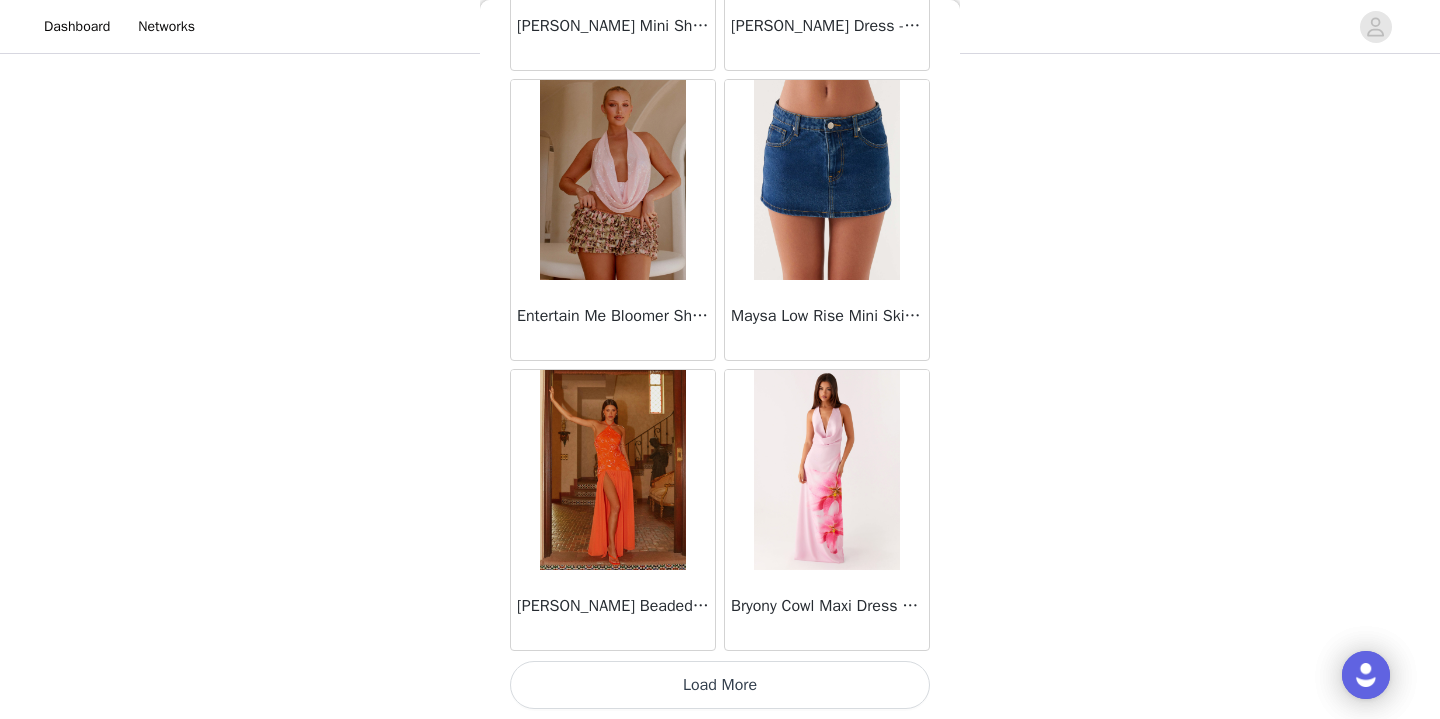 click on "Load More" at bounding box center [720, 685] 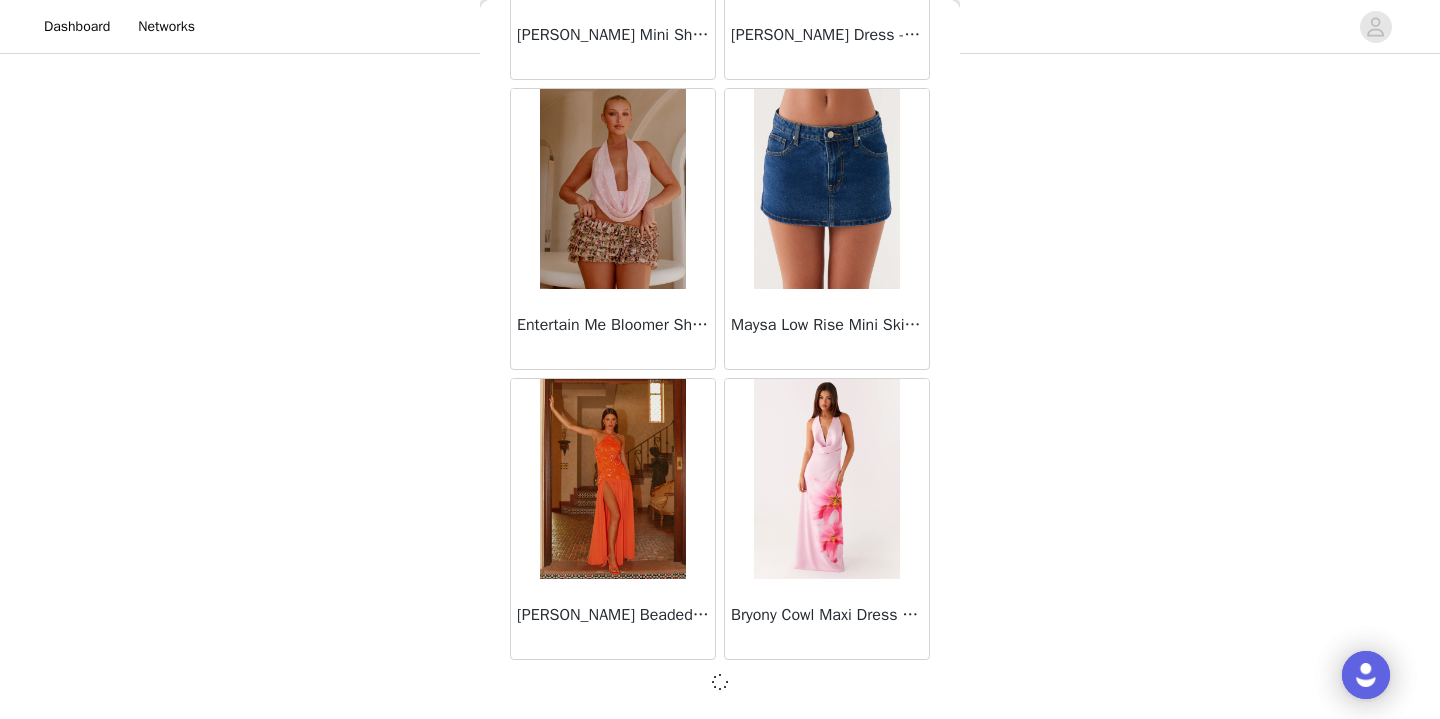 scroll, scrollTop: 153, scrollLeft: 0, axis: vertical 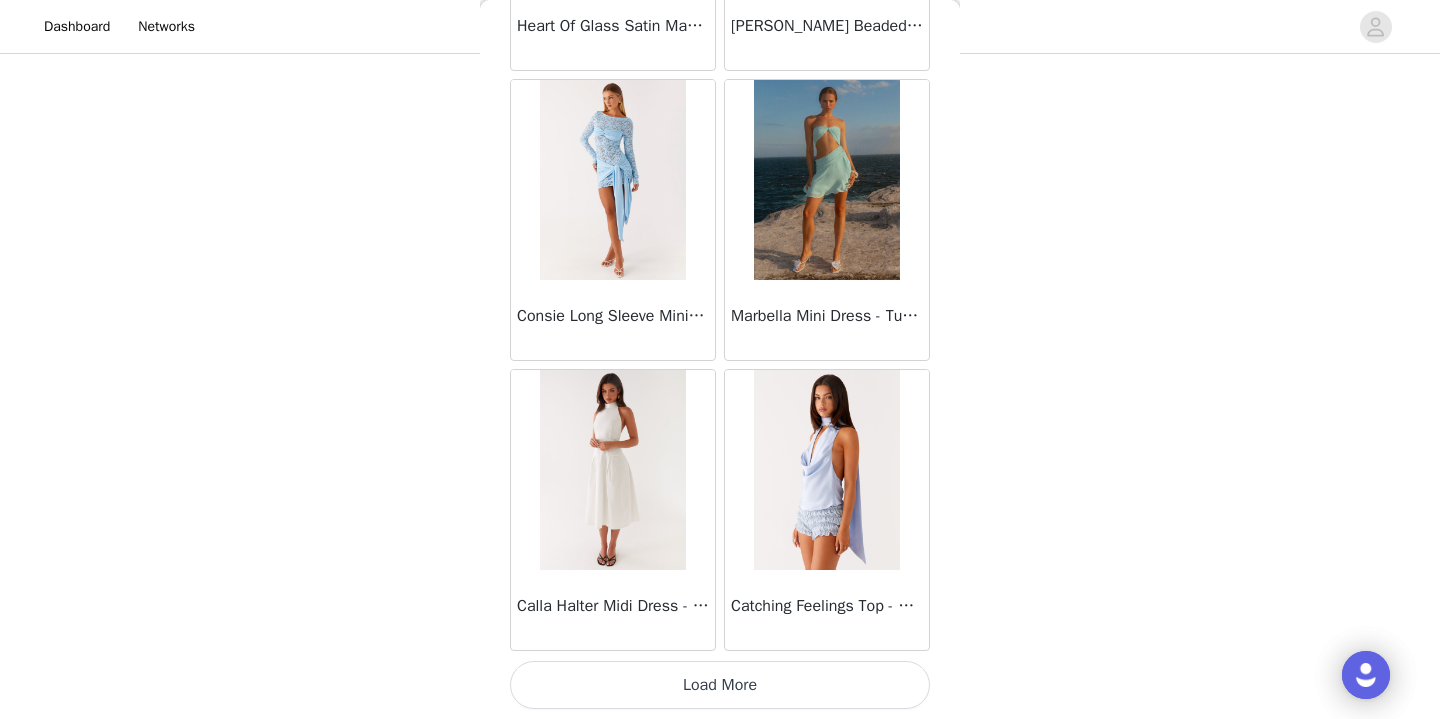 click on "Load More" at bounding box center [720, 685] 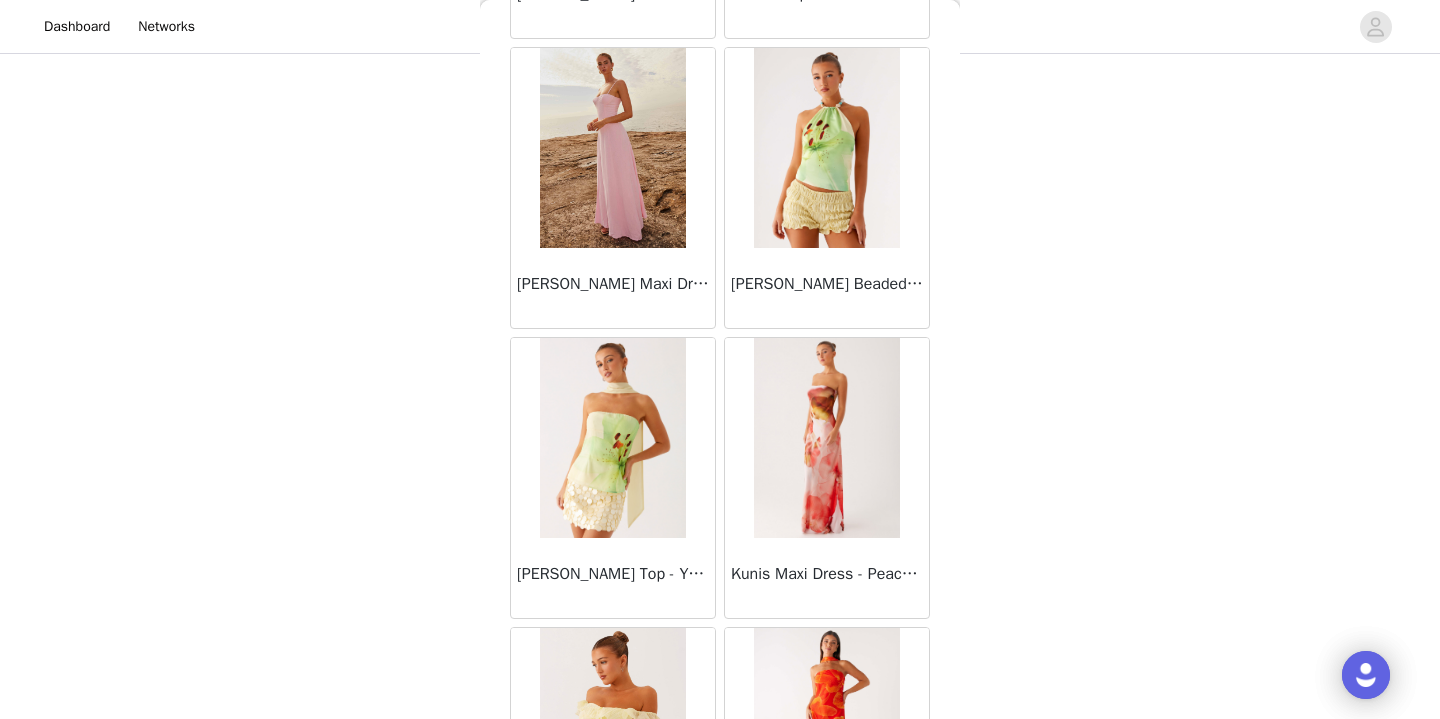 scroll, scrollTop: 77558, scrollLeft: 0, axis: vertical 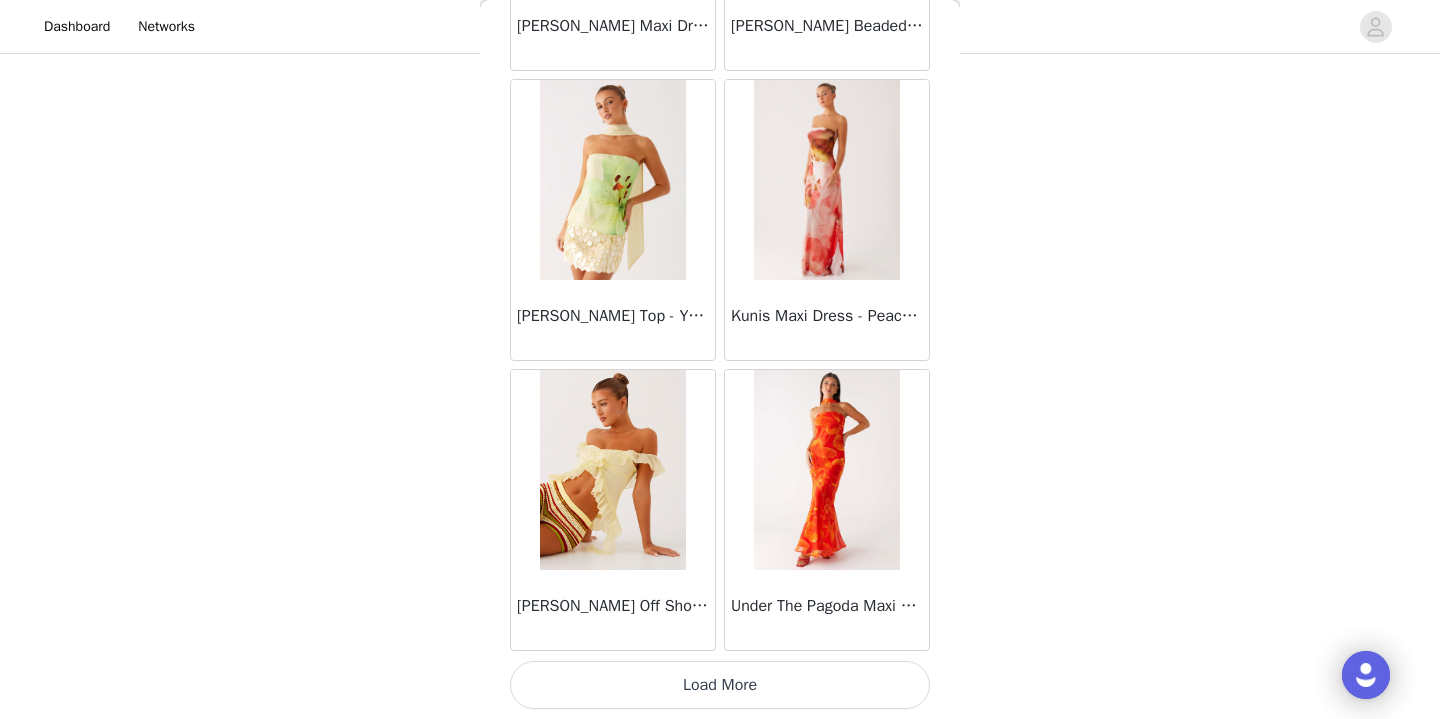 click on "Load More" at bounding box center (720, 685) 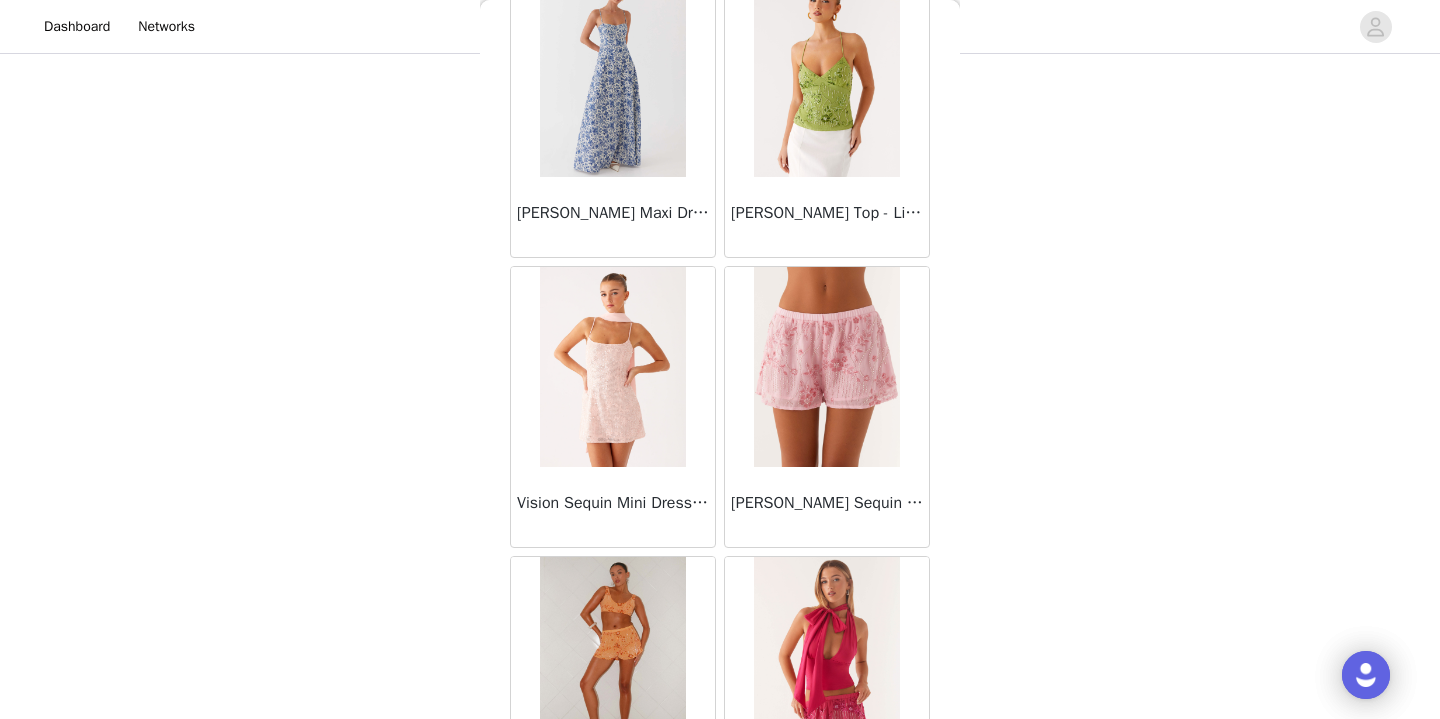 scroll, scrollTop: 79871, scrollLeft: 0, axis: vertical 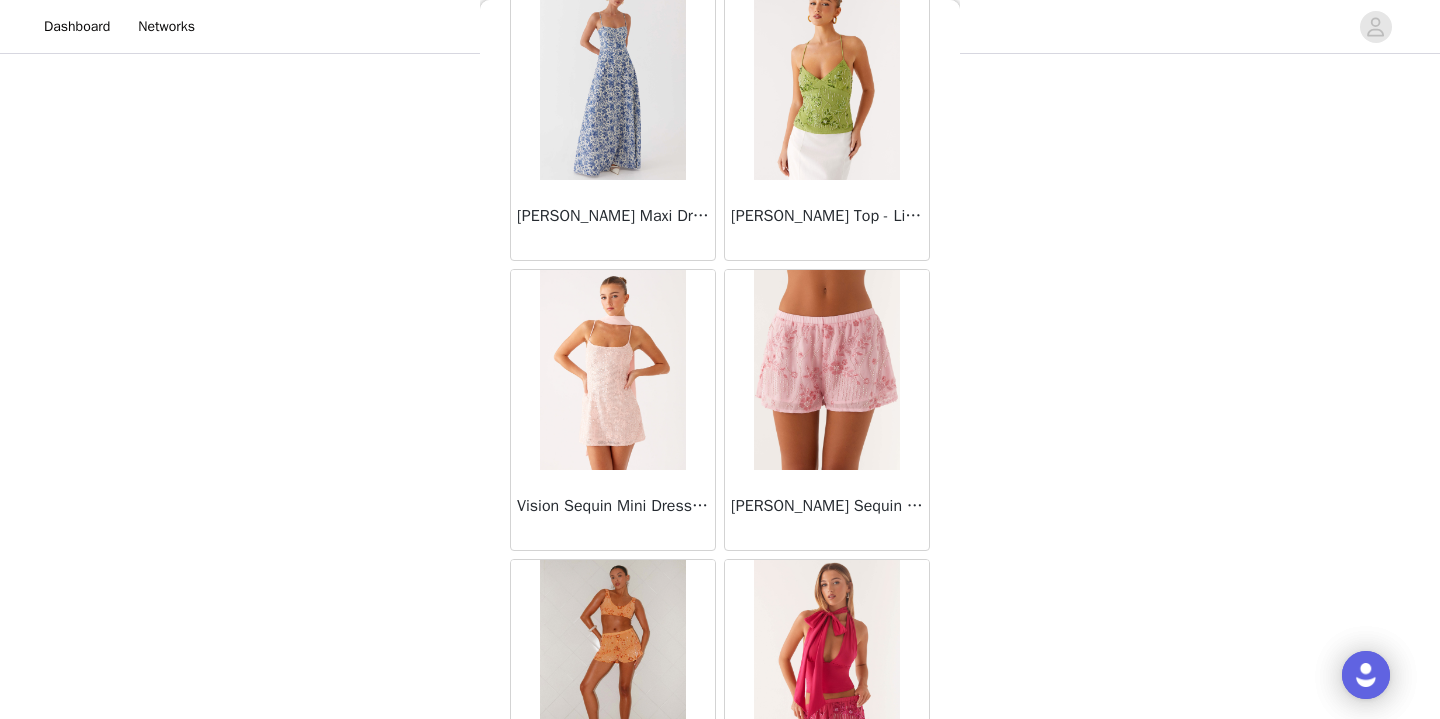 click on "[PERSON_NAME] Sequin Mini Shorts - Pink" at bounding box center [827, 506] 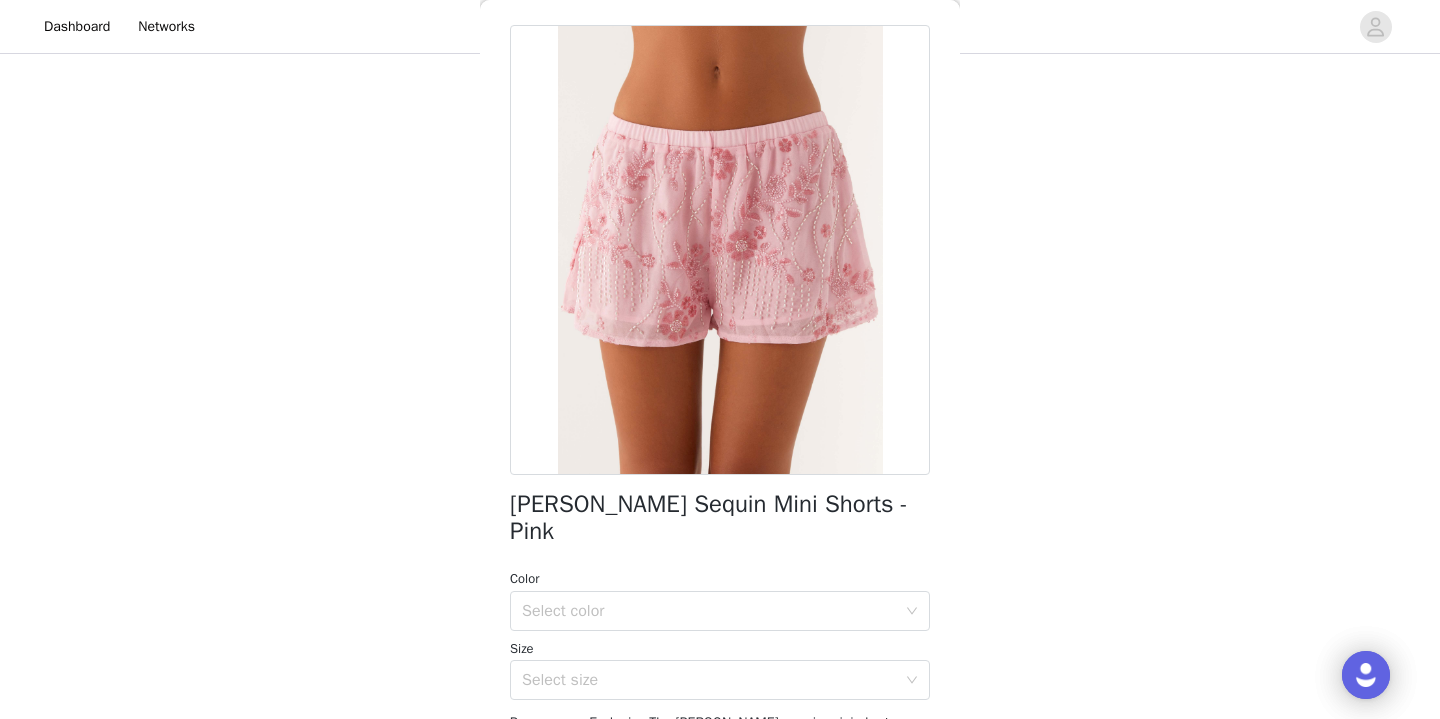 scroll, scrollTop: 107, scrollLeft: 0, axis: vertical 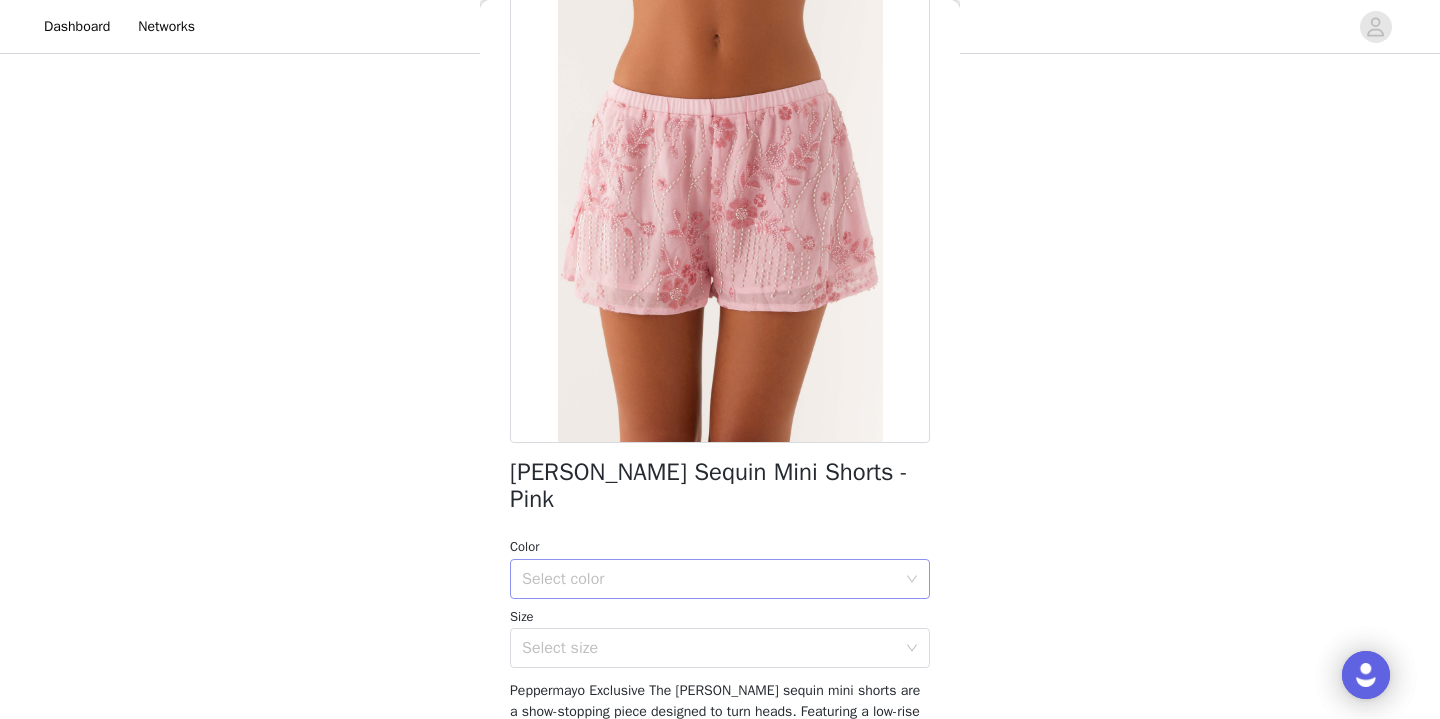 click on "Select color" at bounding box center (709, 579) 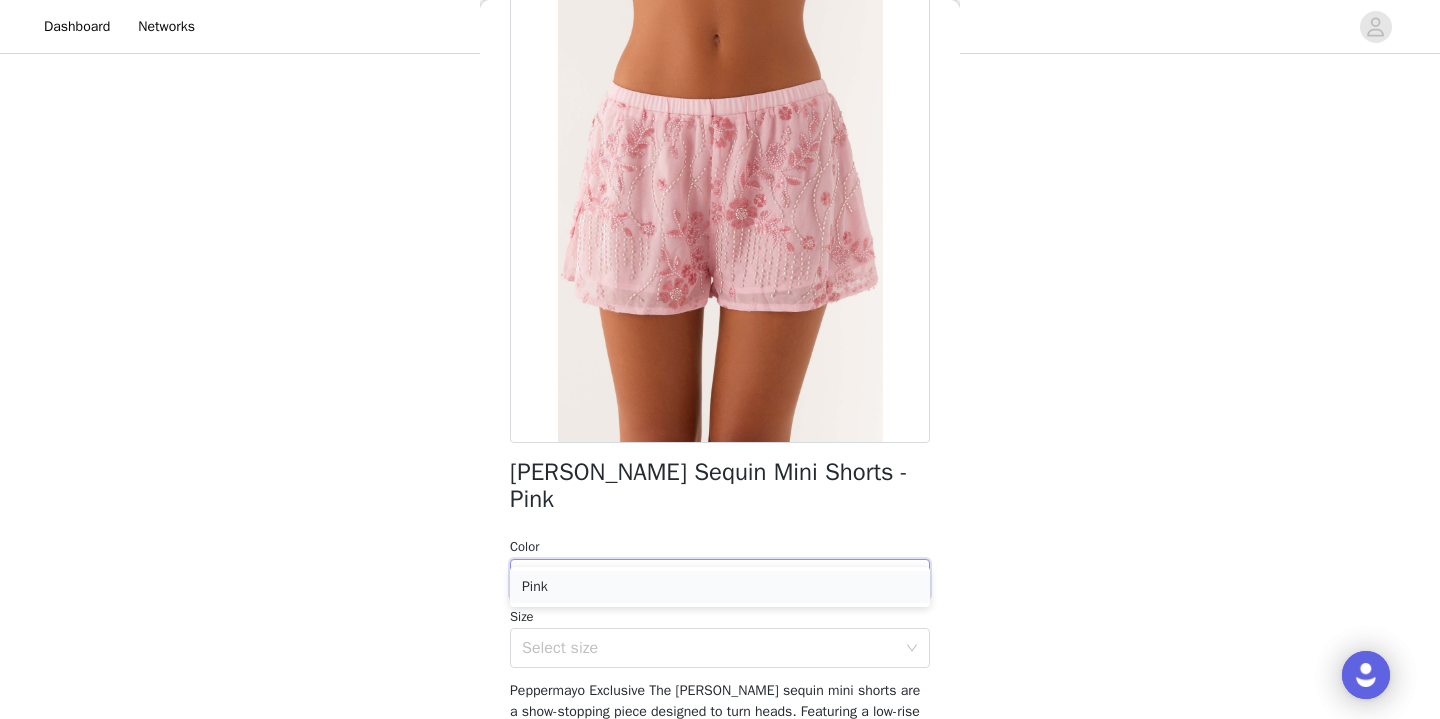 click on "Pink" at bounding box center [720, 587] 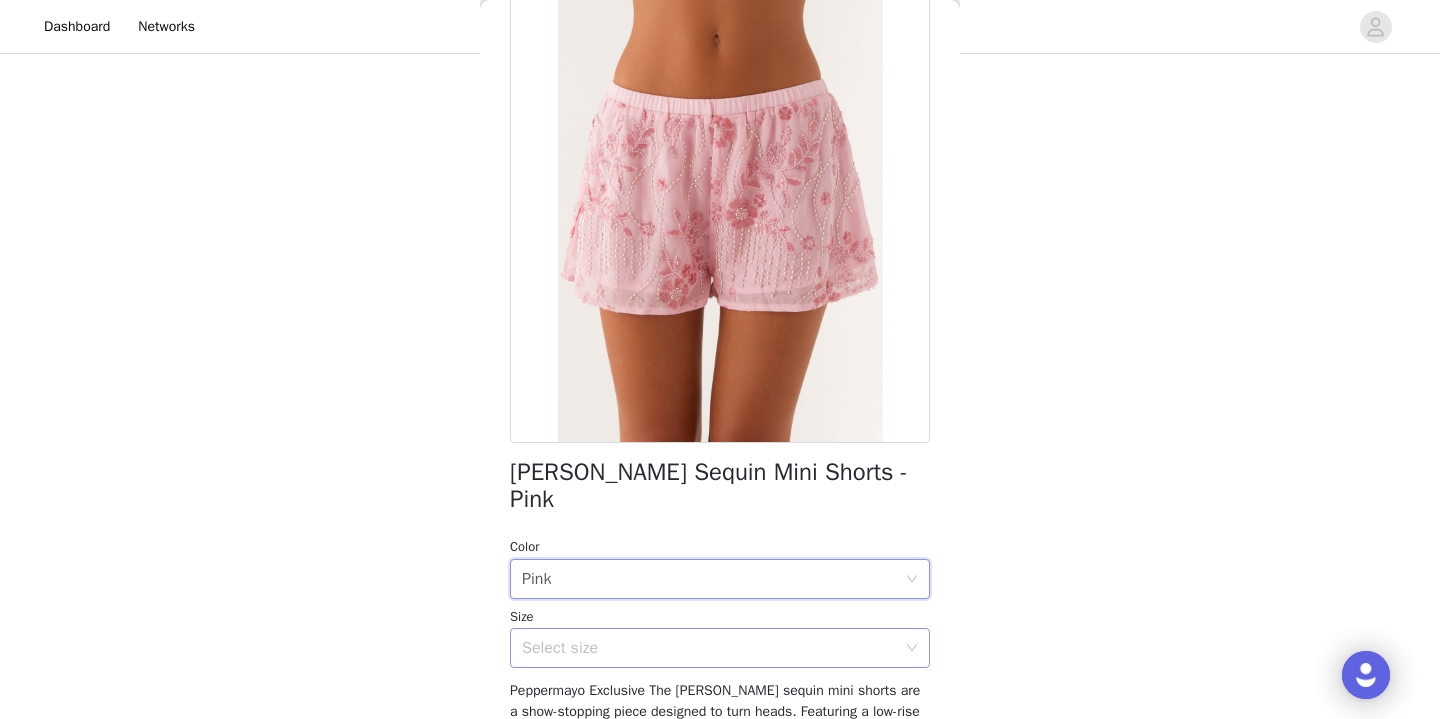 click on "Select size" at bounding box center [713, 648] 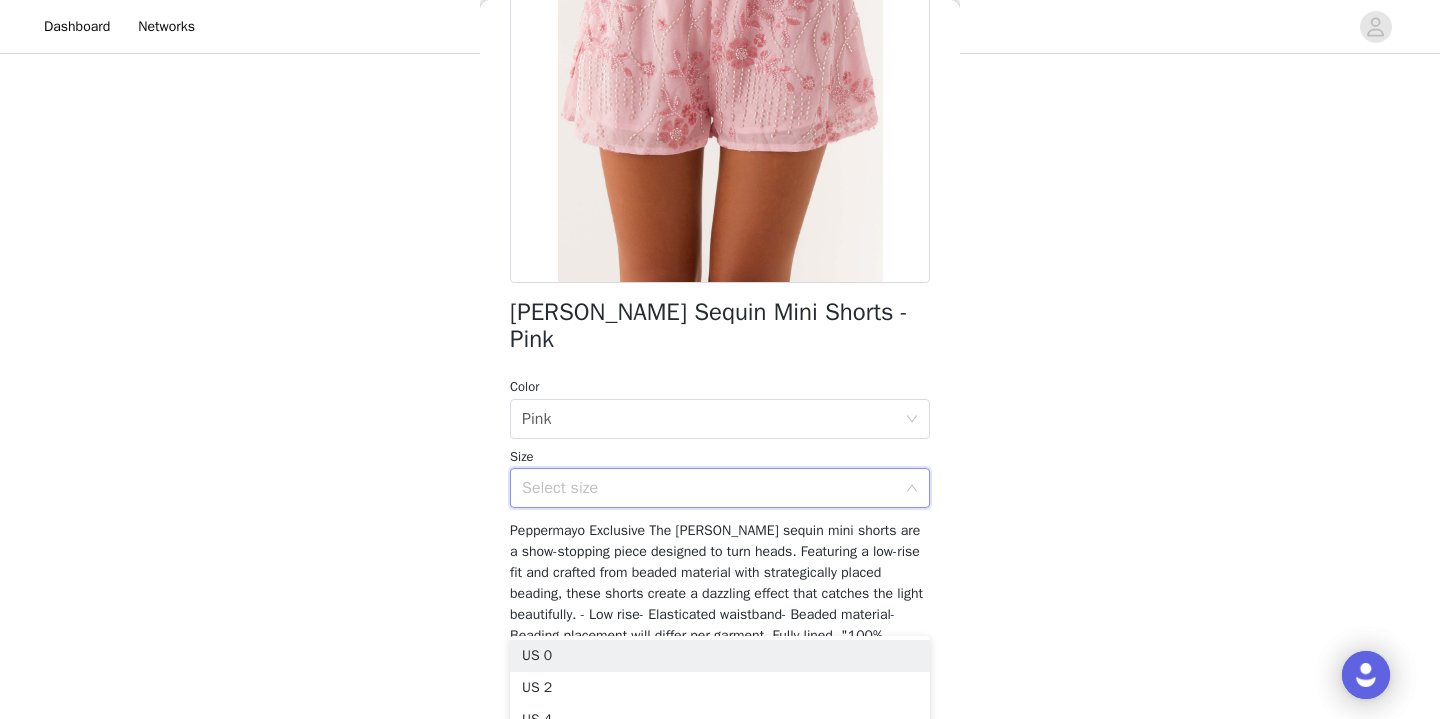 scroll, scrollTop: 314, scrollLeft: 0, axis: vertical 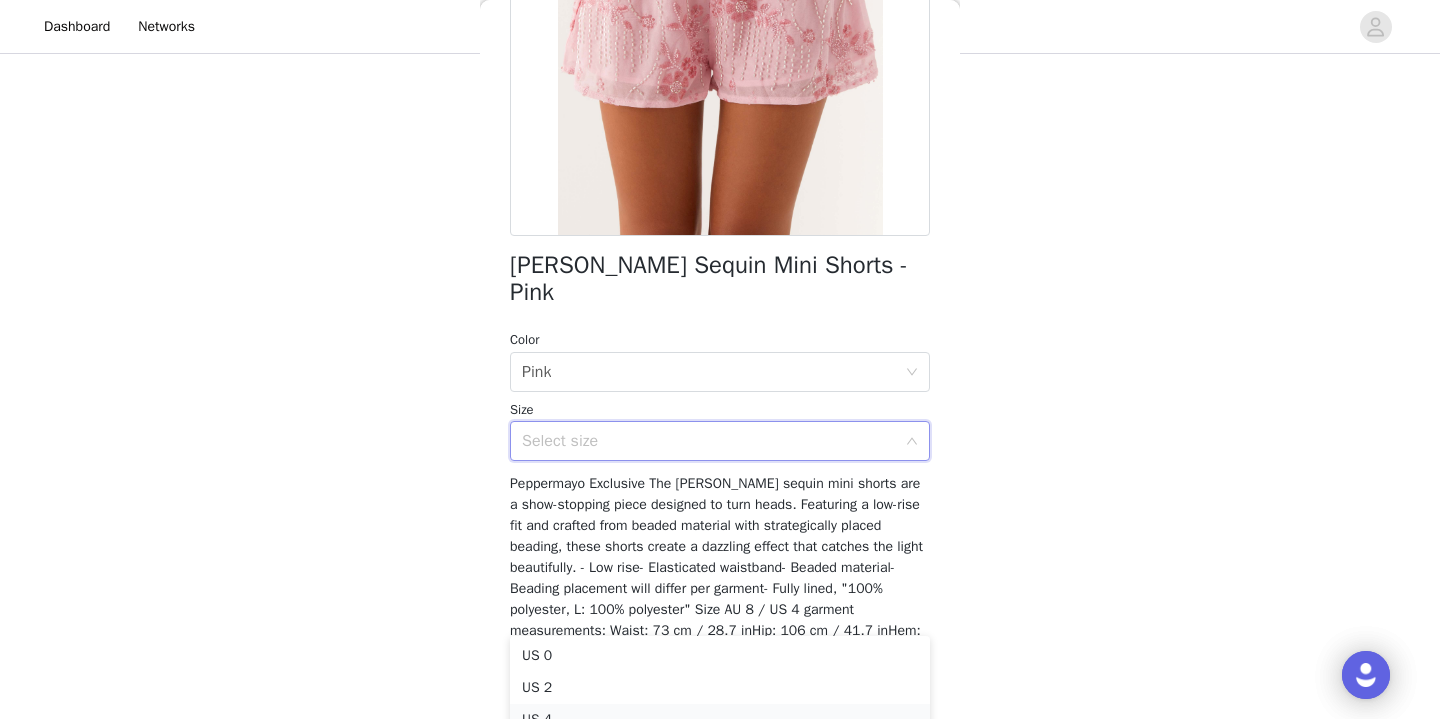 click on "US 4" at bounding box center (720, 720) 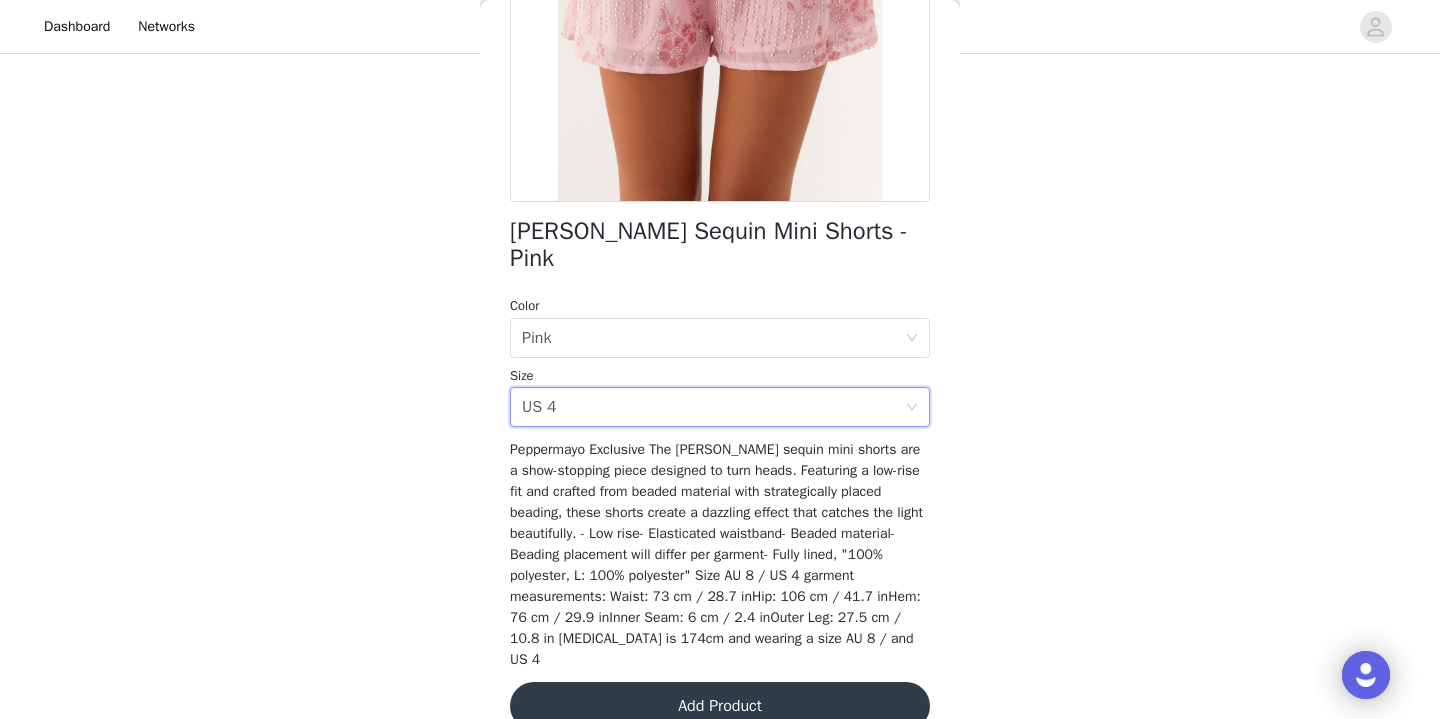 scroll, scrollTop: 347, scrollLeft: 0, axis: vertical 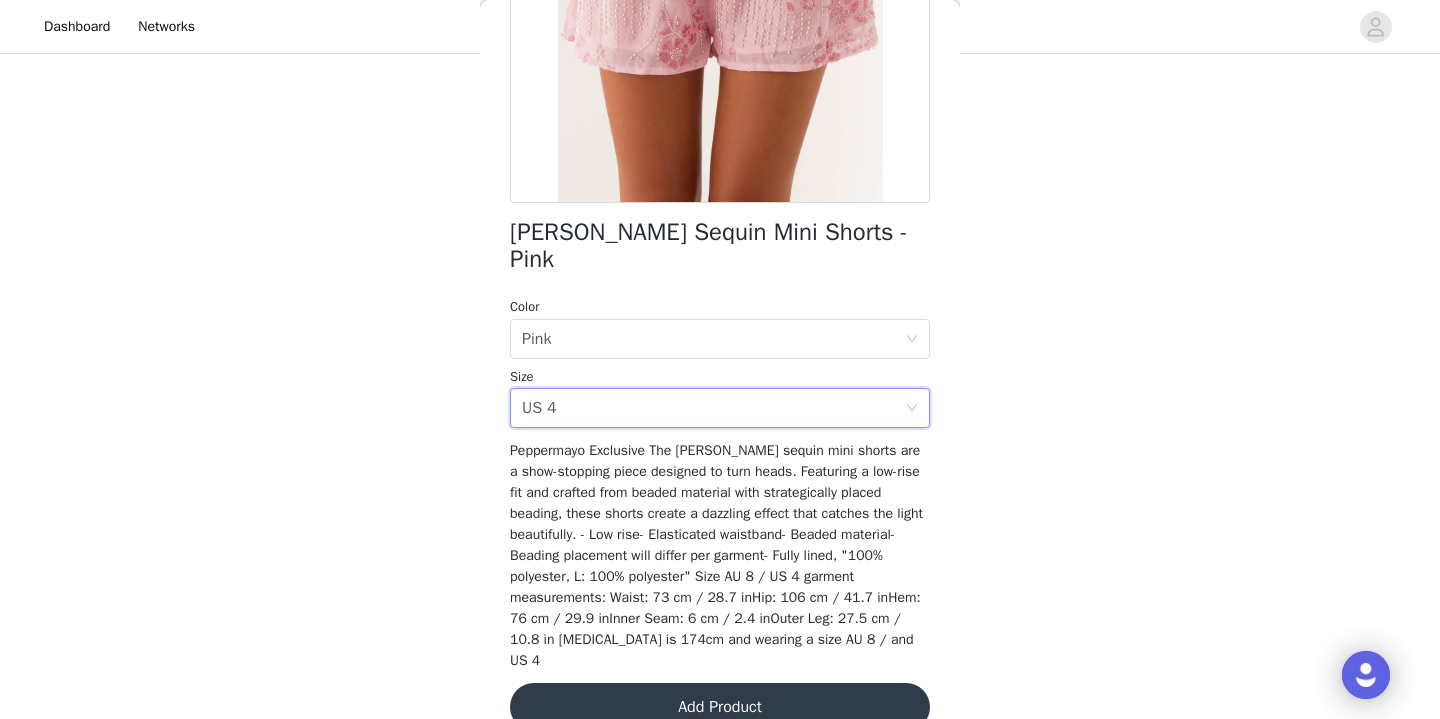 click on "Add Product" at bounding box center [720, 707] 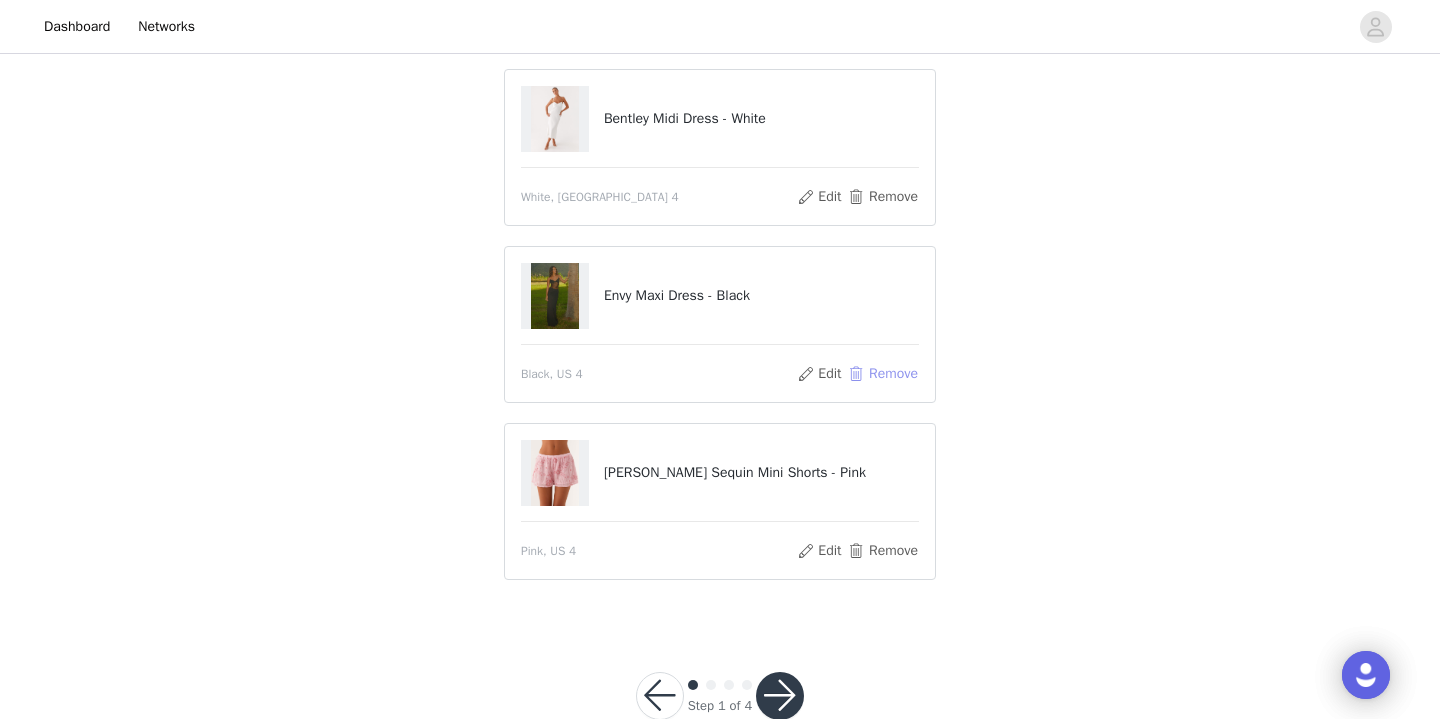 click on "Remove" at bounding box center (883, 374) 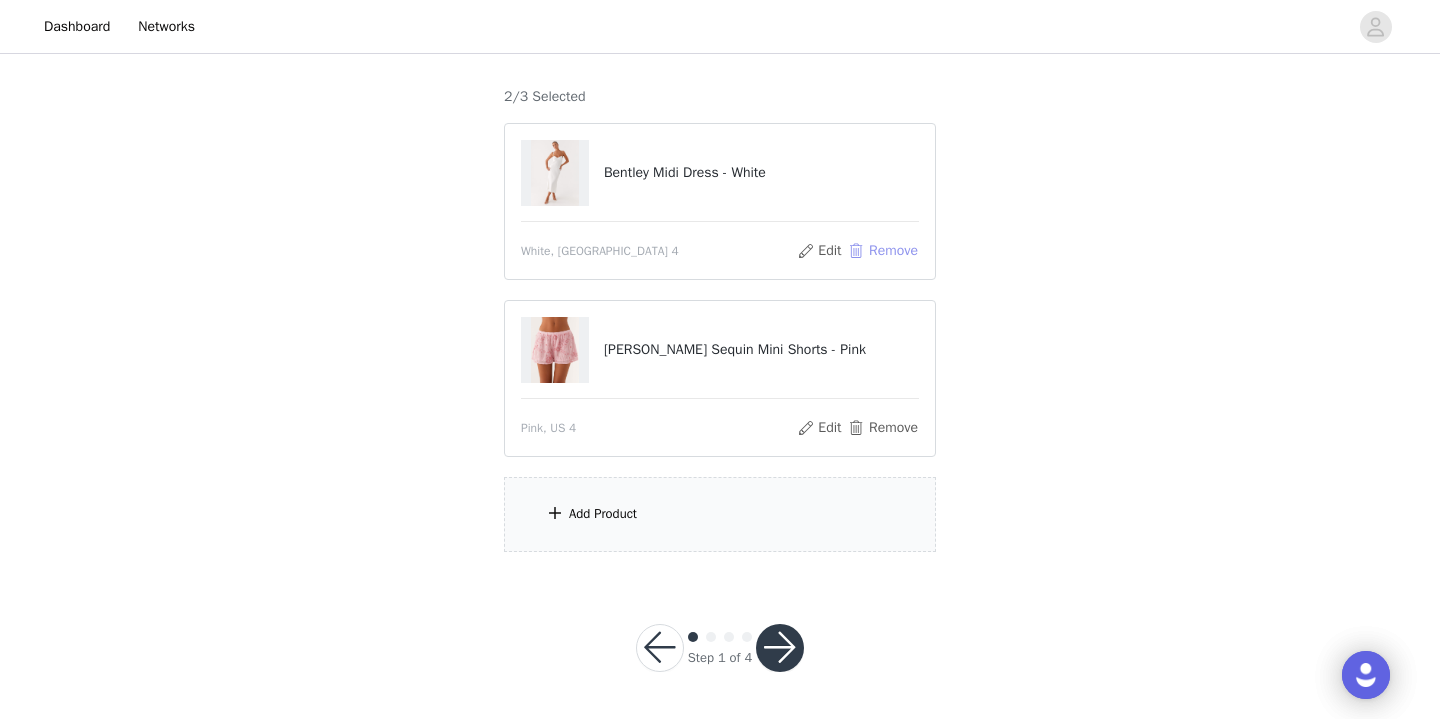click on "Remove" at bounding box center (883, 251) 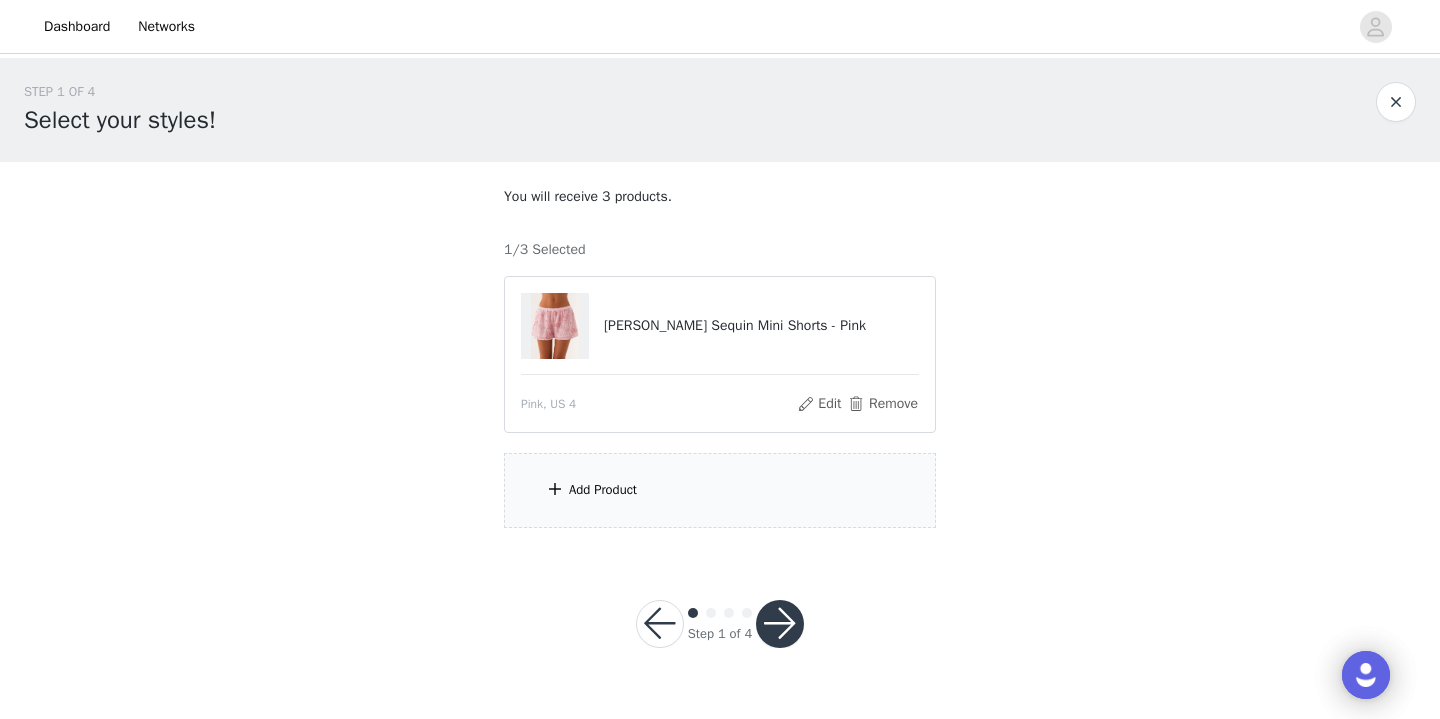 click on "Add Product" at bounding box center [720, 490] 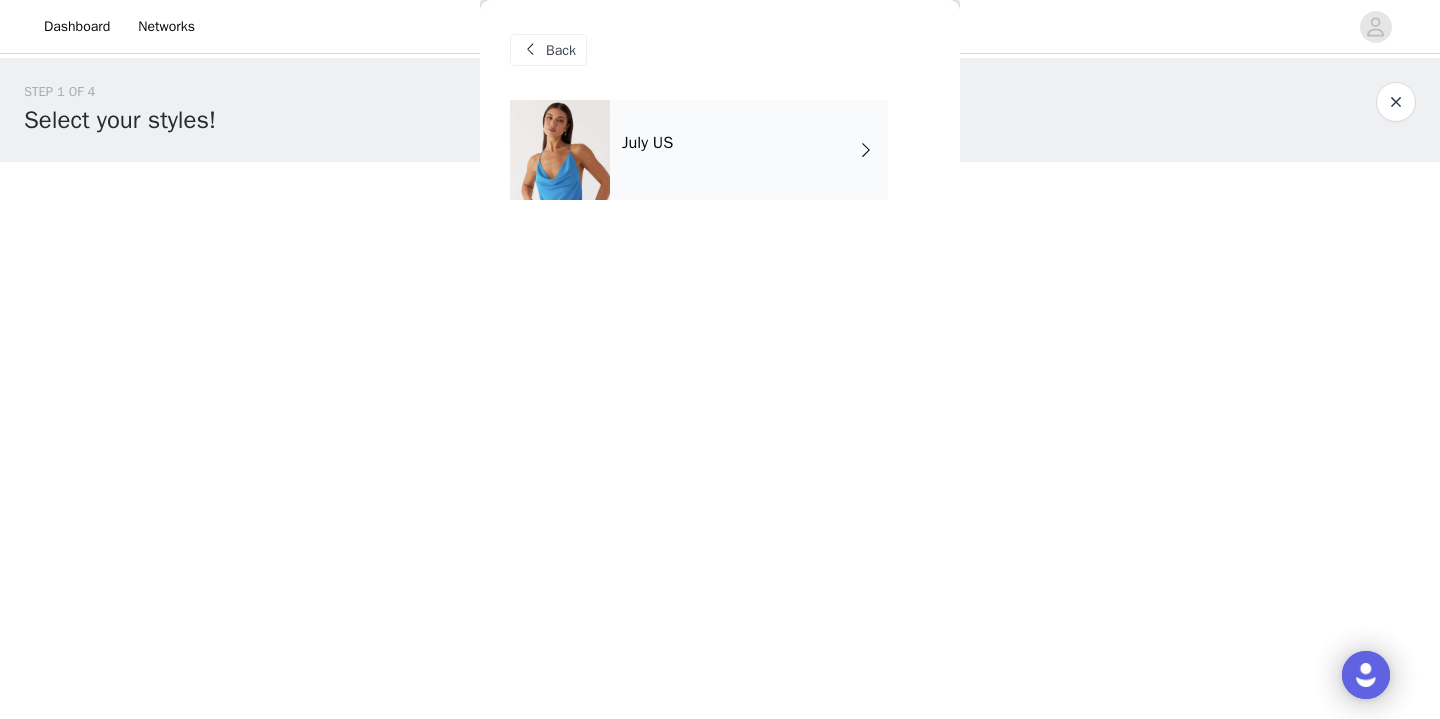 click on "July US" at bounding box center (749, 150) 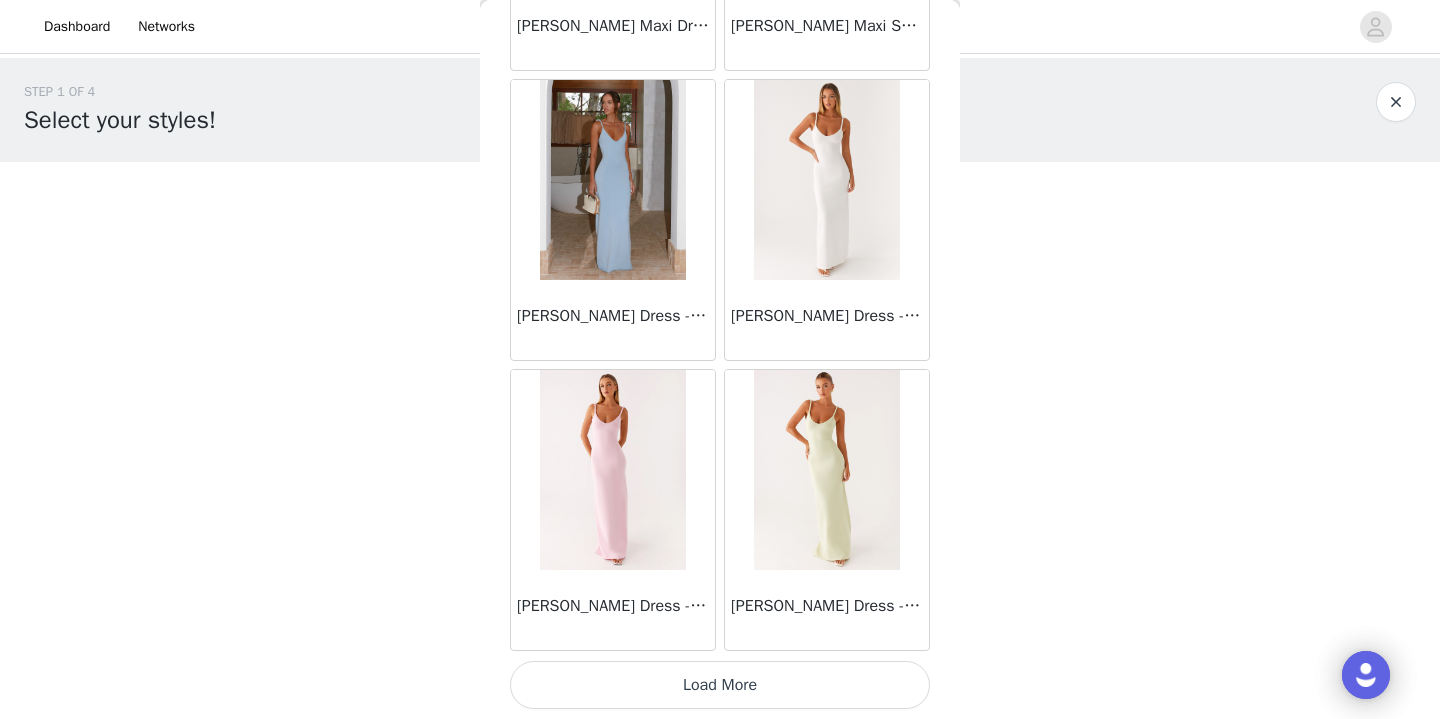 click on "Load More" at bounding box center (720, 685) 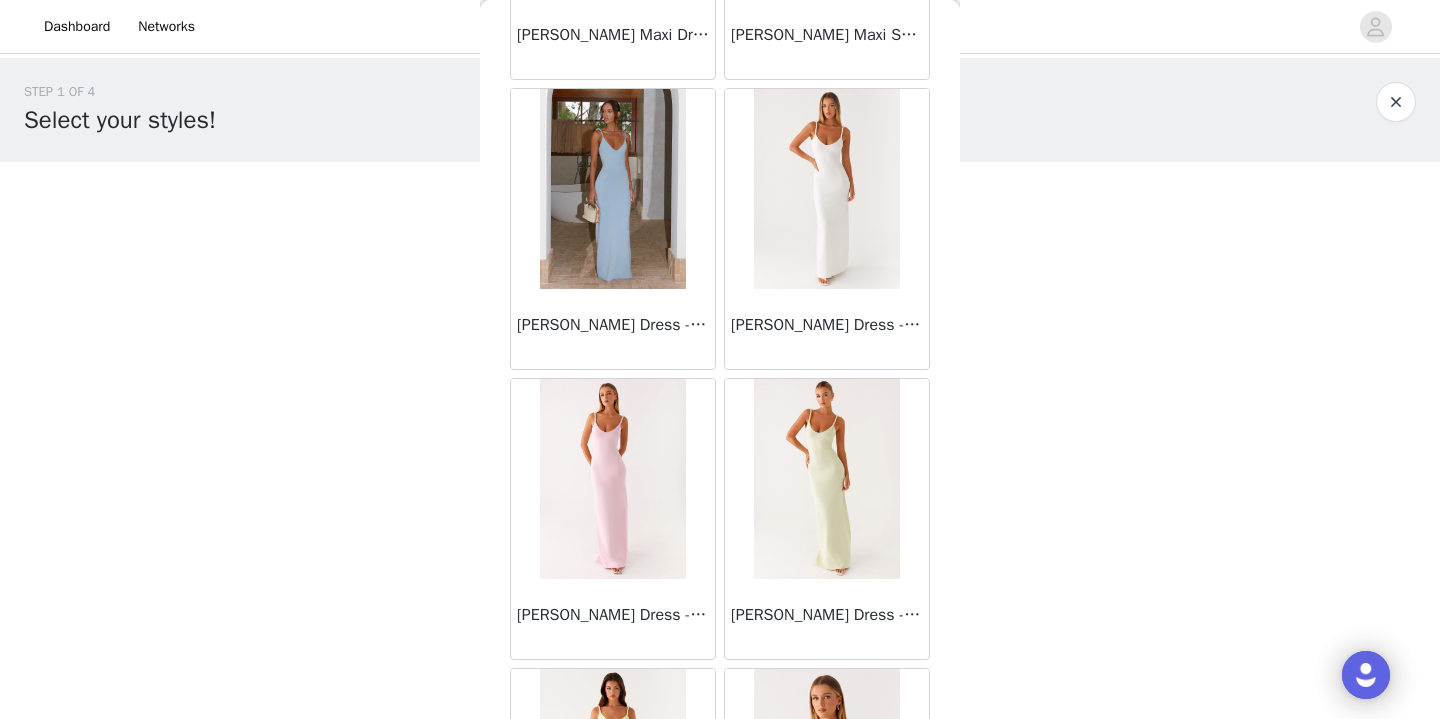 scroll, scrollTop: 0, scrollLeft: 0, axis: both 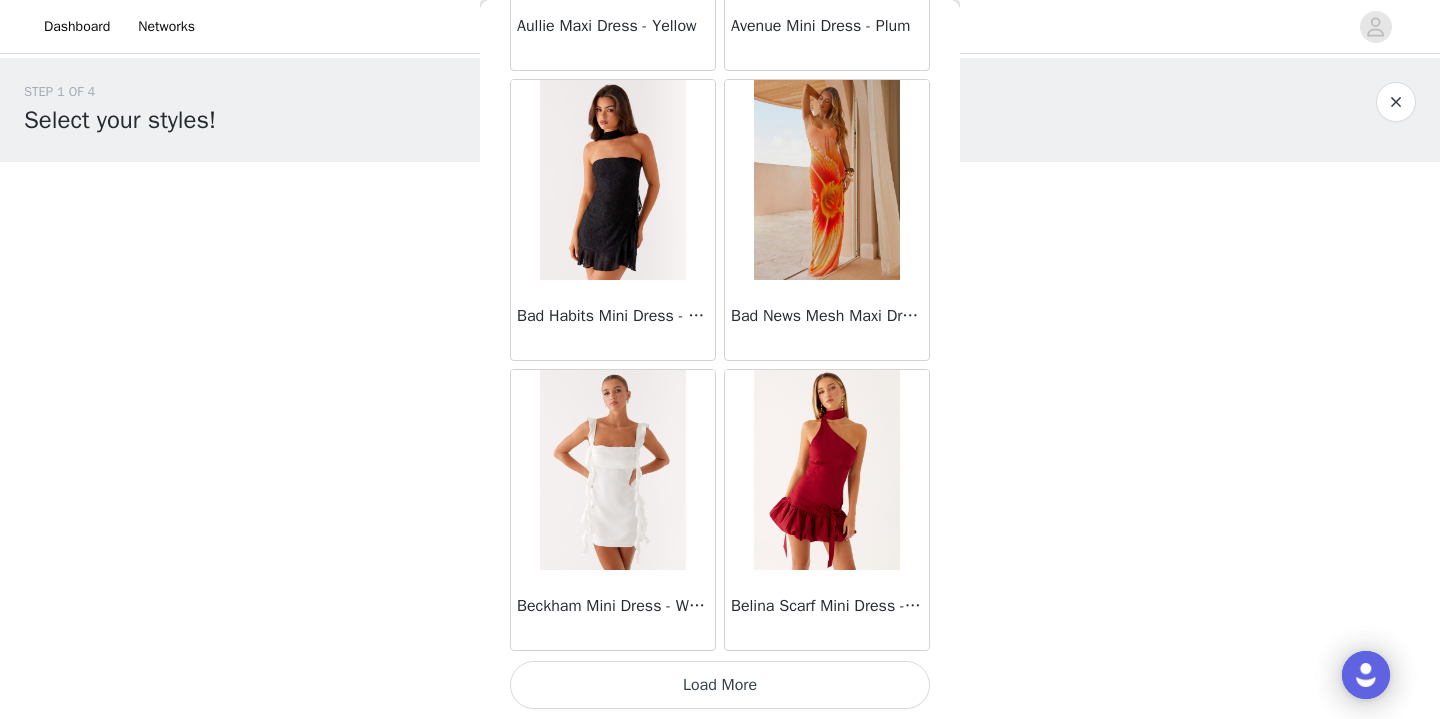 click on "Load More" at bounding box center [720, 685] 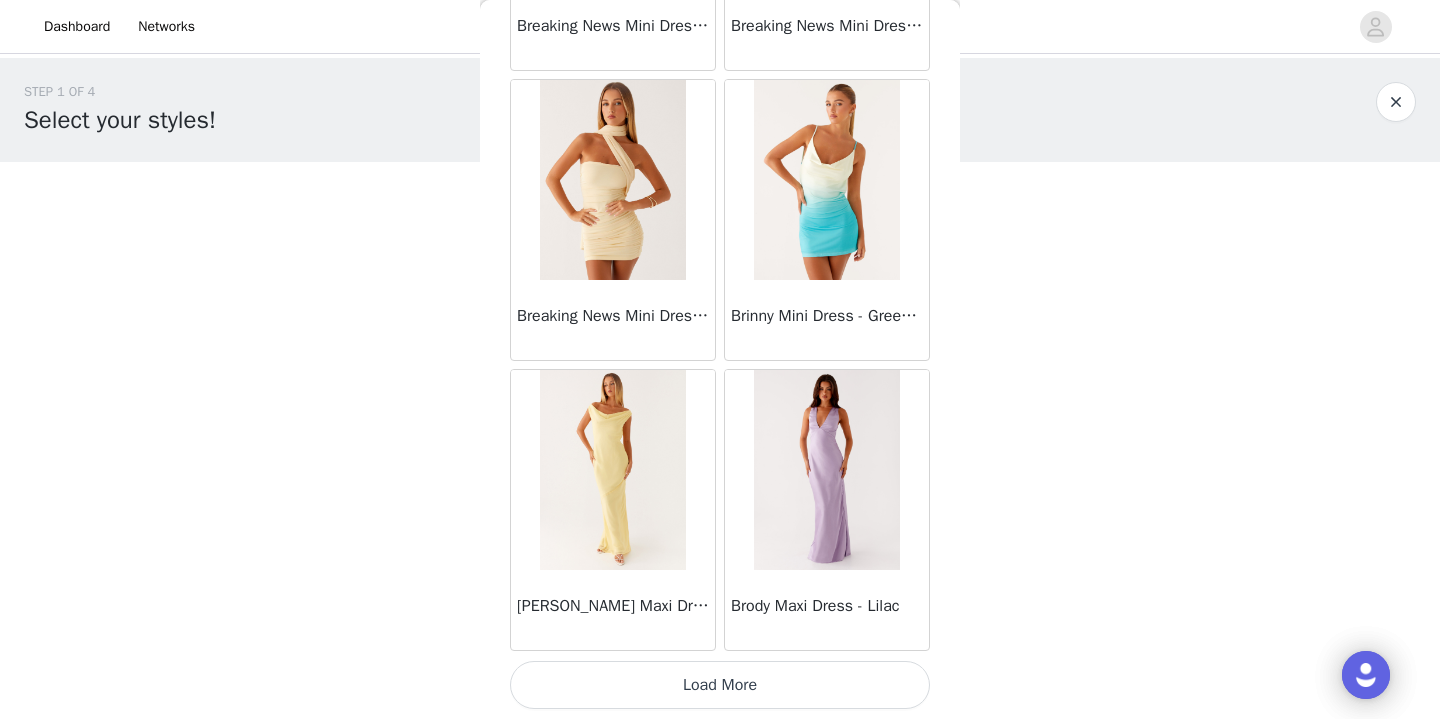 click on "Load More" at bounding box center (720, 685) 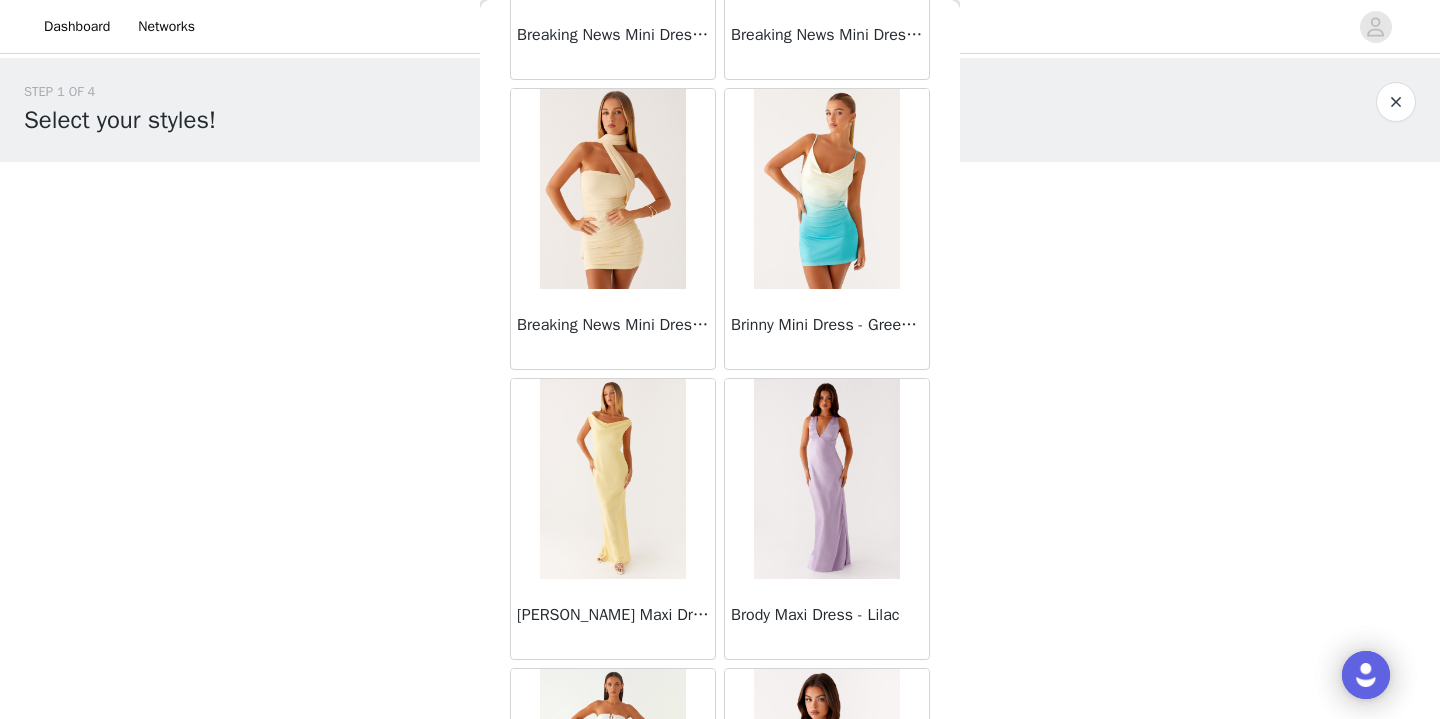 scroll, scrollTop: 0, scrollLeft: 0, axis: both 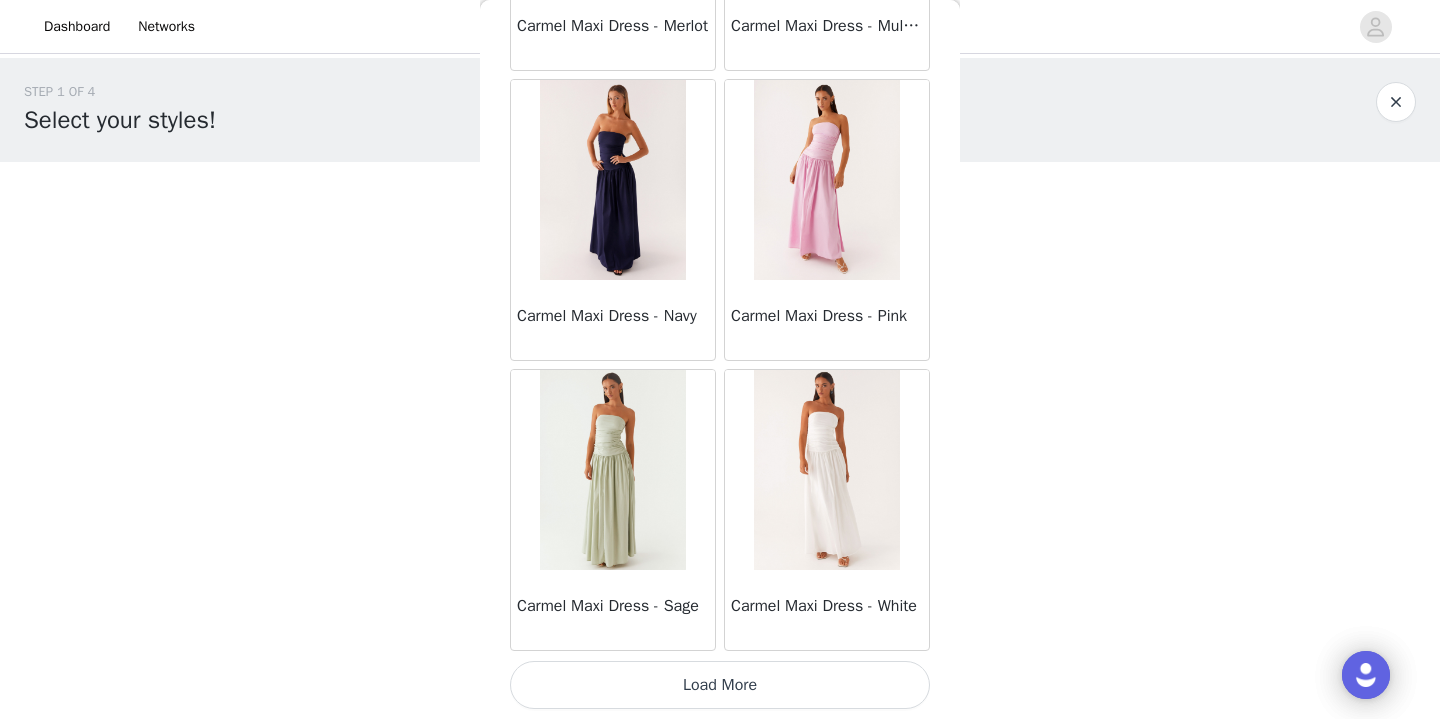 click on "Load More" at bounding box center [720, 685] 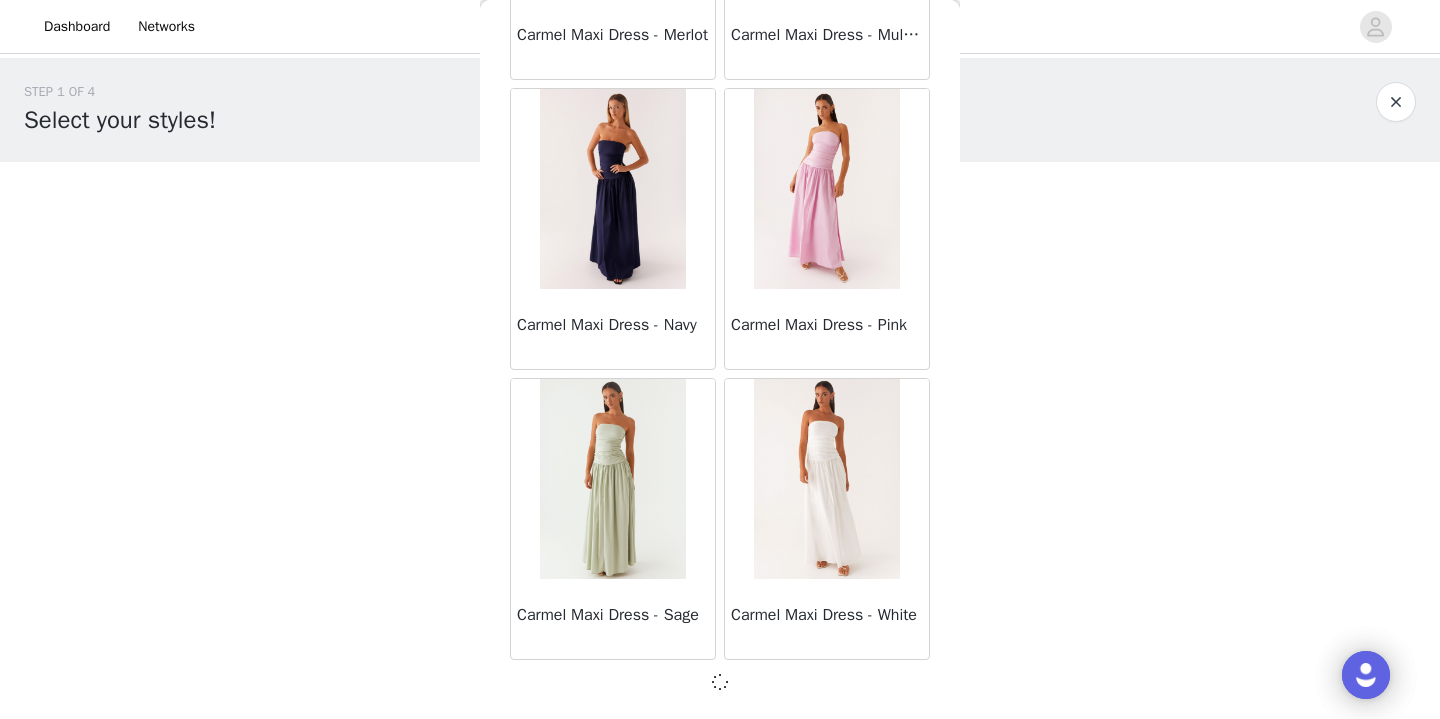 scroll, scrollTop: 0, scrollLeft: 0, axis: both 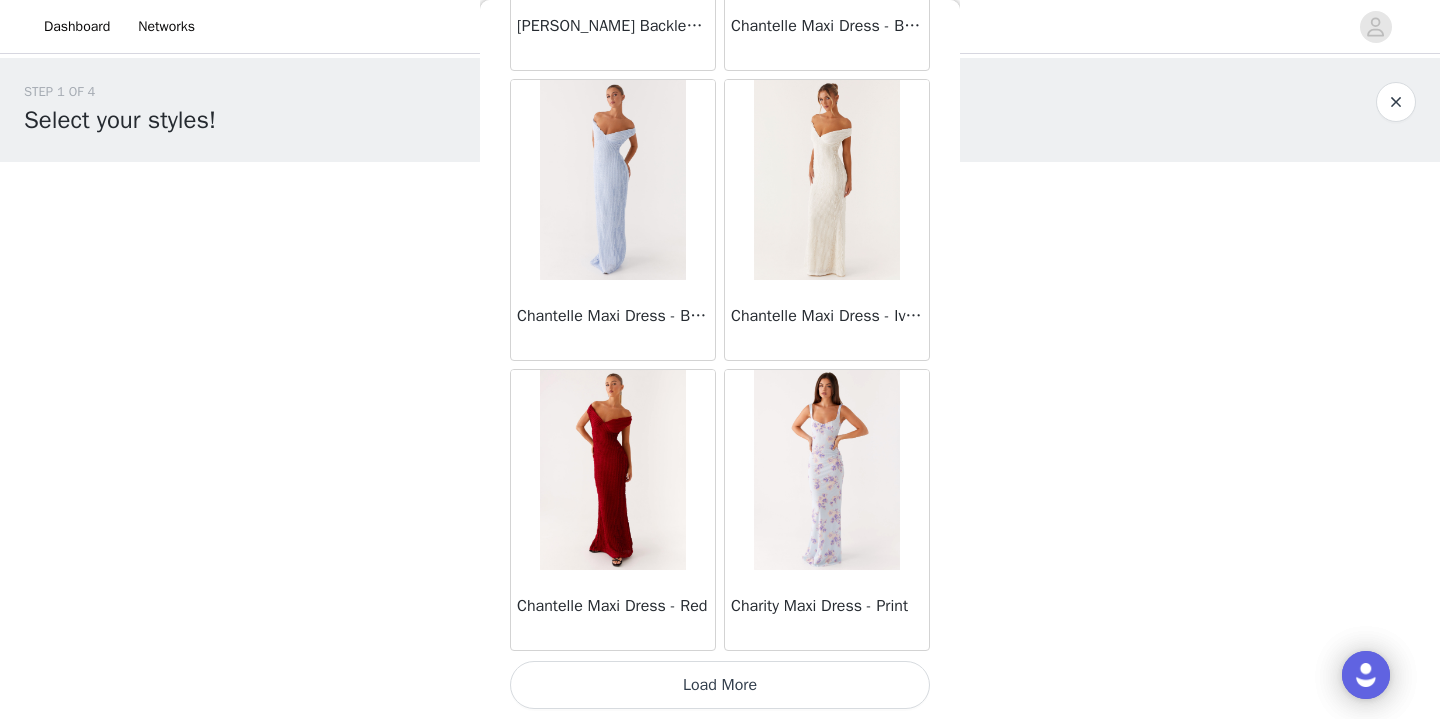 click on "Load More" at bounding box center (720, 685) 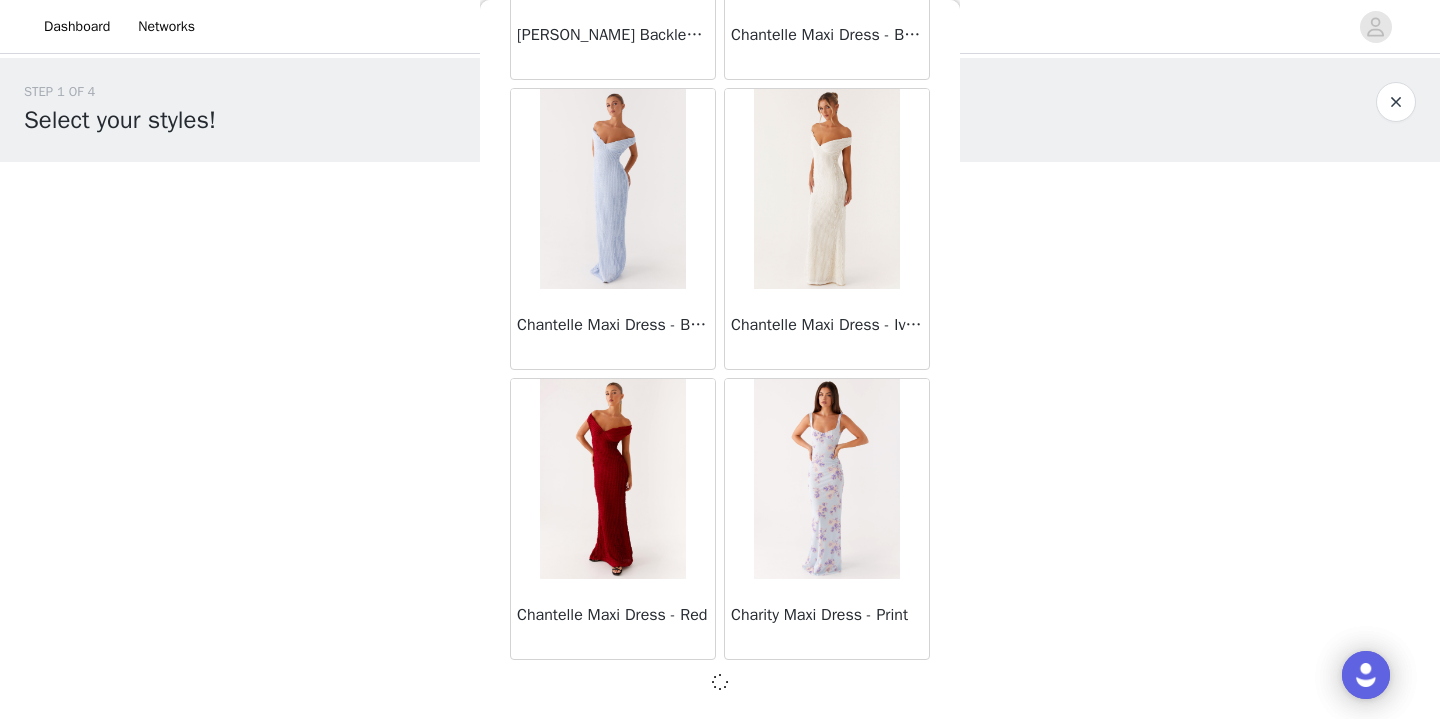 scroll, scrollTop: 13932, scrollLeft: 0, axis: vertical 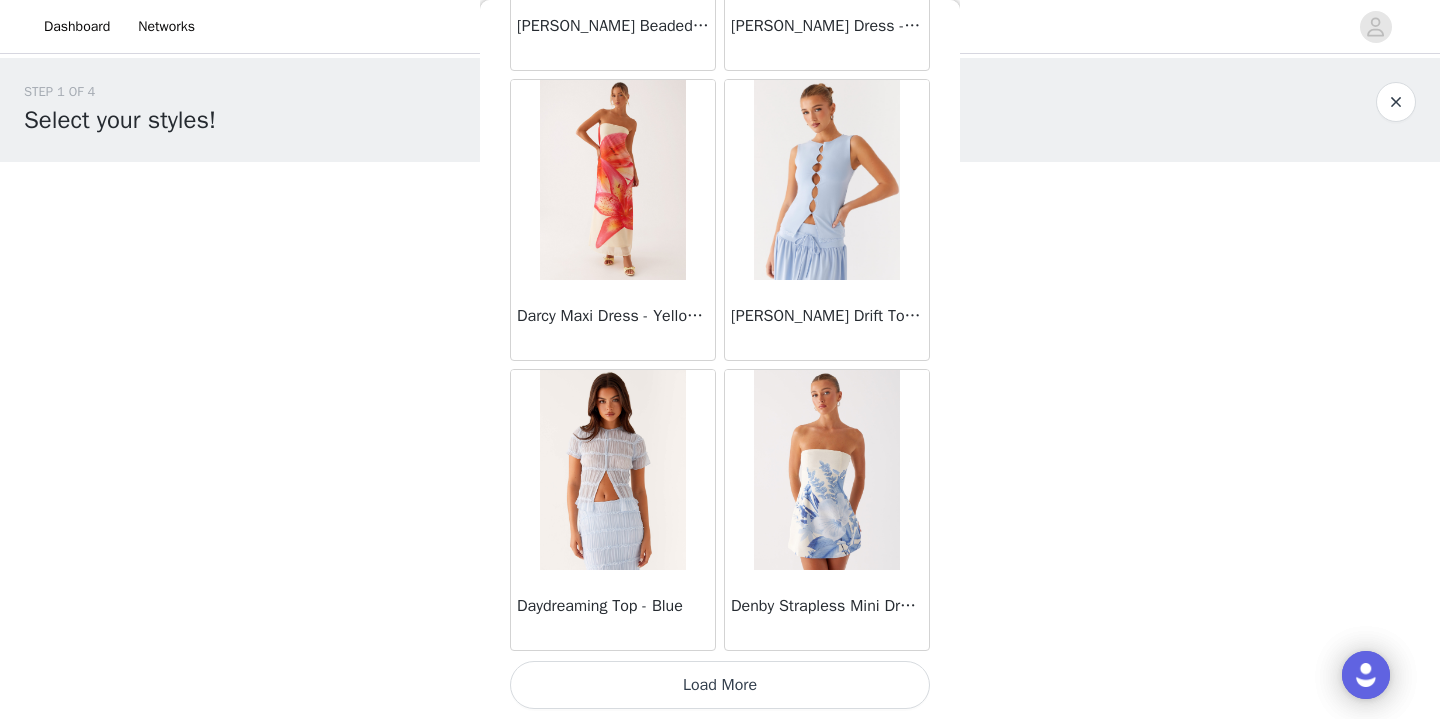 click on "Load More" at bounding box center (720, 685) 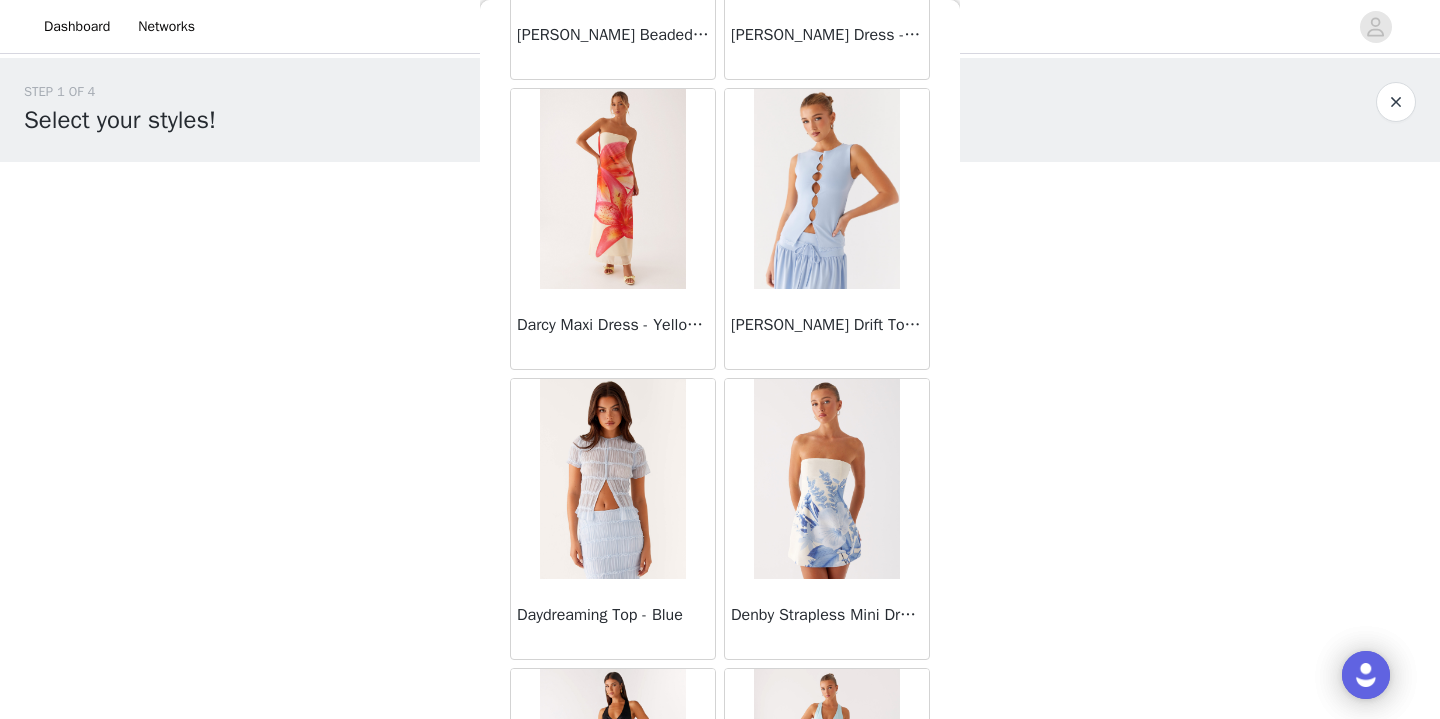 scroll, scrollTop: 0, scrollLeft: 0, axis: both 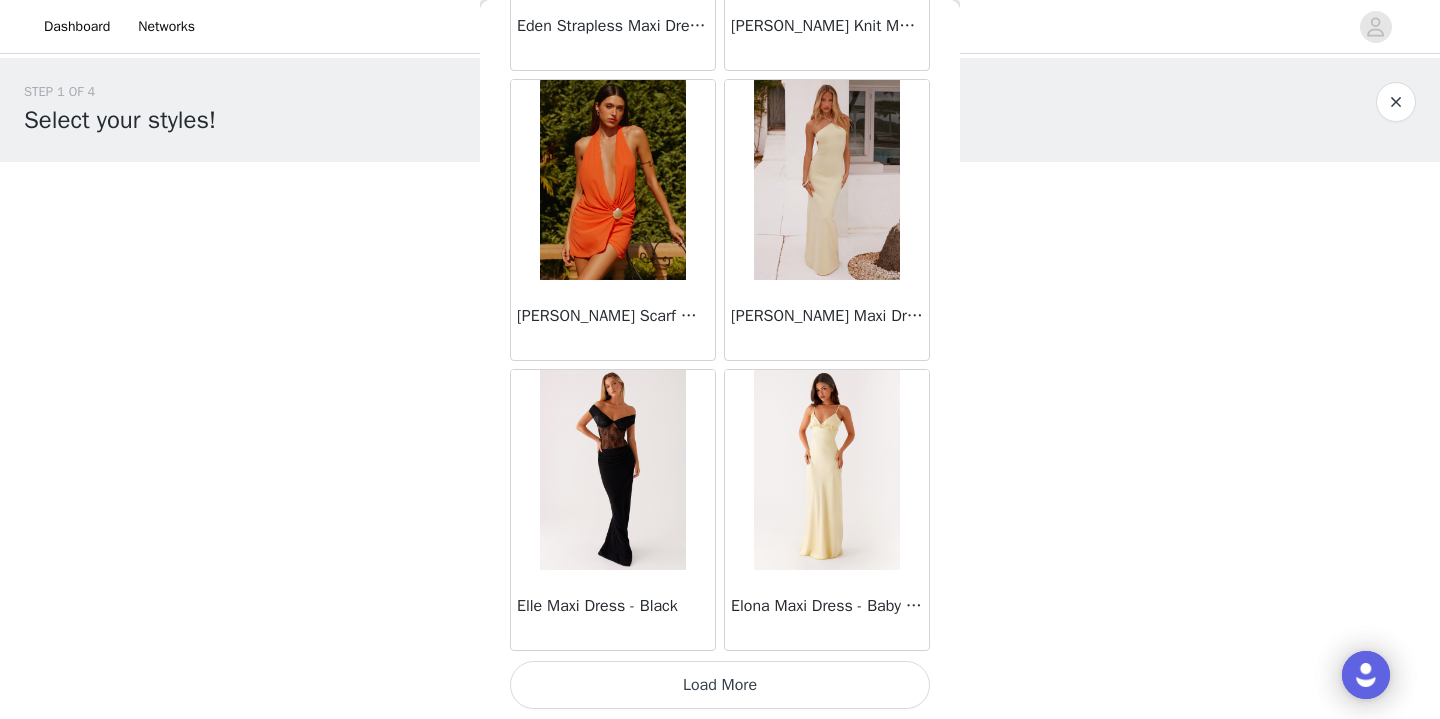 click on "Load More" at bounding box center [720, 685] 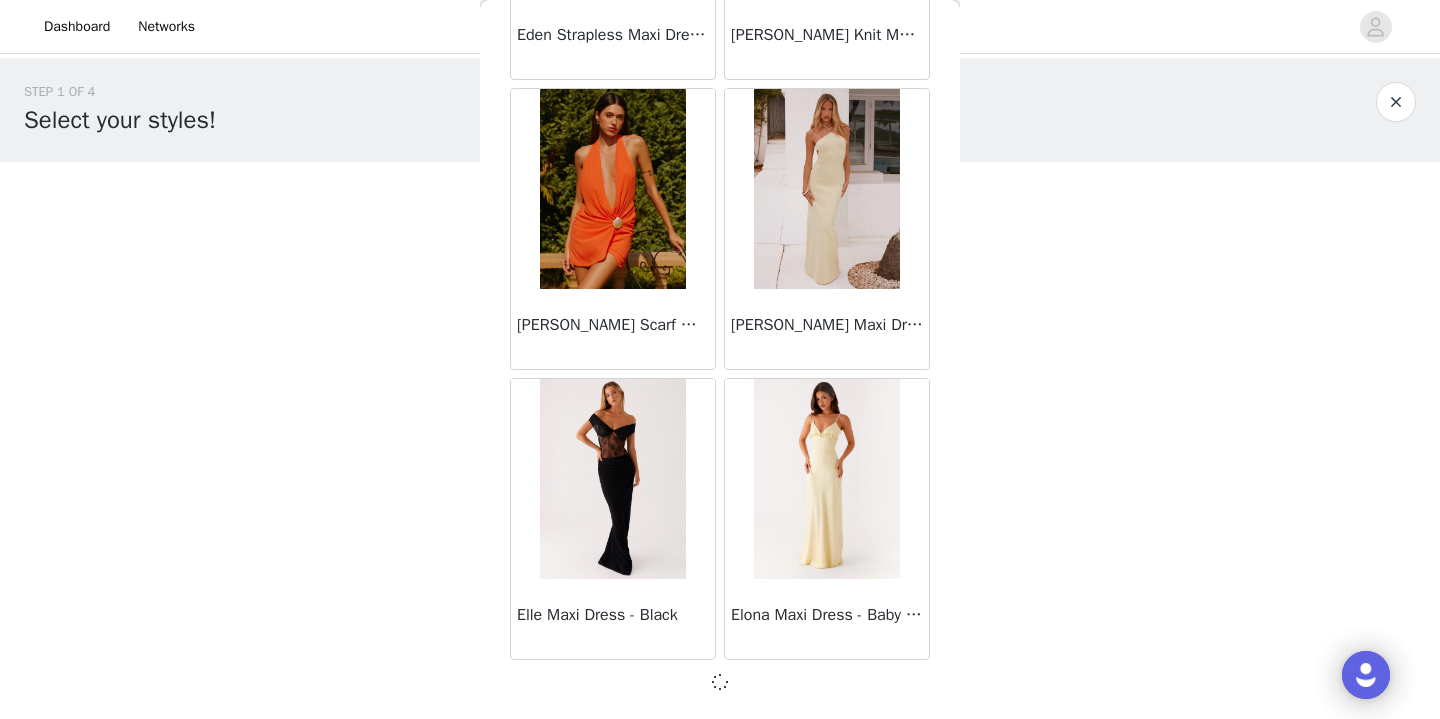 scroll, scrollTop: 19732, scrollLeft: 0, axis: vertical 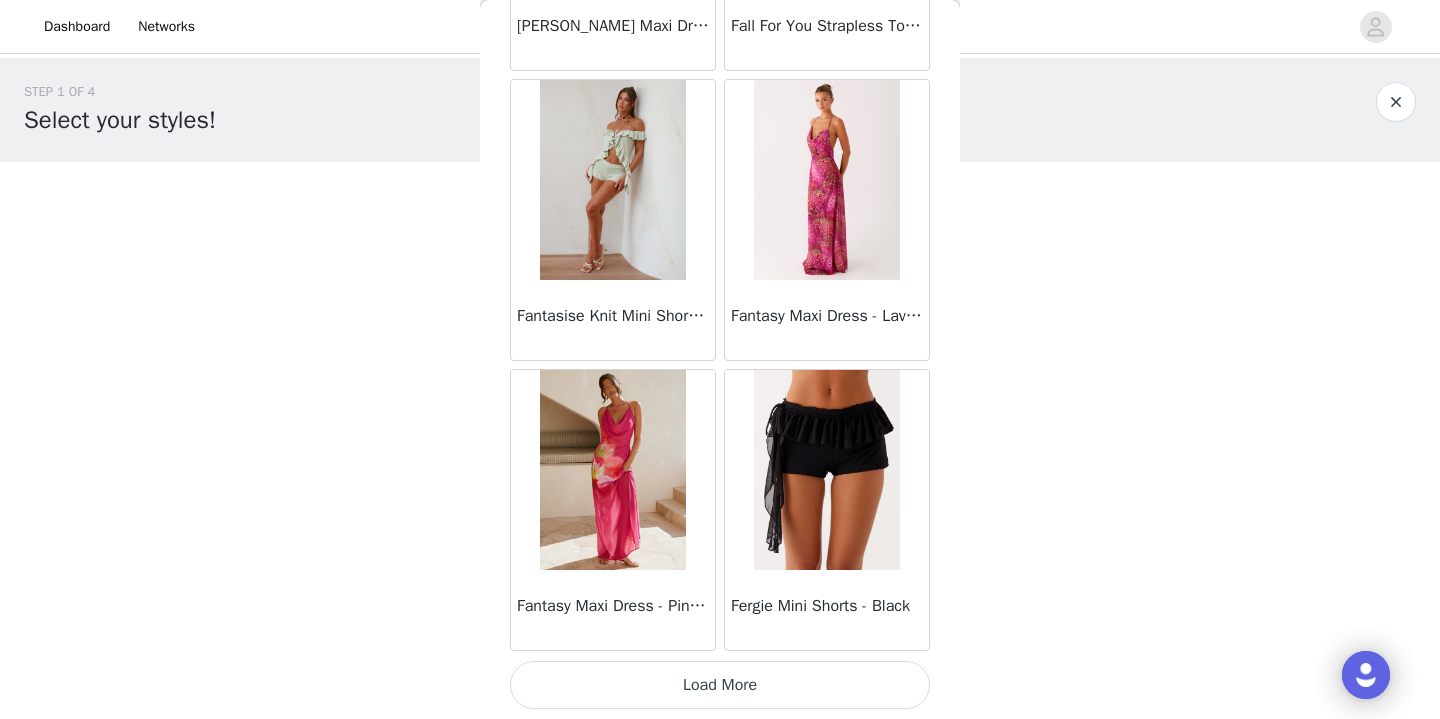 click on "Load More" at bounding box center [720, 685] 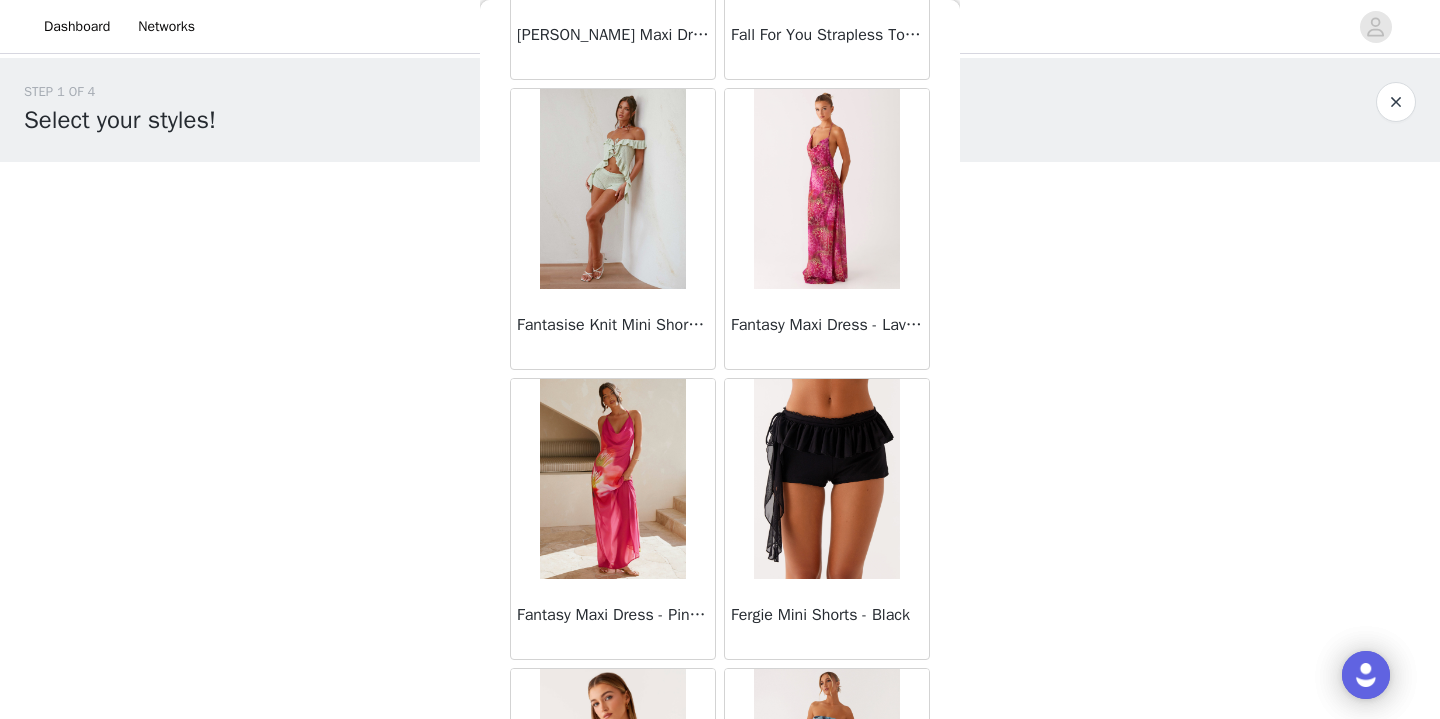 scroll, scrollTop: 0, scrollLeft: 0, axis: both 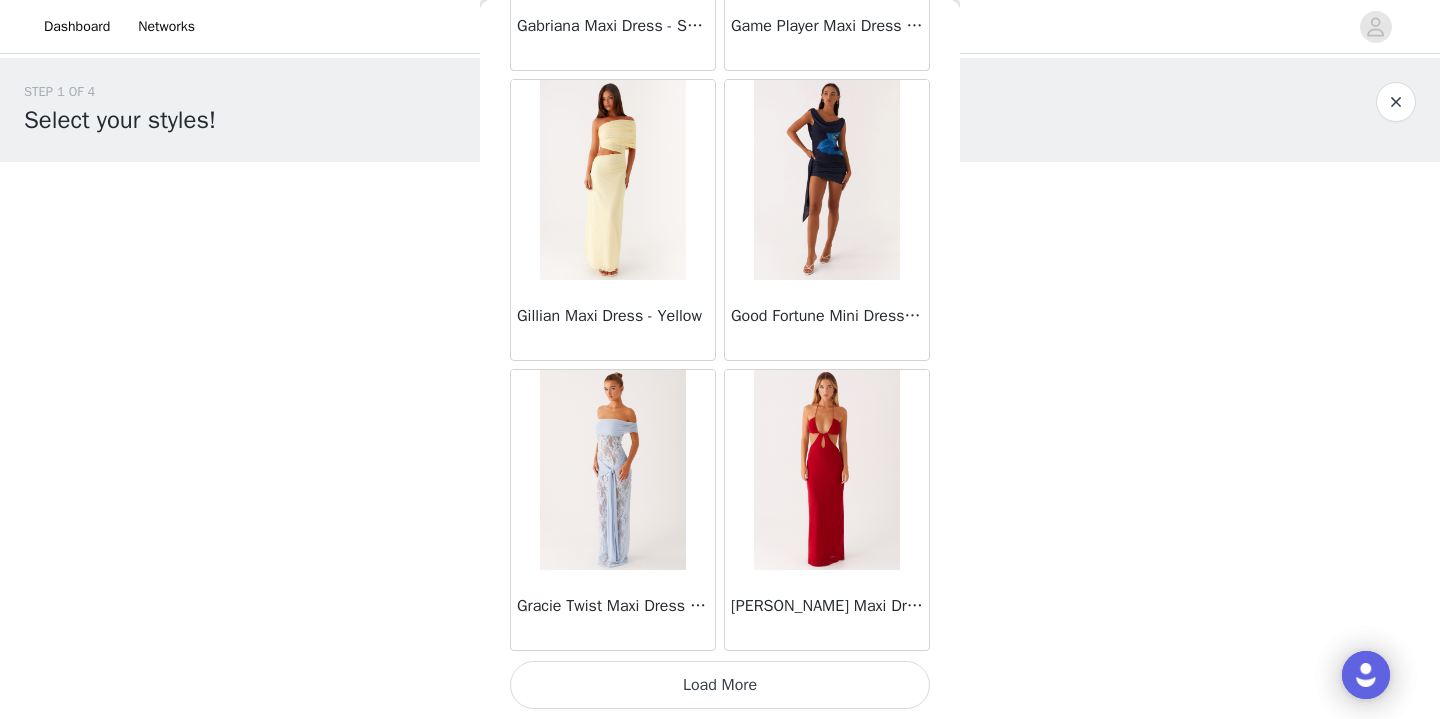 click on "Load More" at bounding box center (720, 685) 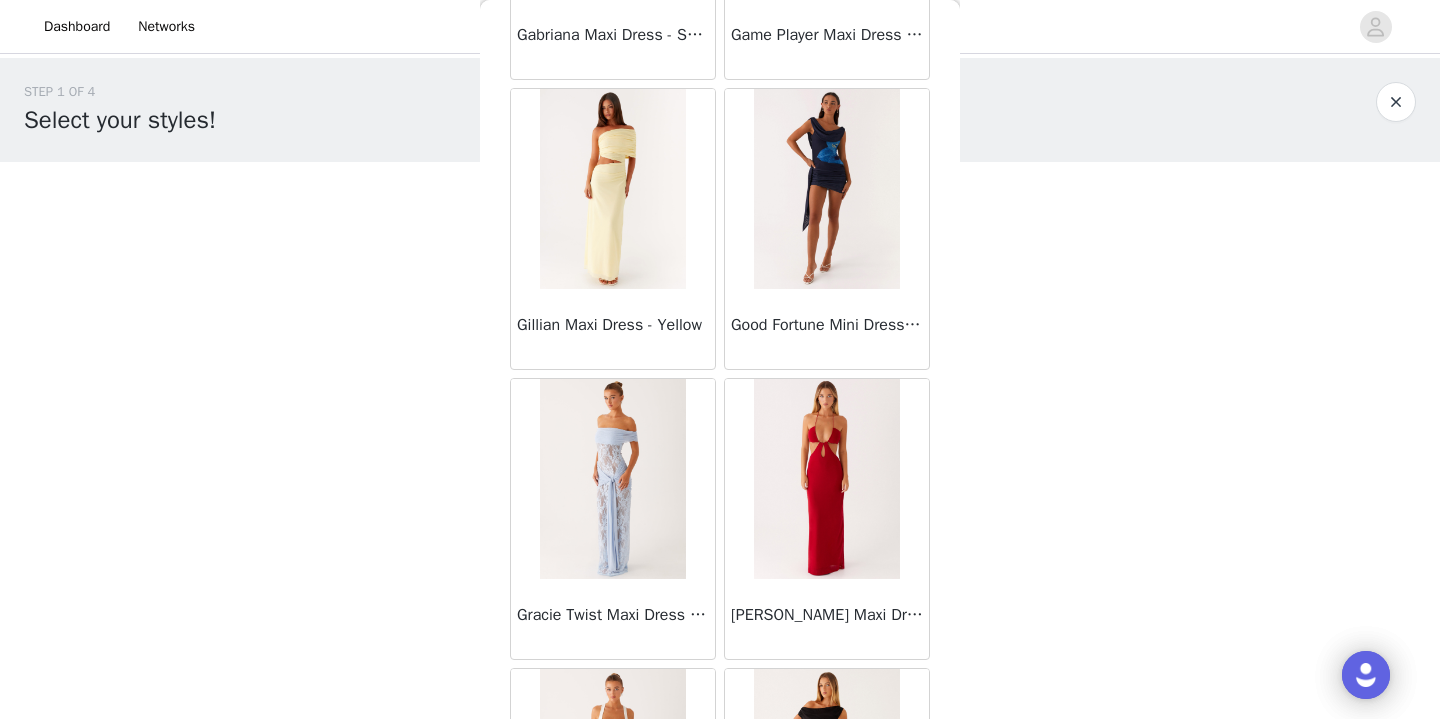 scroll, scrollTop: 0, scrollLeft: 0, axis: both 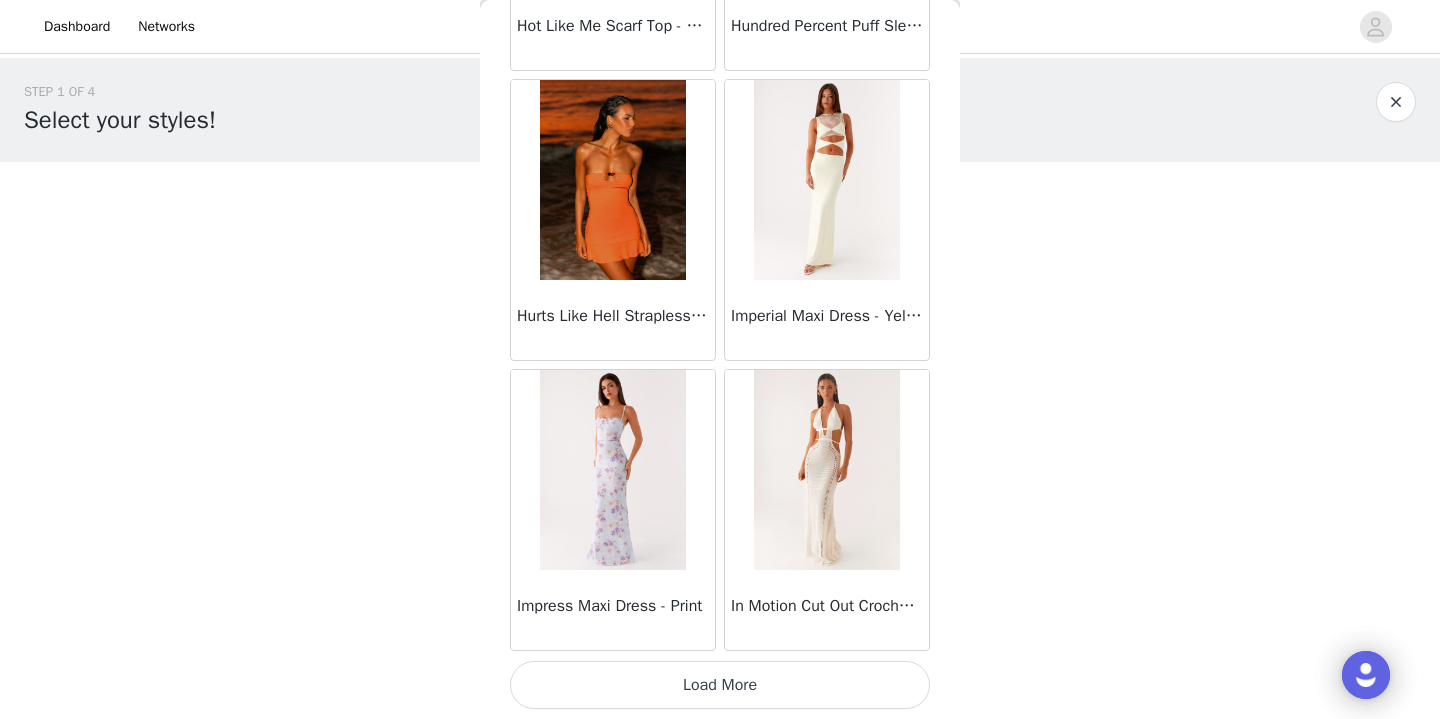 click on "Load More" at bounding box center [720, 685] 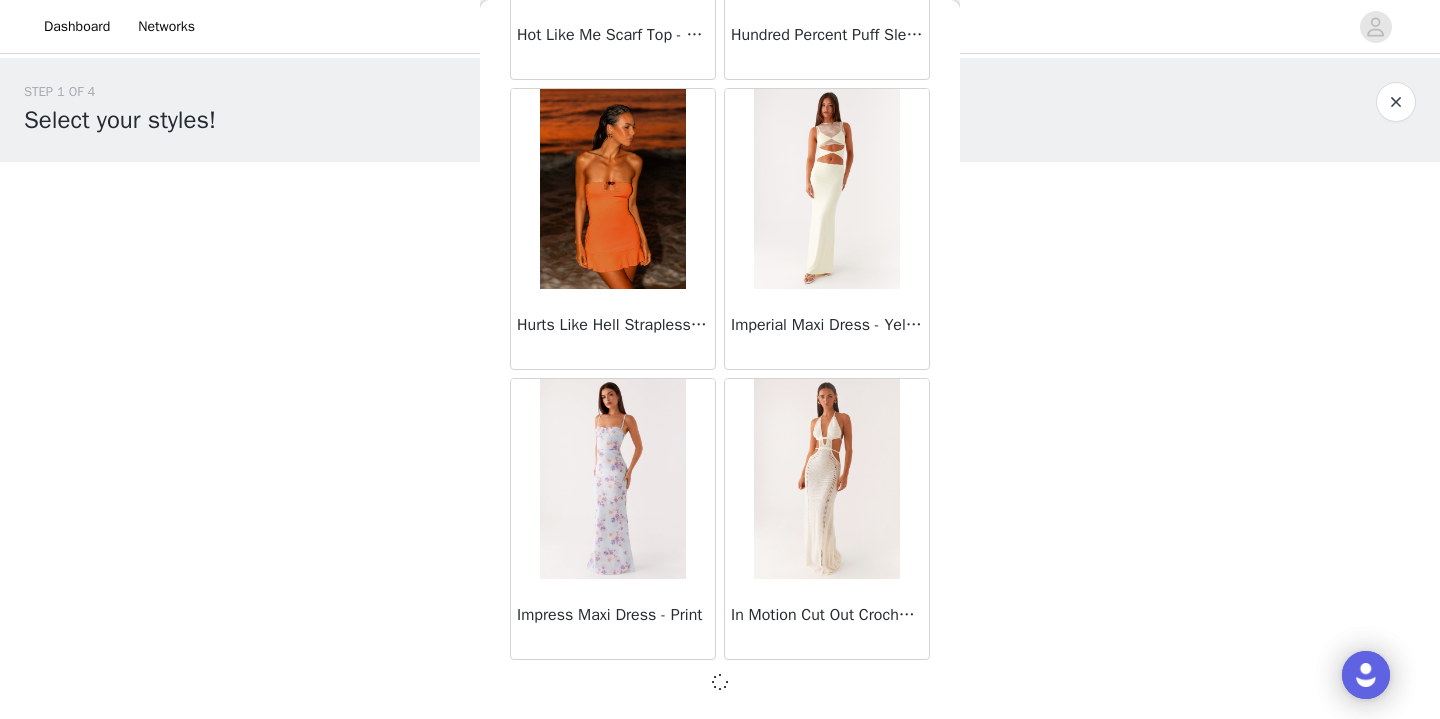 scroll, scrollTop: 28432, scrollLeft: 0, axis: vertical 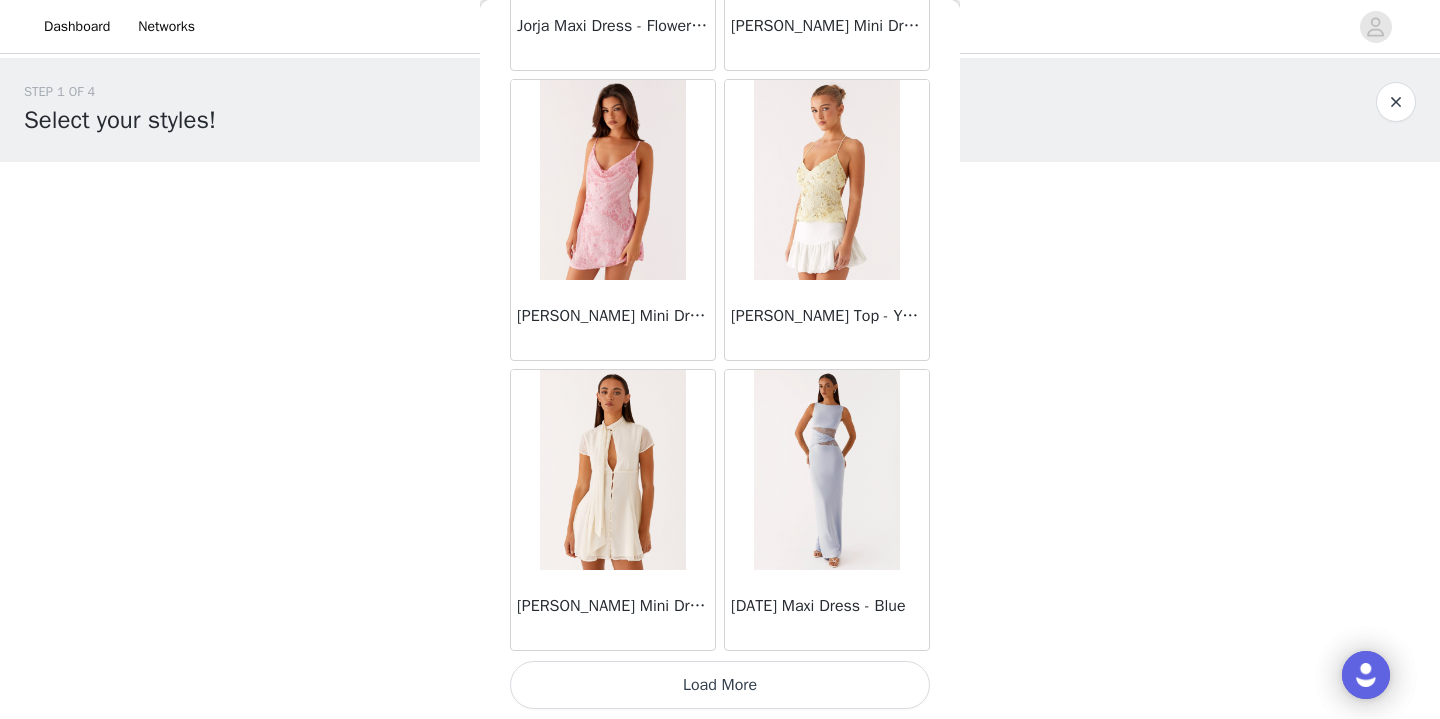 click on "Load More" at bounding box center [720, 685] 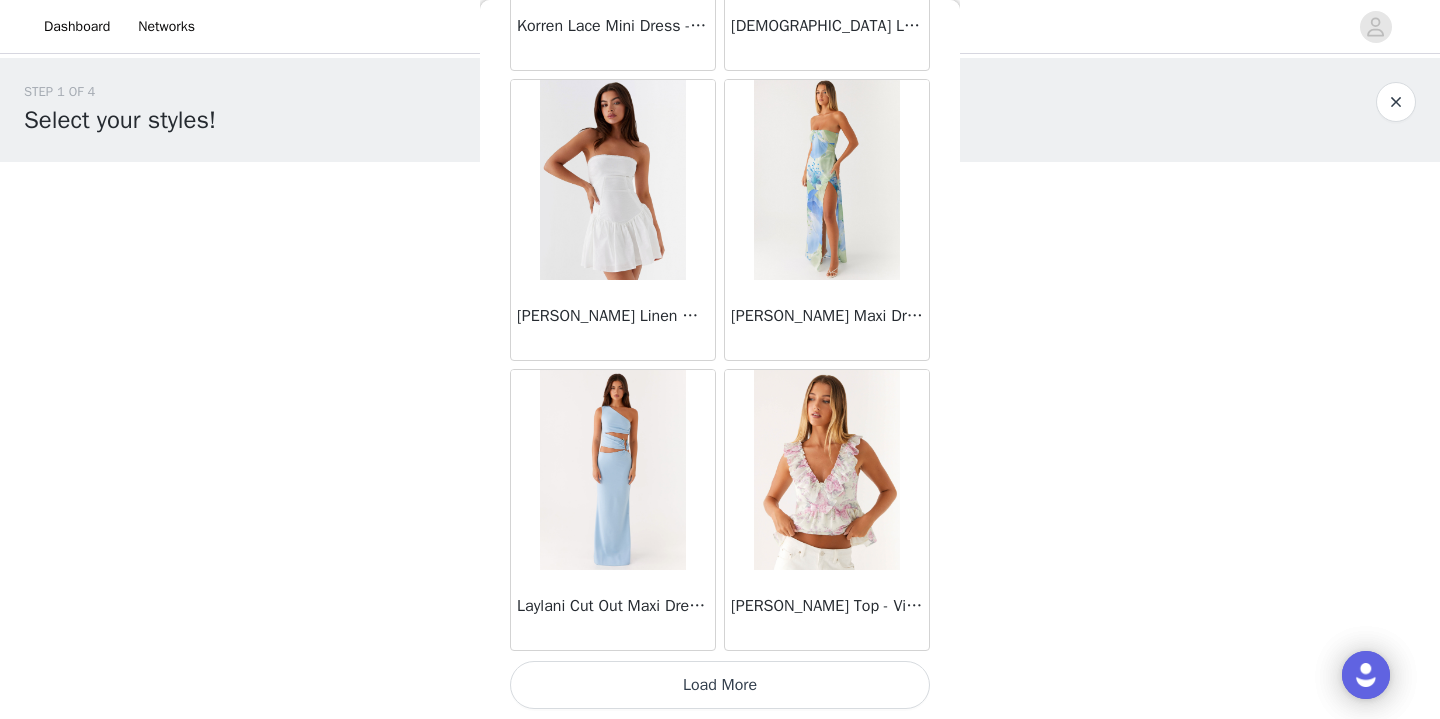 click on "Load More" at bounding box center (720, 685) 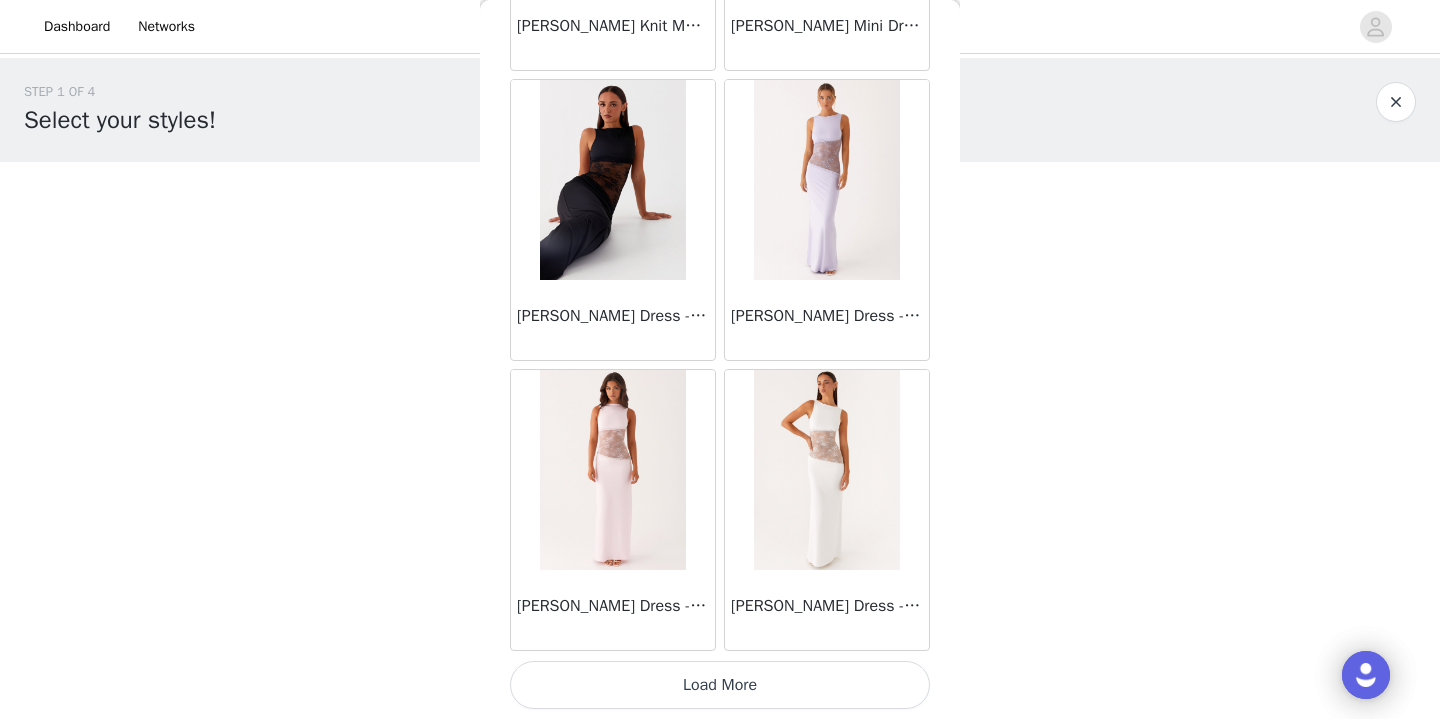 click on "Load More" at bounding box center (720, 685) 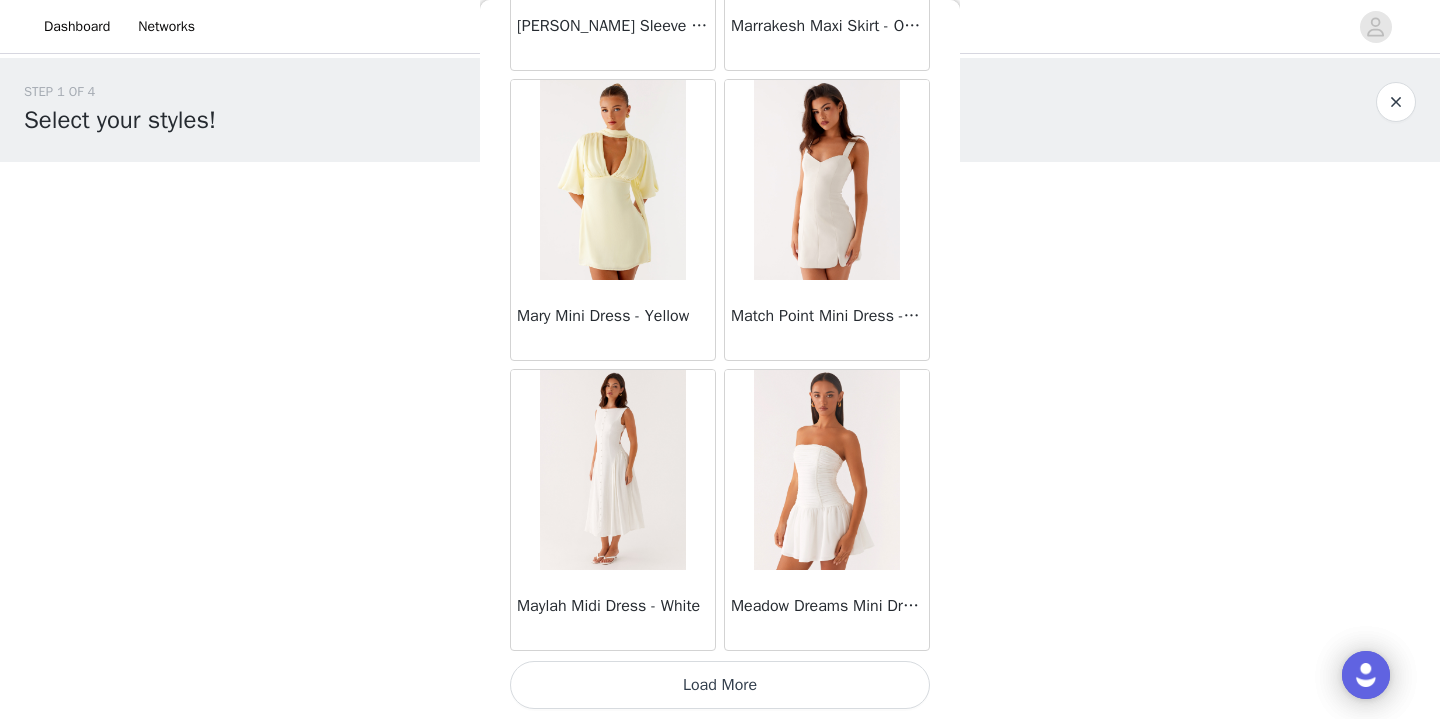click on "Load More" at bounding box center (720, 685) 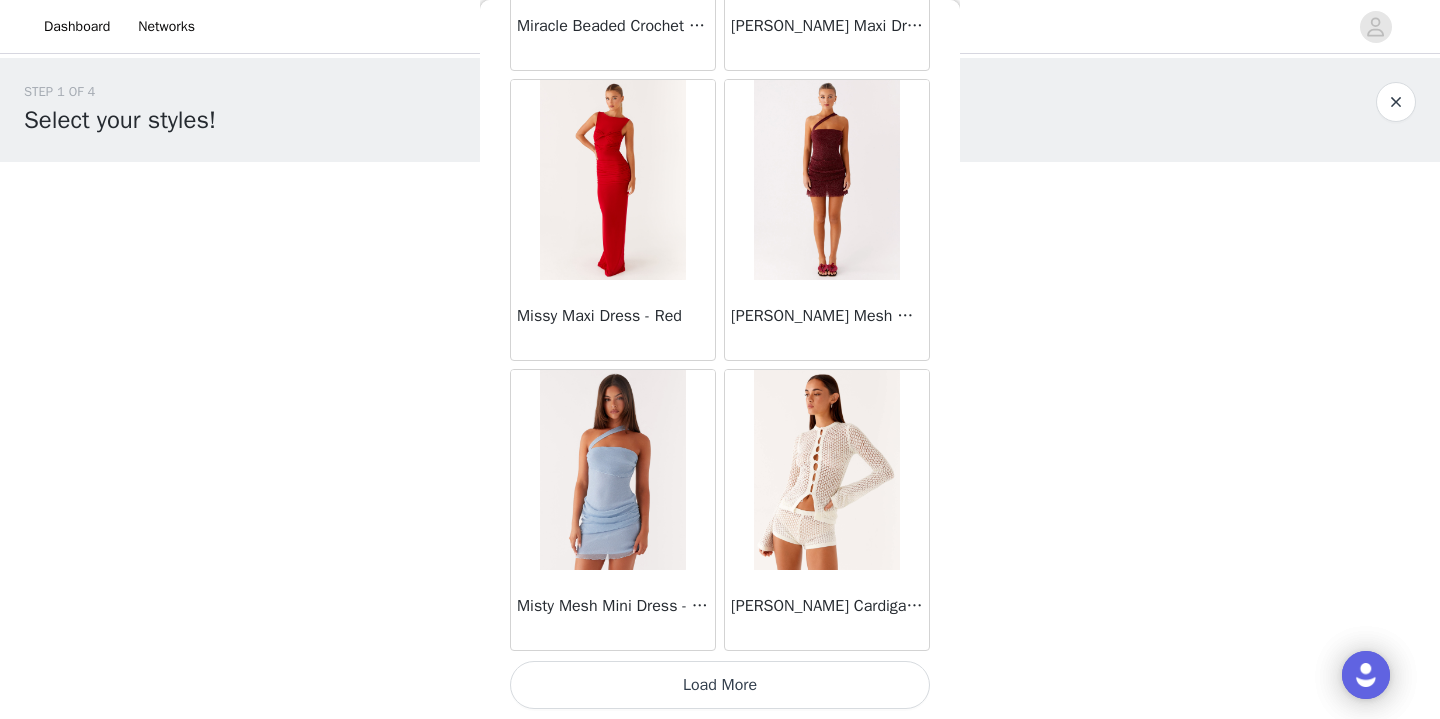 click on "Load More" at bounding box center [720, 685] 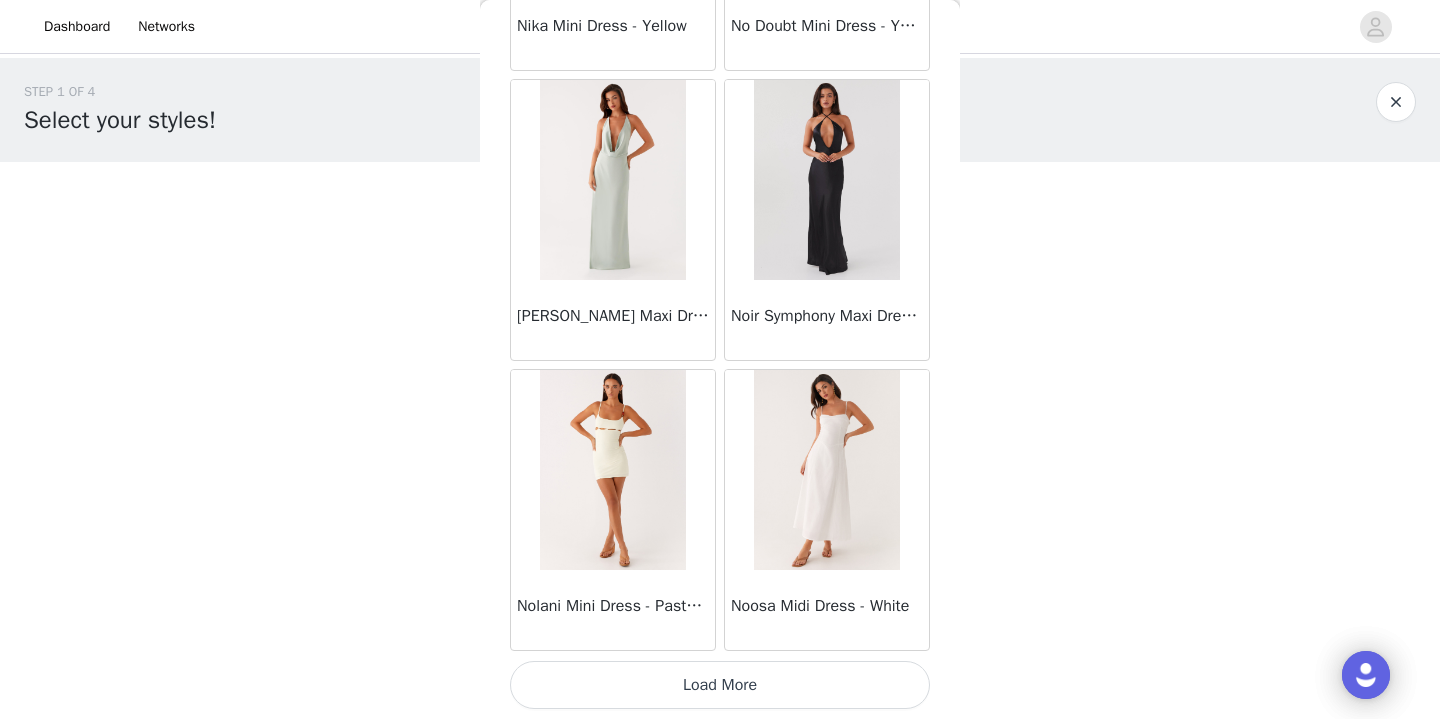 click on "Load More" at bounding box center [720, 685] 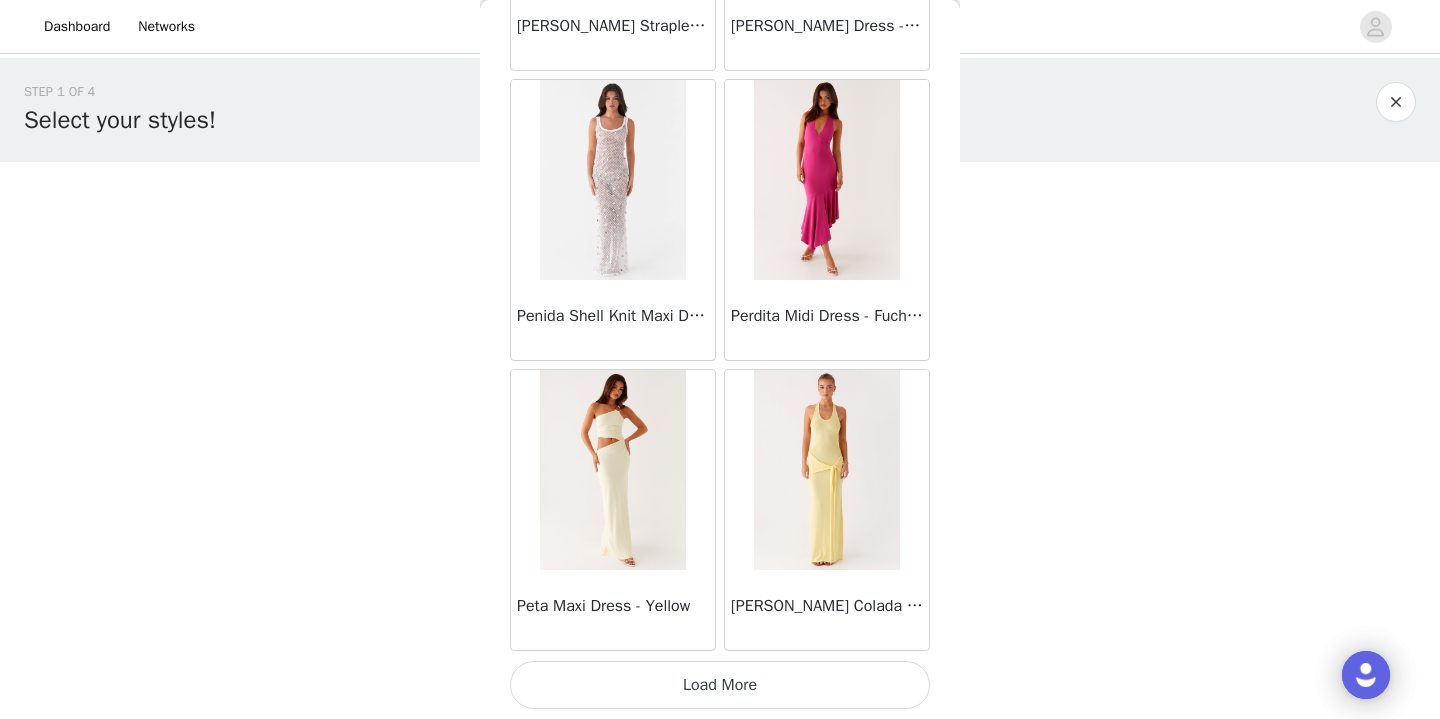 click on "Load More" at bounding box center (720, 685) 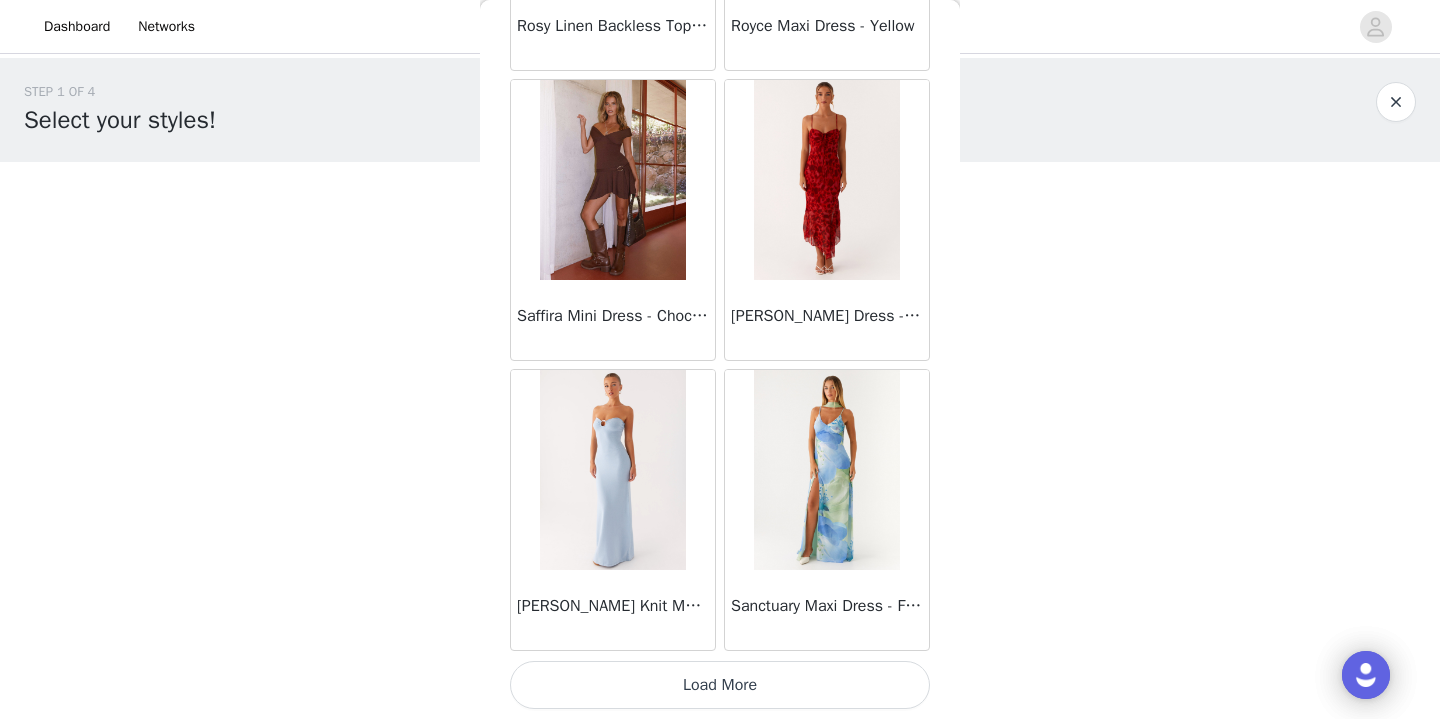 click on "Load More" at bounding box center (720, 685) 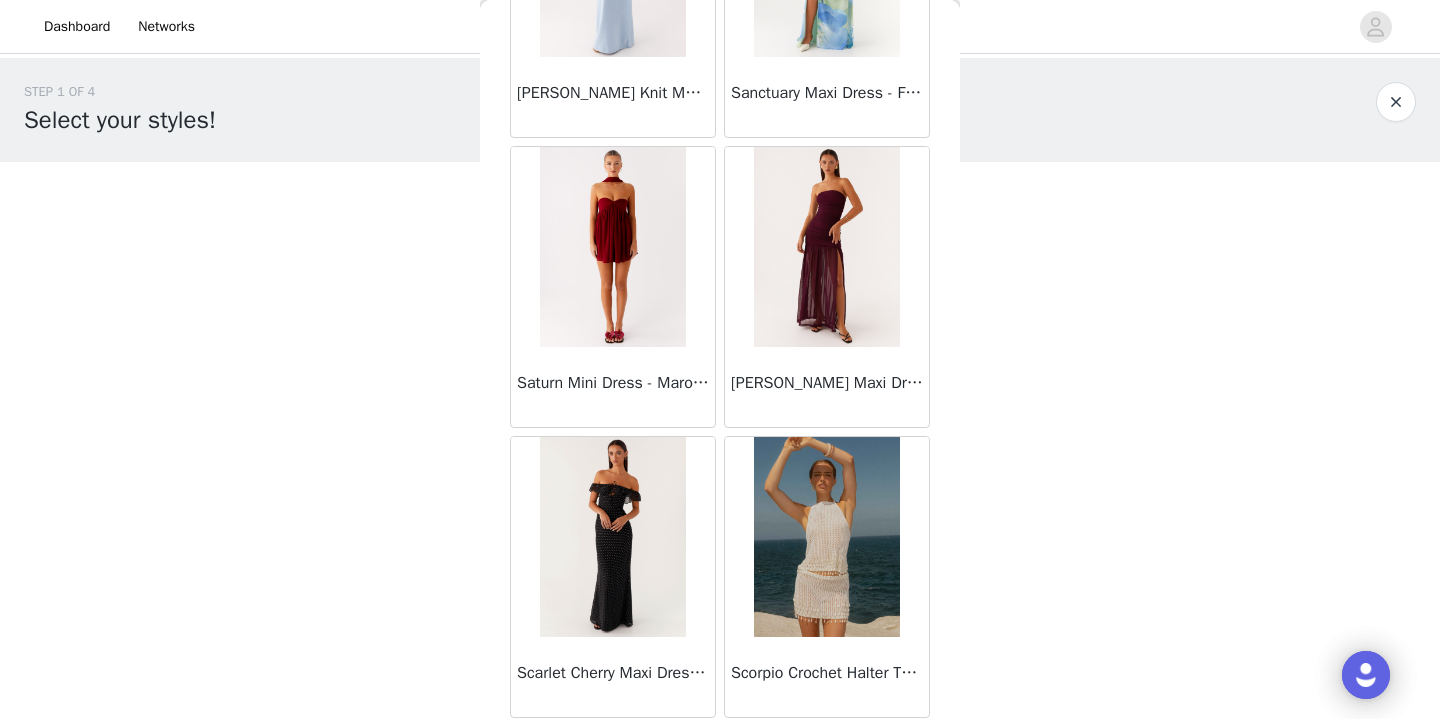 scroll, scrollTop: 52515, scrollLeft: 0, axis: vertical 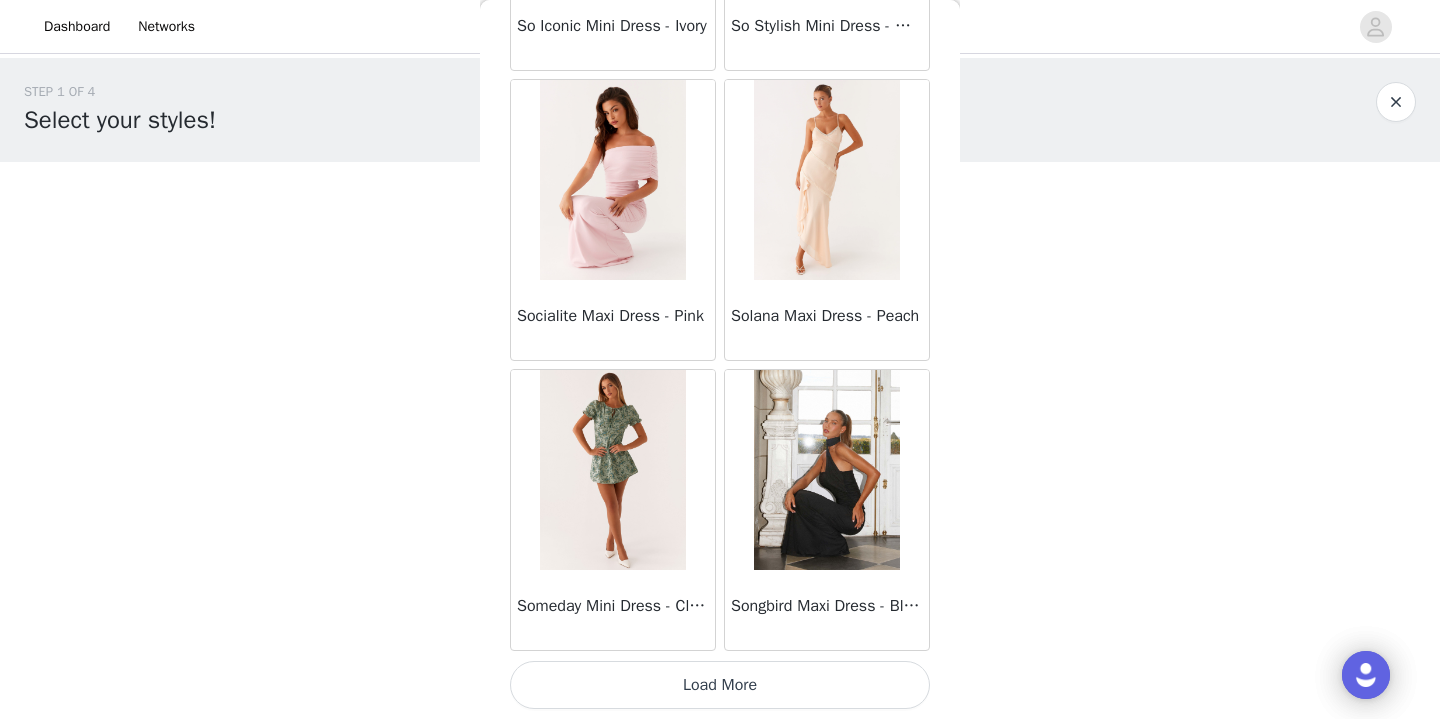 click on "Load More" at bounding box center [720, 685] 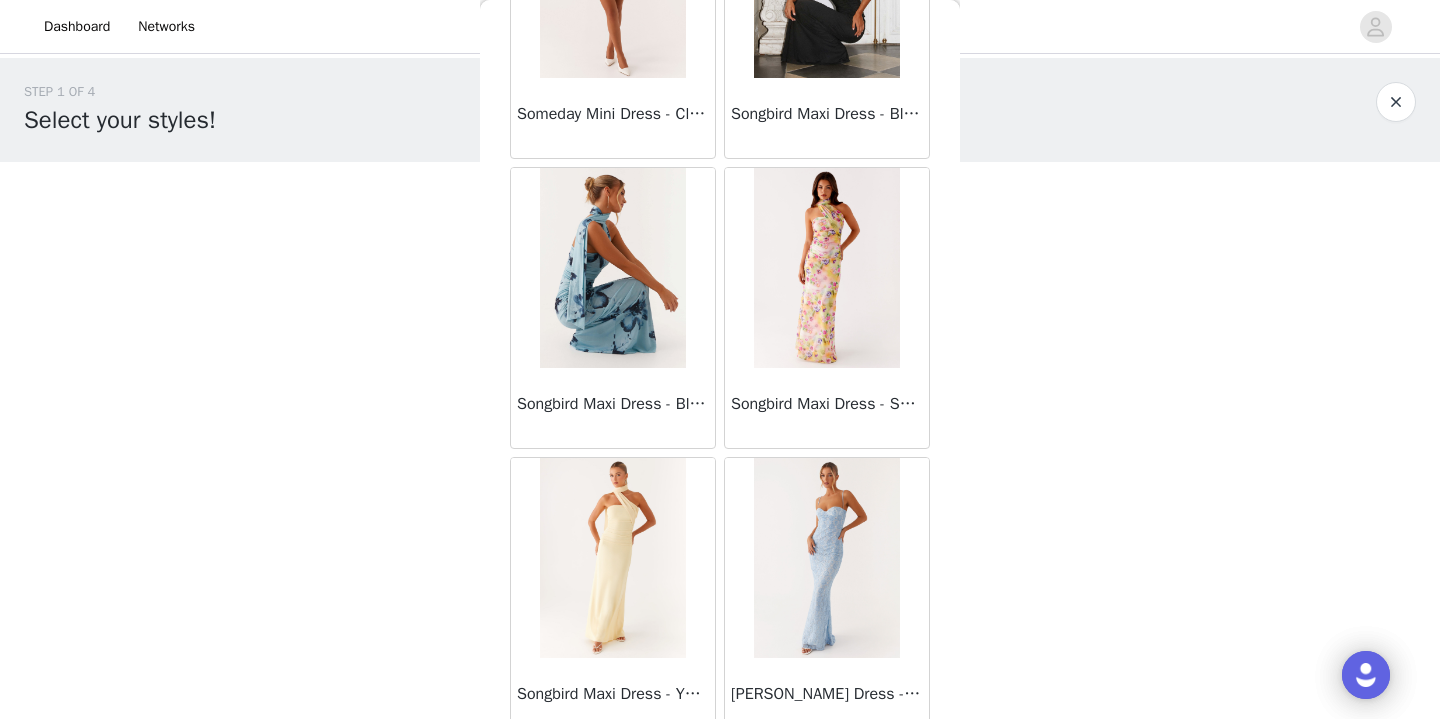scroll, scrollTop: 55127, scrollLeft: 0, axis: vertical 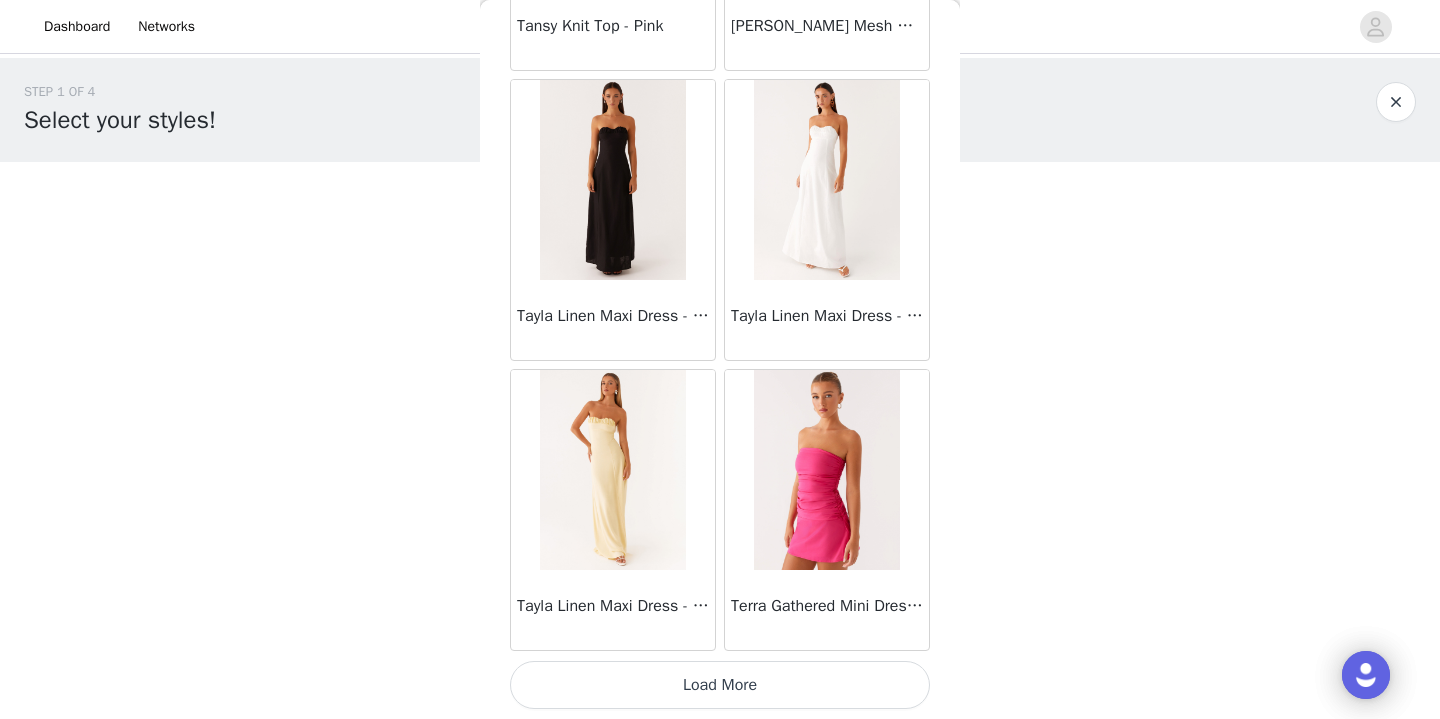 click on "Load More" at bounding box center [720, 685] 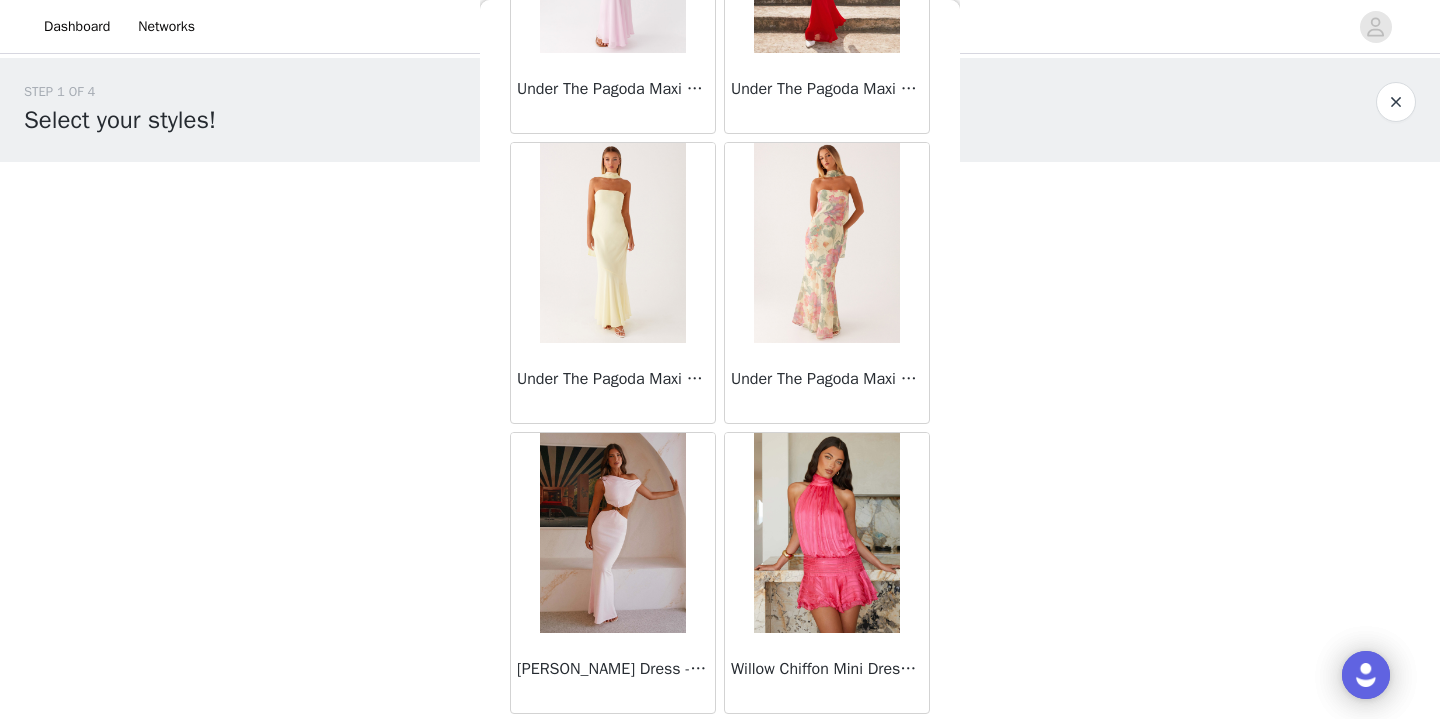 scroll, scrollTop: 60341, scrollLeft: 0, axis: vertical 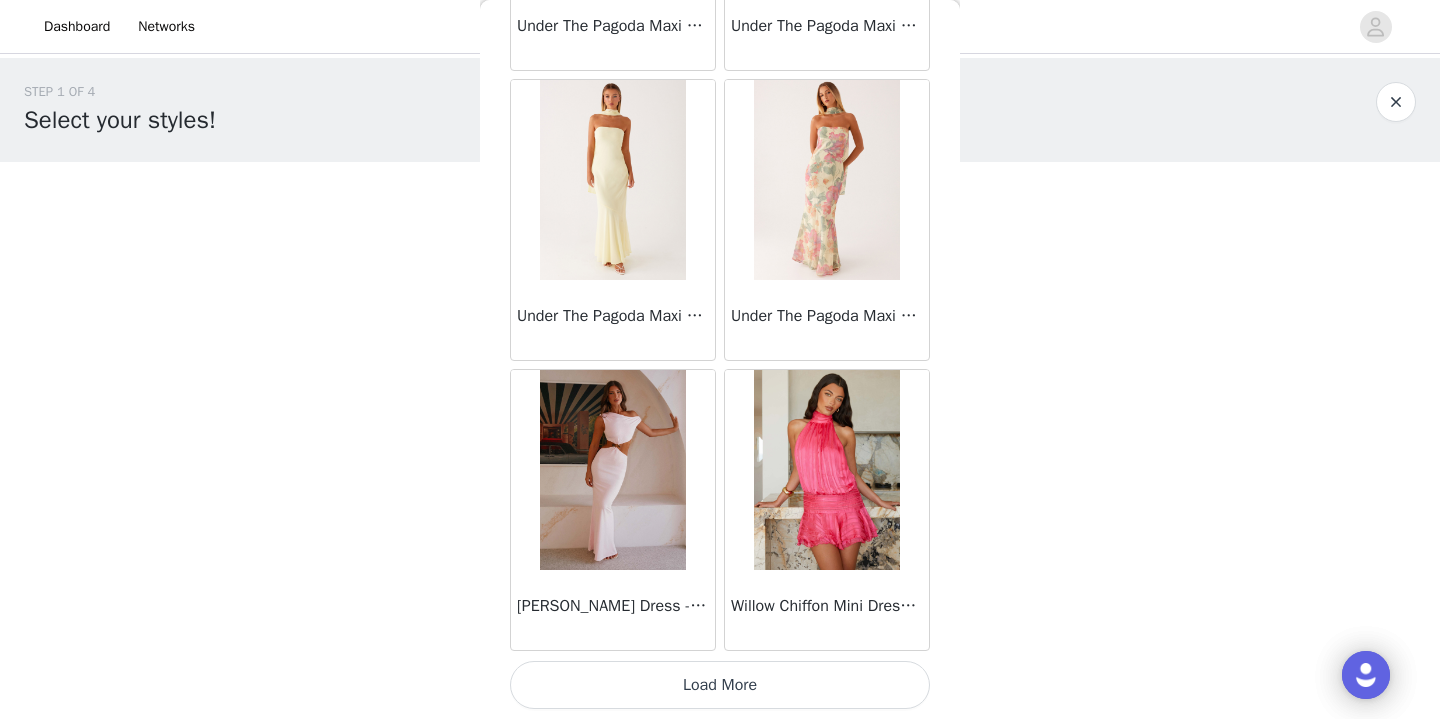 click on "Load More" at bounding box center (720, 685) 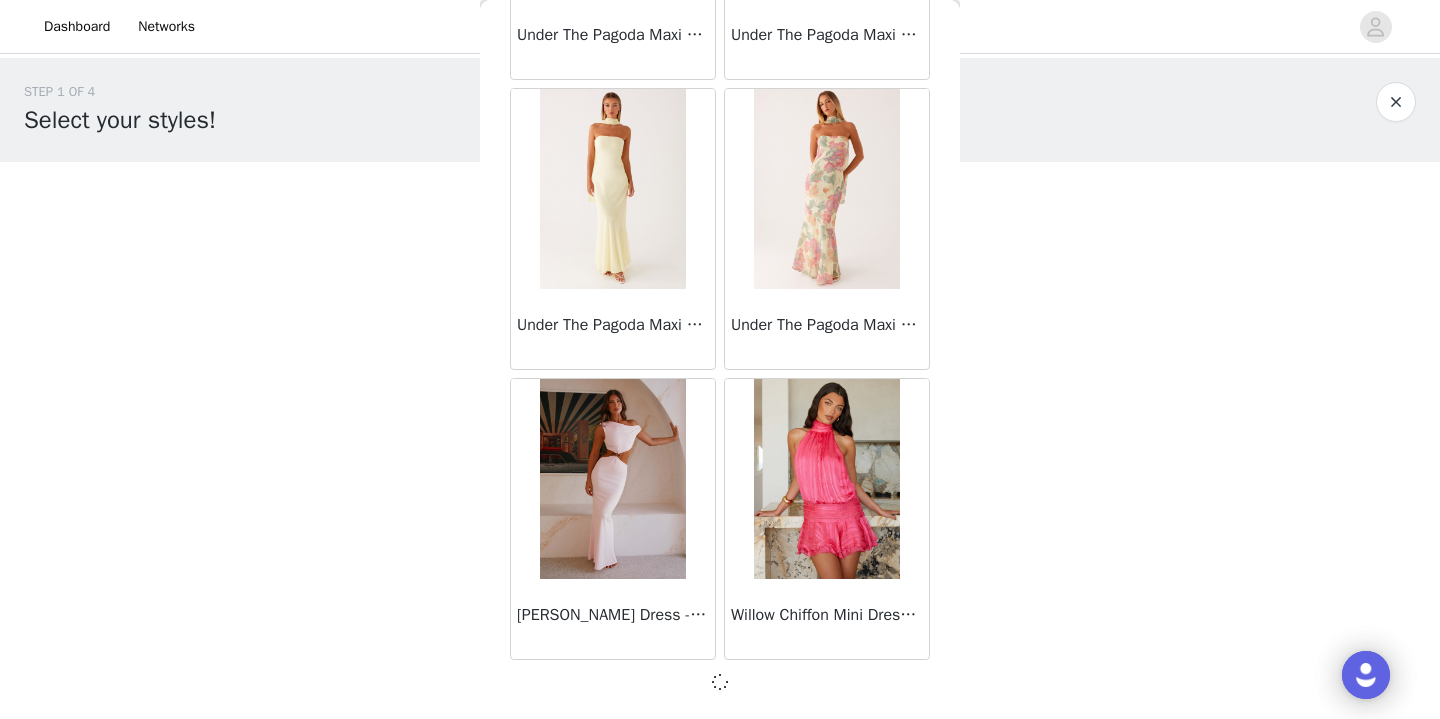 scroll, scrollTop: 60332, scrollLeft: 0, axis: vertical 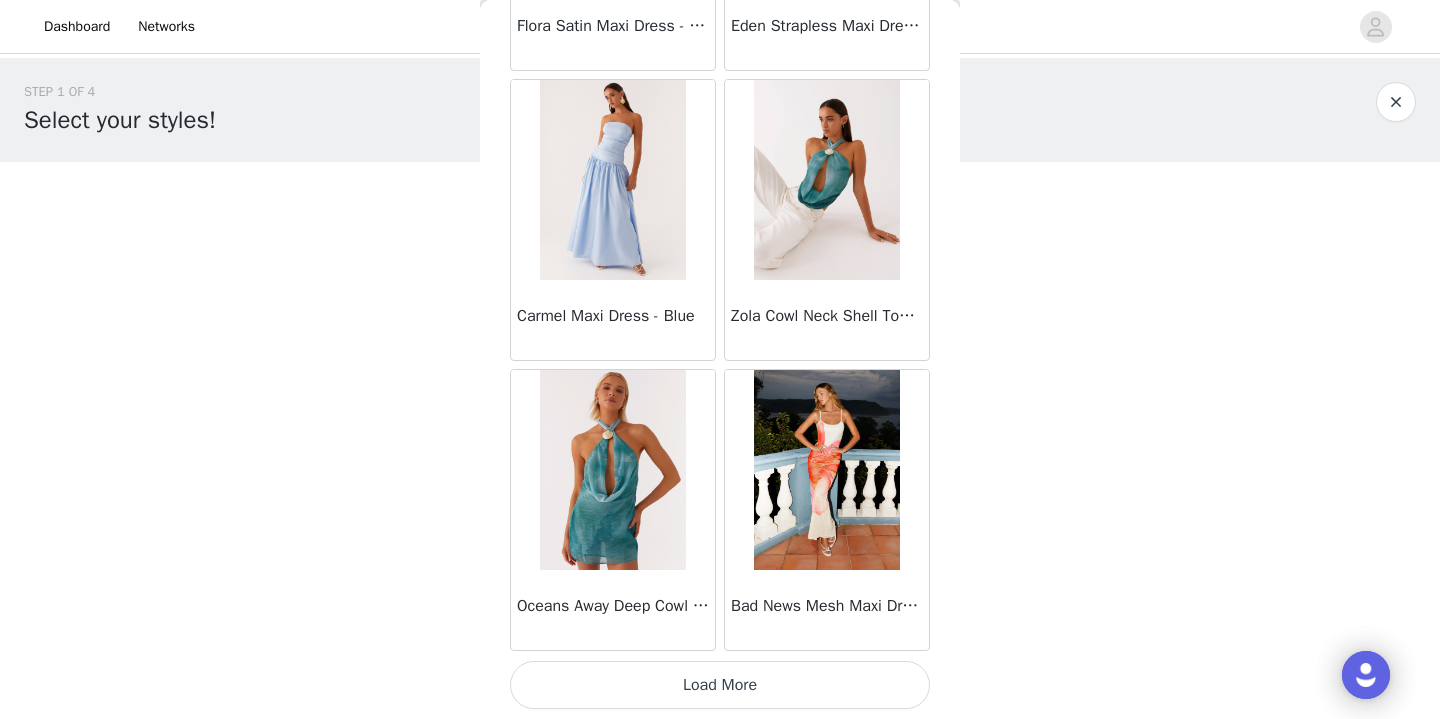 click on "Load More" at bounding box center (720, 685) 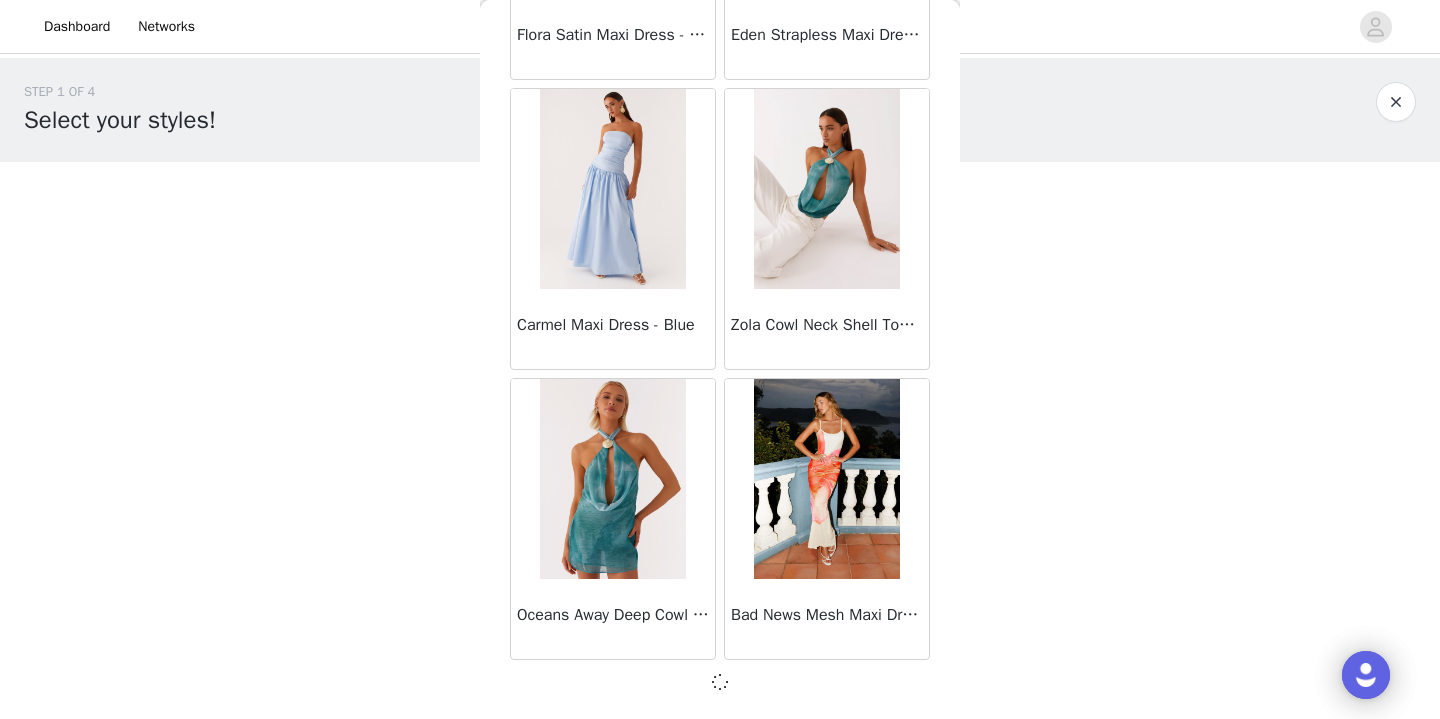 scroll, scrollTop: 0, scrollLeft: 0, axis: both 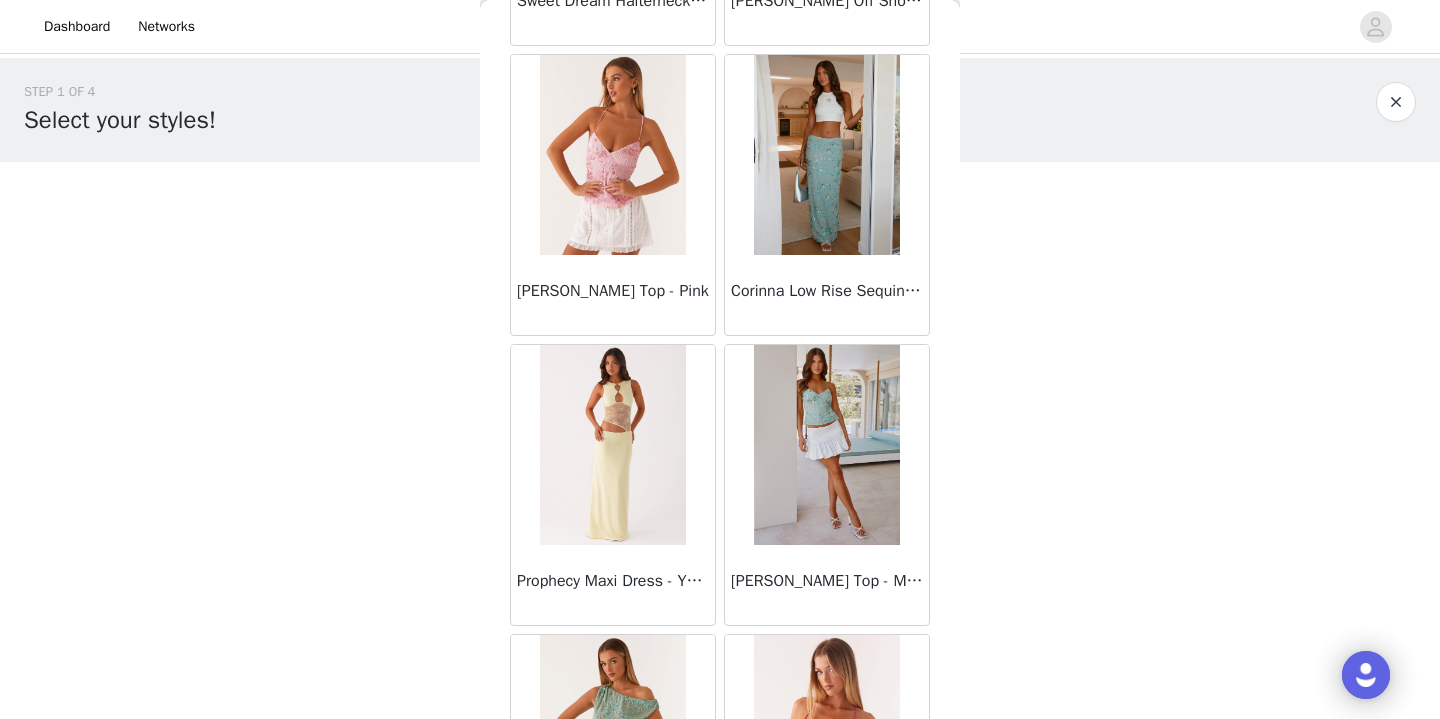 click on "[PERSON_NAME] Top - Pink" at bounding box center [613, 295] 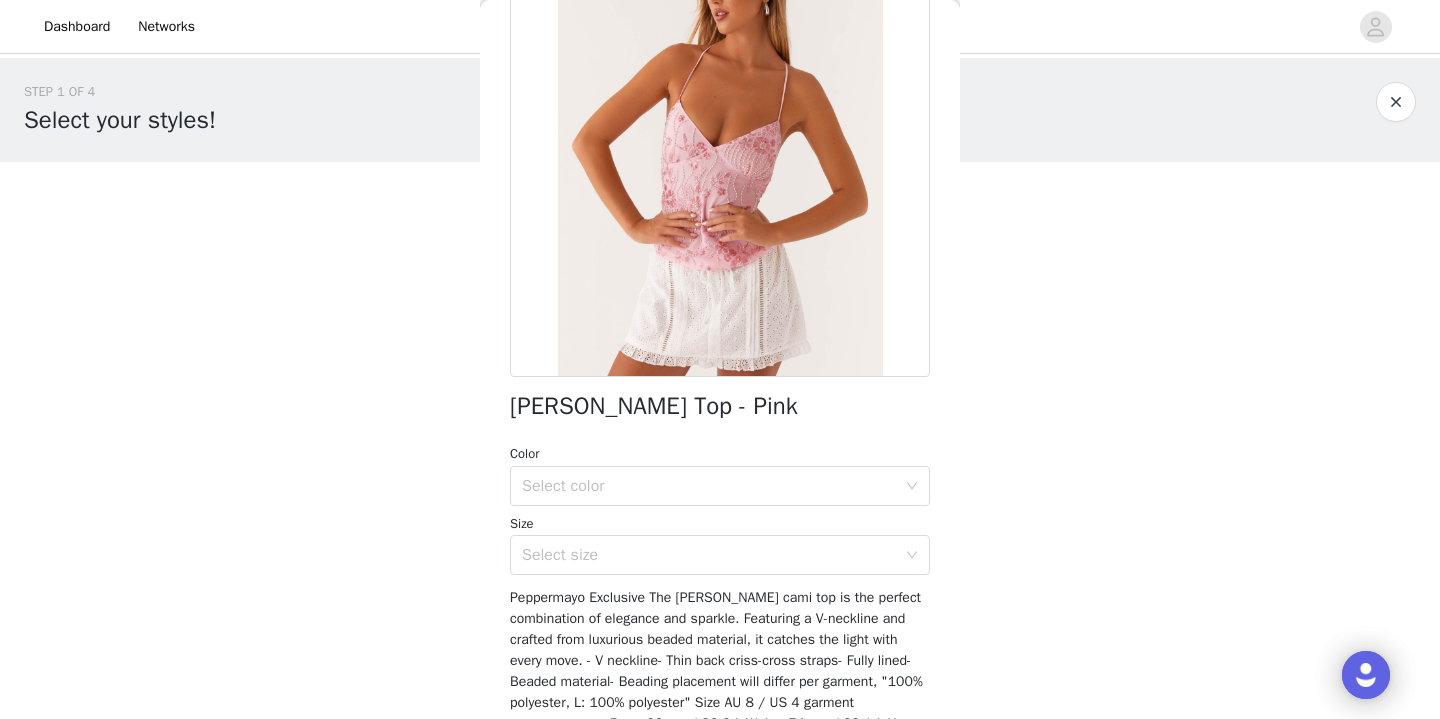 scroll, scrollTop: 174, scrollLeft: 0, axis: vertical 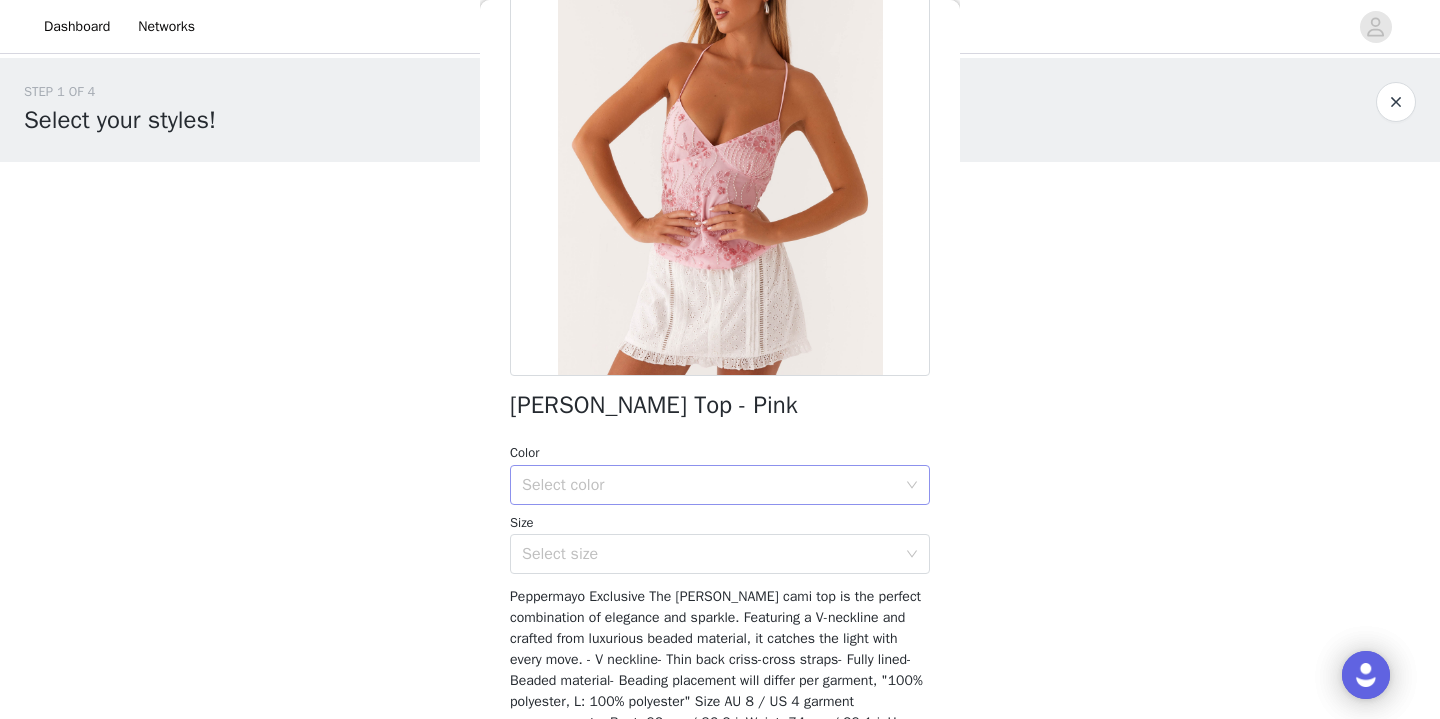 click on "Select color" at bounding box center (709, 485) 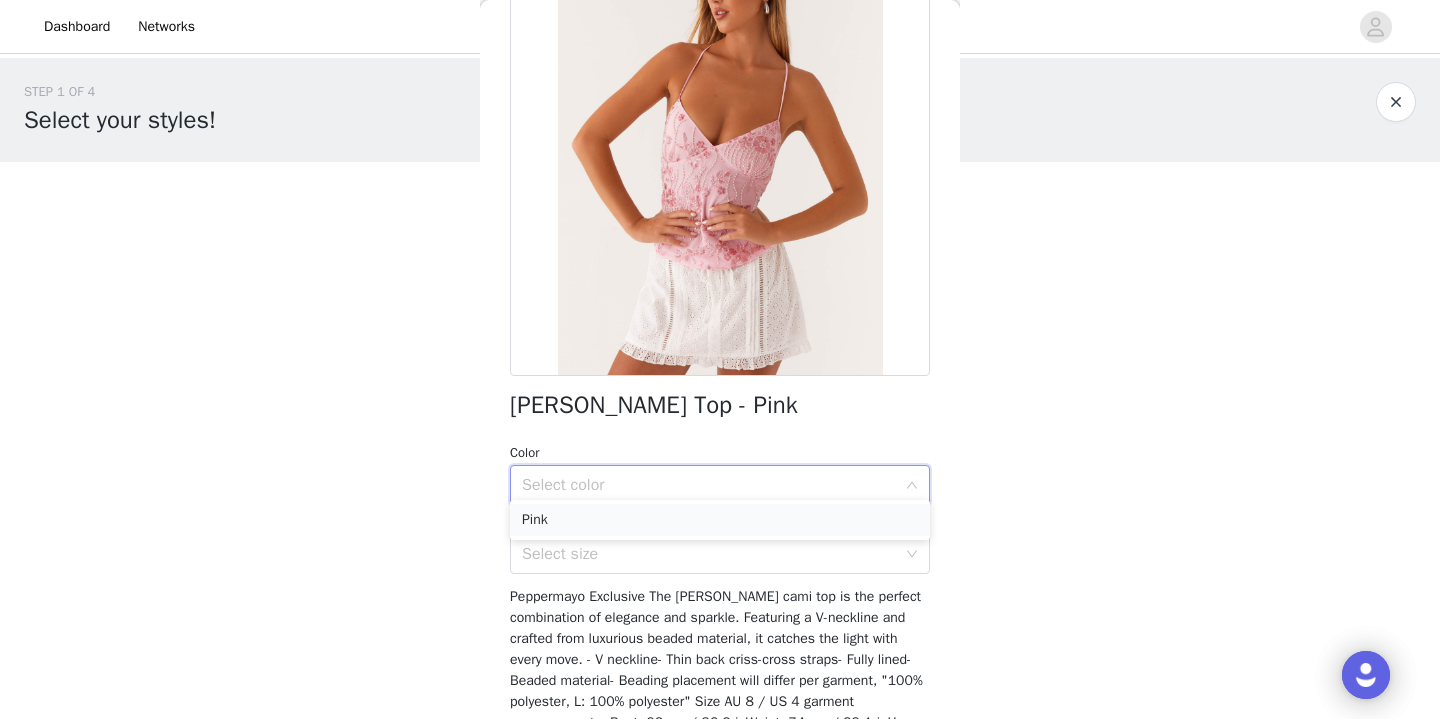 click on "Pink" at bounding box center (720, 520) 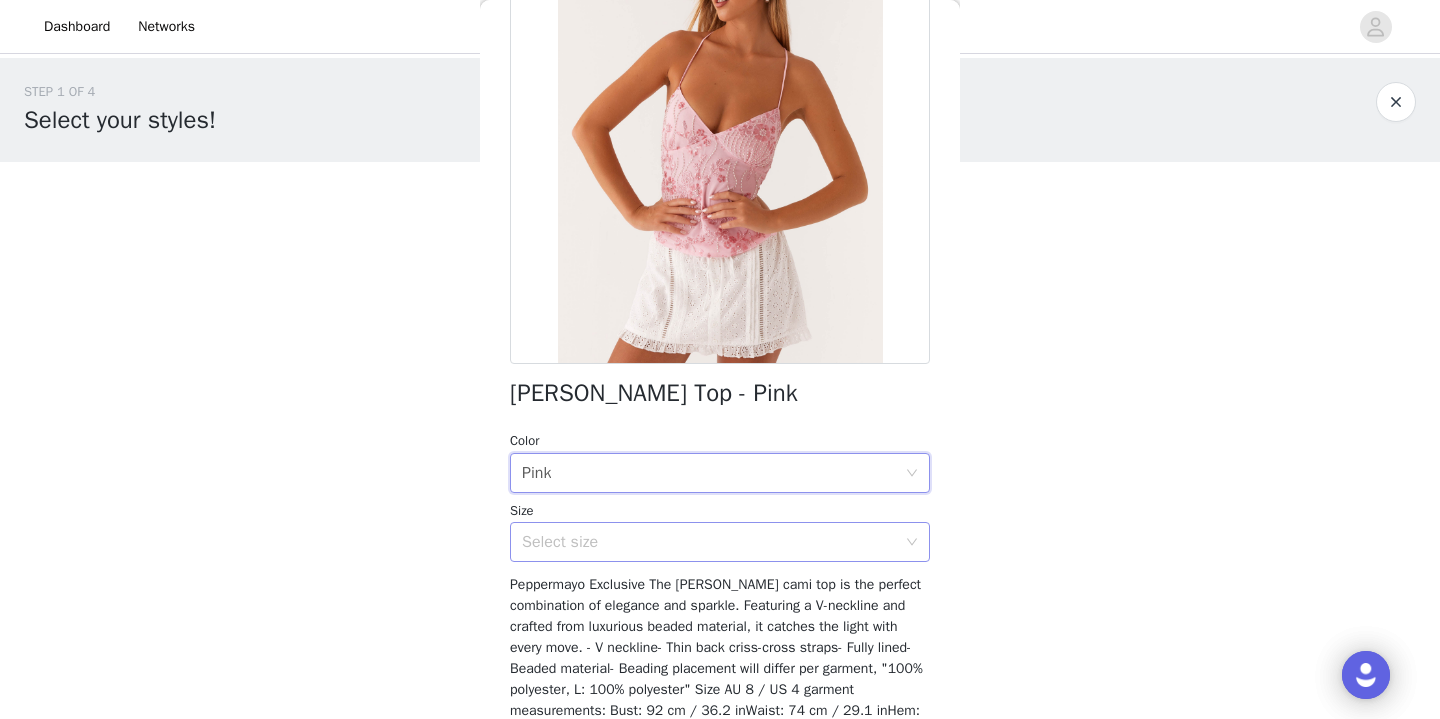 scroll, scrollTop: 193, scrollLeft: 0, axis: vertical 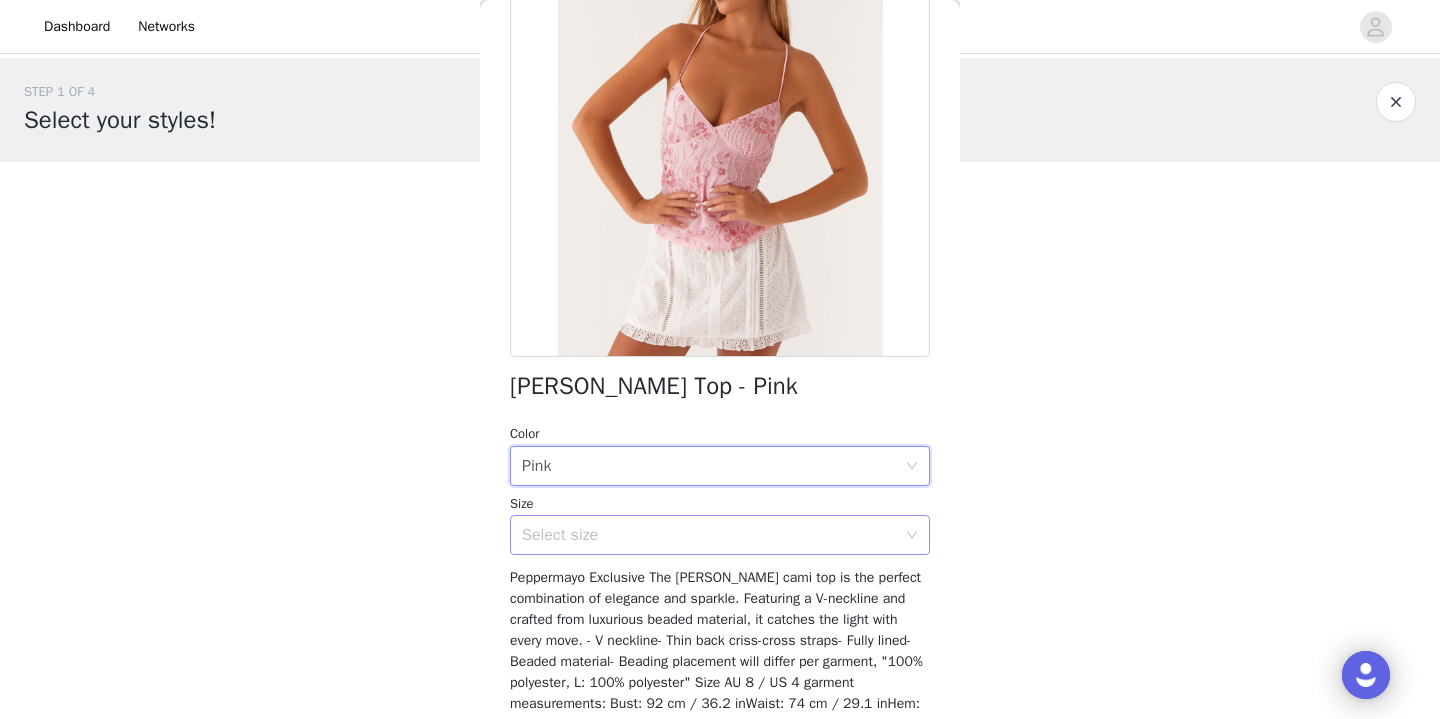 click on "Select size" at bounding box center [709, 535] 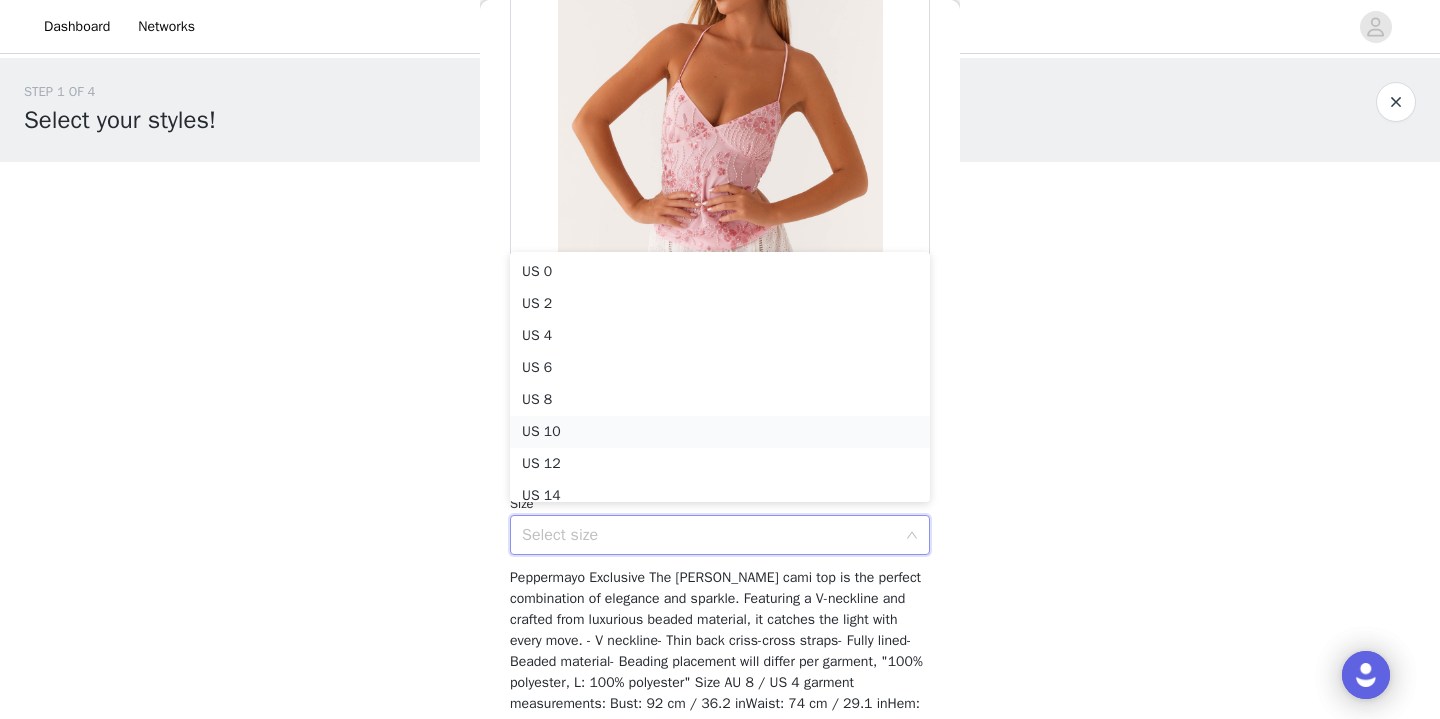 scroll, scrollTop: 10, scrollLeft: 0, axis: vertical 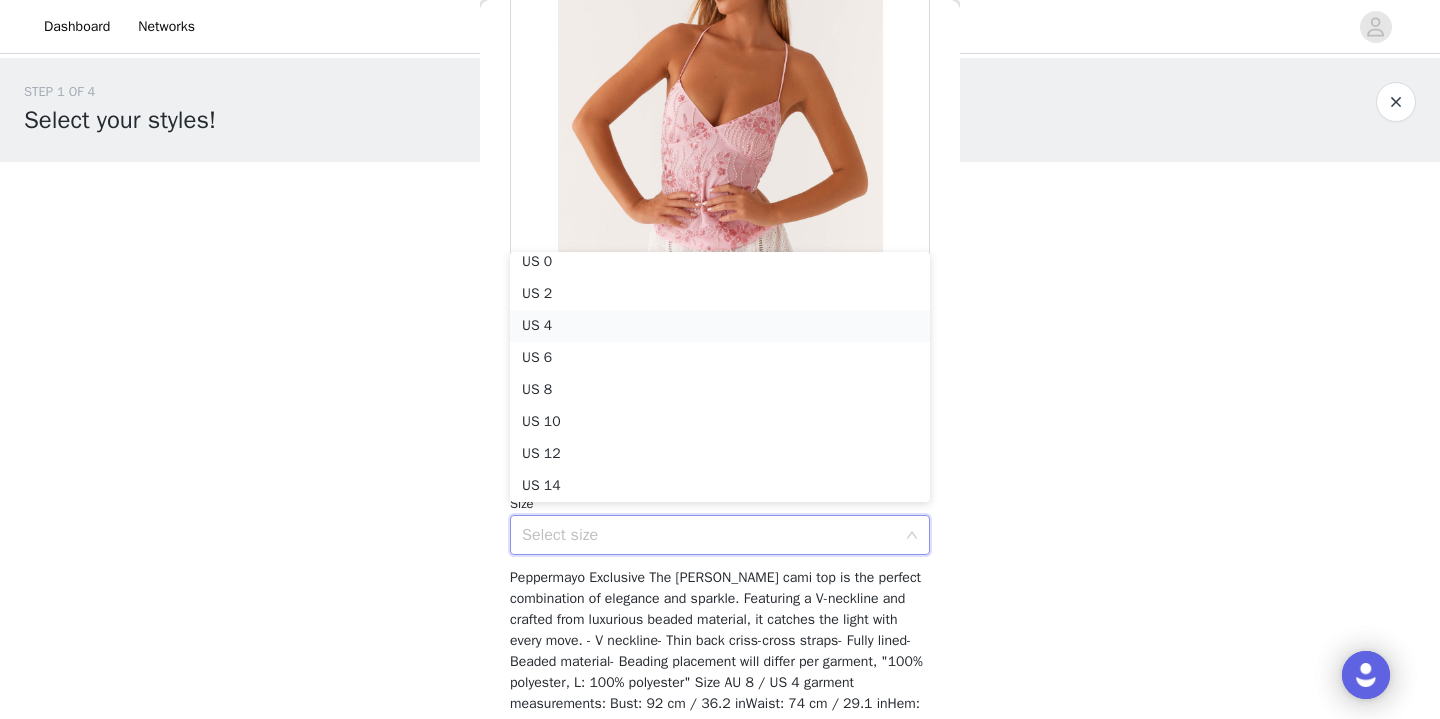 click on "US 4" at bounding box center [720, 326] 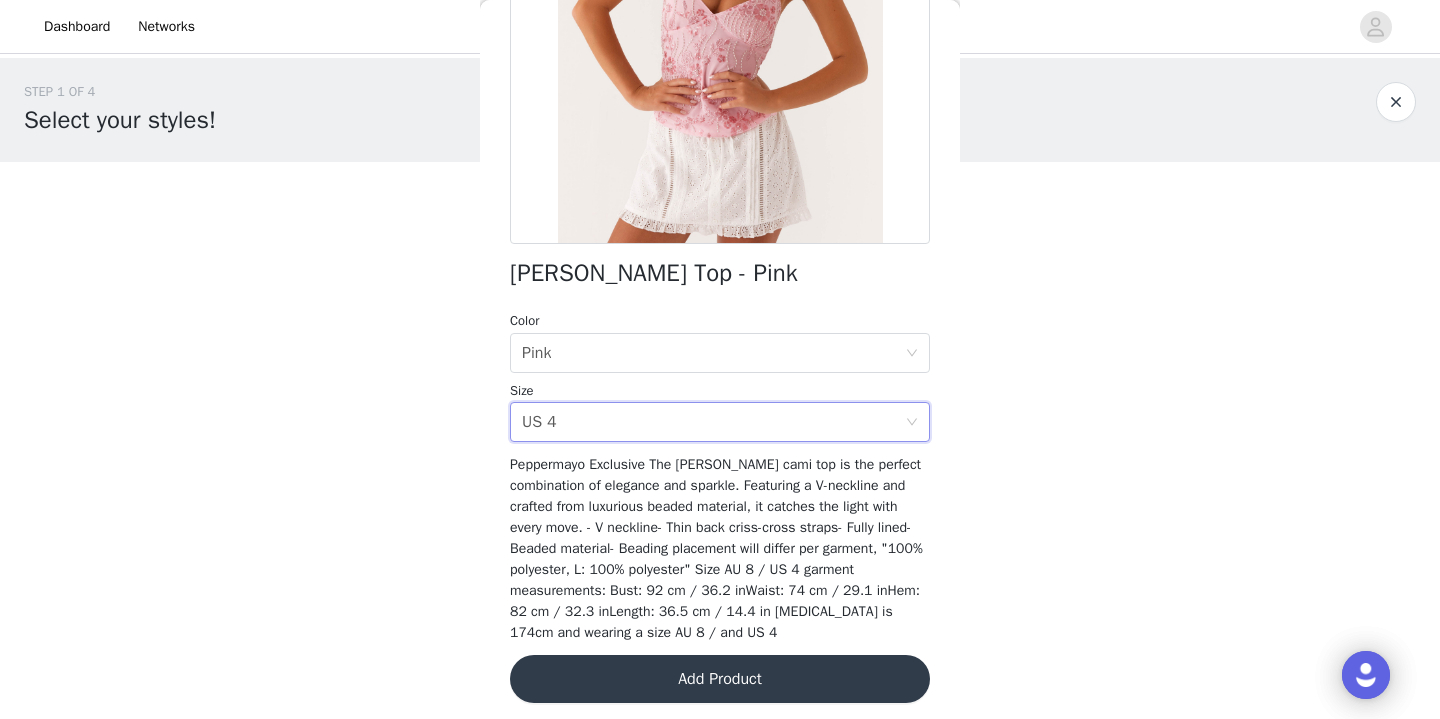 scroll, scrollTop: 305, scrollLeft: 0, axis: vertical 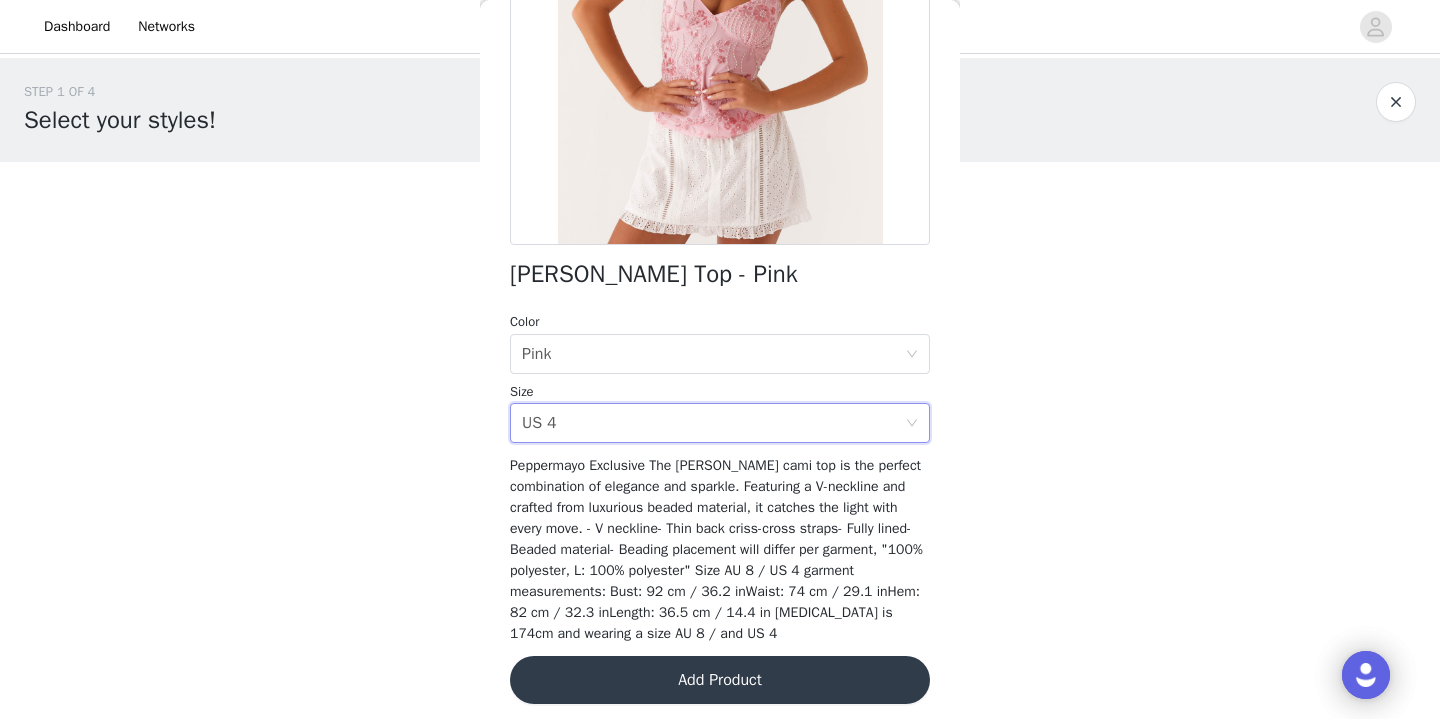 click on "Add Product" at bounding box center [720, 680] 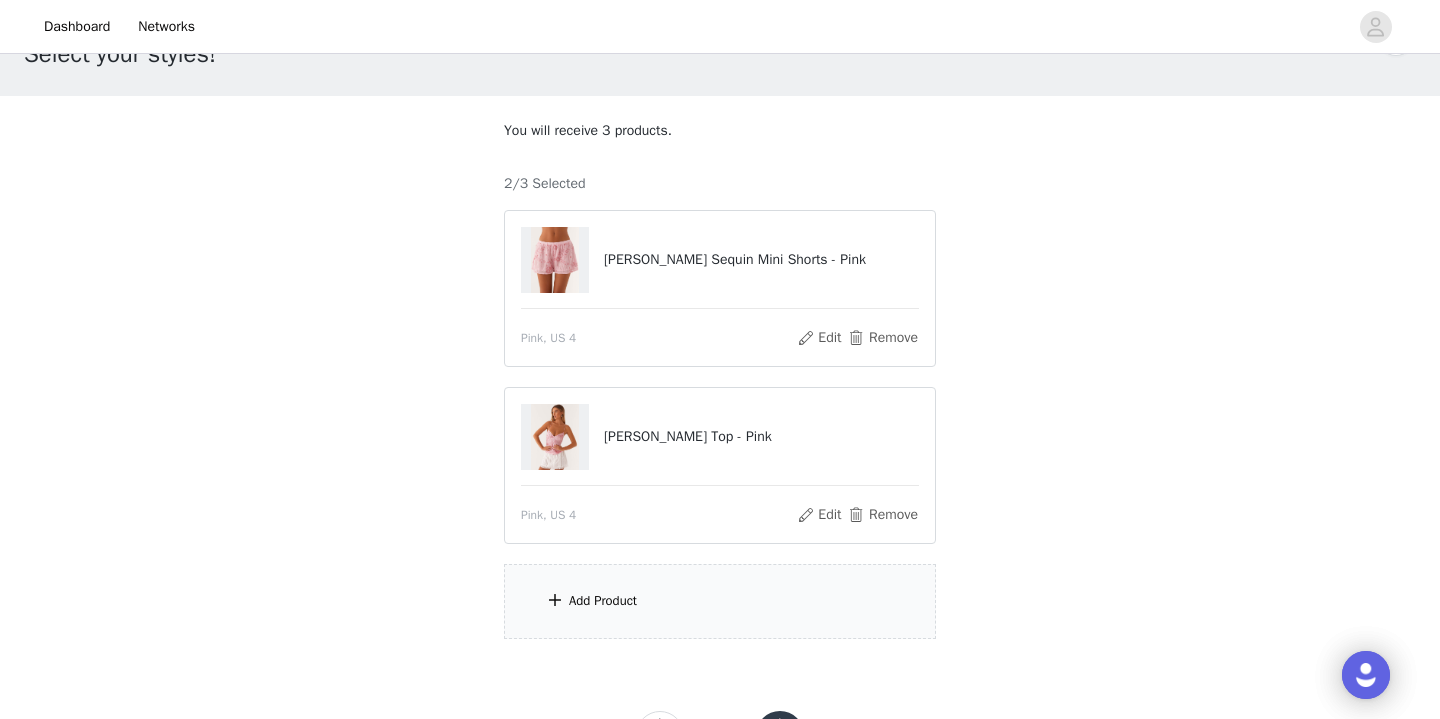 scroll, scrollTop: 84, scrollLeft: 0, axis: vertical 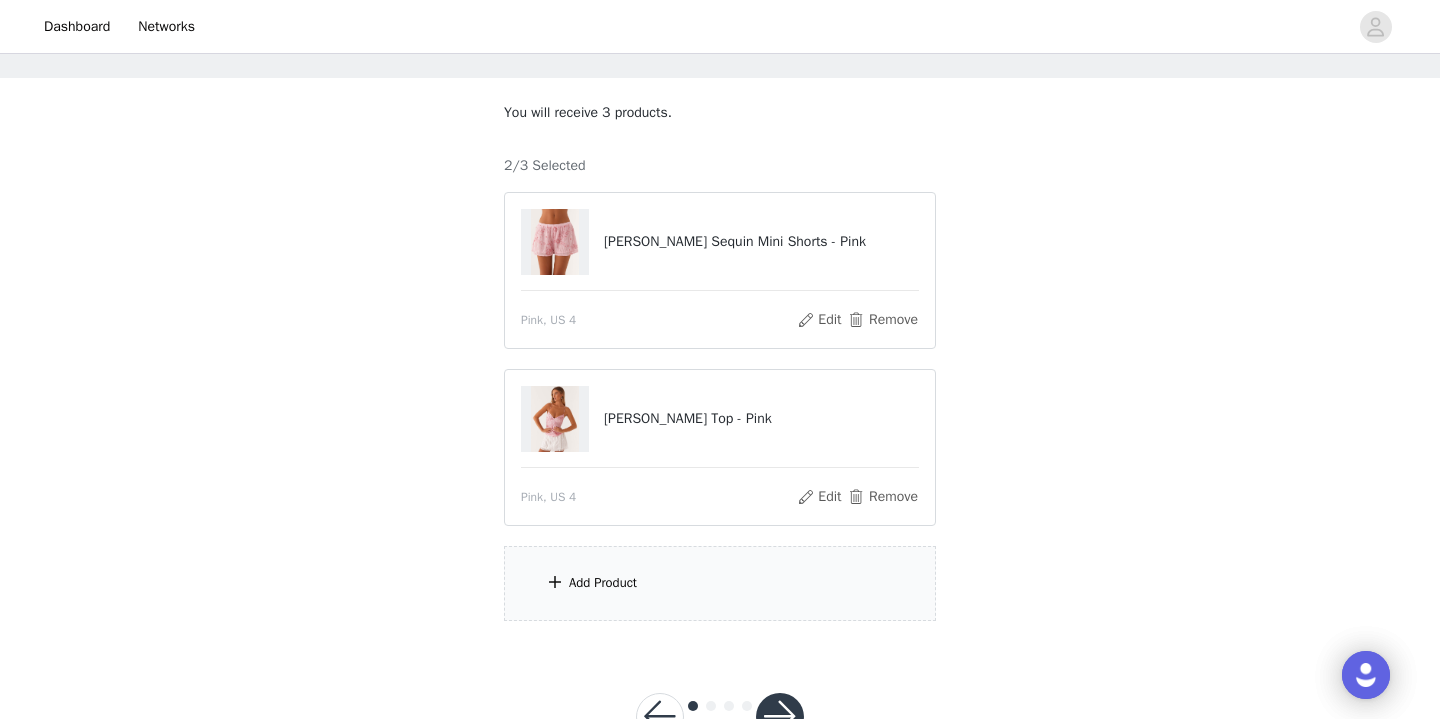 click on "Add Product" at bounding box center (603, 583) 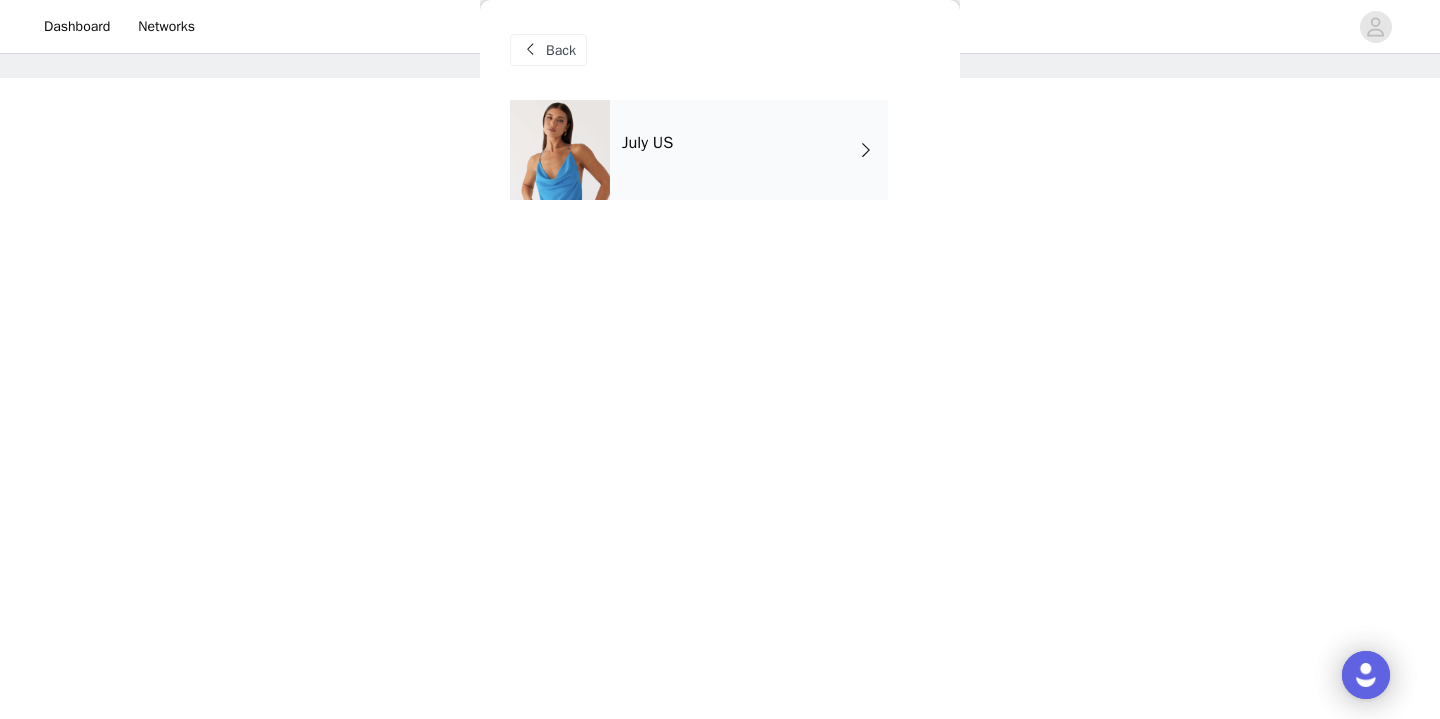 click on "July US" at bounding box center [720, 165] 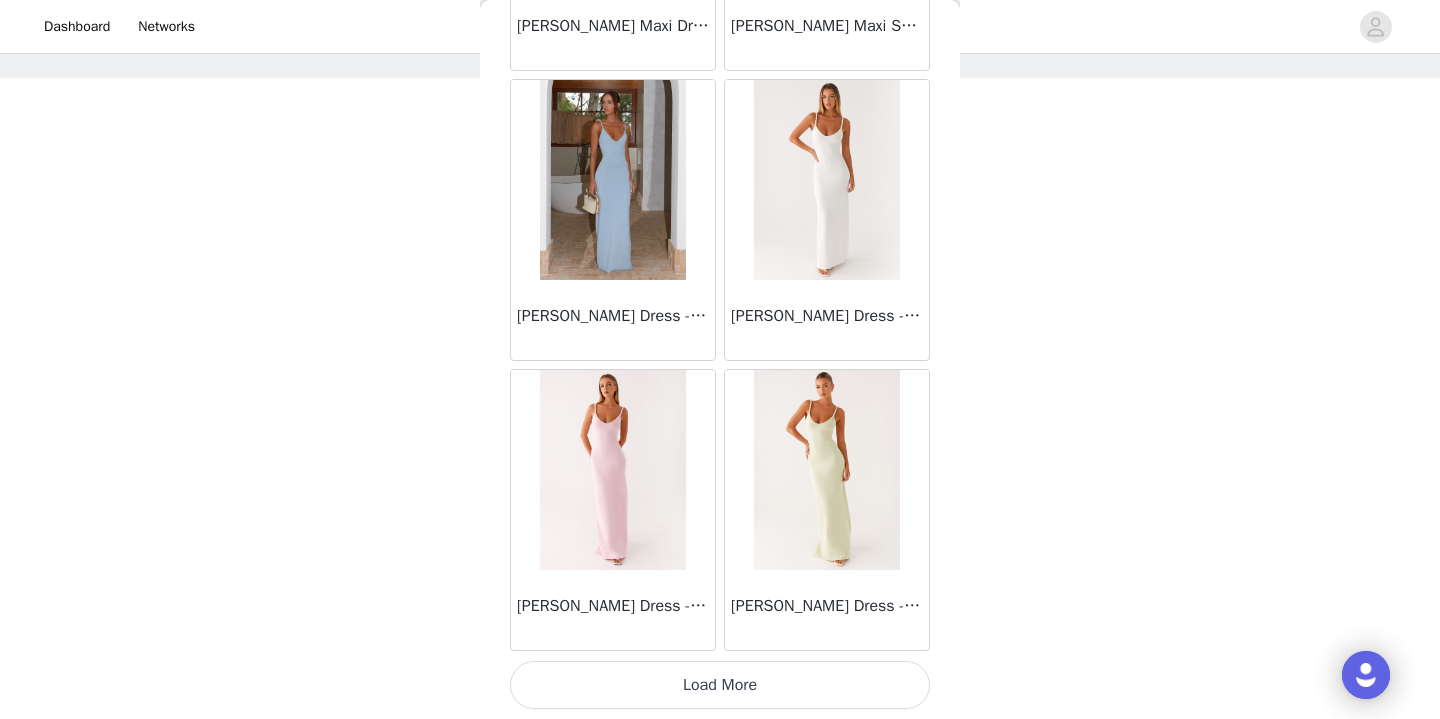 click on "Load More" at bounding box center [720, 685] 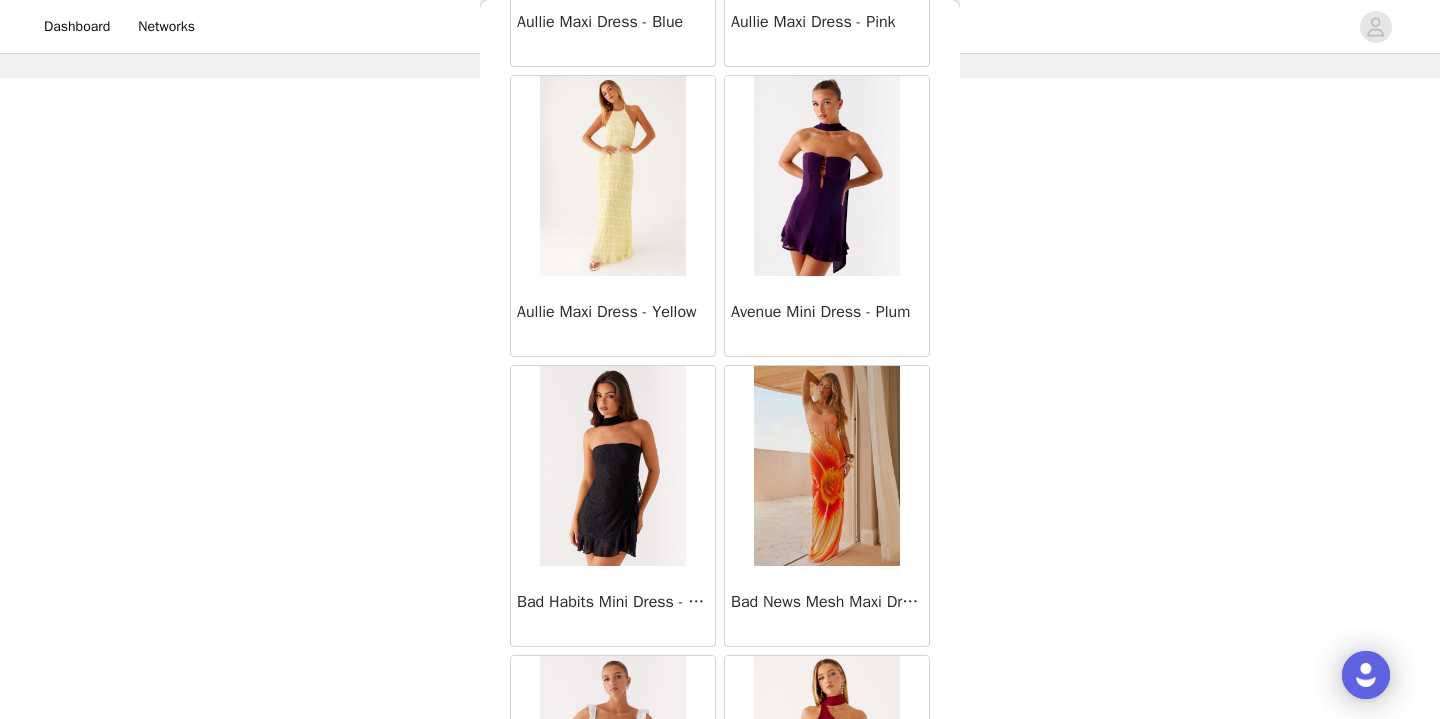 scroll, scrollTop: 5241, scrollLeft: 0, axis: vertical 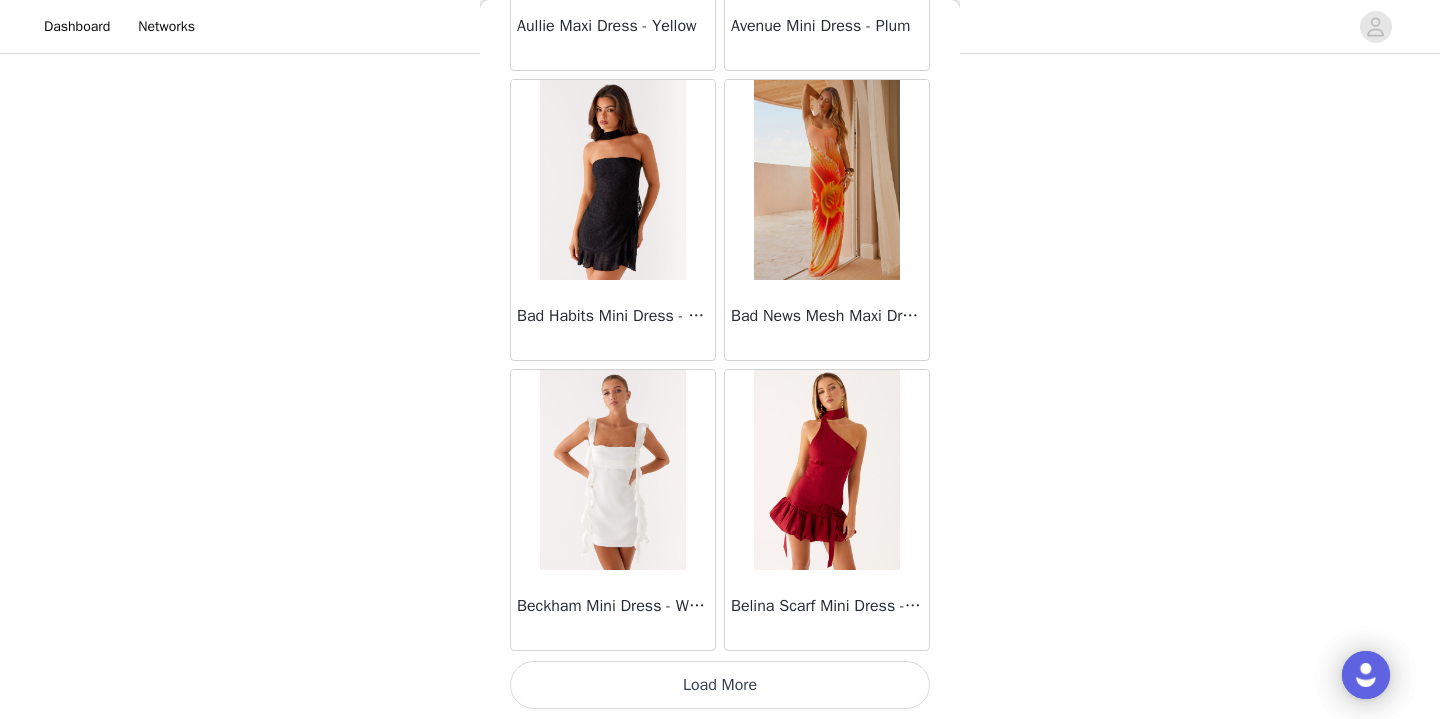 click on "Load More" at bounding box center [720, 685] 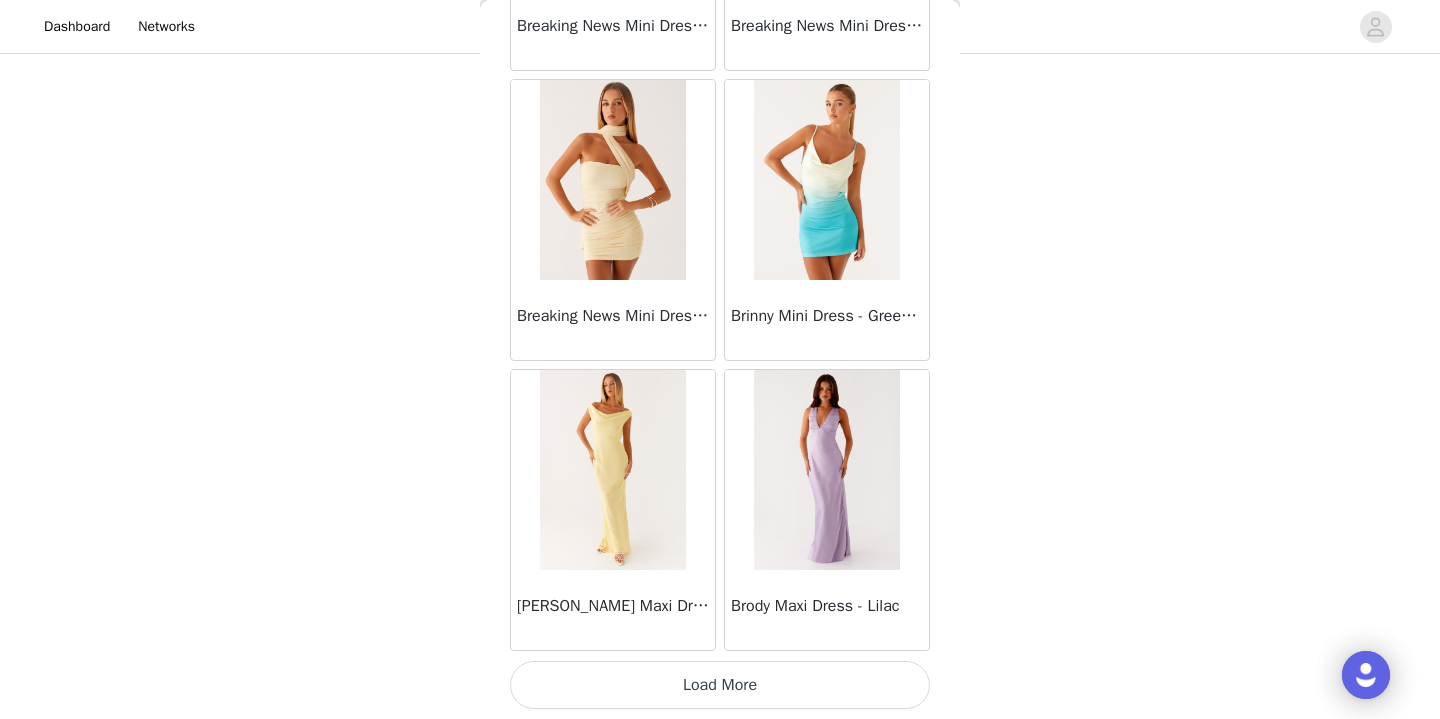click on "Load More" at bounding box center (720, 685) 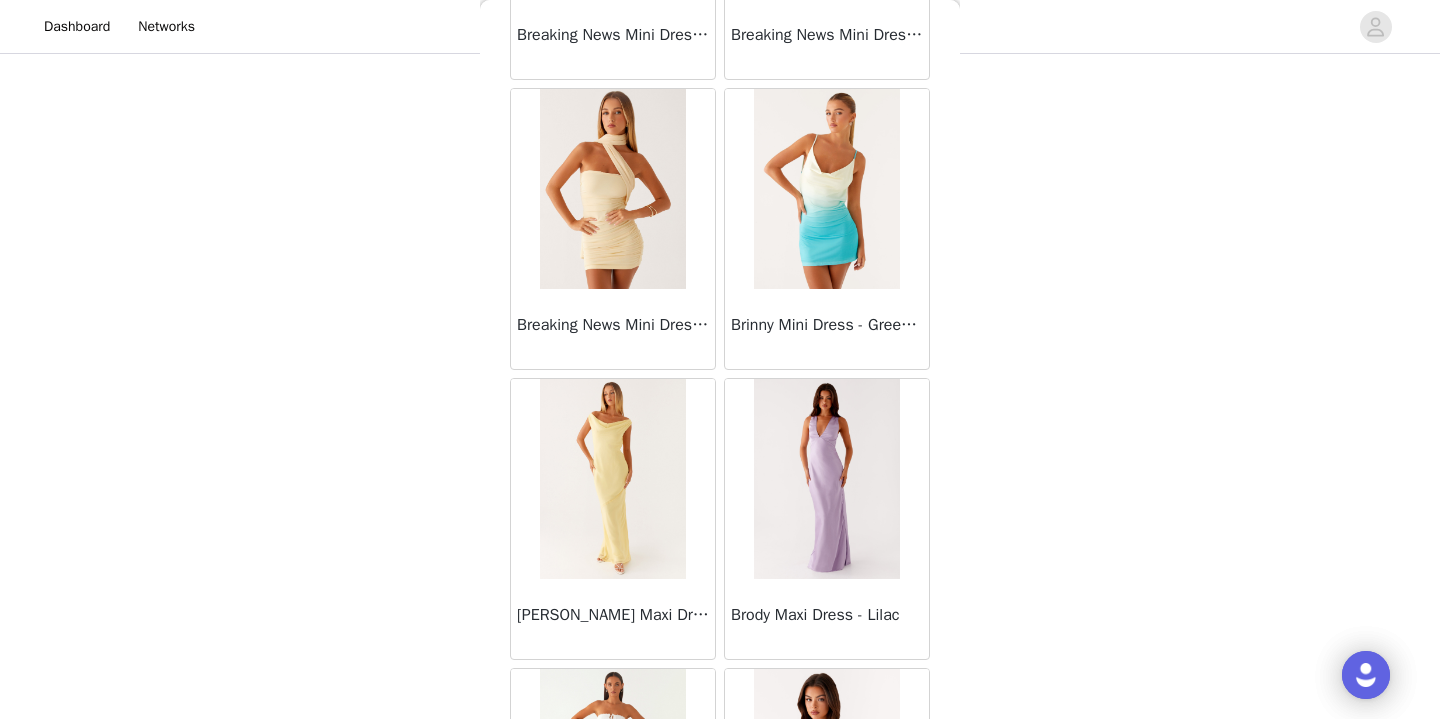 scroll, scrollTop: 157, scrollLeft: 0, axis: vertical 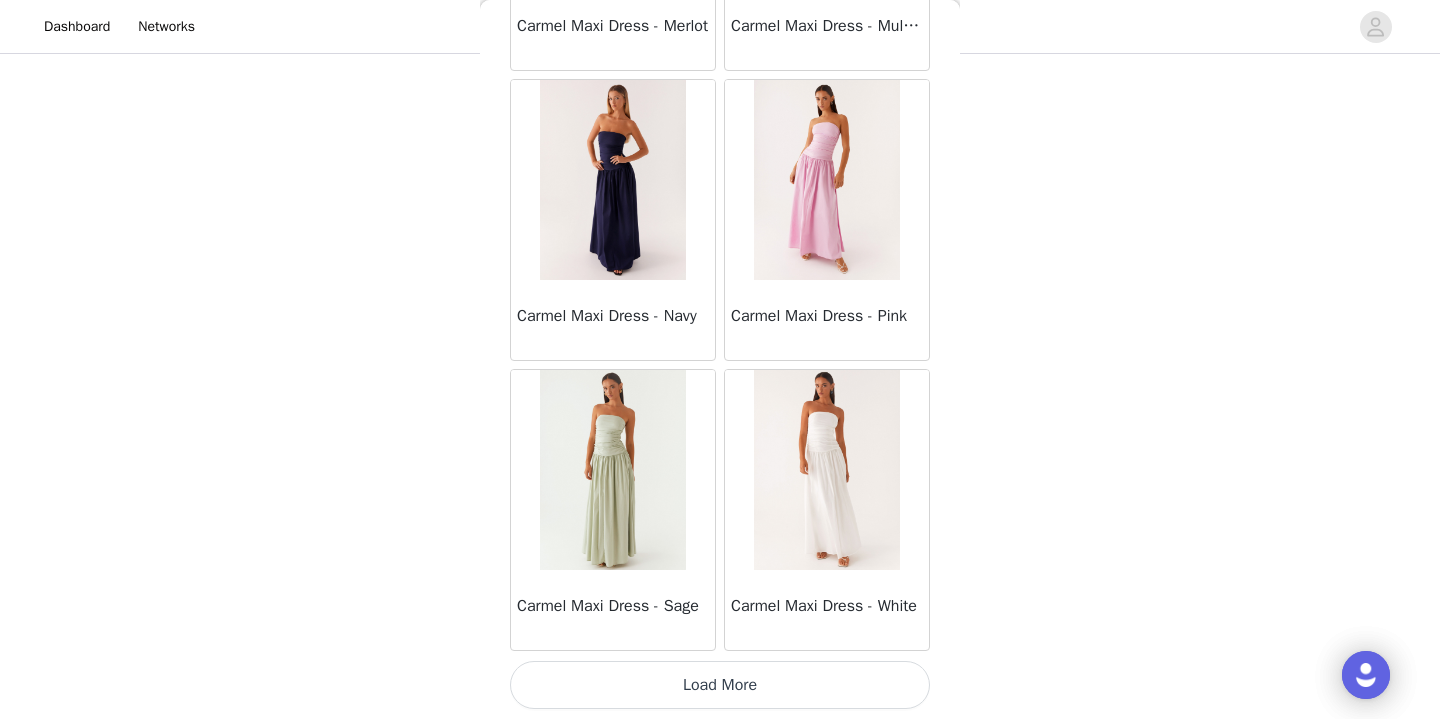 click on "Load More" at bounding box center [720, 685] 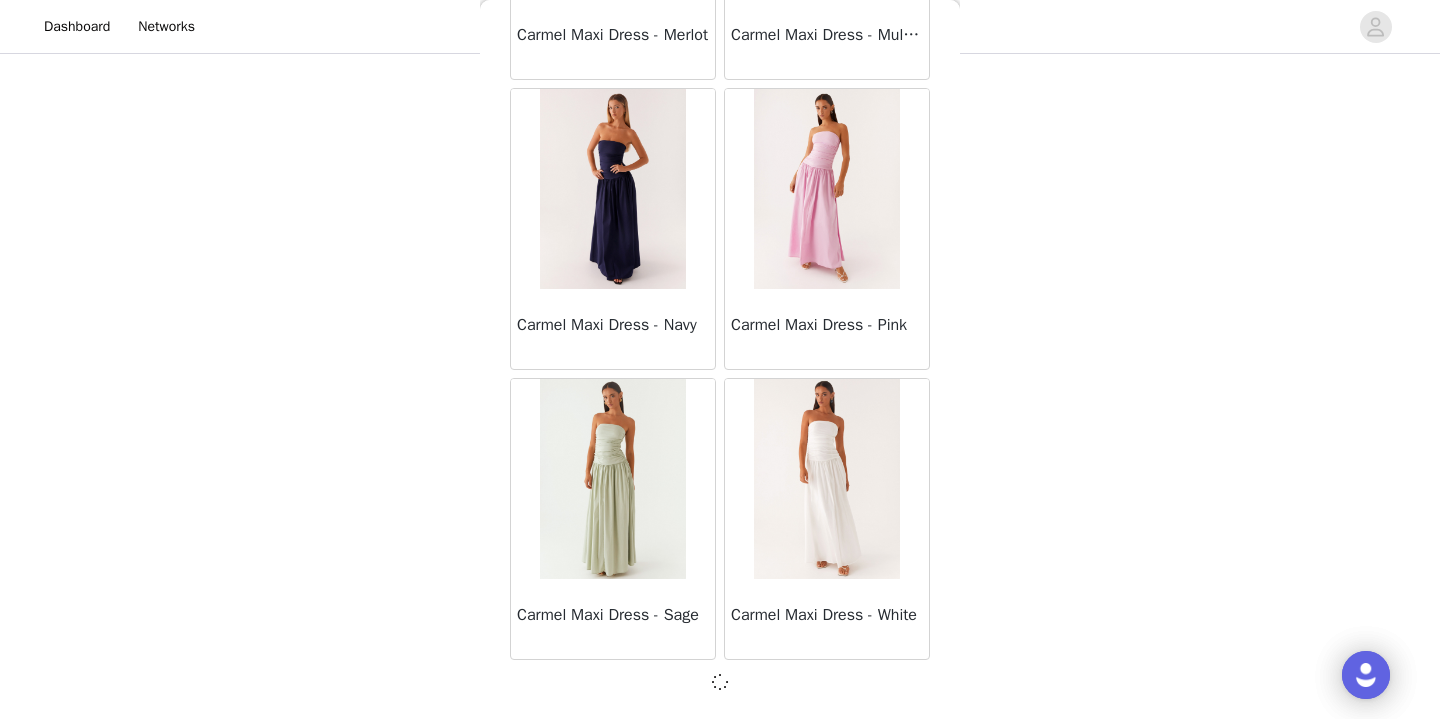 scroll, scrollTop: 11032, scrollLeft: 0, axis: vertical 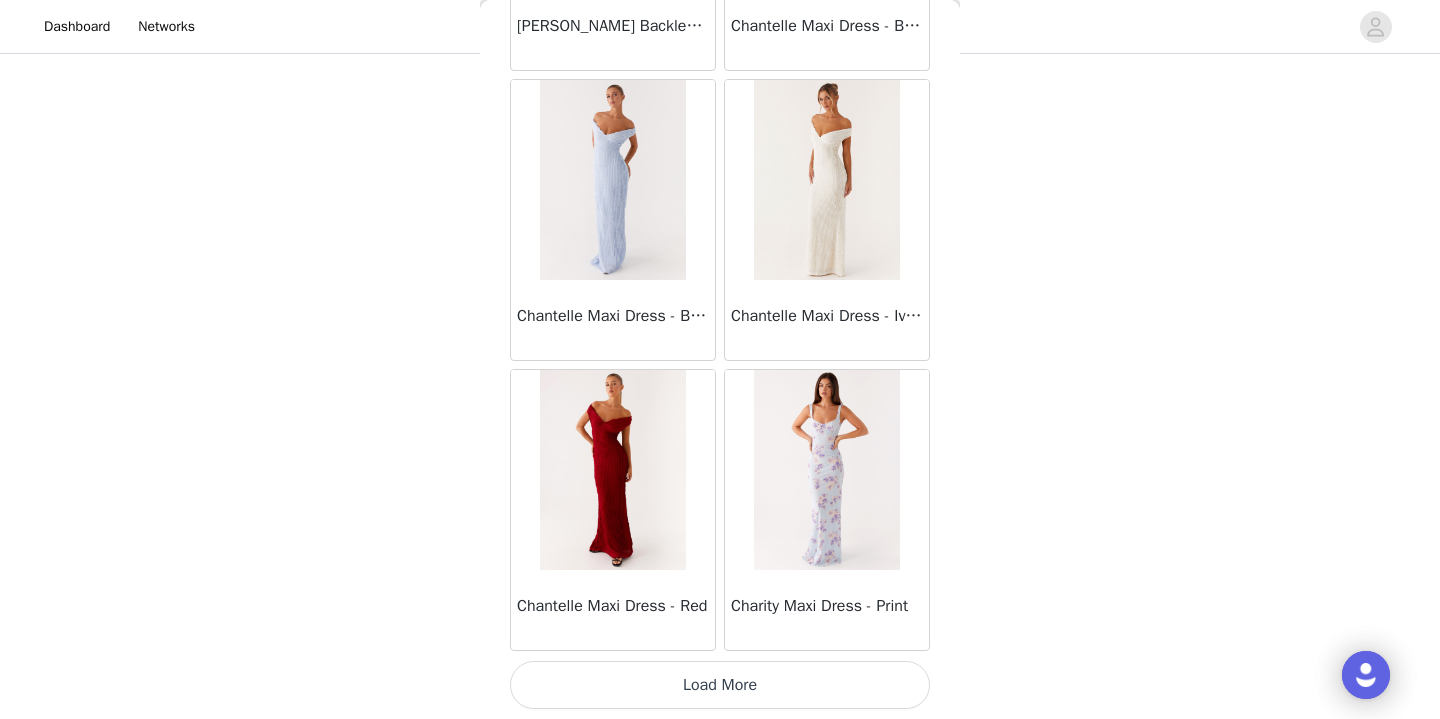 click on "Load More" at bounding box center [720, 685] 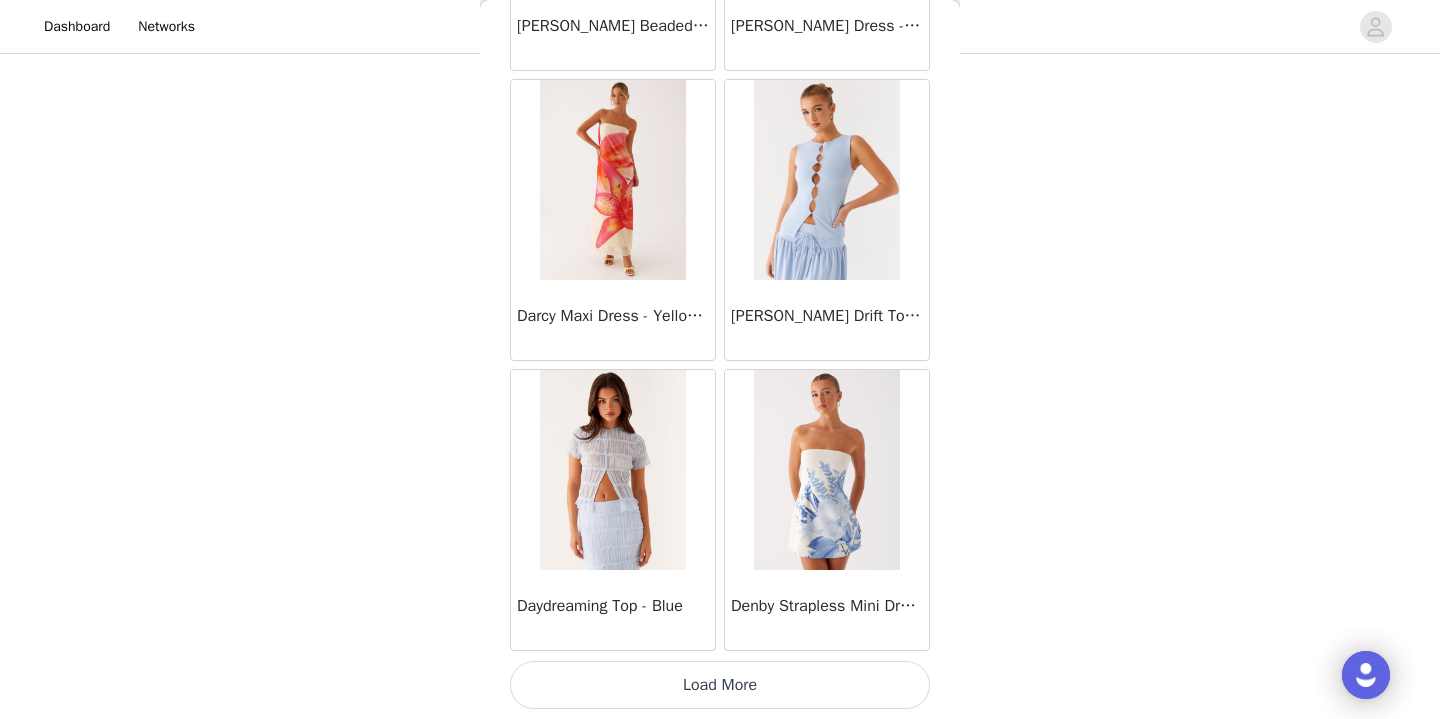click on "Load More" at bounding box center (720, 685) 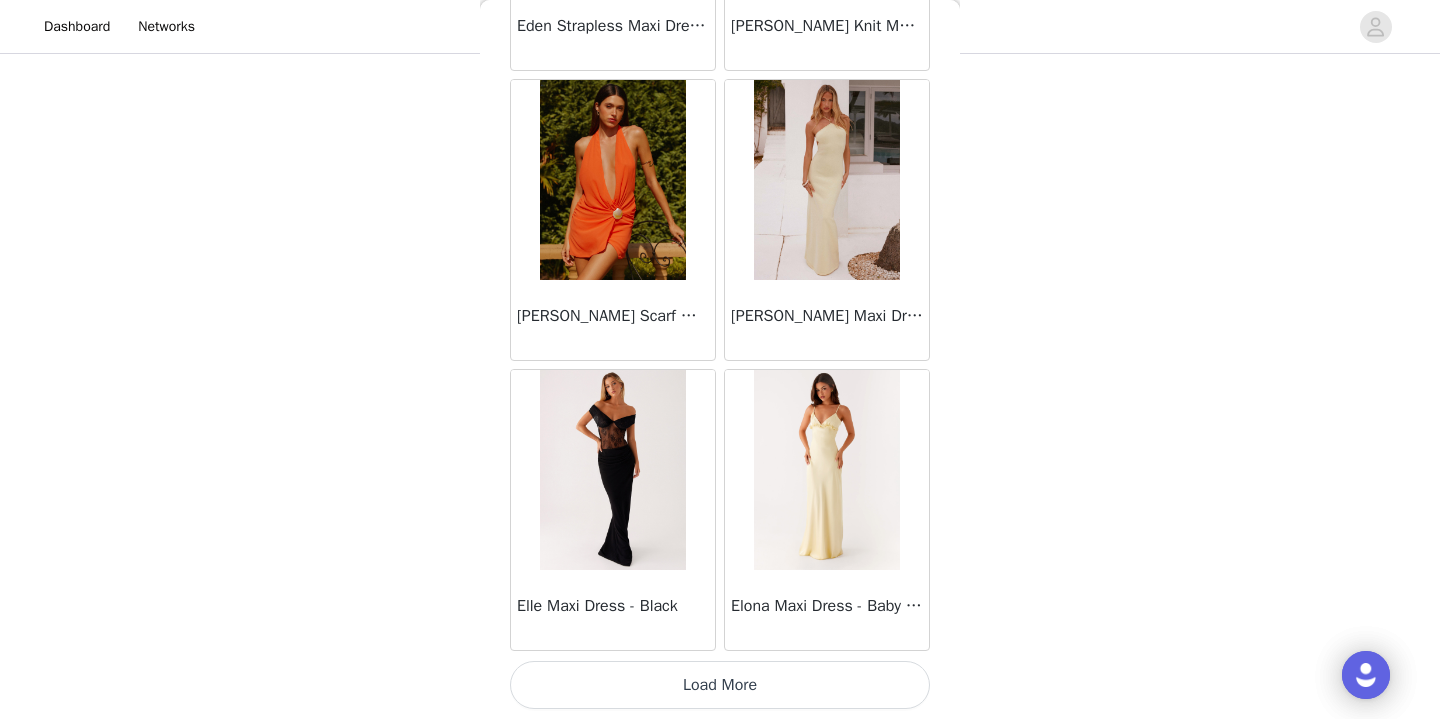 click on "Load More" at bounding box center [720, 685] 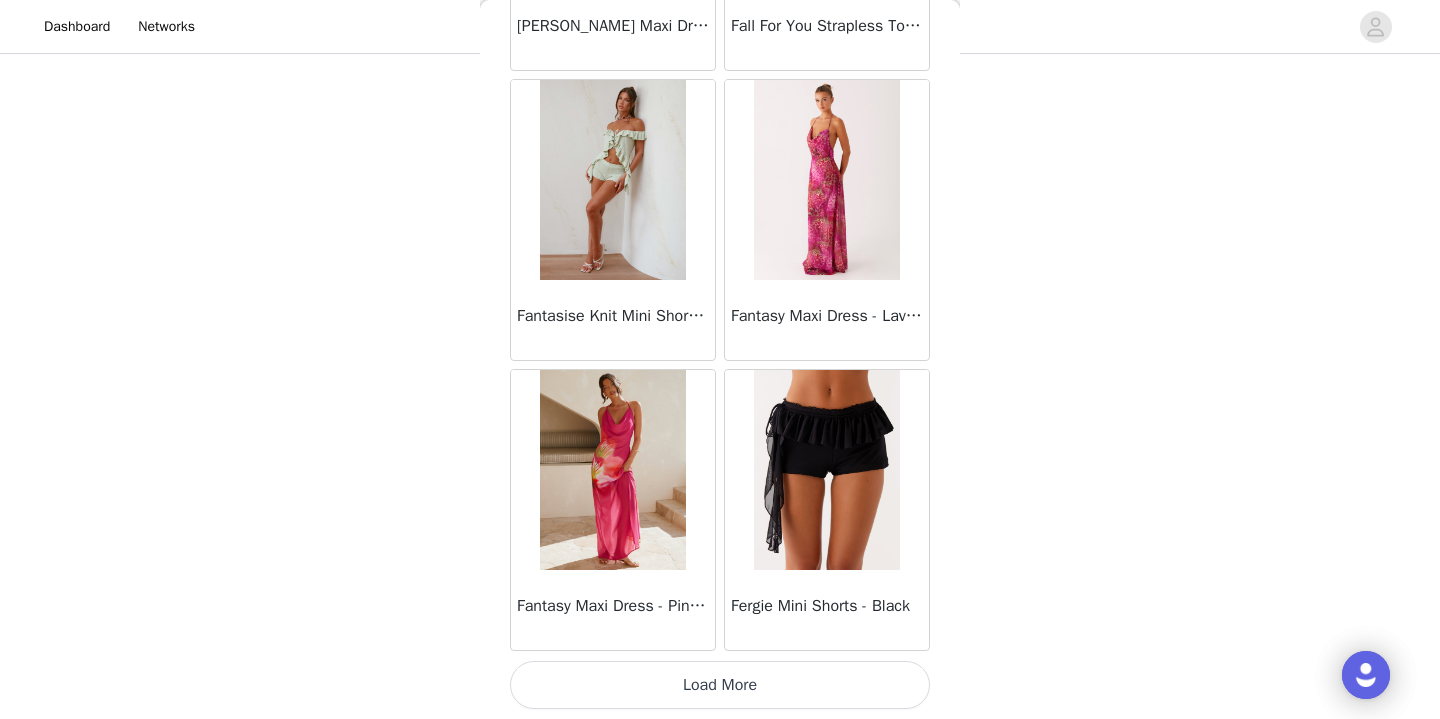 click on "Load More" at bounding box center (720, 685) 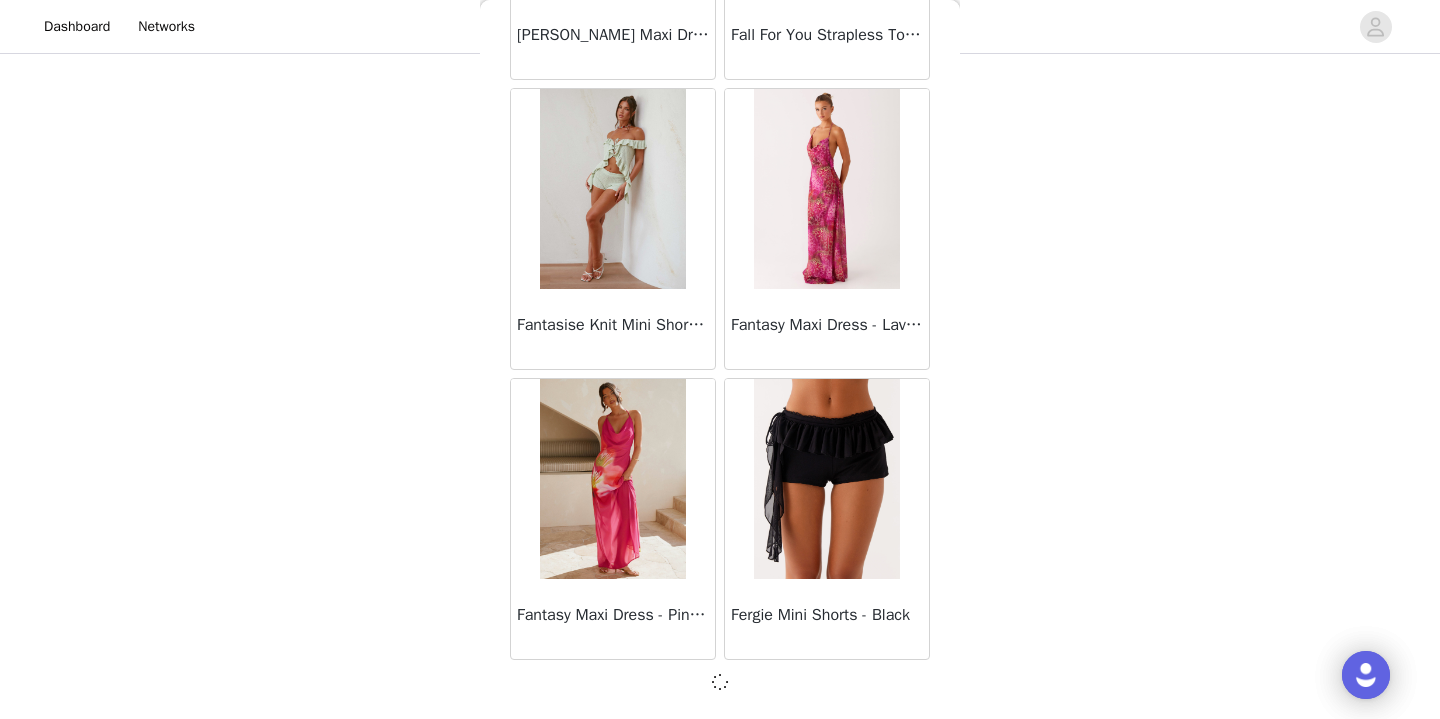 scroll, scrollTop: 22632, scrollLeft: 0, axis: vertical 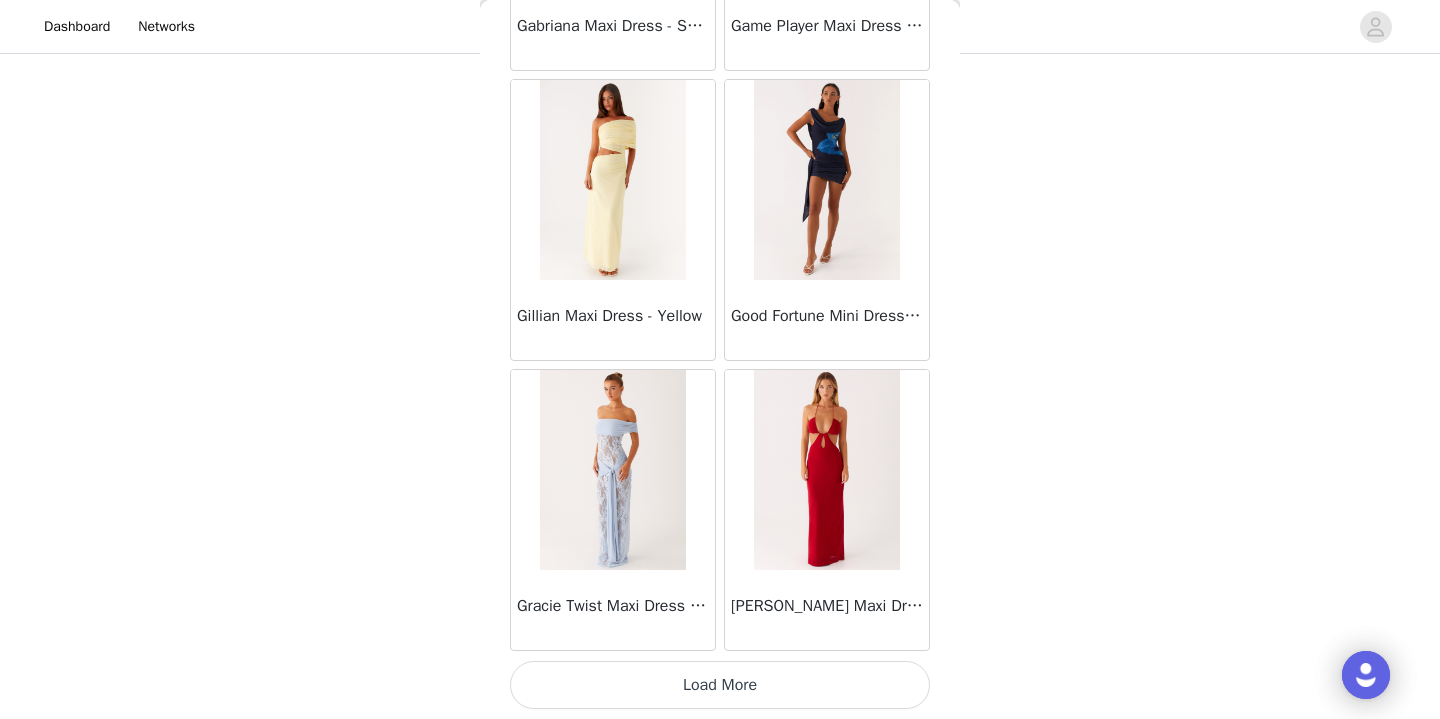 click on "Load More" at bounding box center [720, 685] 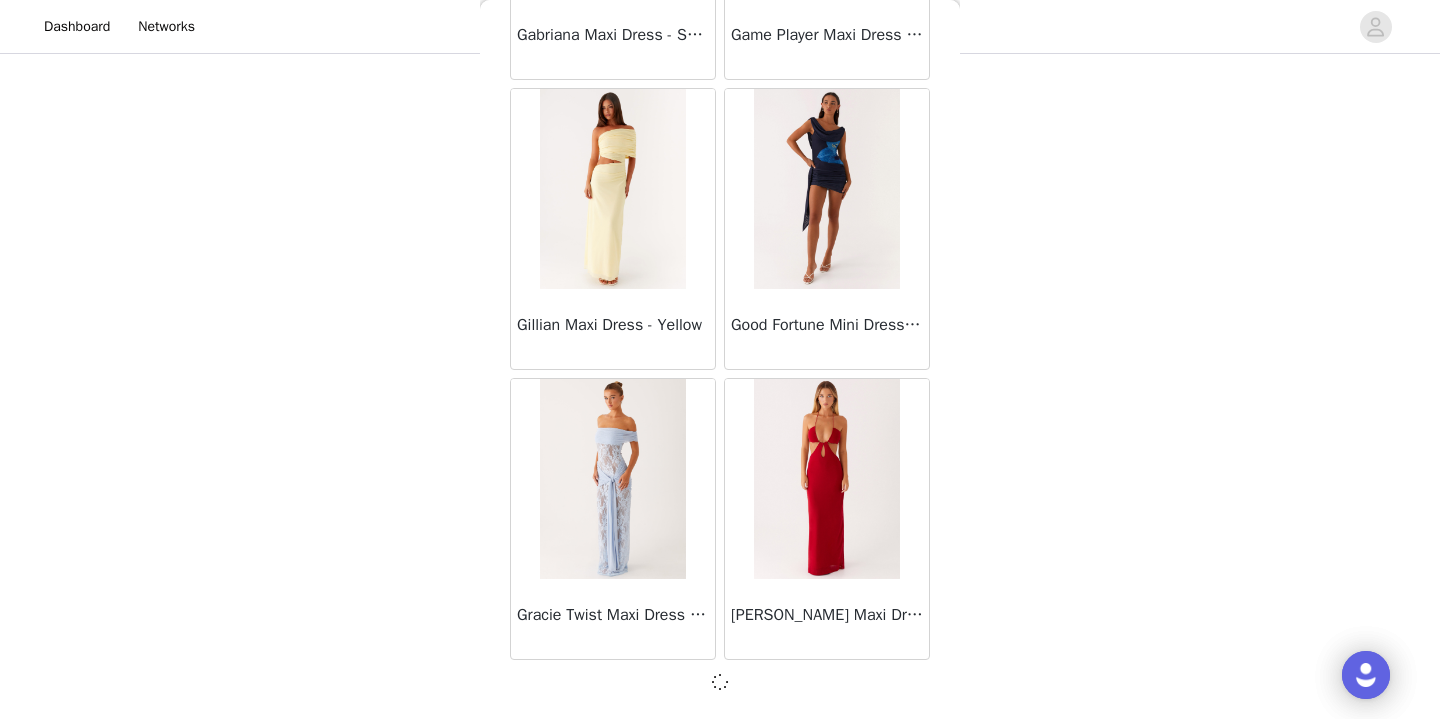 scroll, scrollTop: 25532, scrollLeft: 0, axis: vertical 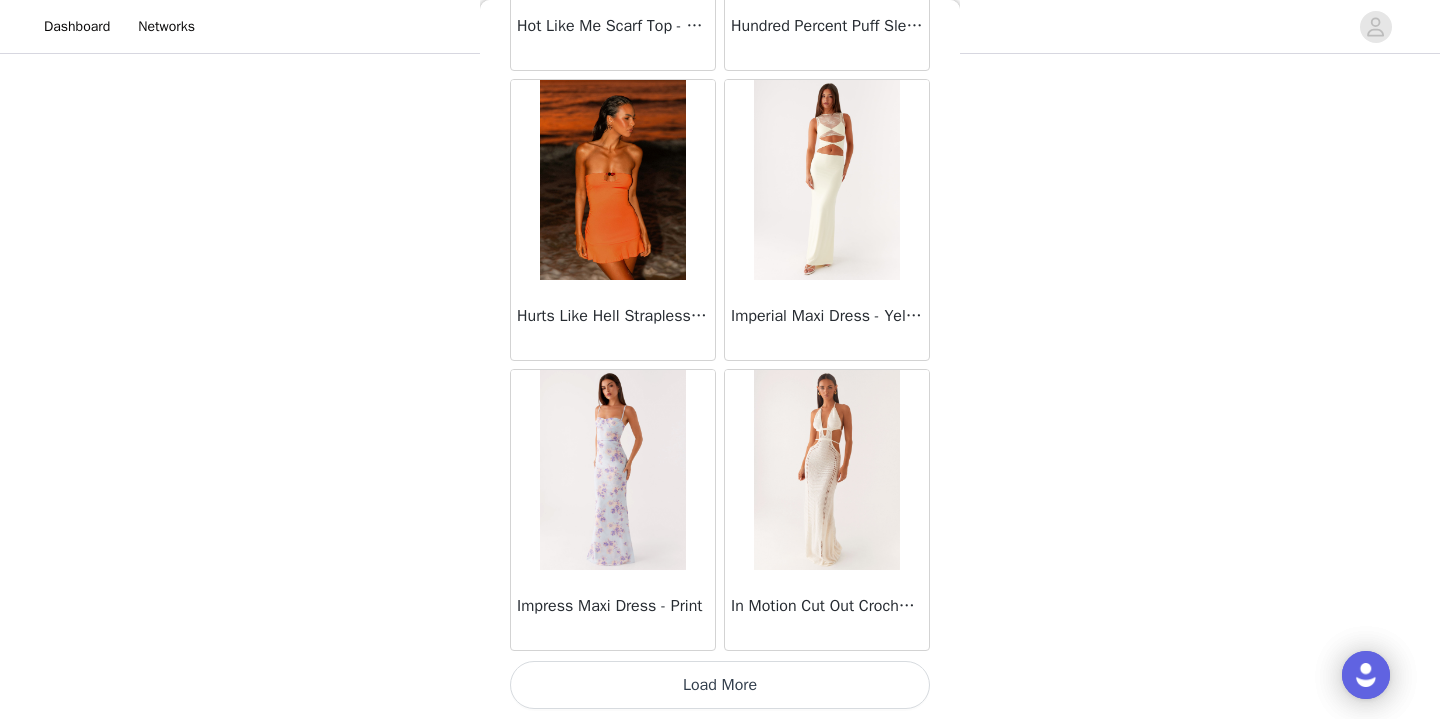 click on "Load More" at bounding box center [720, 685] 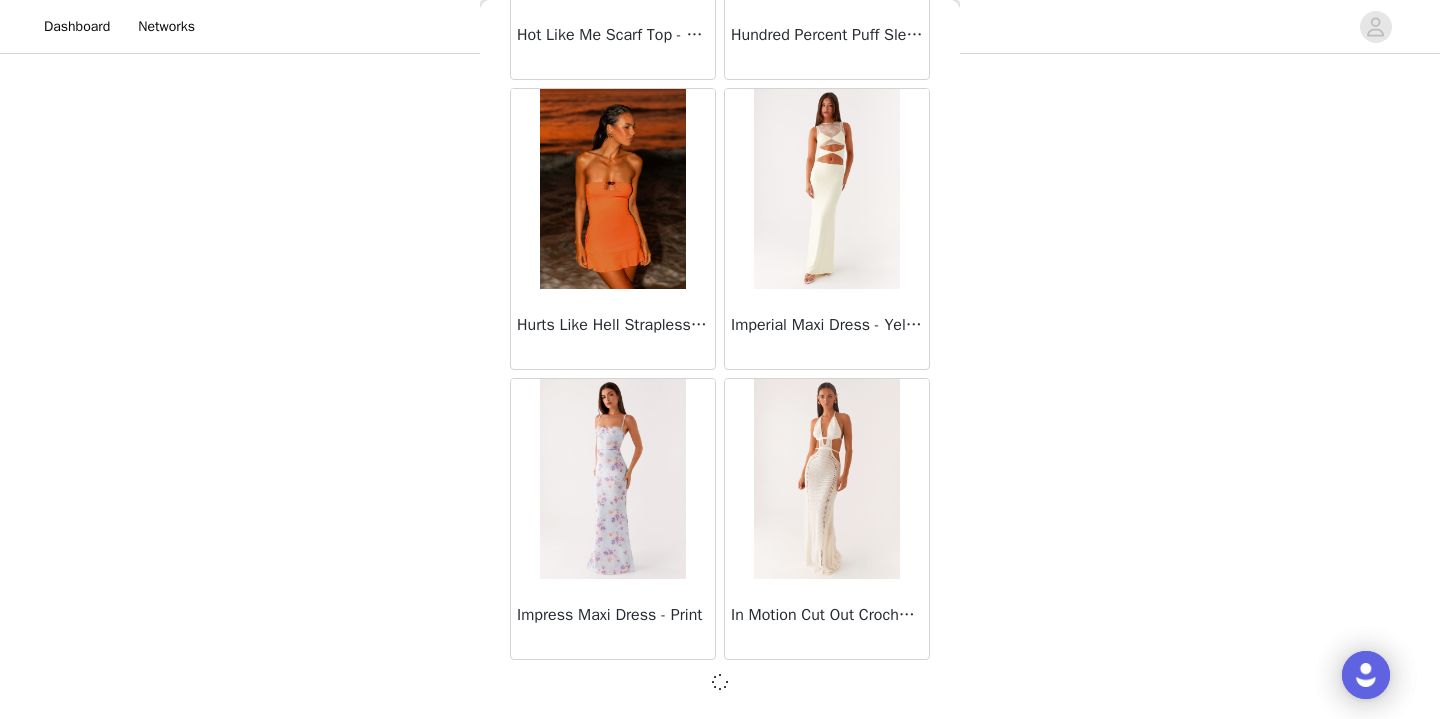 scroll, scrollTop: 28432, scrollLeft: 0, axis: vertical 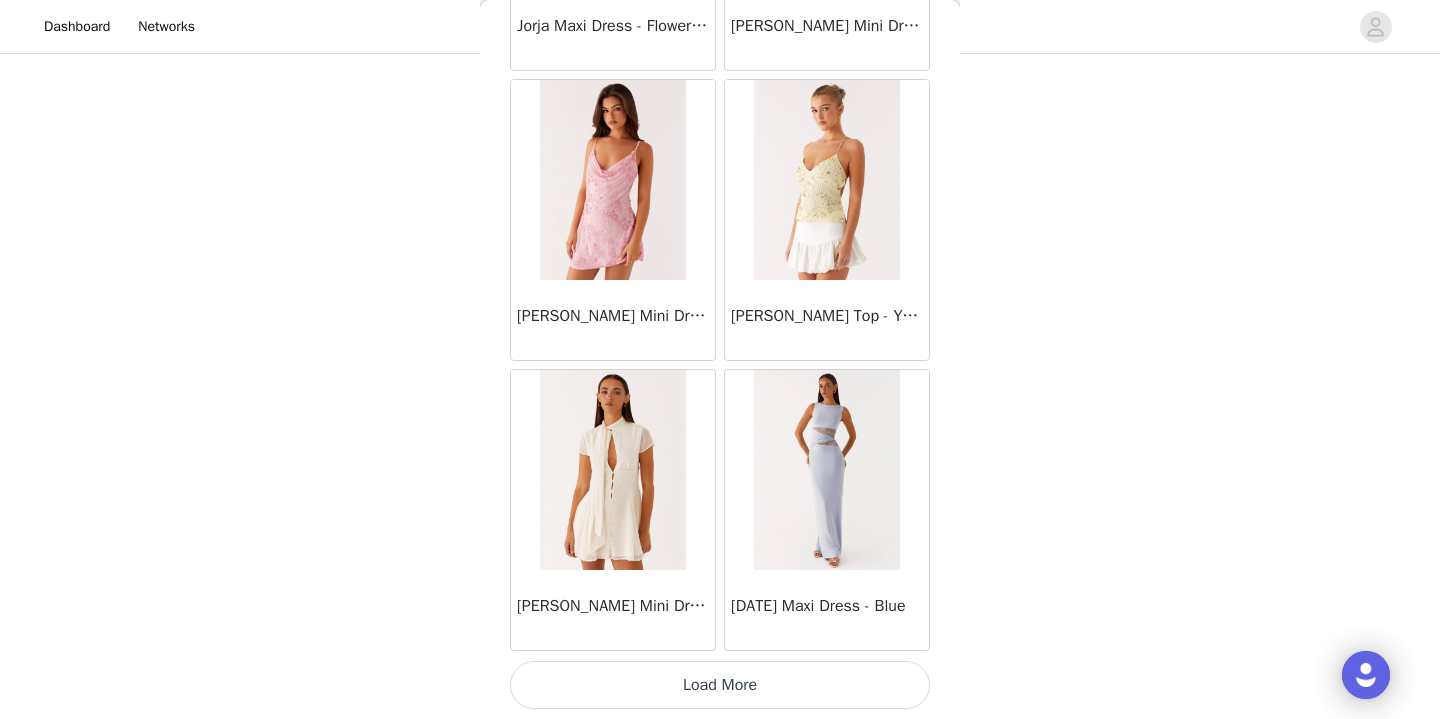 click on "Load More" at bounding box center (720, 685) 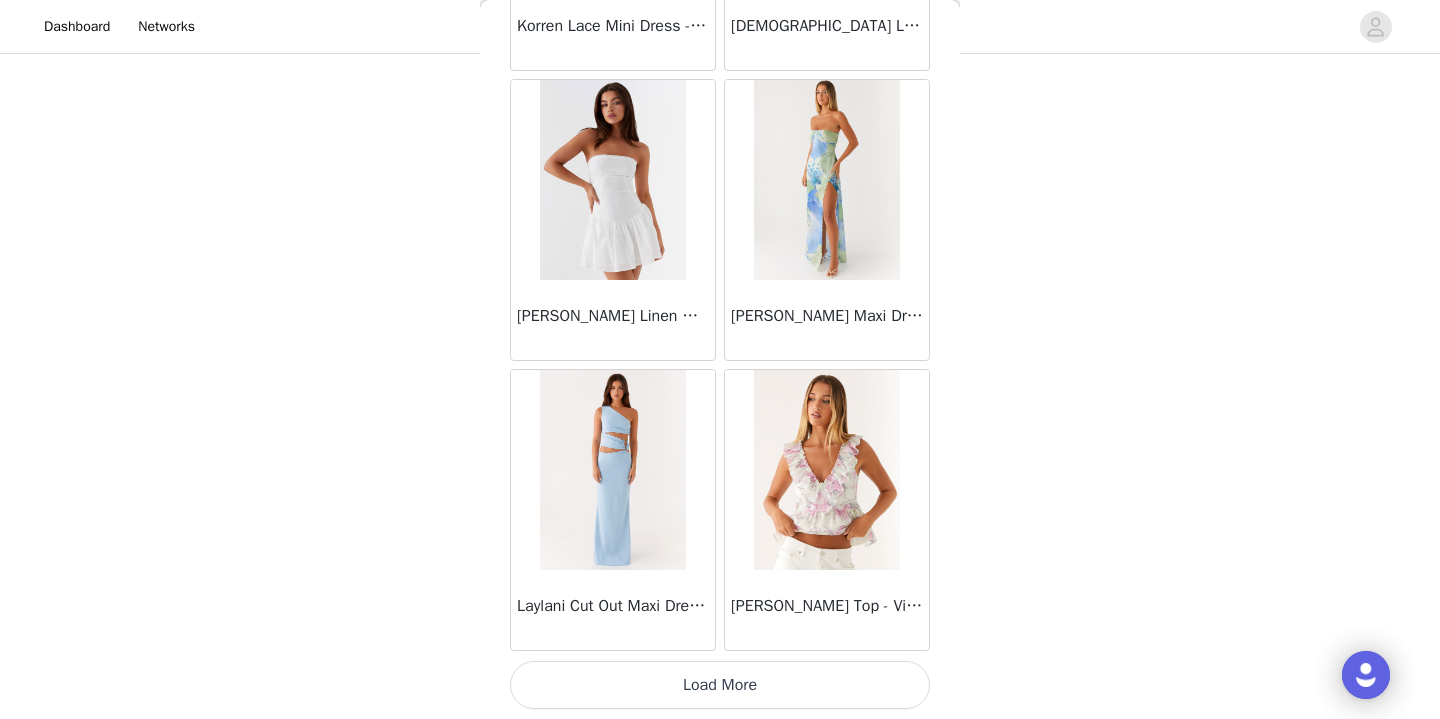 click on "Load More" at bounding box center [720, 685] 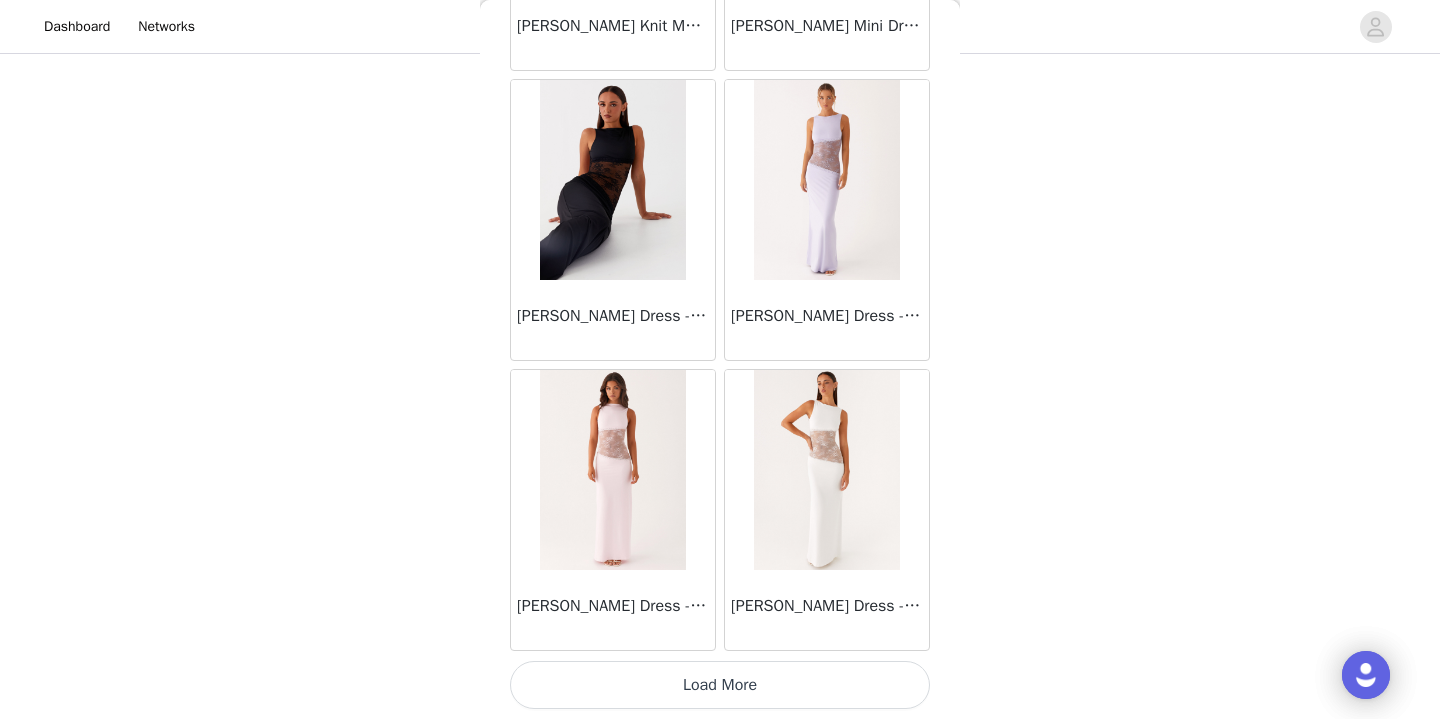click on "Load More" at bounding box center [720, 685] 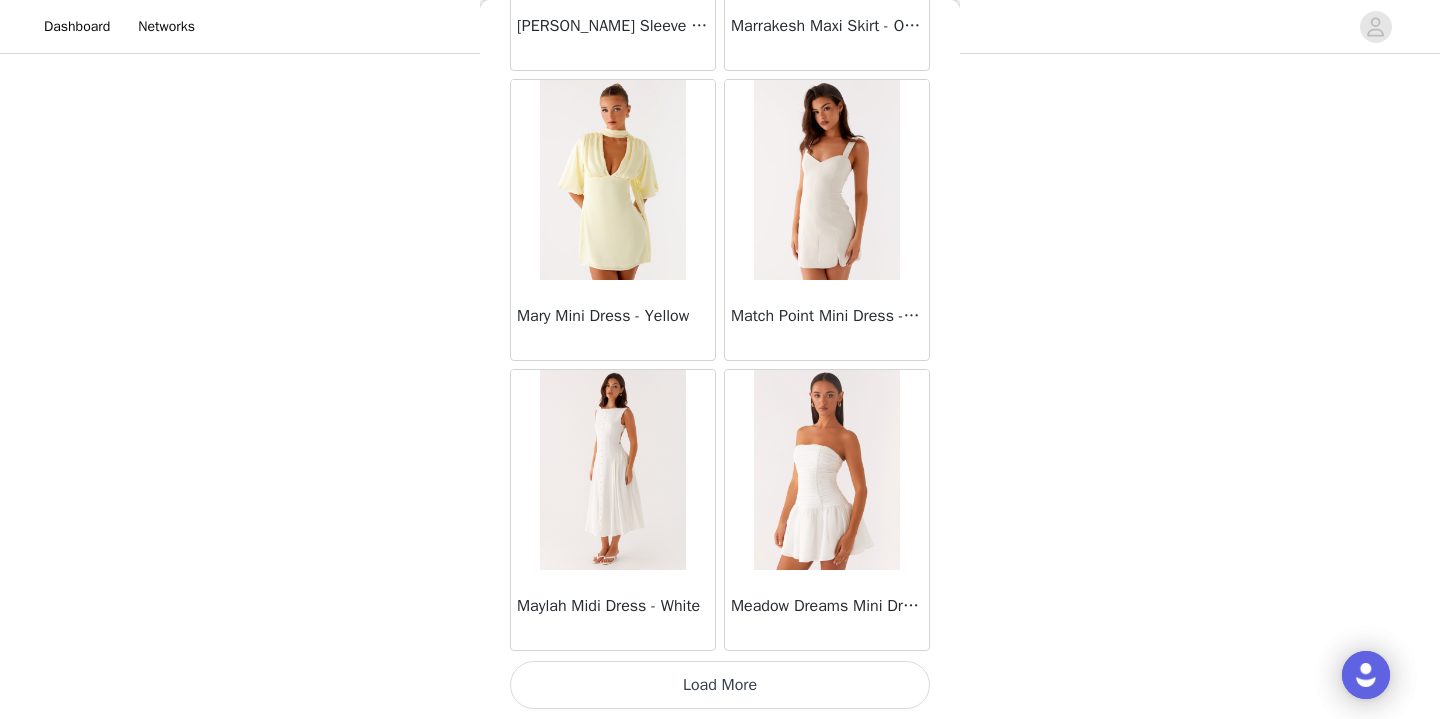 click on "Load More" at bounding box center [720, 685] 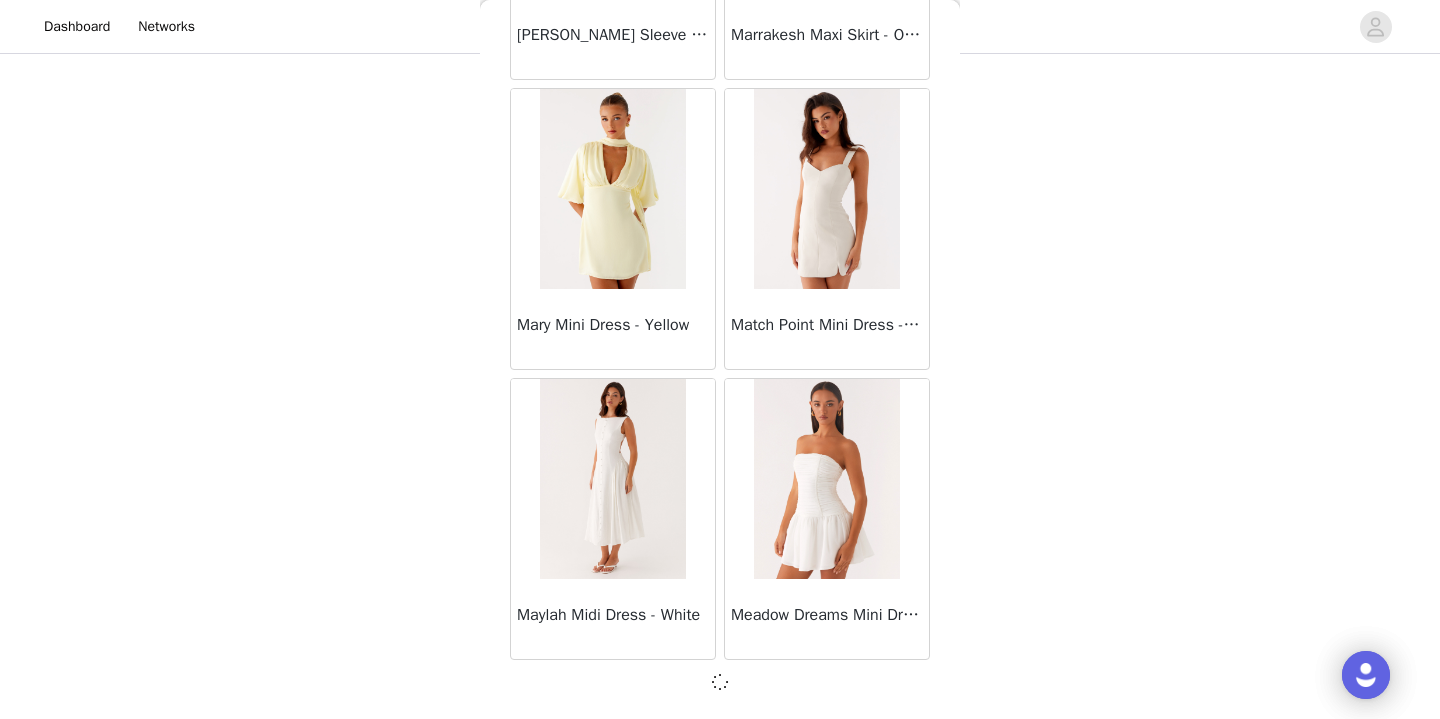 scroll, scrollTop: 40032, scrollLeft: 0, axis: vertical 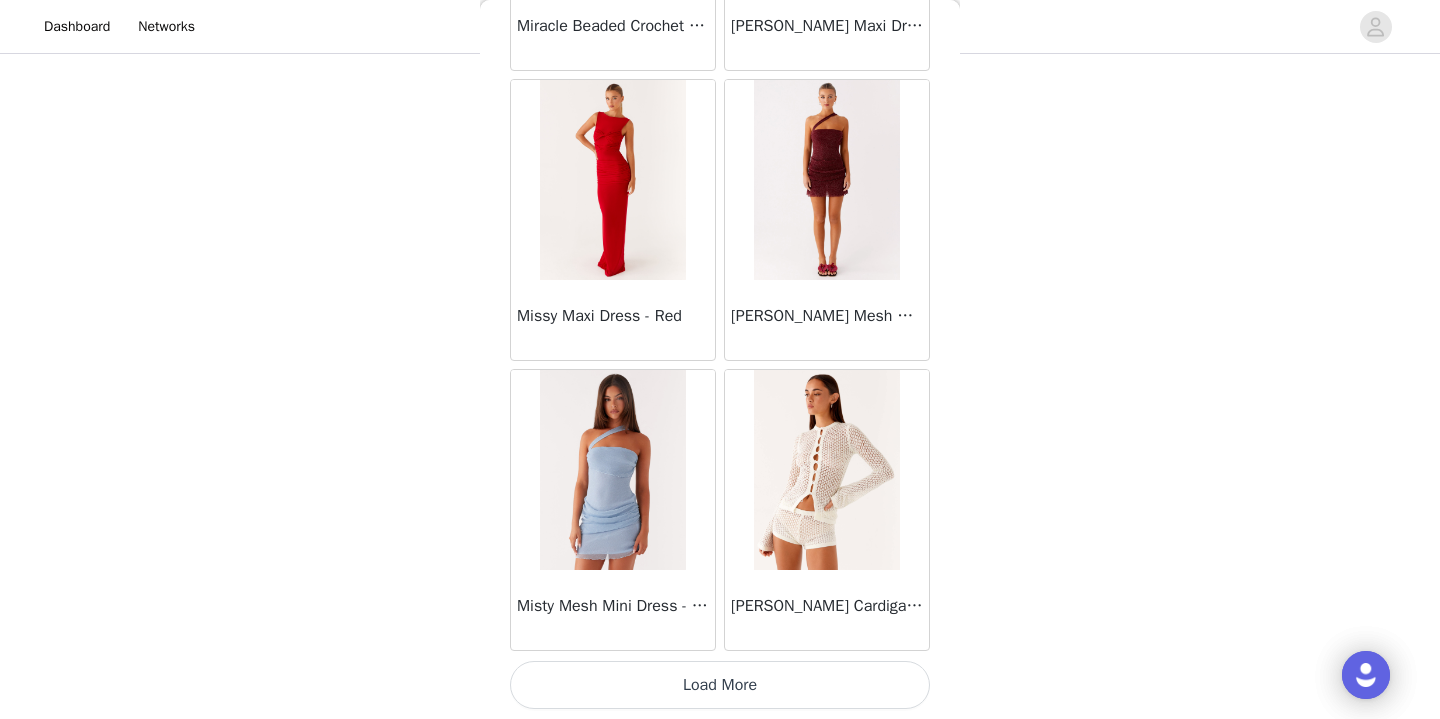 click on "Load More" at bounding box center [720, 685] 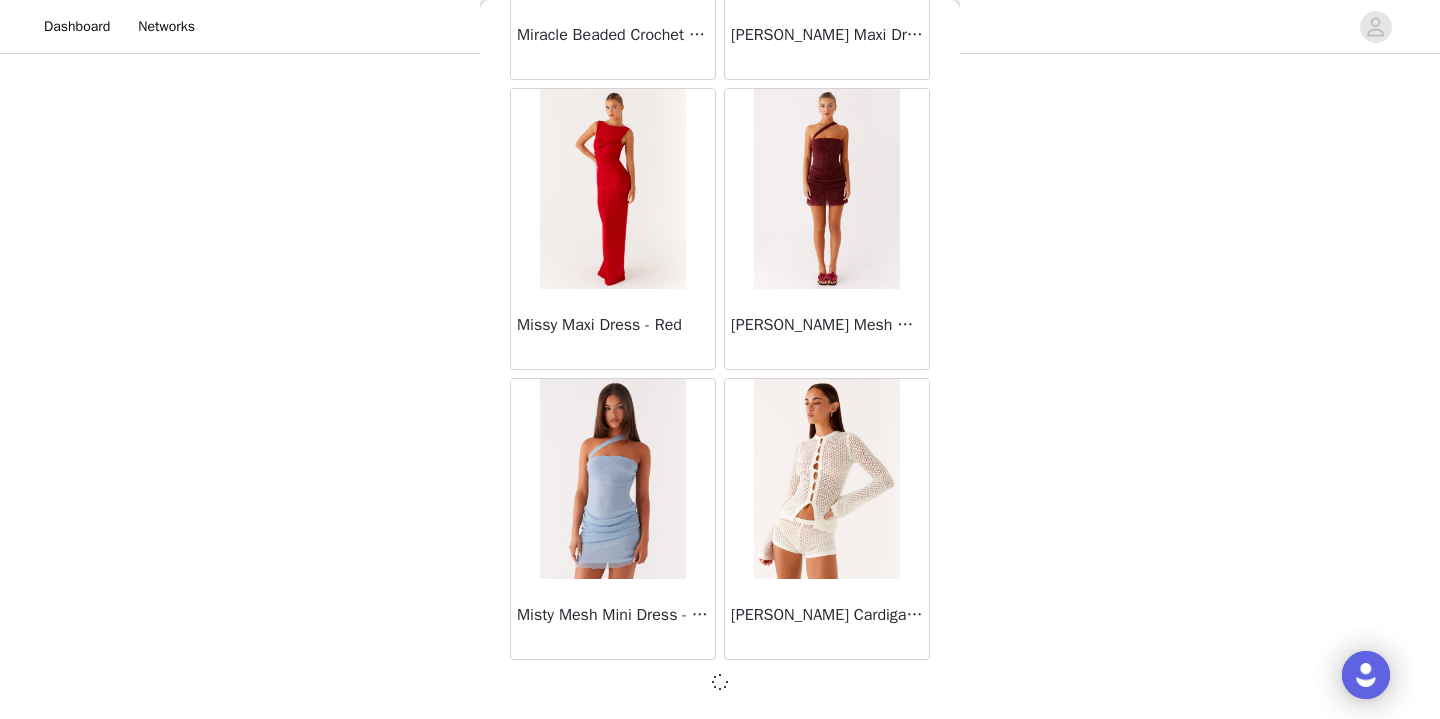scroll, scrollTop: 42932, scrollLeft: 0, axis: vertical 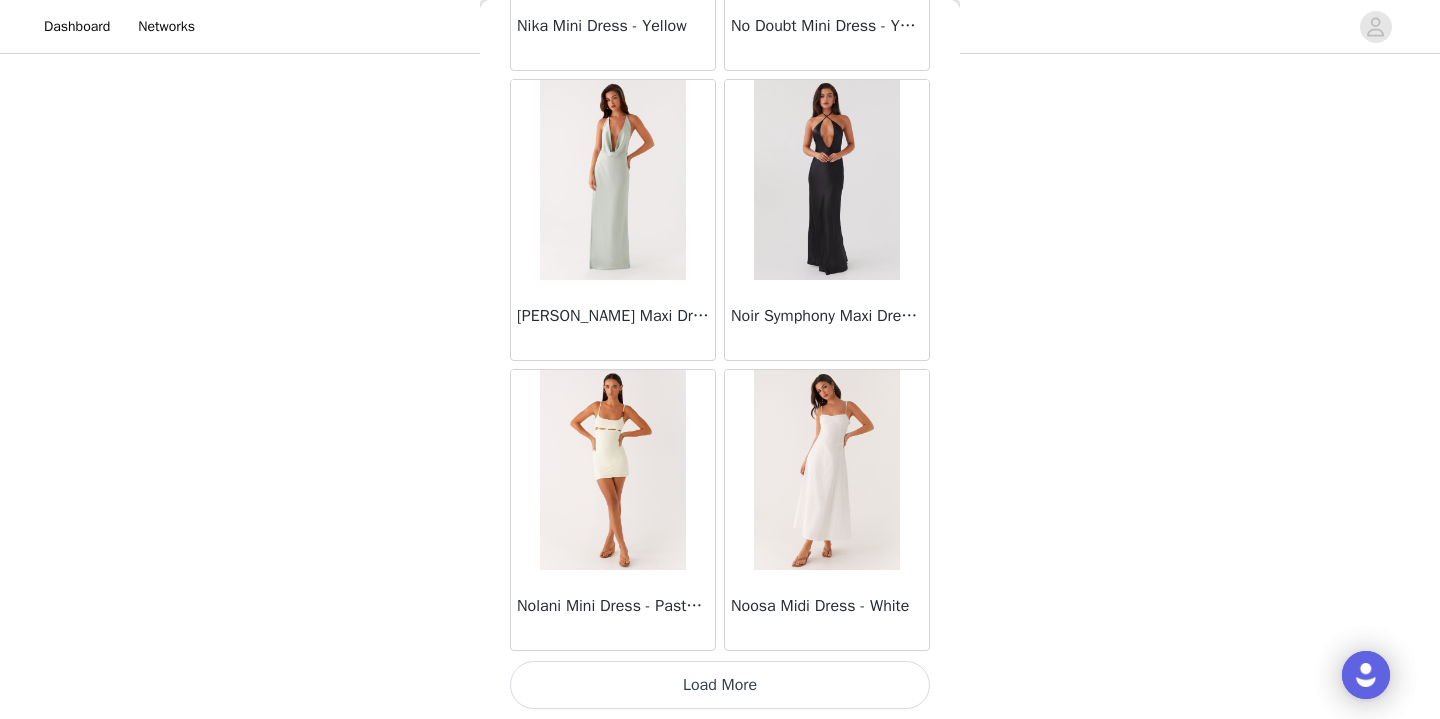 click on "Load More" at bounding box center (720, 685) 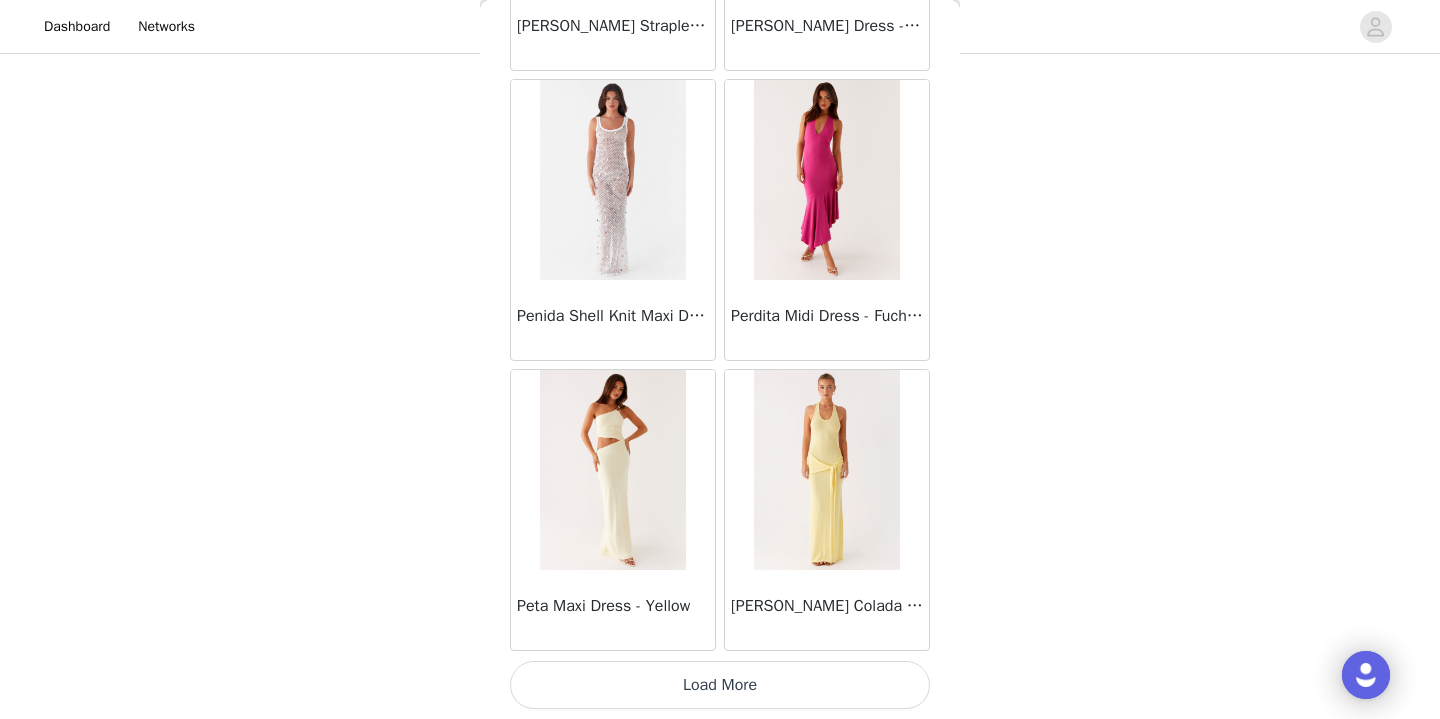 click on "Load More" at bounding box center (720, 685) 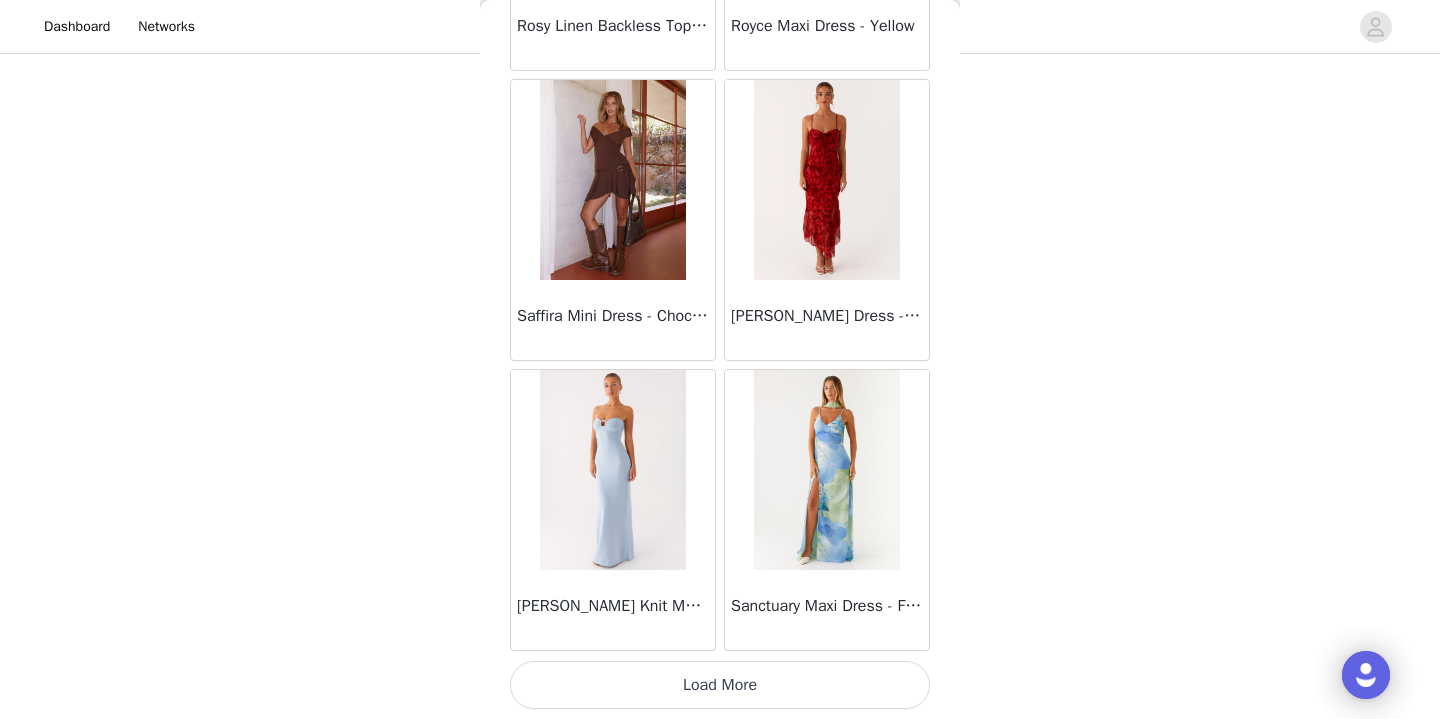 scroll, scrollTop: 51641, scrollLeft: 0, axis: vertical 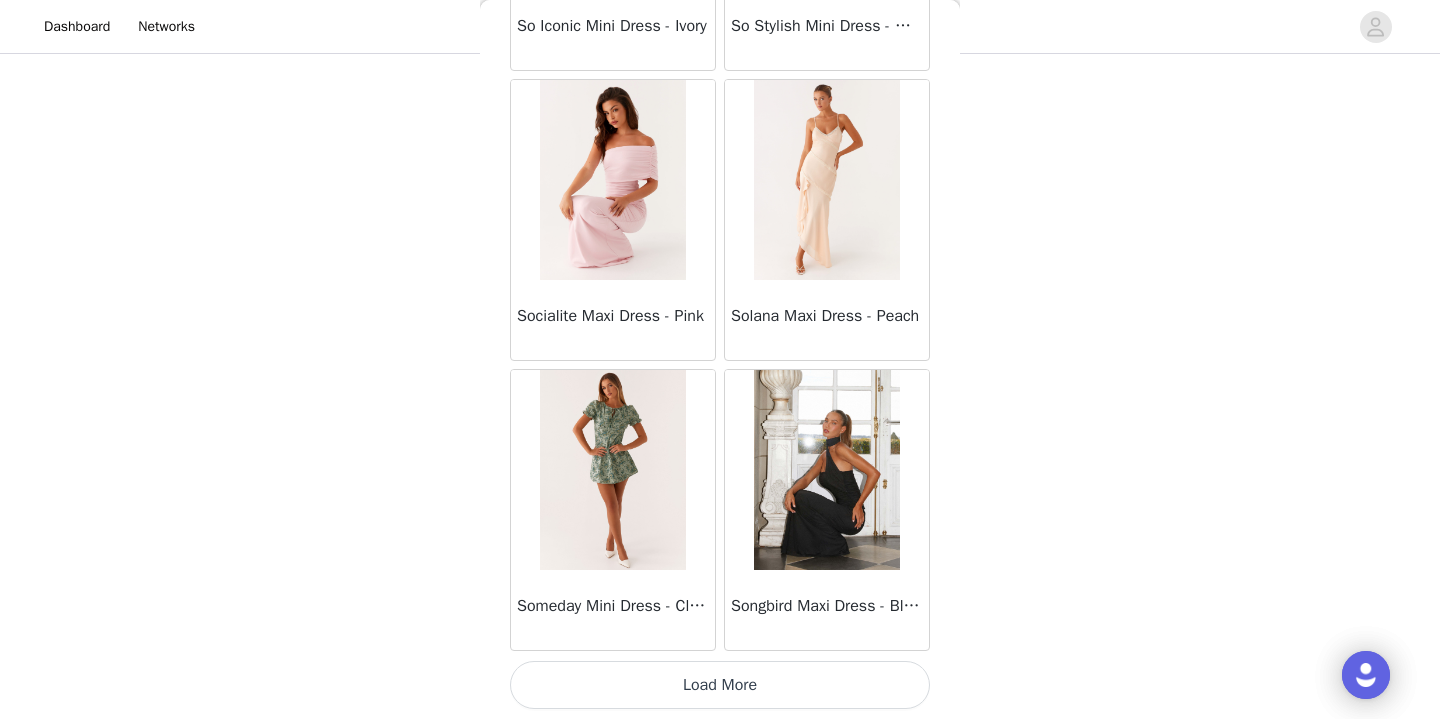 click on "Load More" at bounding box center (720, 685) 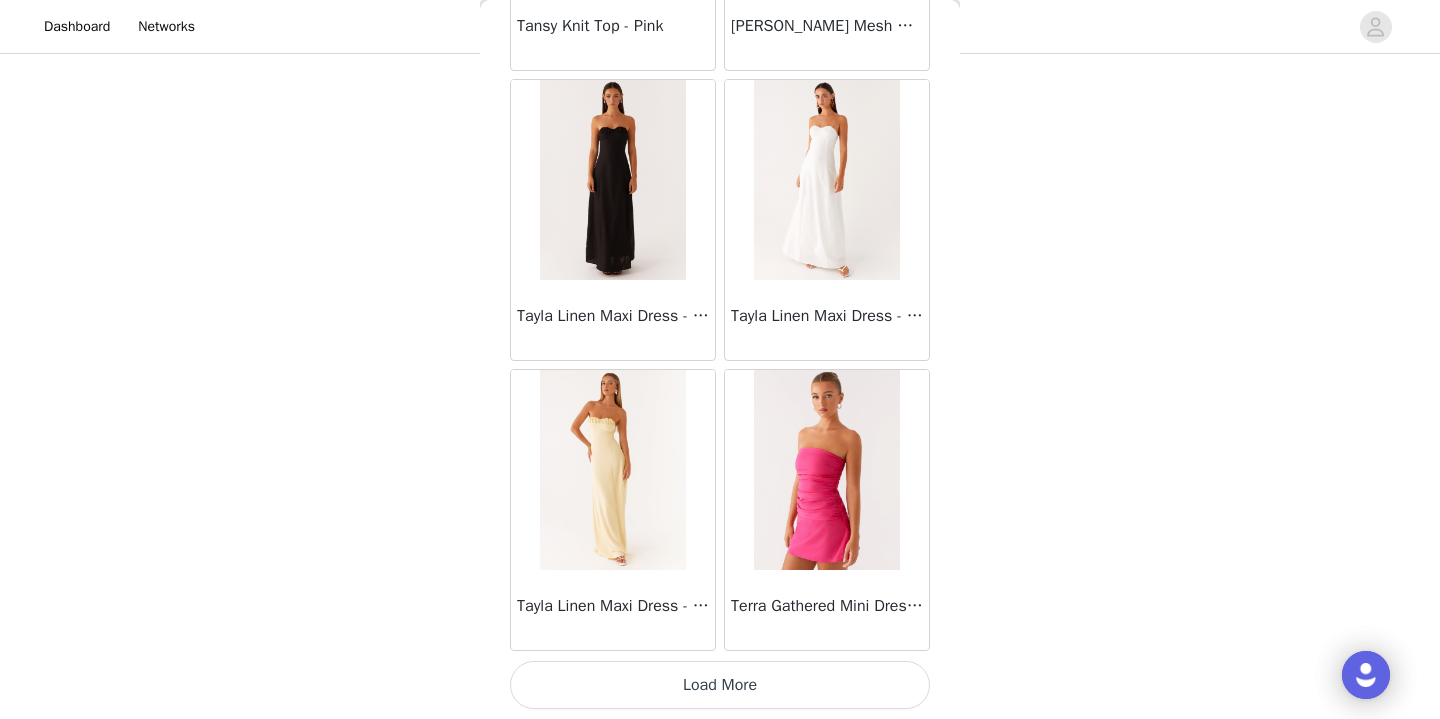 click on "Load More" at bounding box center (720, 685) 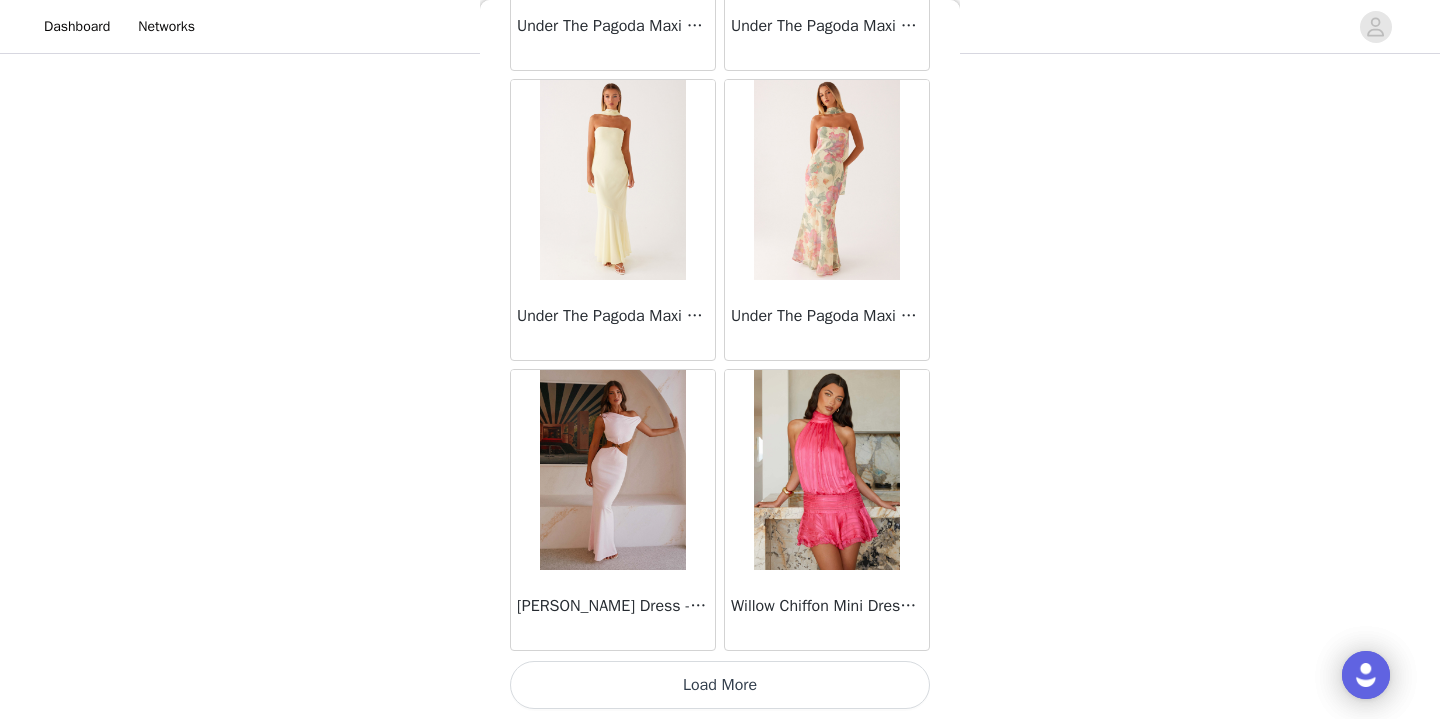 click on "Load More" at bounding box center (720, 685) 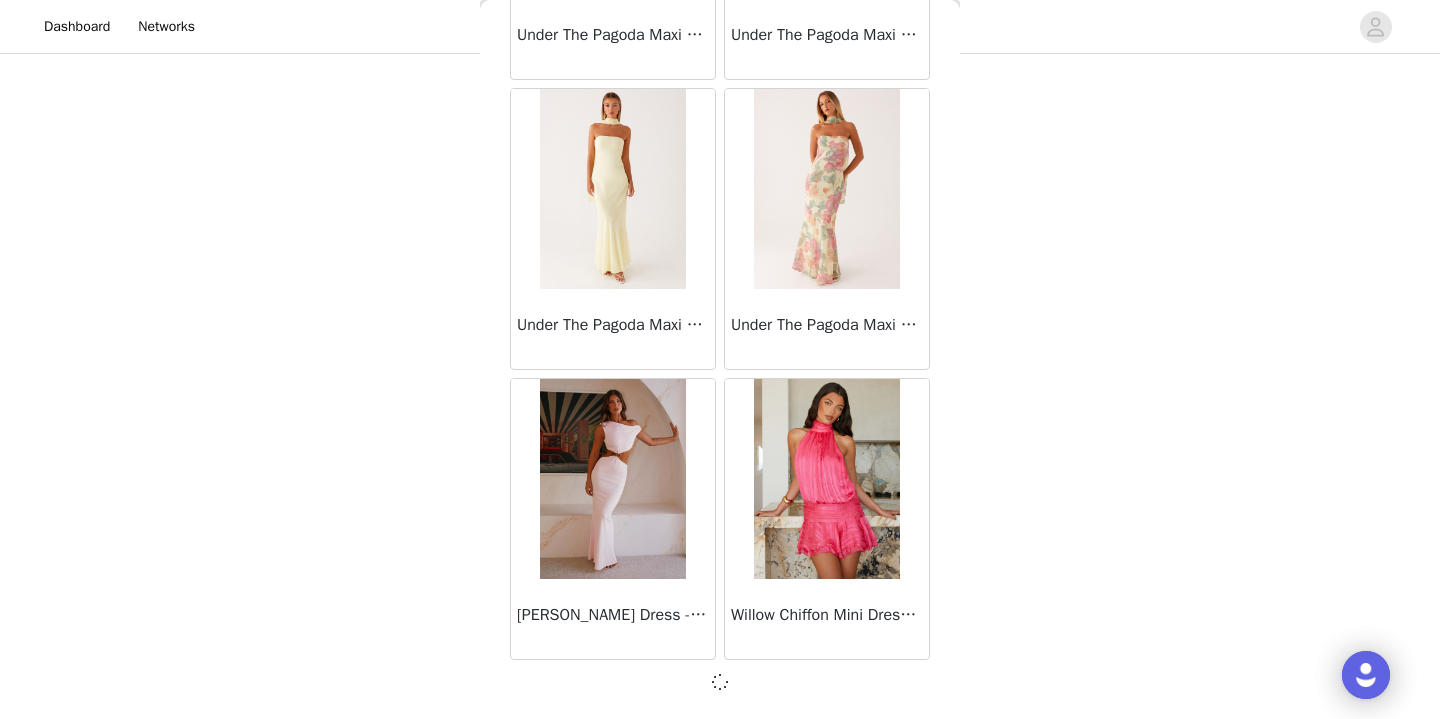 scroll, scrollTop: 60332, scrollLeft: 0, axis: vertical 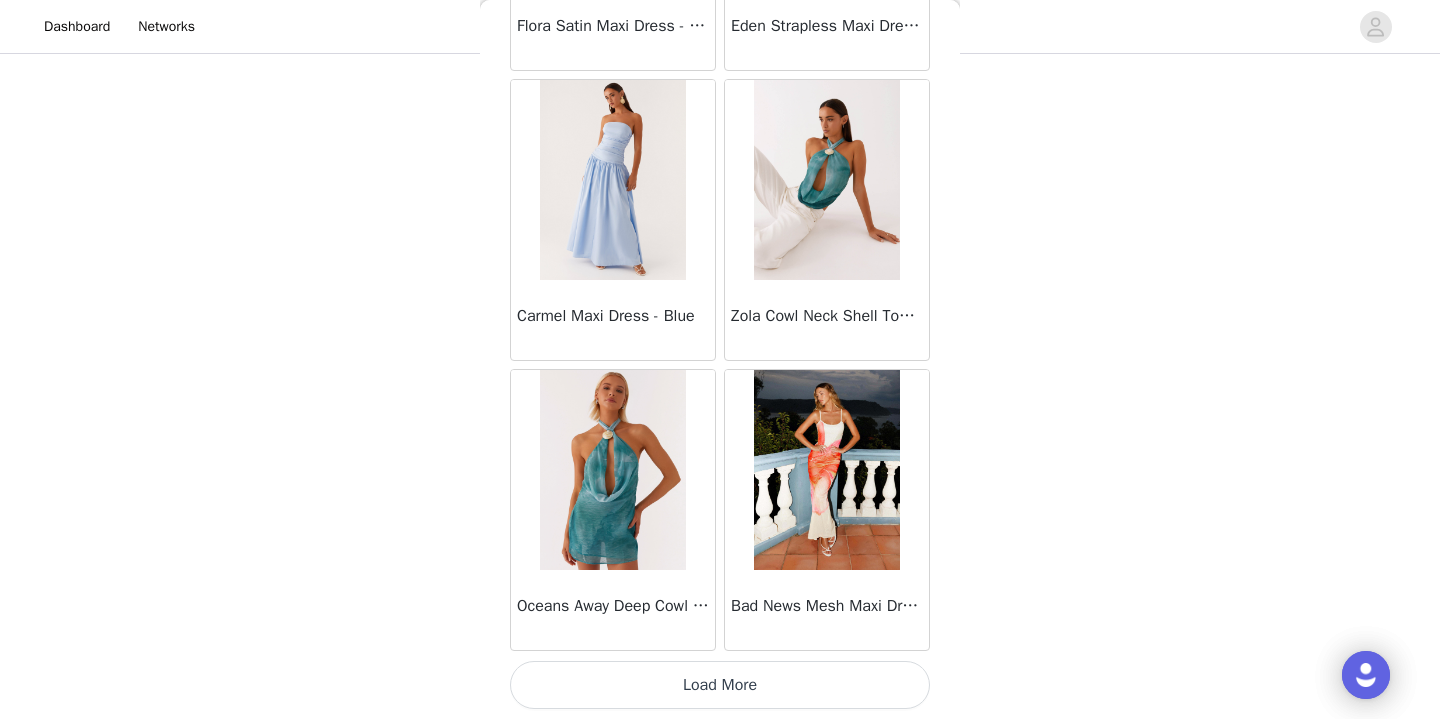 click on "Load More" at bounding box center (720, 685) 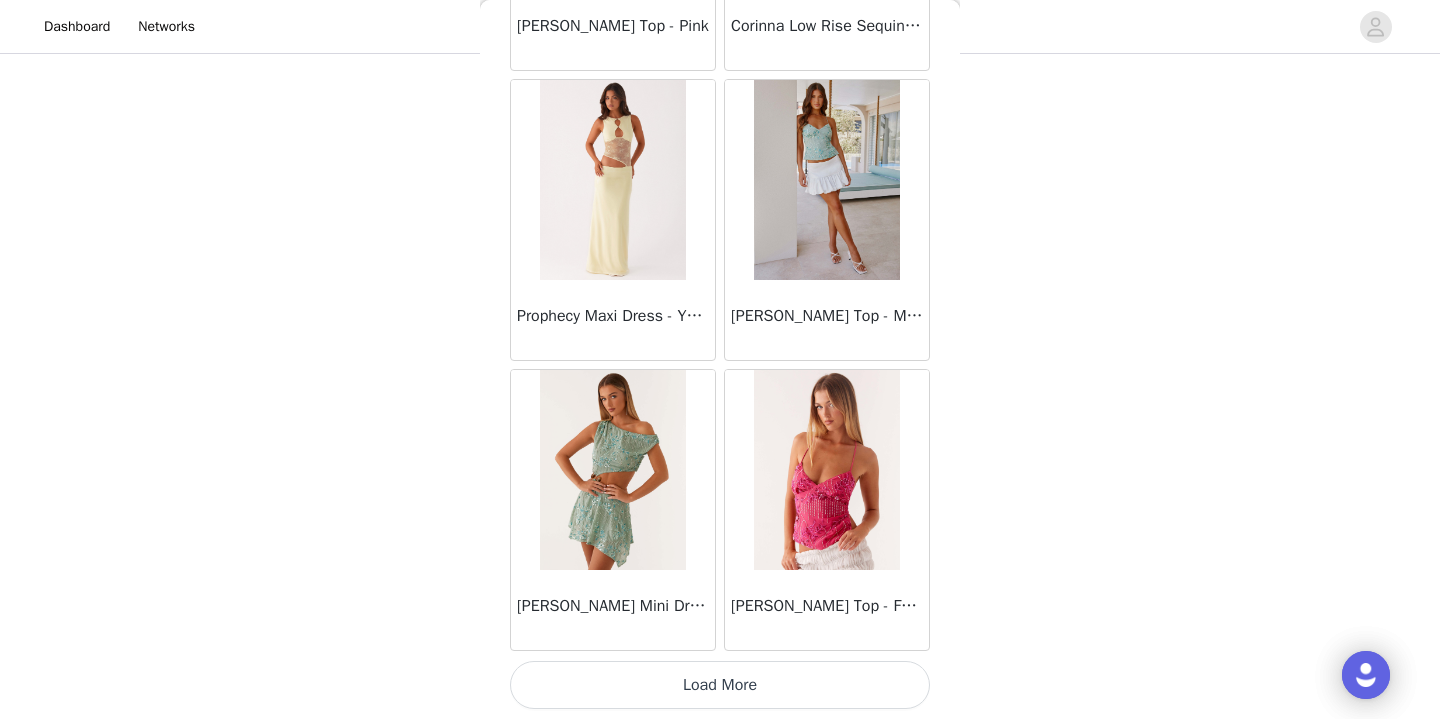 scroll, scrollTop: 66141, scrollLeft: 0, axis: vertical 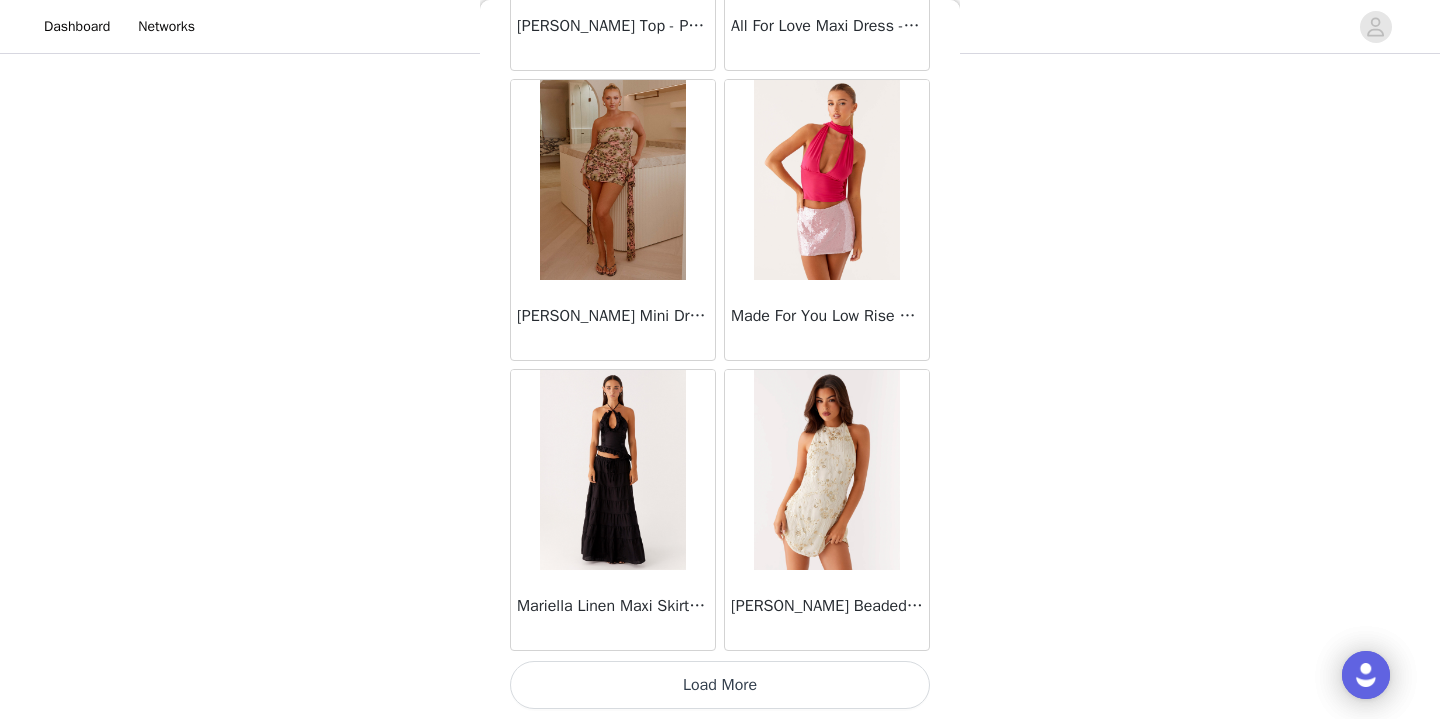 click on "Load More" at bounding box center (720, 685) 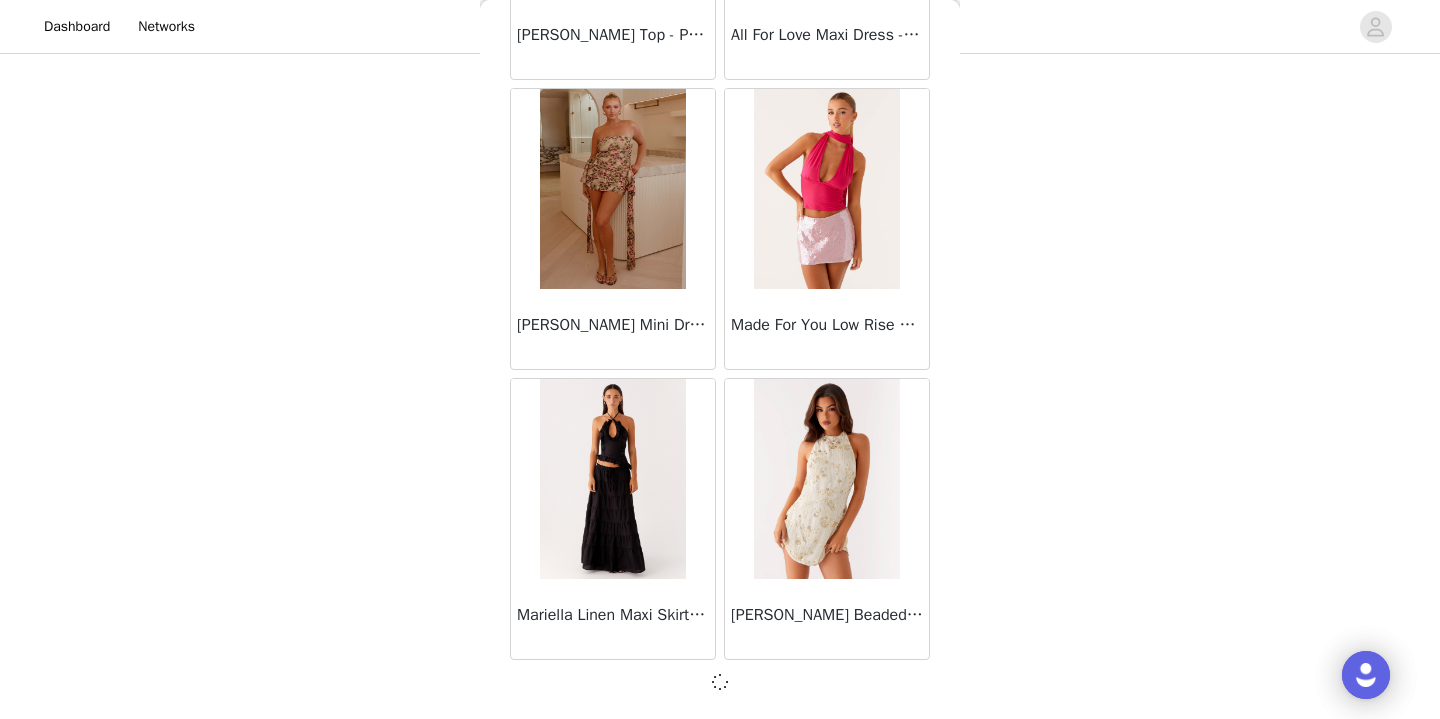scroll, scrollTop: 69032, scrollLeft: 0, axis: vertical 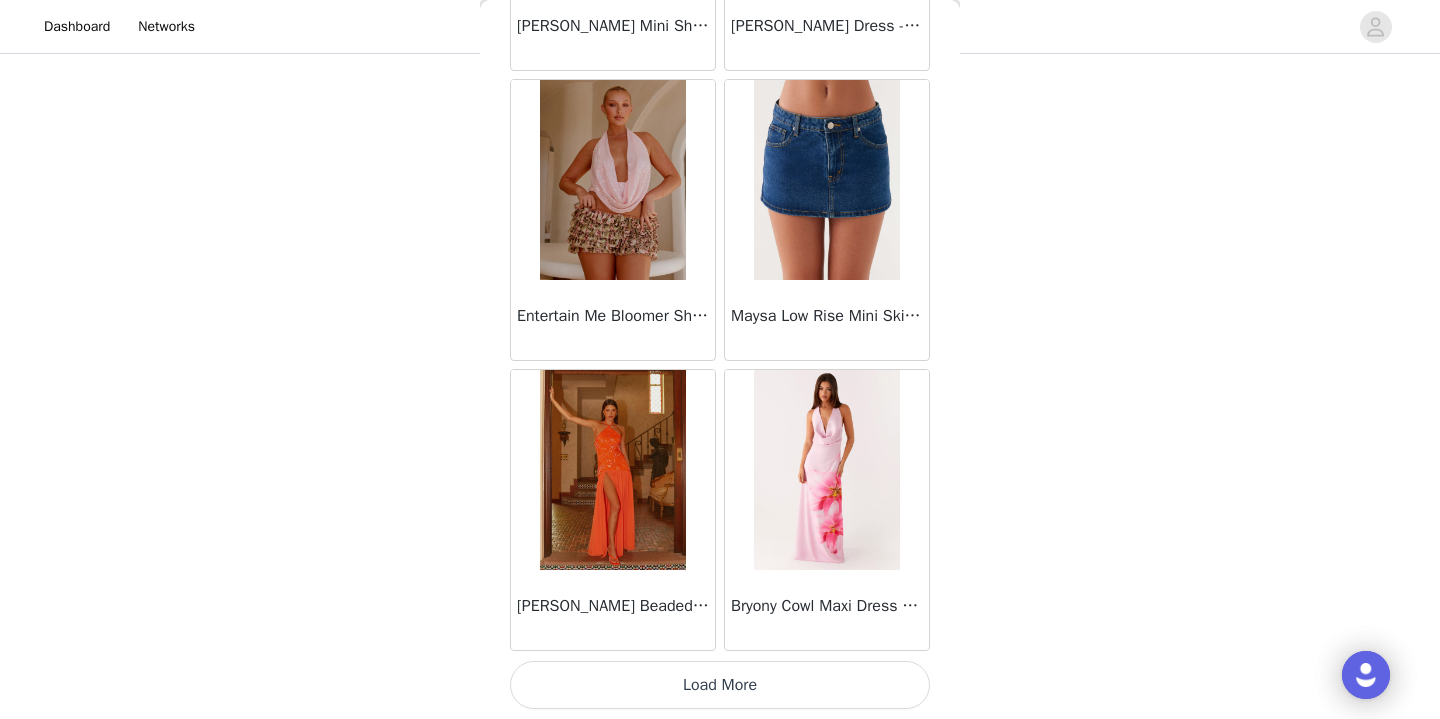 click on "Load More" at bounding box center (720, 685) 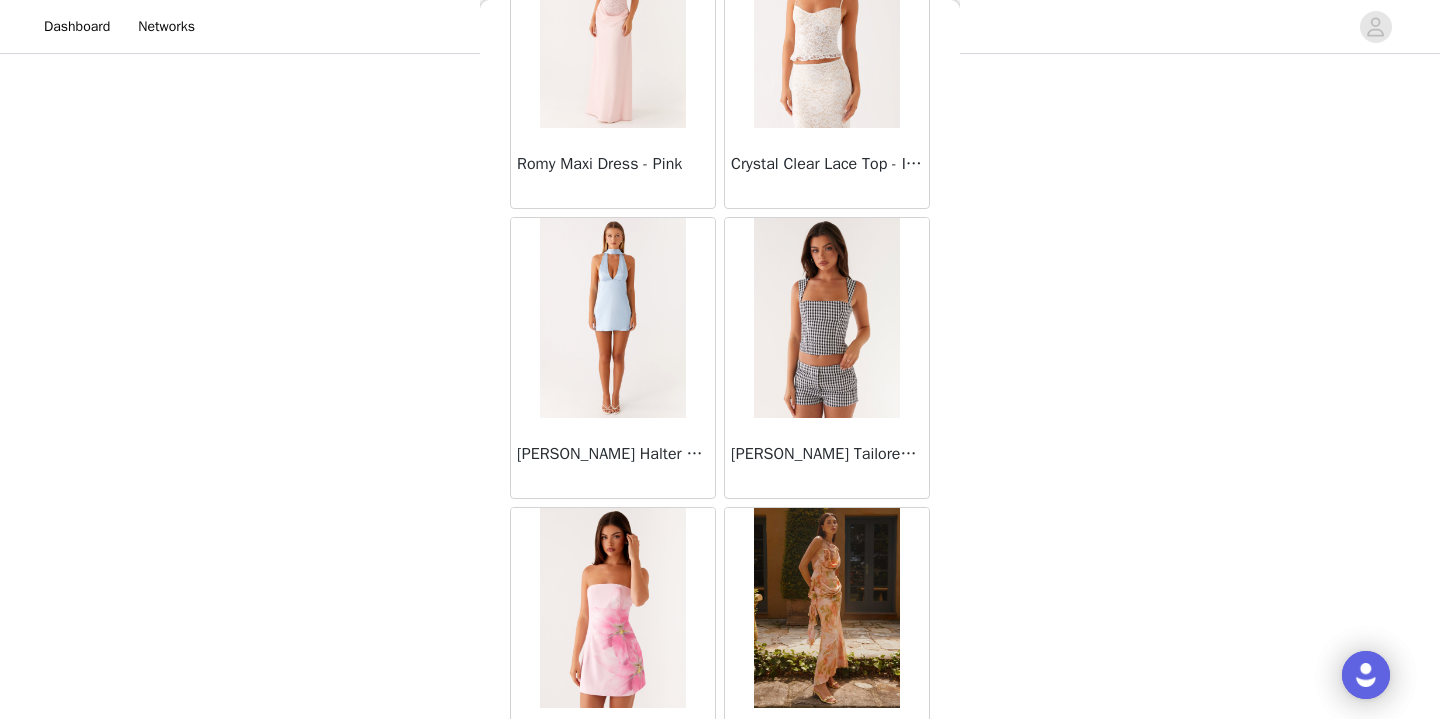 scroll, scrollTop: 73320, scrollLeft: 0, axis: vertical 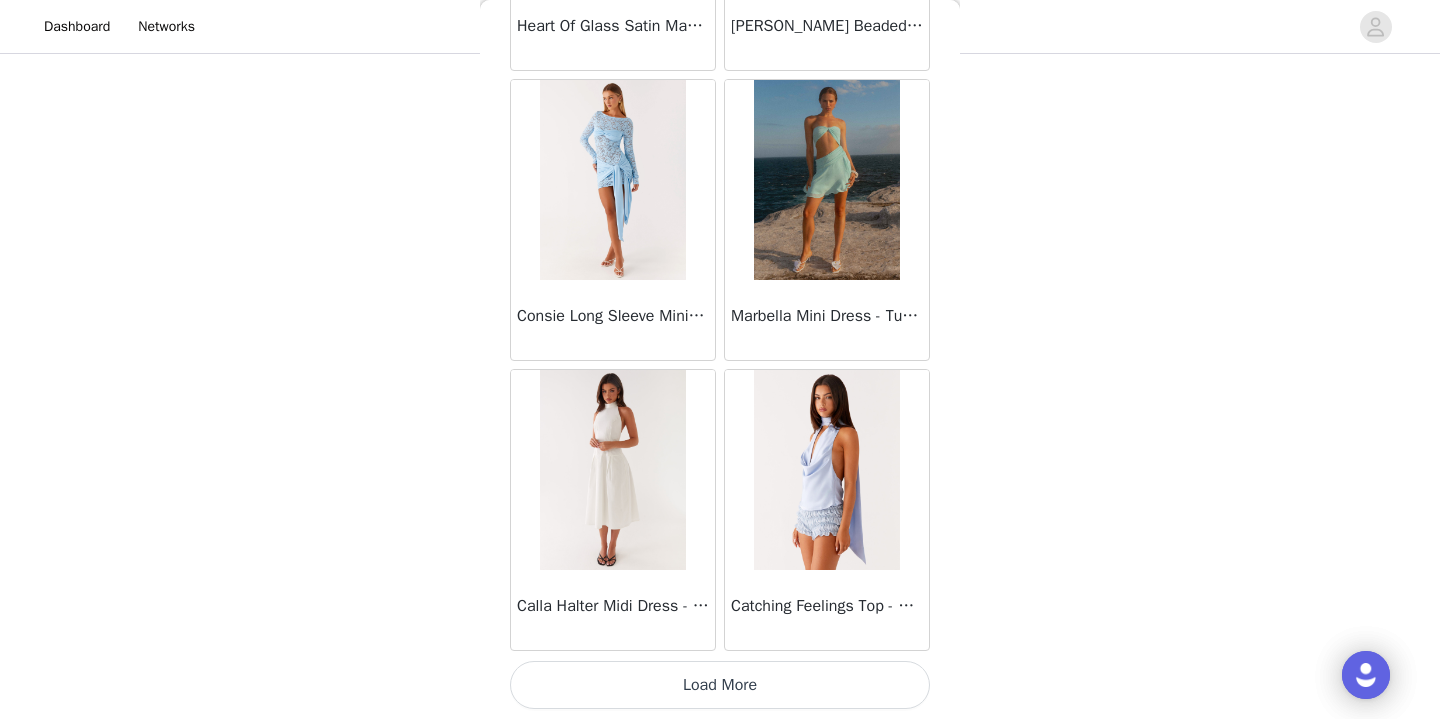 click on "Load More" at bounding box center (720, 685) 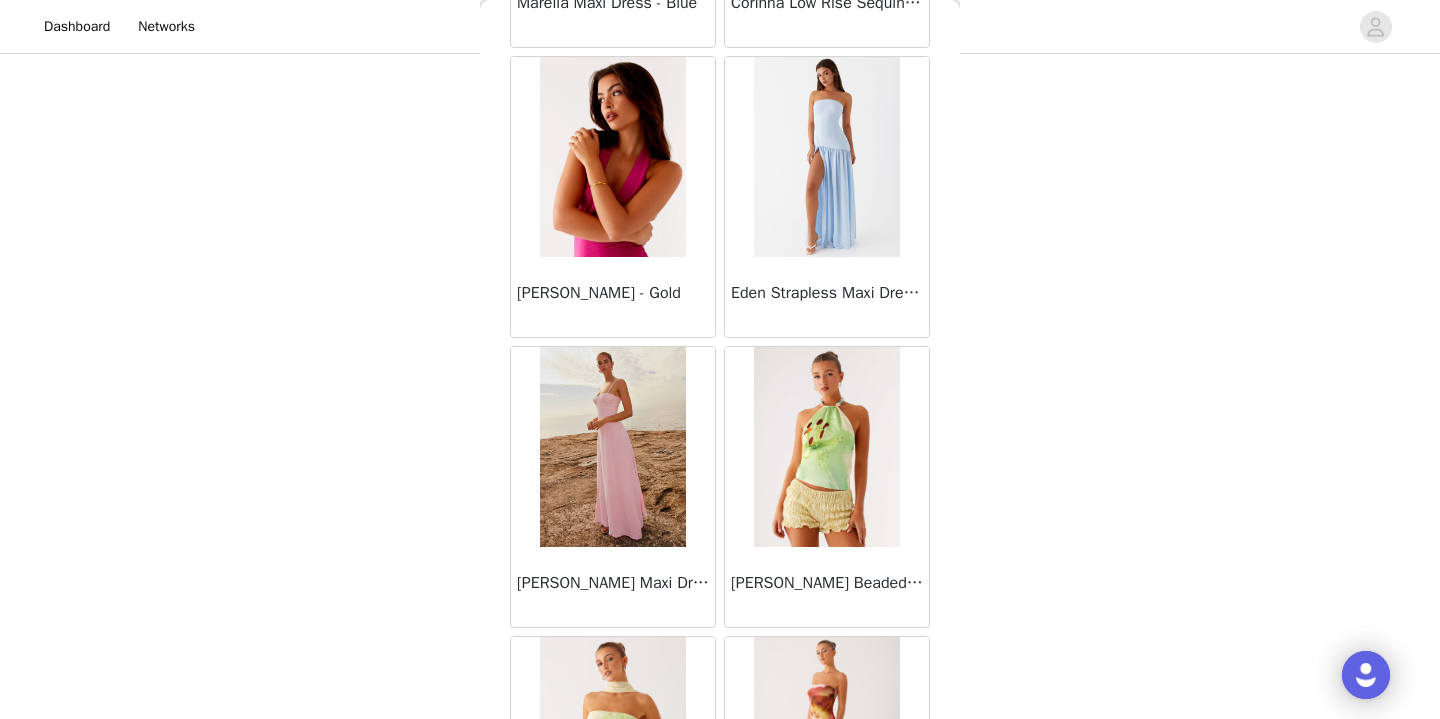 scroll, scrollTop: 77296, scrollLeft: 0, axis: vertical 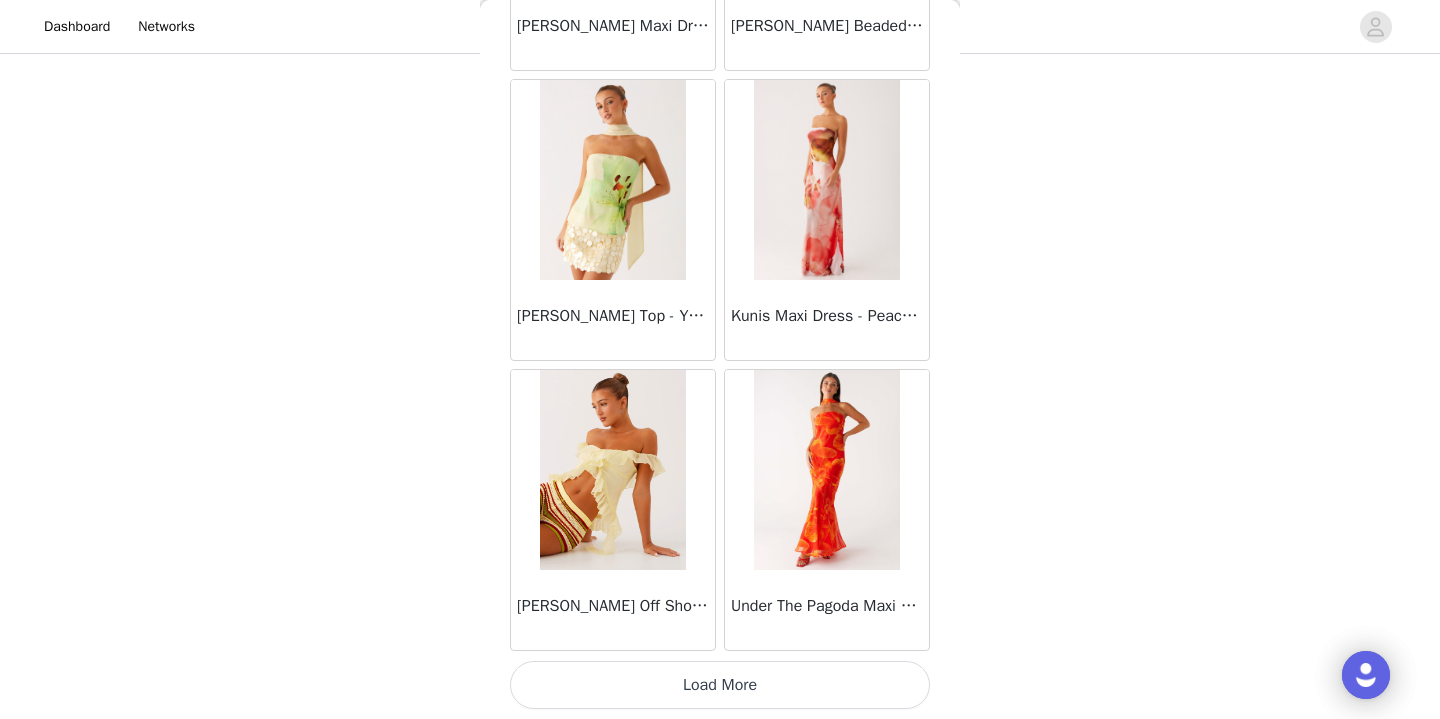 click on "Load More" at bounding box center (720, 685) 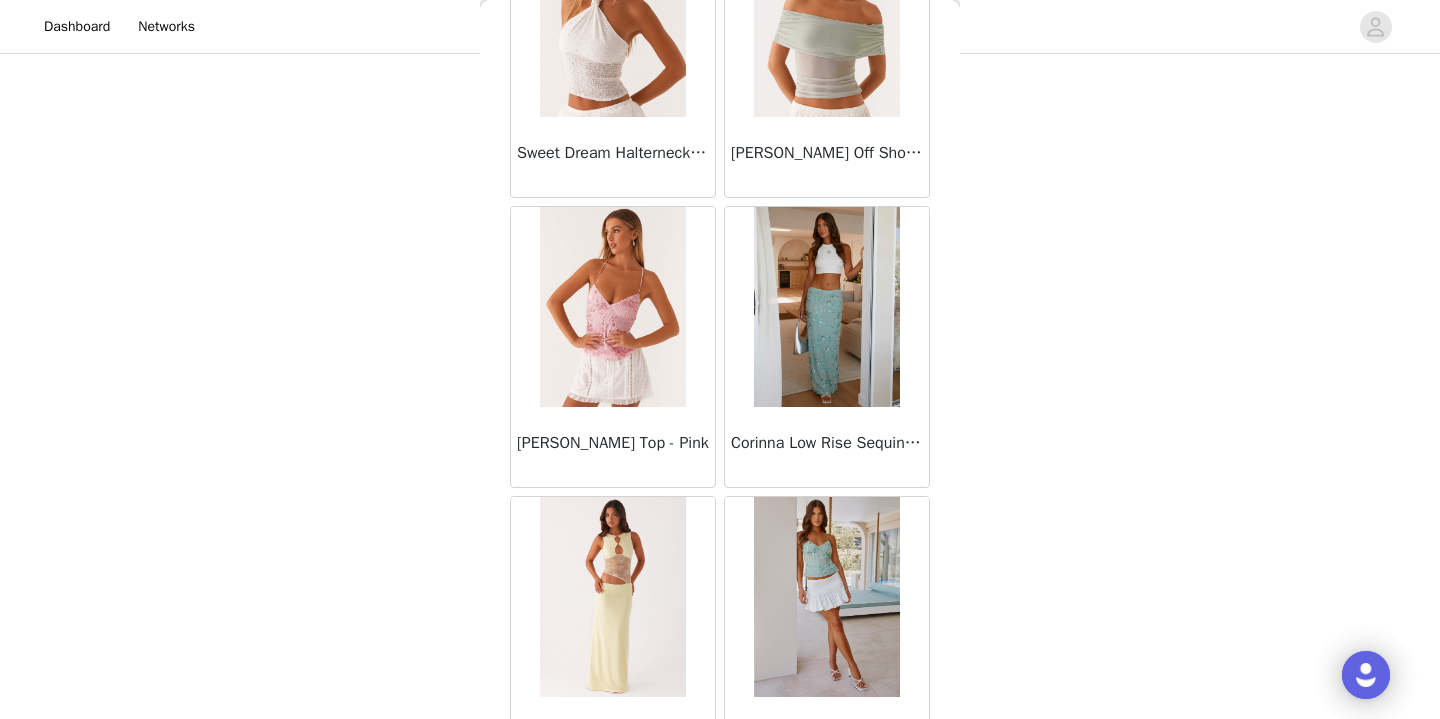 scroll, scrollTop: 65721, scrollLeft: 0, axis: vertical 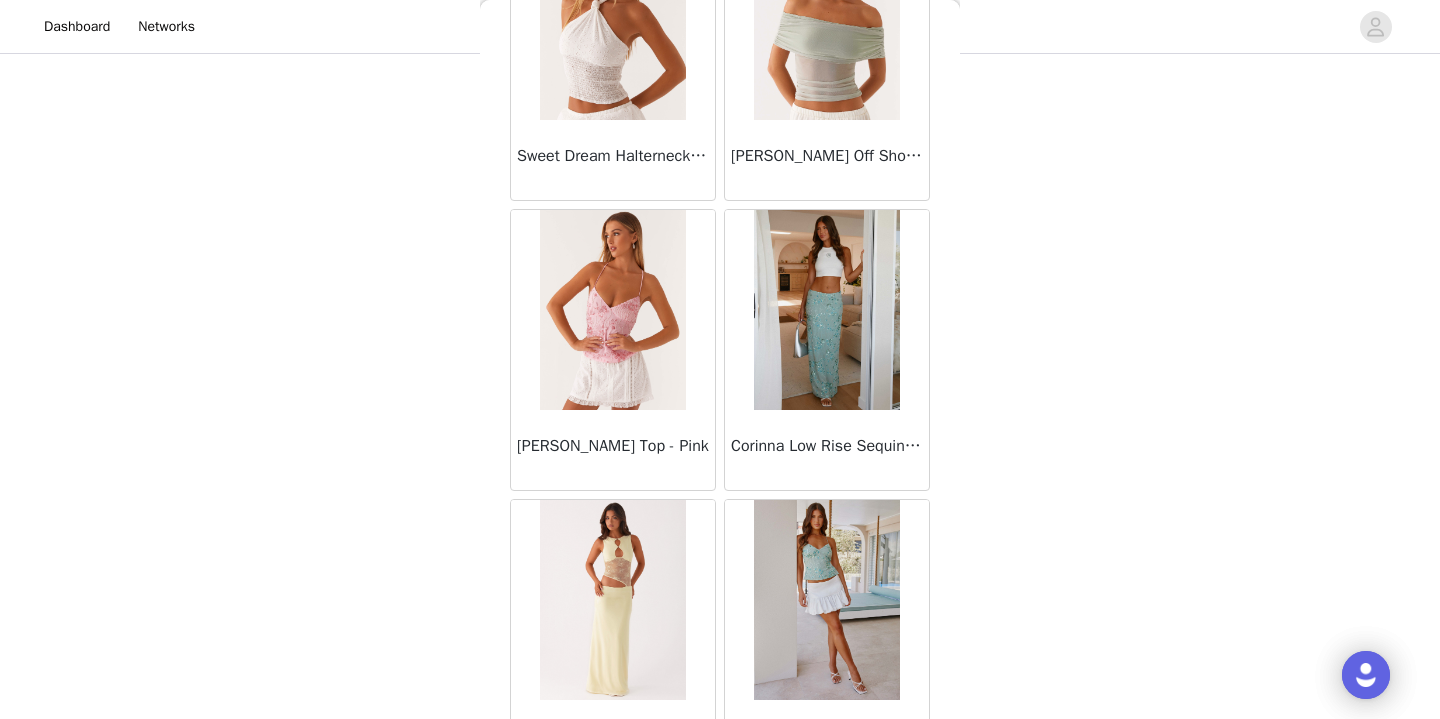 click at bounding box center (826, 310) 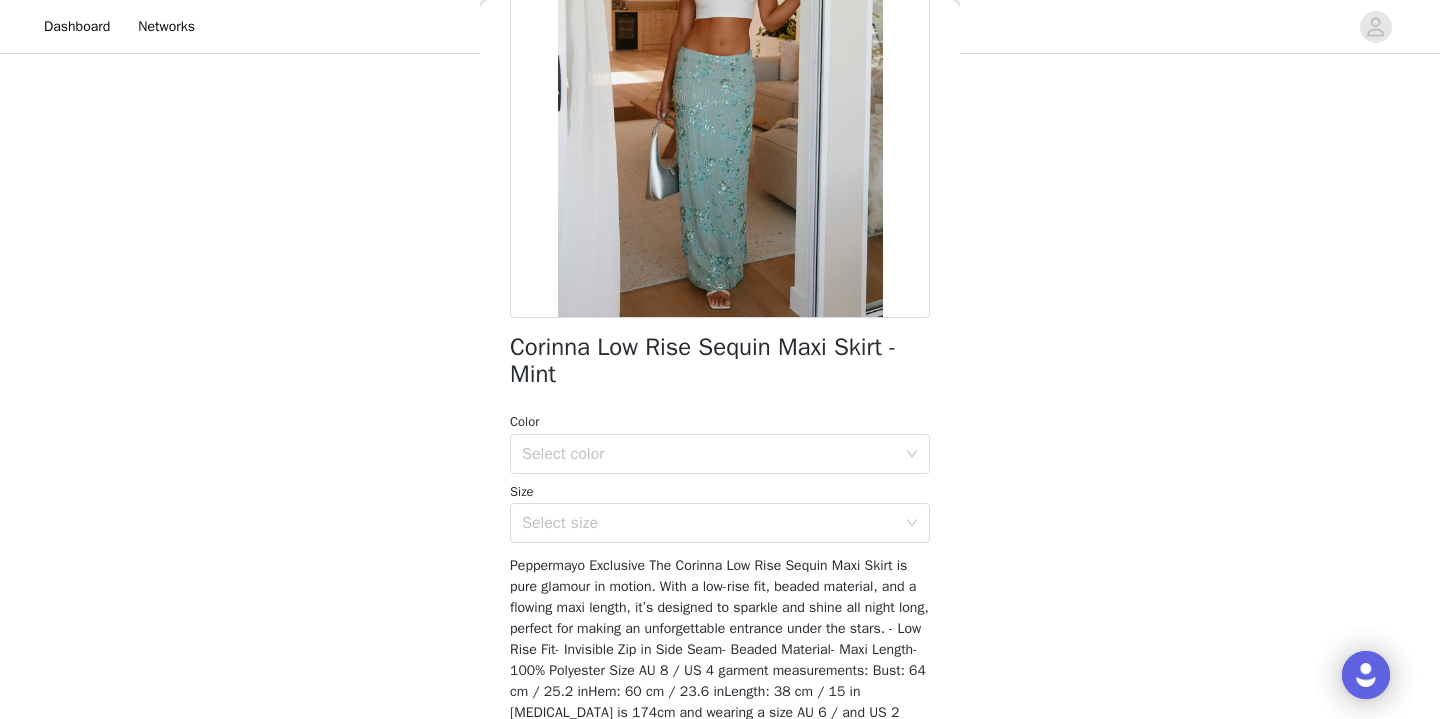 scroll, scrollTop: 256, scrollLeft: 0, axis: vertical 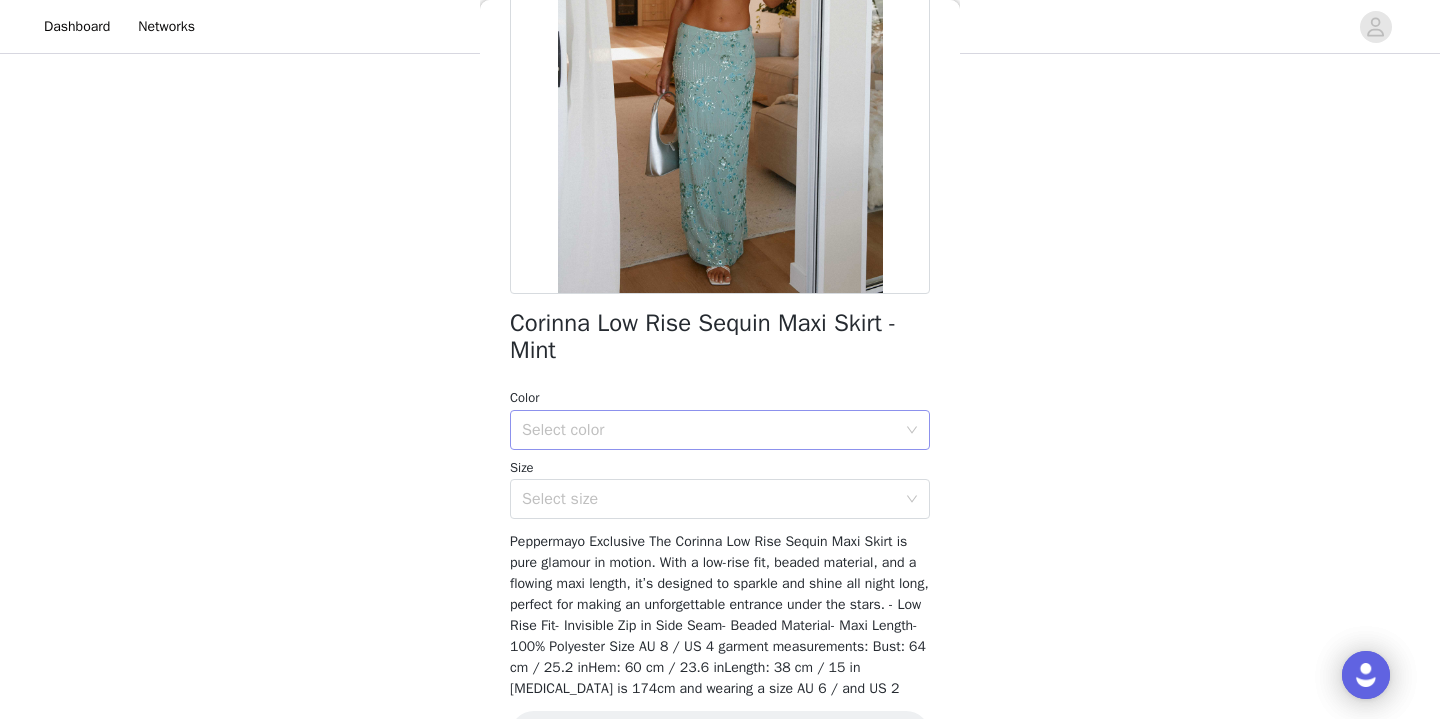 click on "Select color" at bounding box center (709, 430) 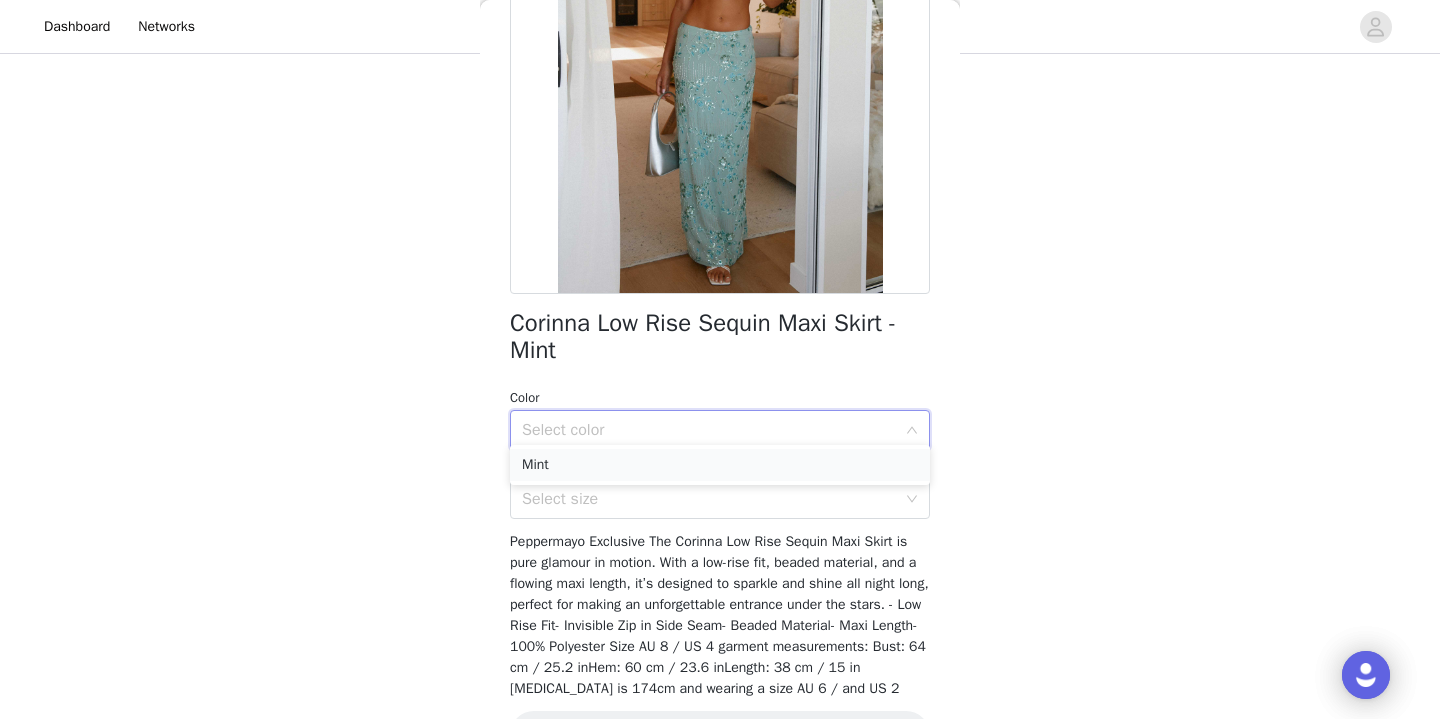 click on "Mint" at bounding box center [720, 465] 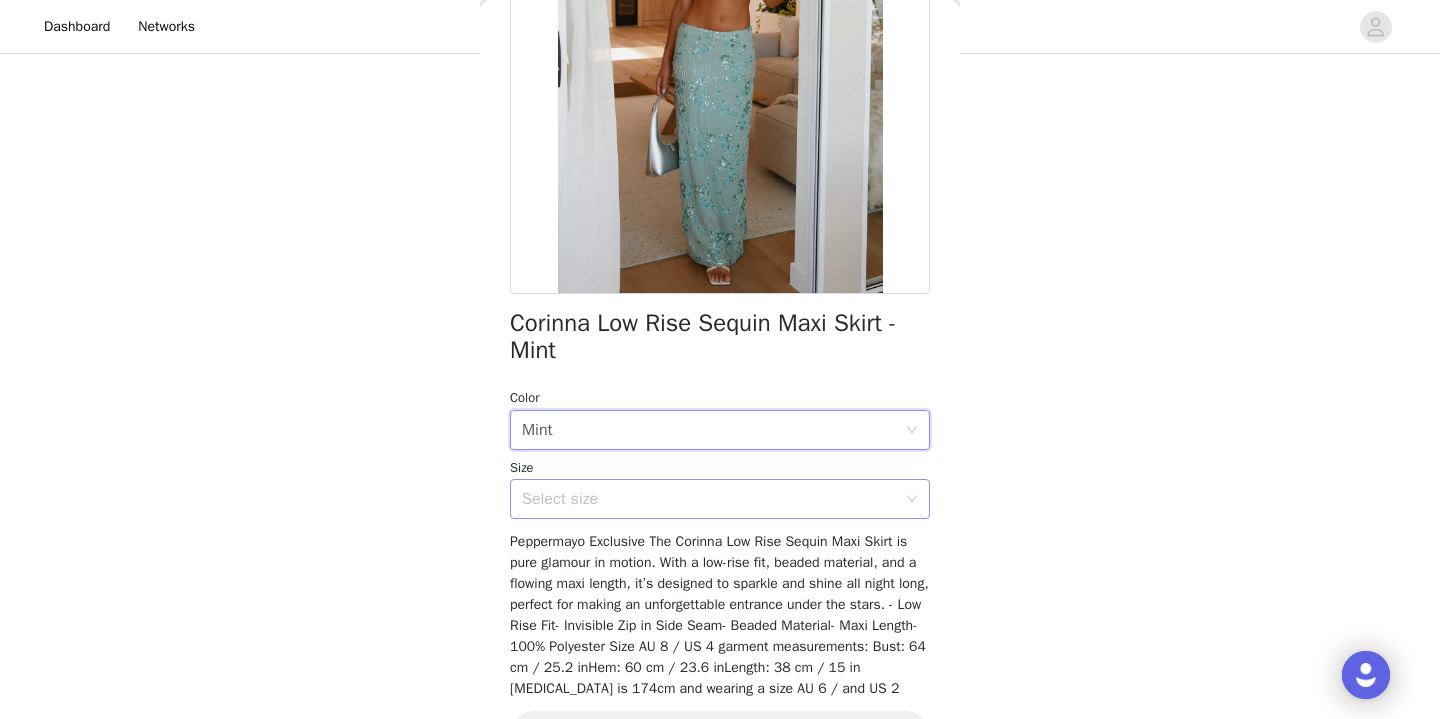 click on "Select size" at bounding box center [709, 499] 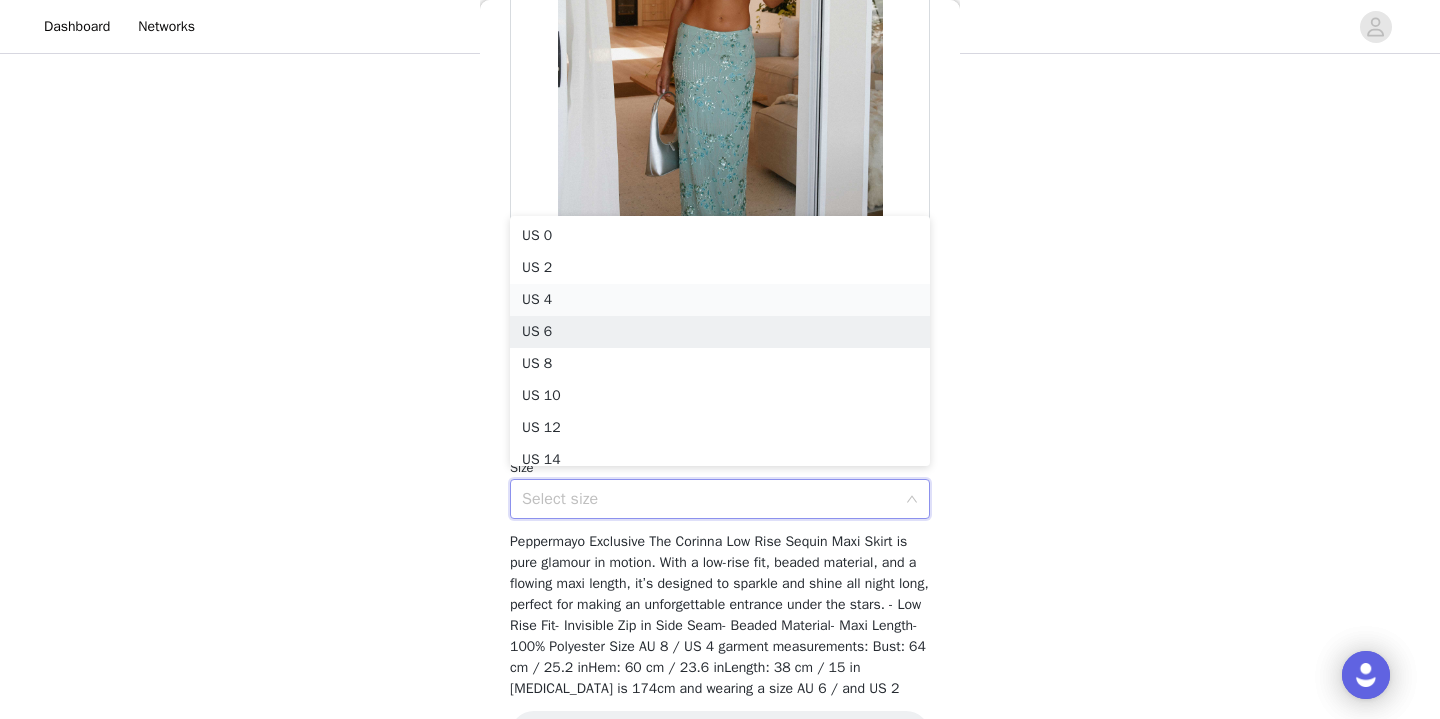 scroll, scrollTop: 10, scrollLeft: 0, axis: vertical 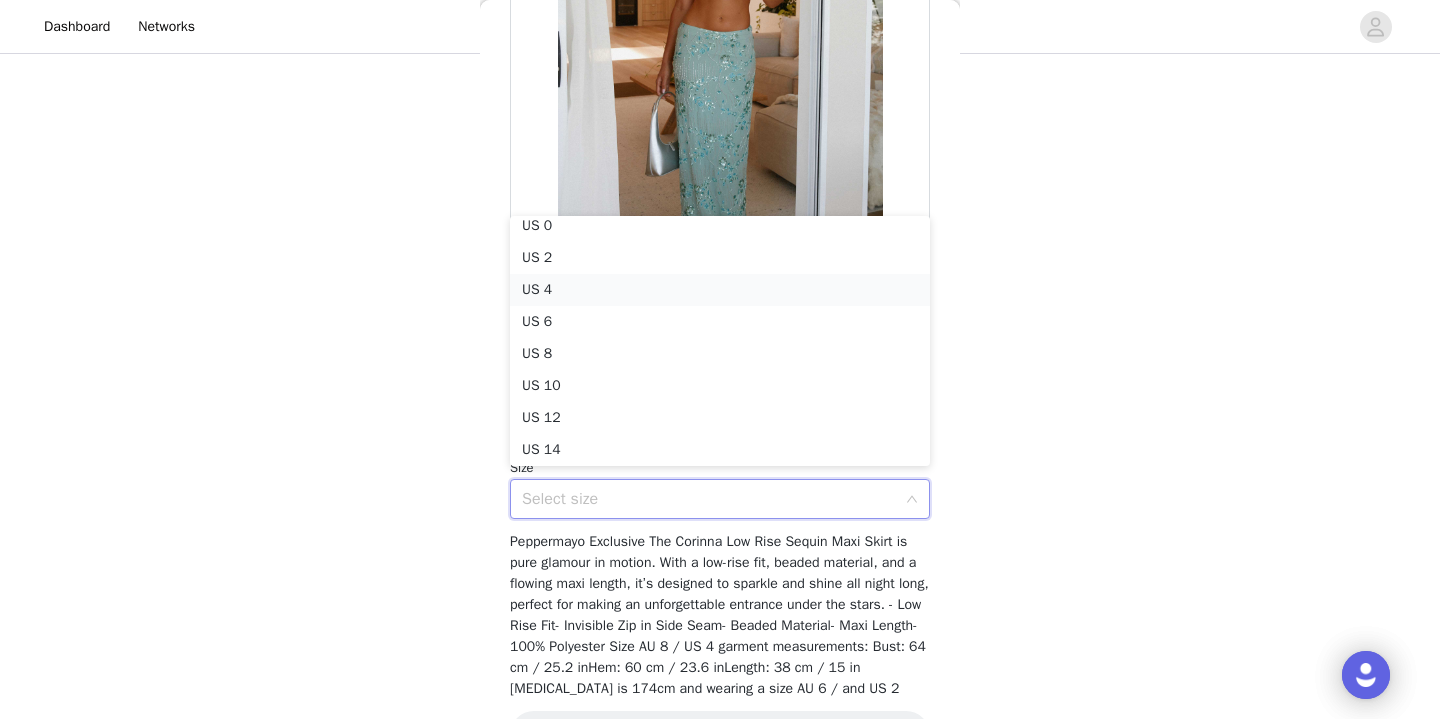 click on "US 4" at bounding box center (720, 290) 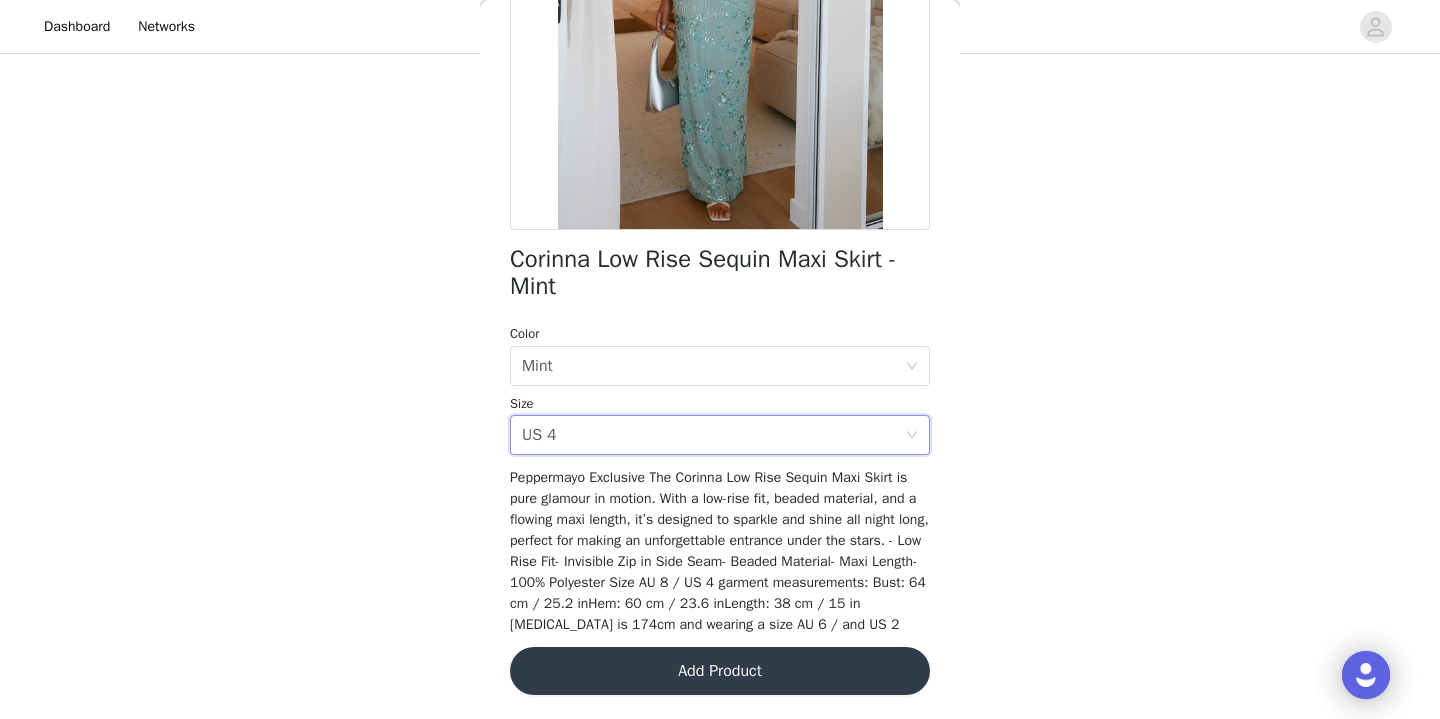 scroll, scrollTop: 332, scrollLeft: 0, axis: vertical 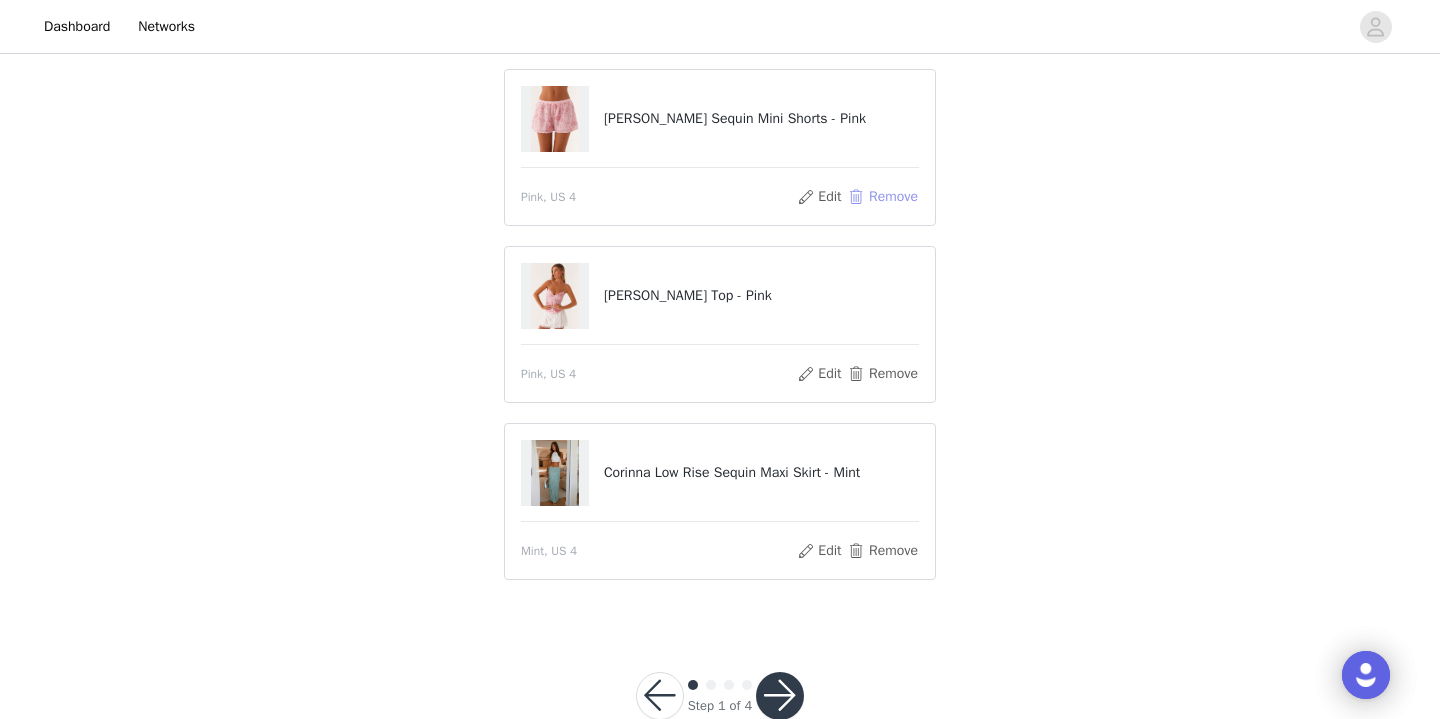 click on "Remove" at bounding box center [883, 197] 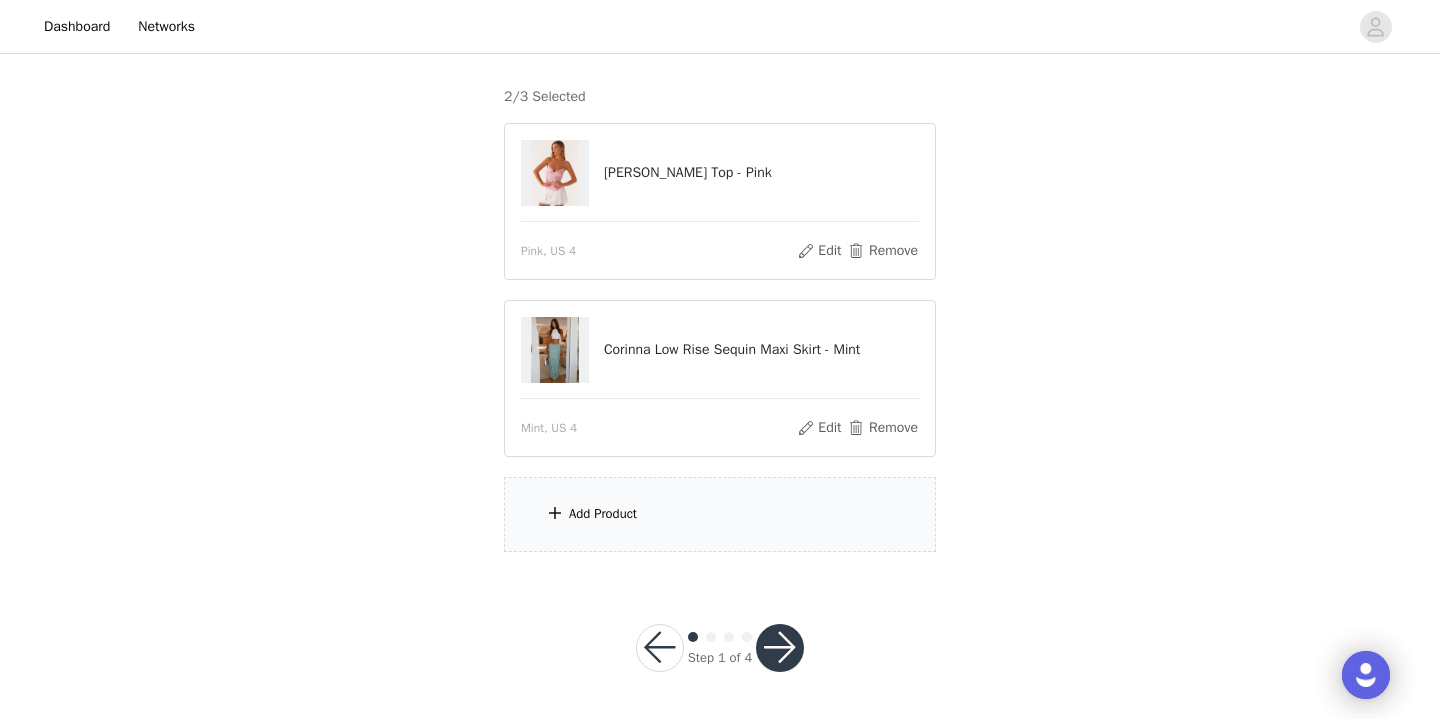 click on "Add Product" at bounding box center [720, 514] 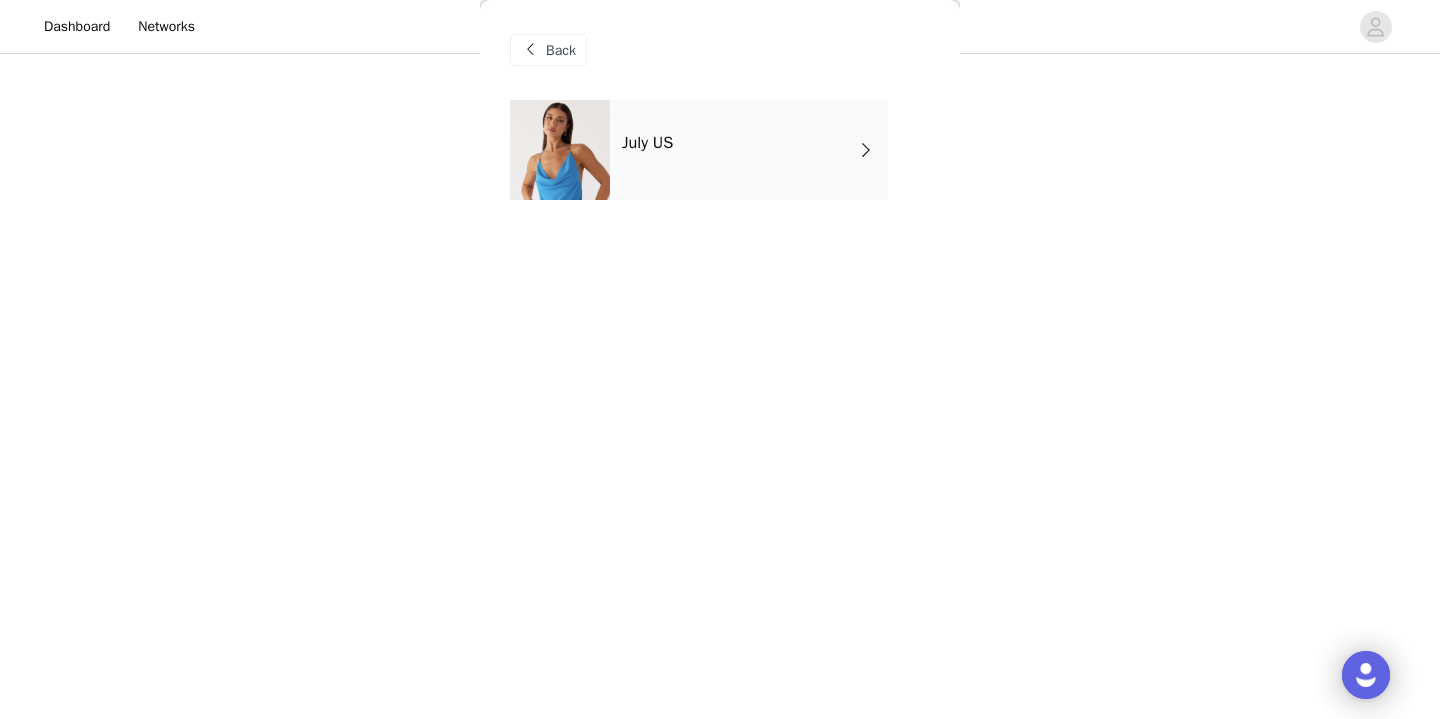 click on "July US" at bounding box center (749, 150) 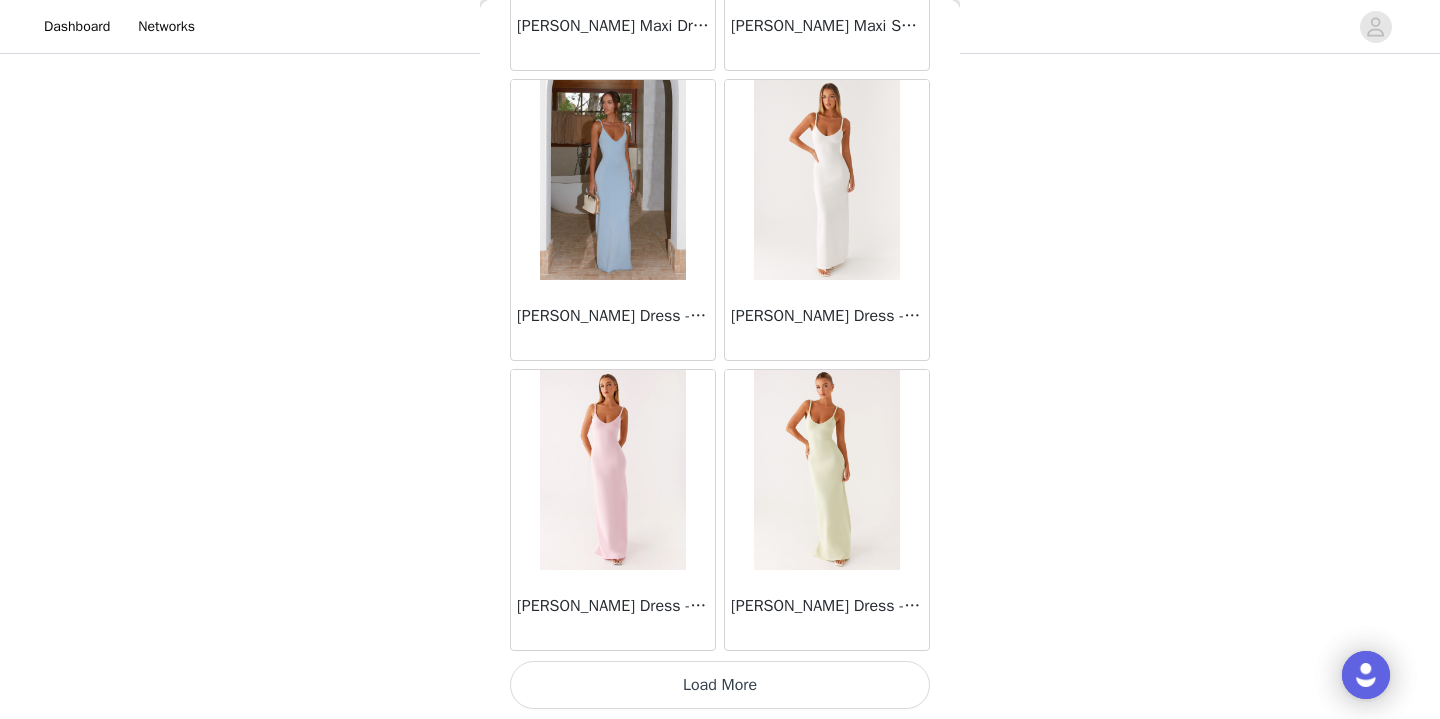 click on "Load More" at bounding box center (720, 685) 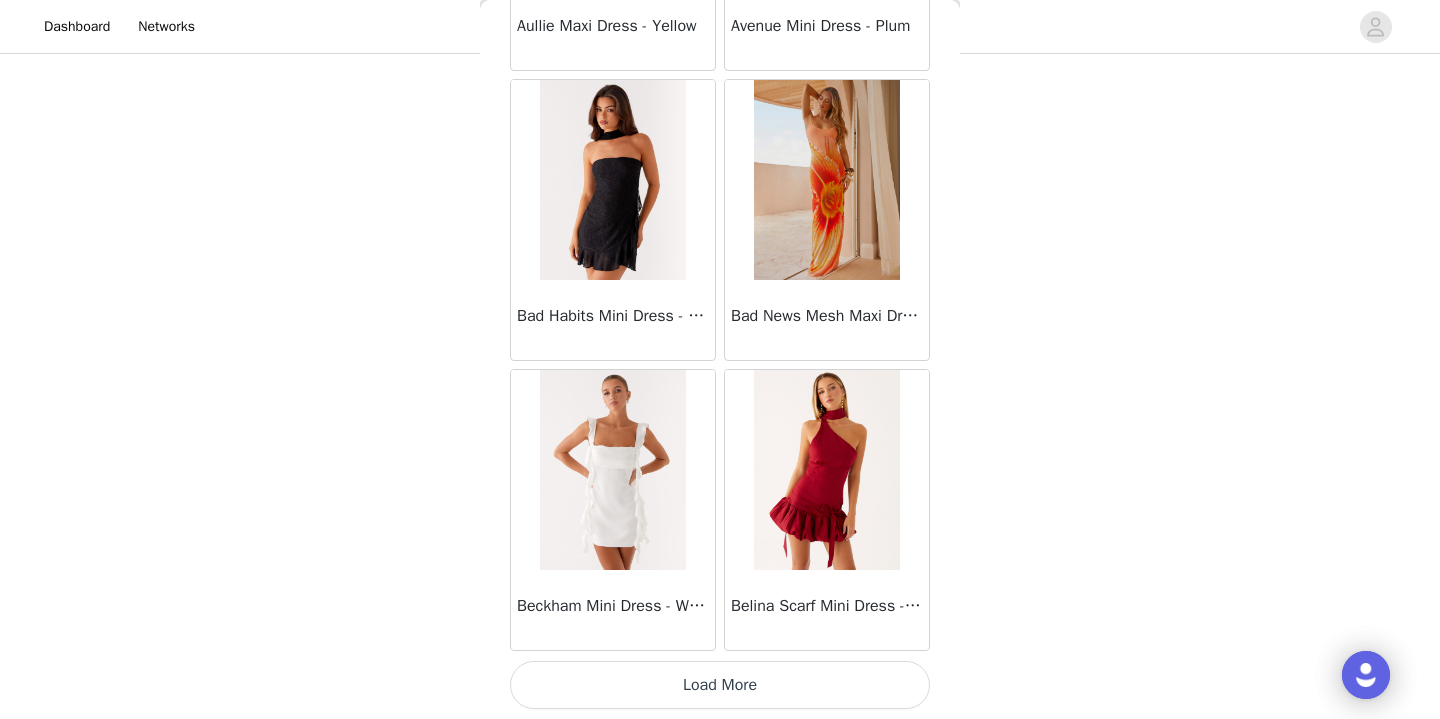 click on "Load More" at bounding box center (720, 685) 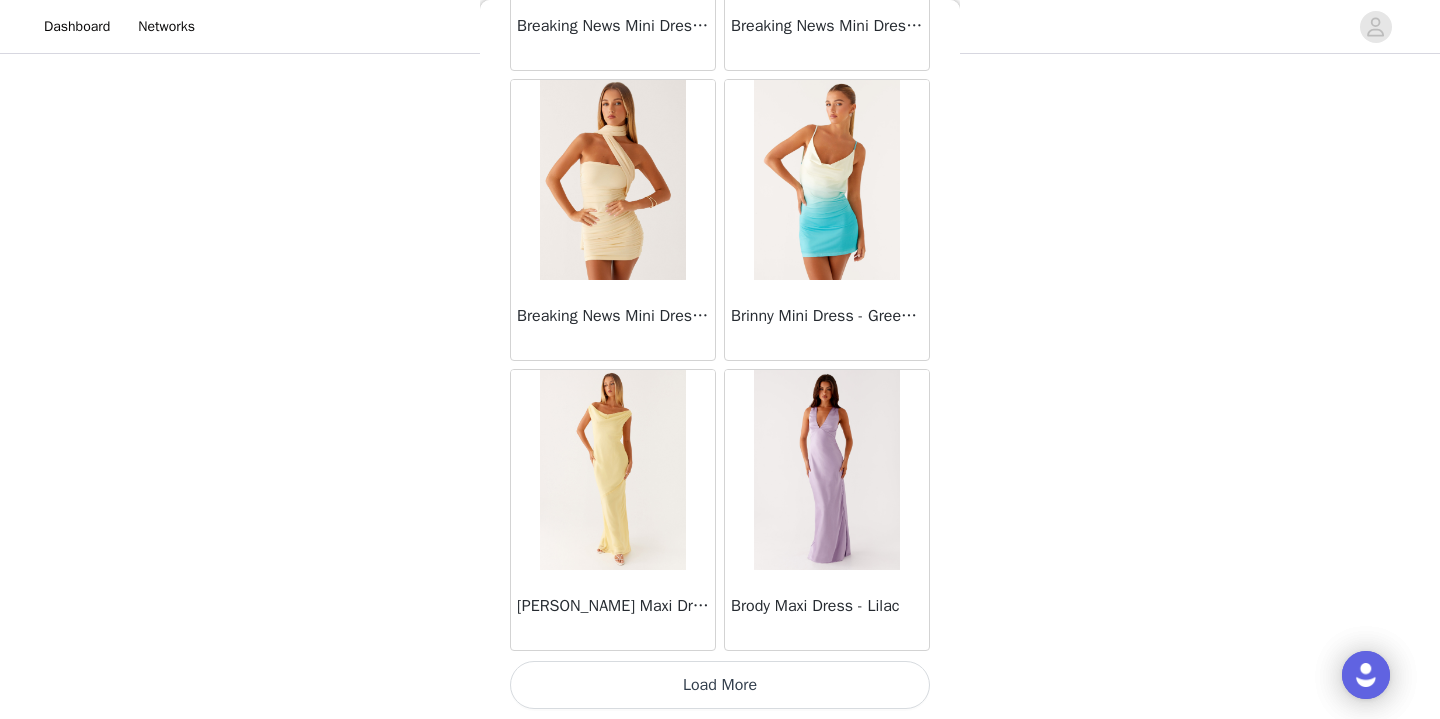 click on "Load More" at bounding box center [720, 685] 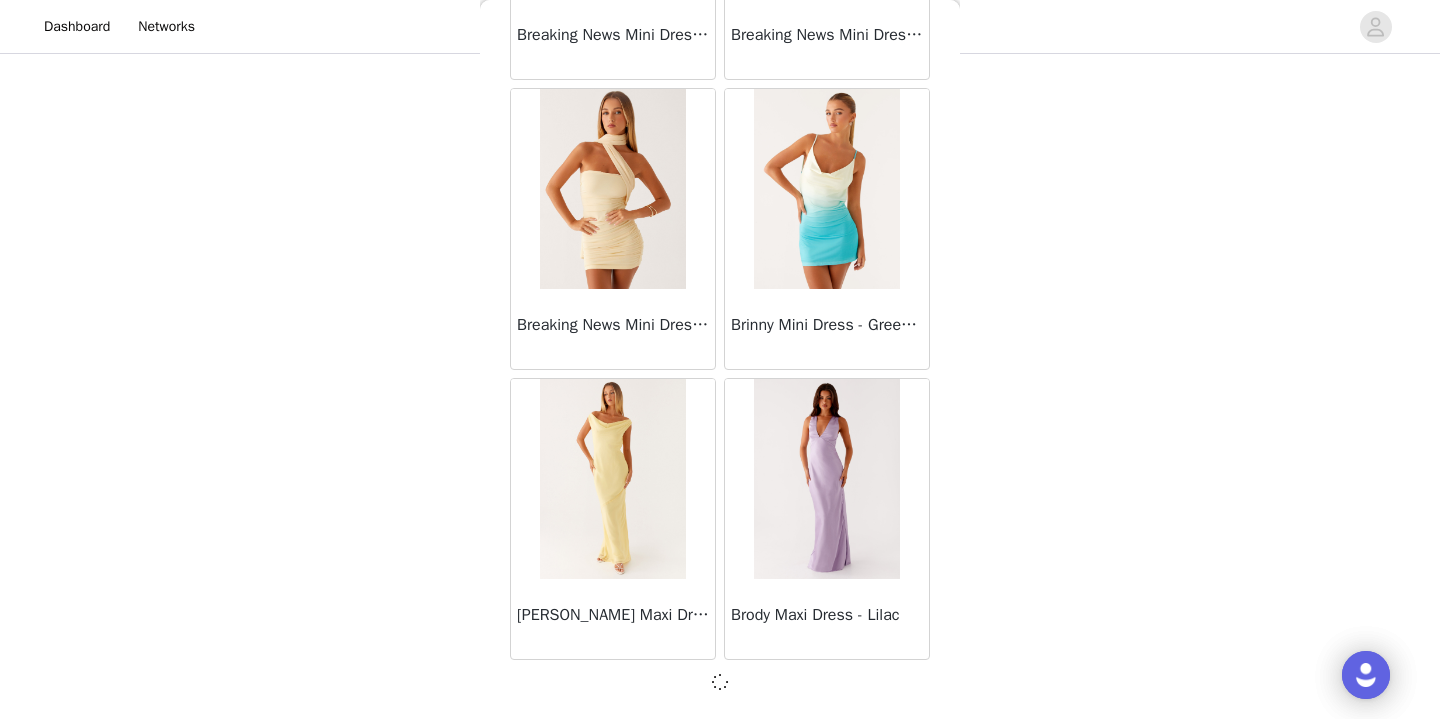 scroll, scrollTop: 8132, scrollLeft: 0, axis: vertical 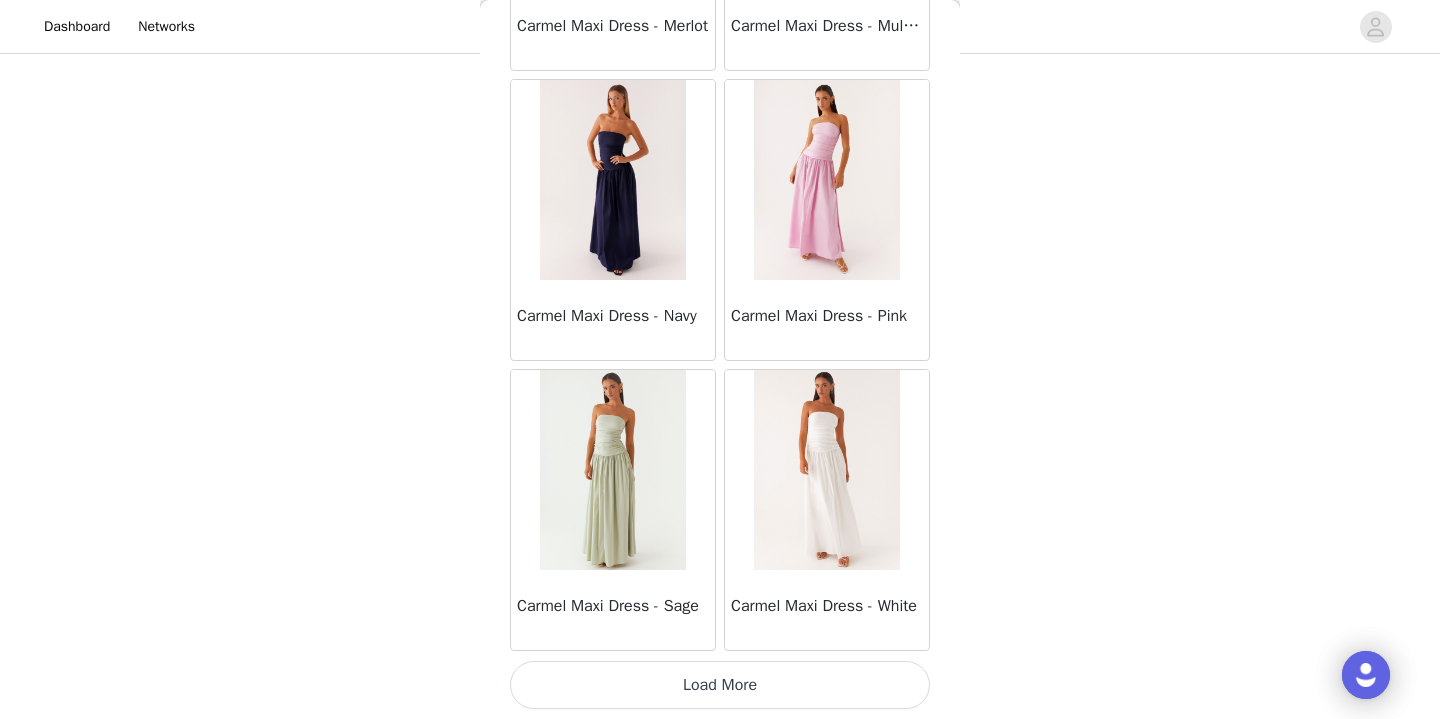 click on "Load More" at bounding box center [720, 685] 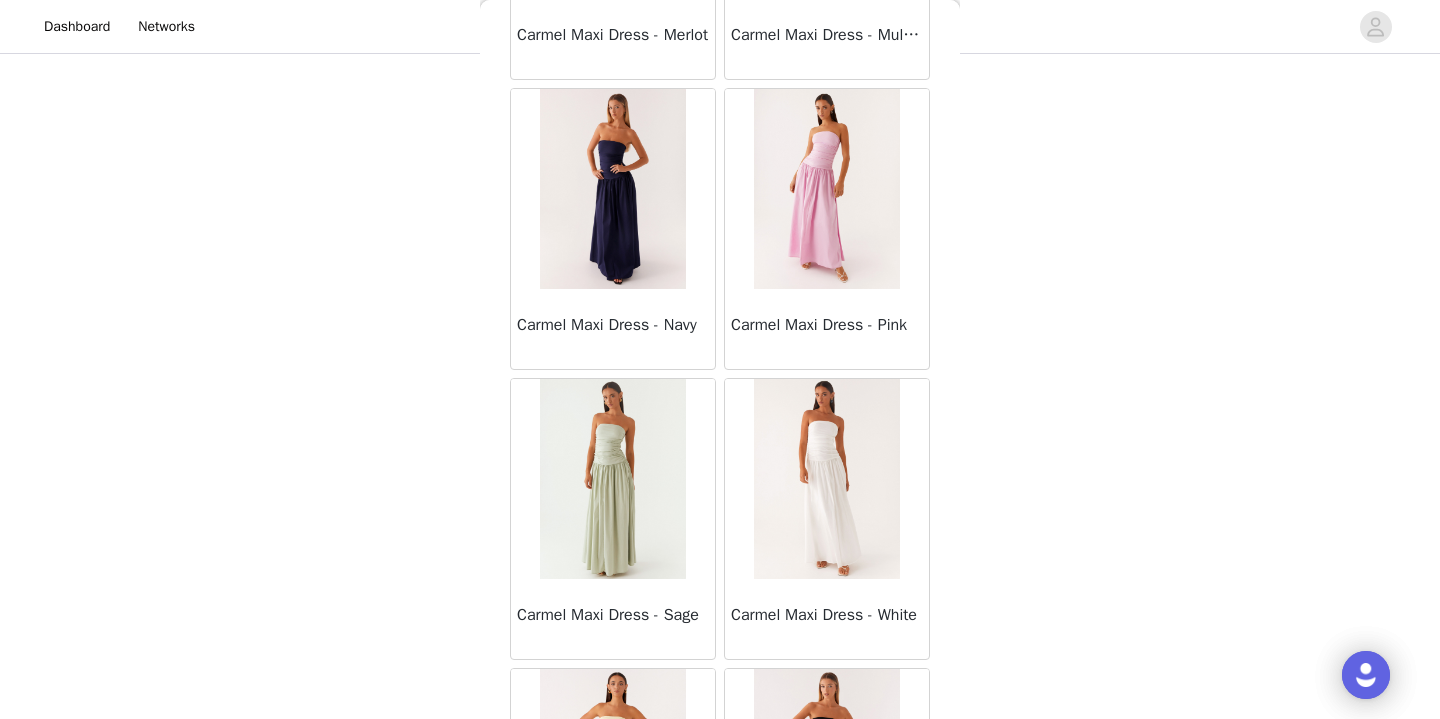 scroll, scrollTop: 153, scrollLeft: 0, axis: vertical 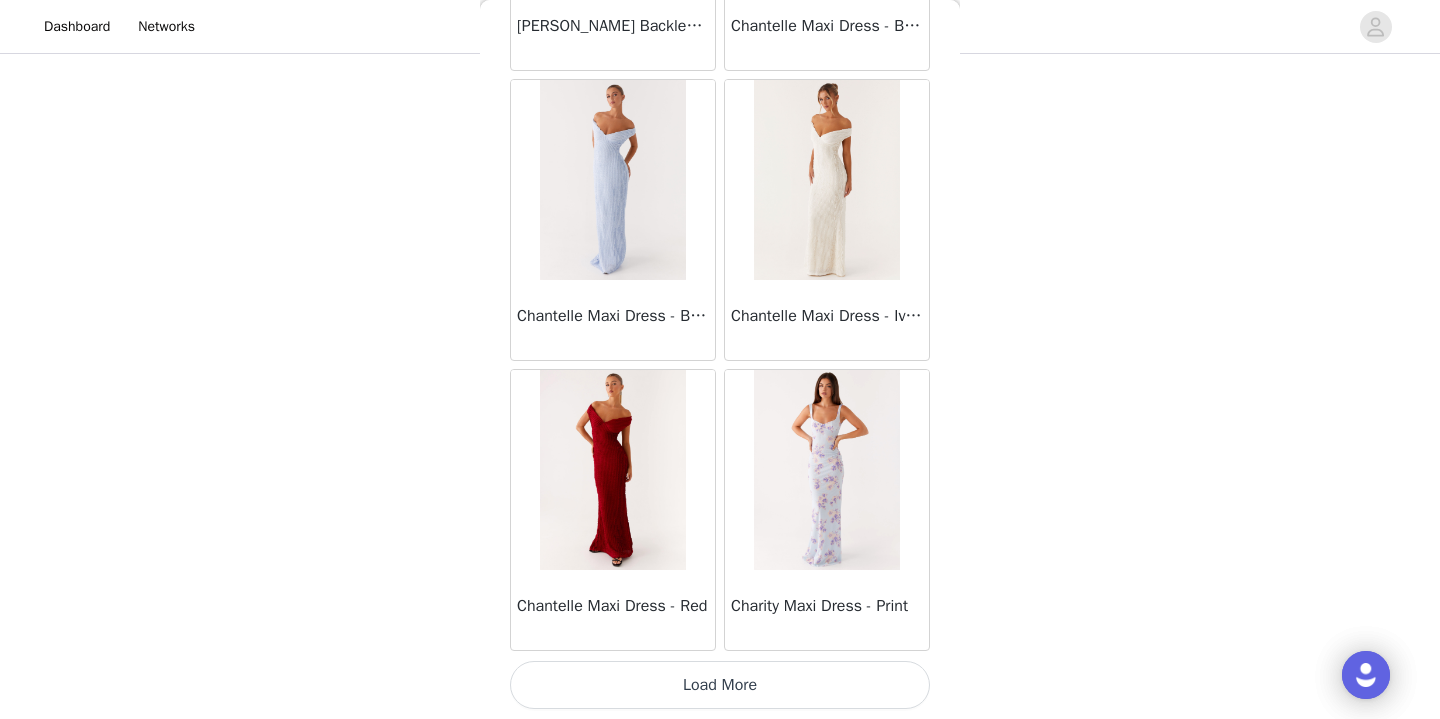 click on "Load More" at bounding box center [720, 685] 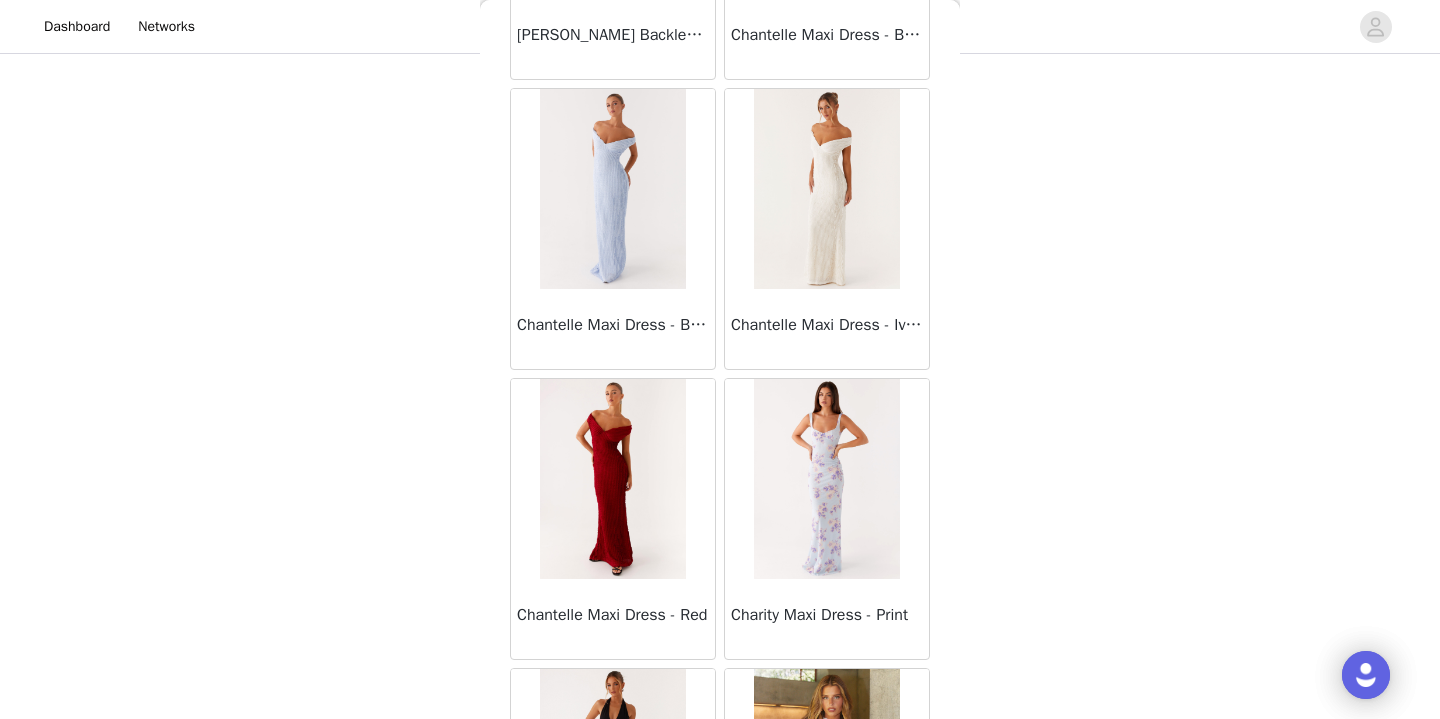 scroll, scrollTop: 153, scrollLeft: 0, axis: vertical 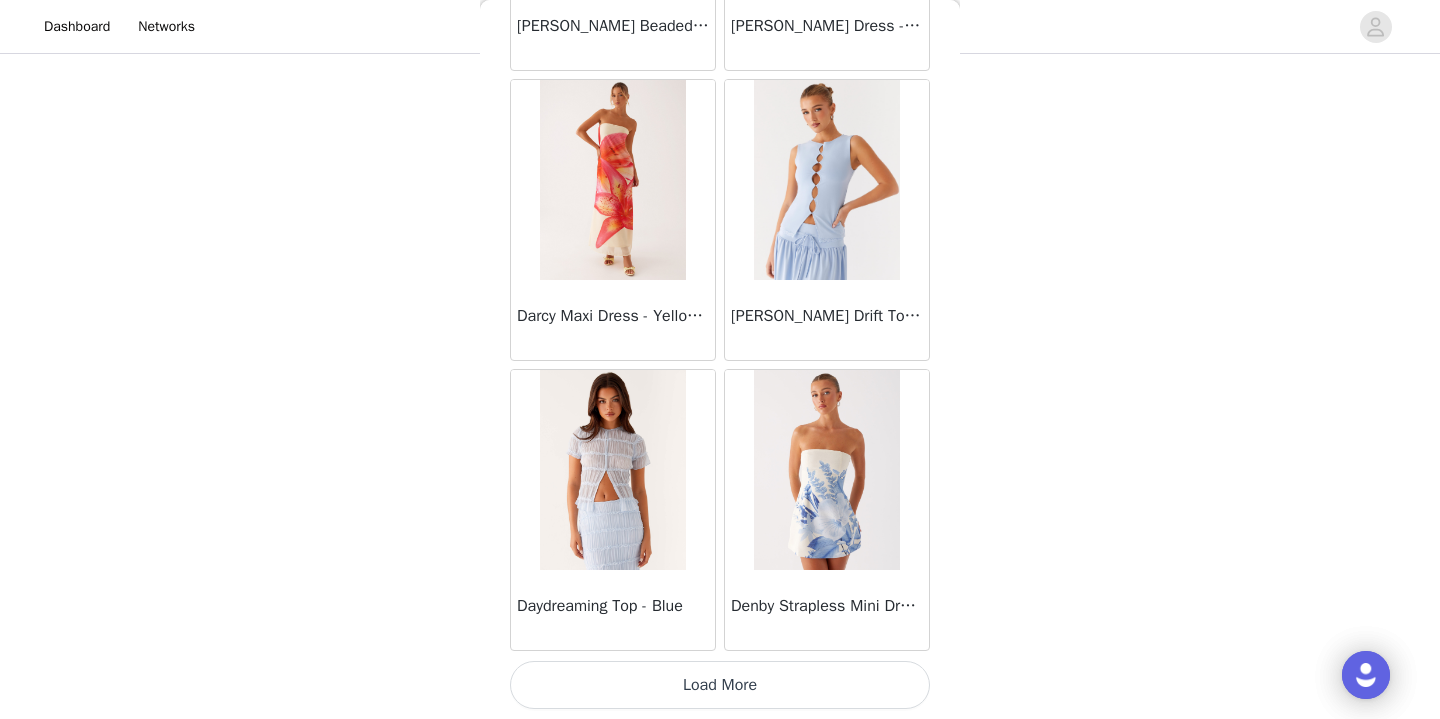 click on "Load More" at bounding box center [720, 685] 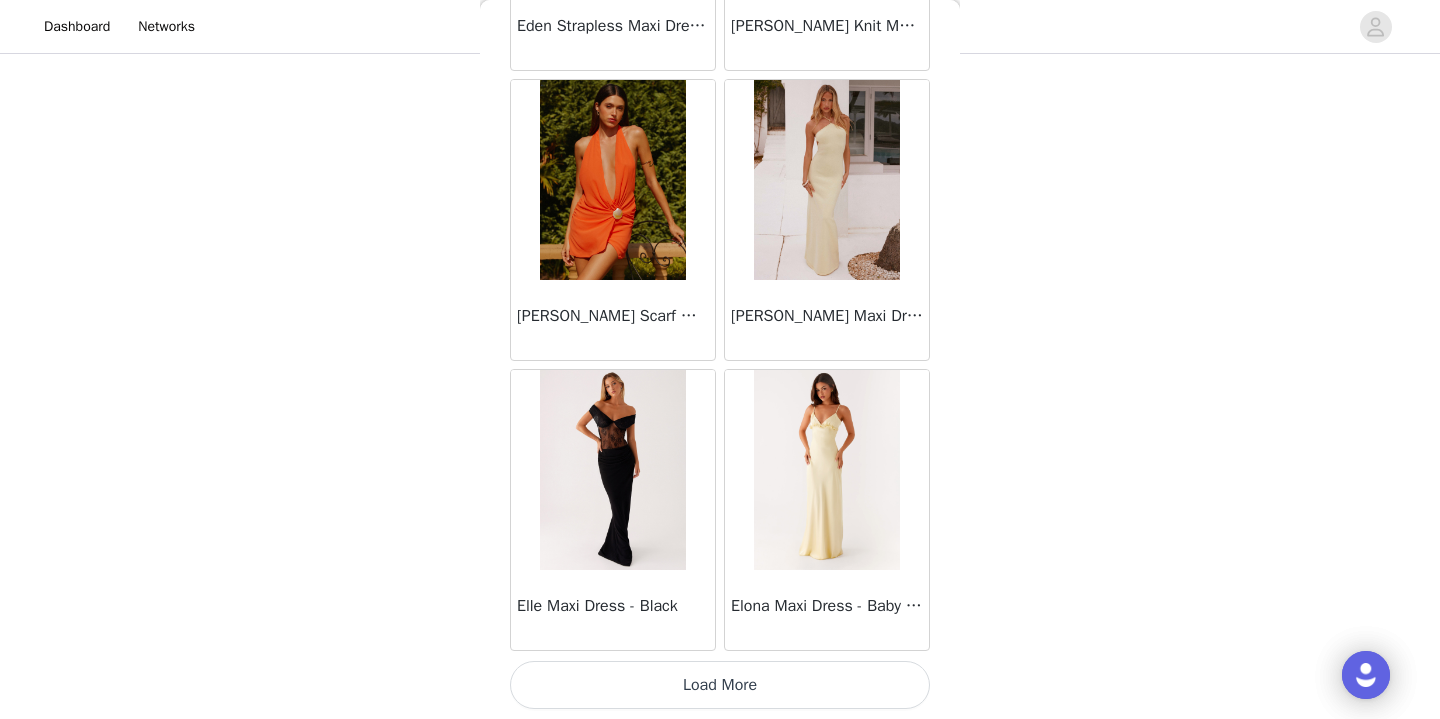 scroll, scrollTop: 19741, scrollLeft: 0, axis: vertical 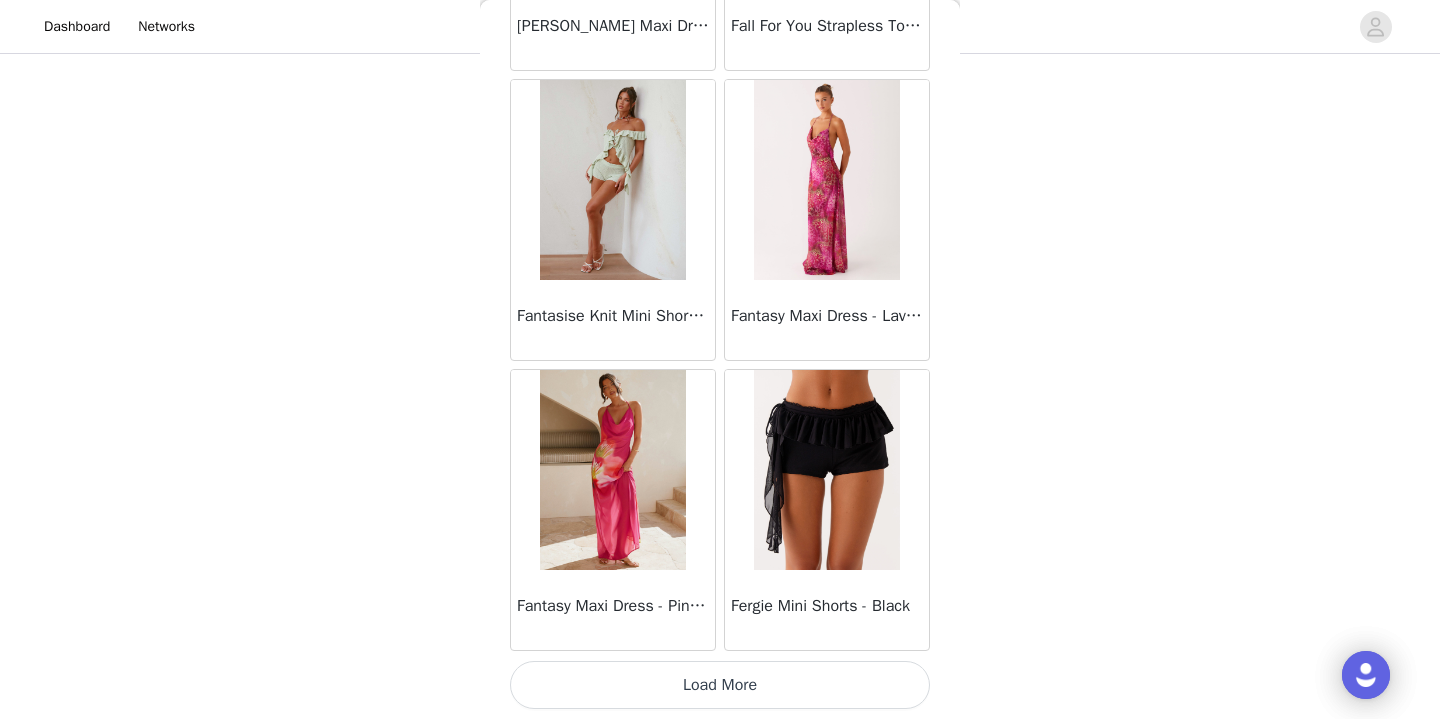 click on "Load More" at bounding box center [720, 685] 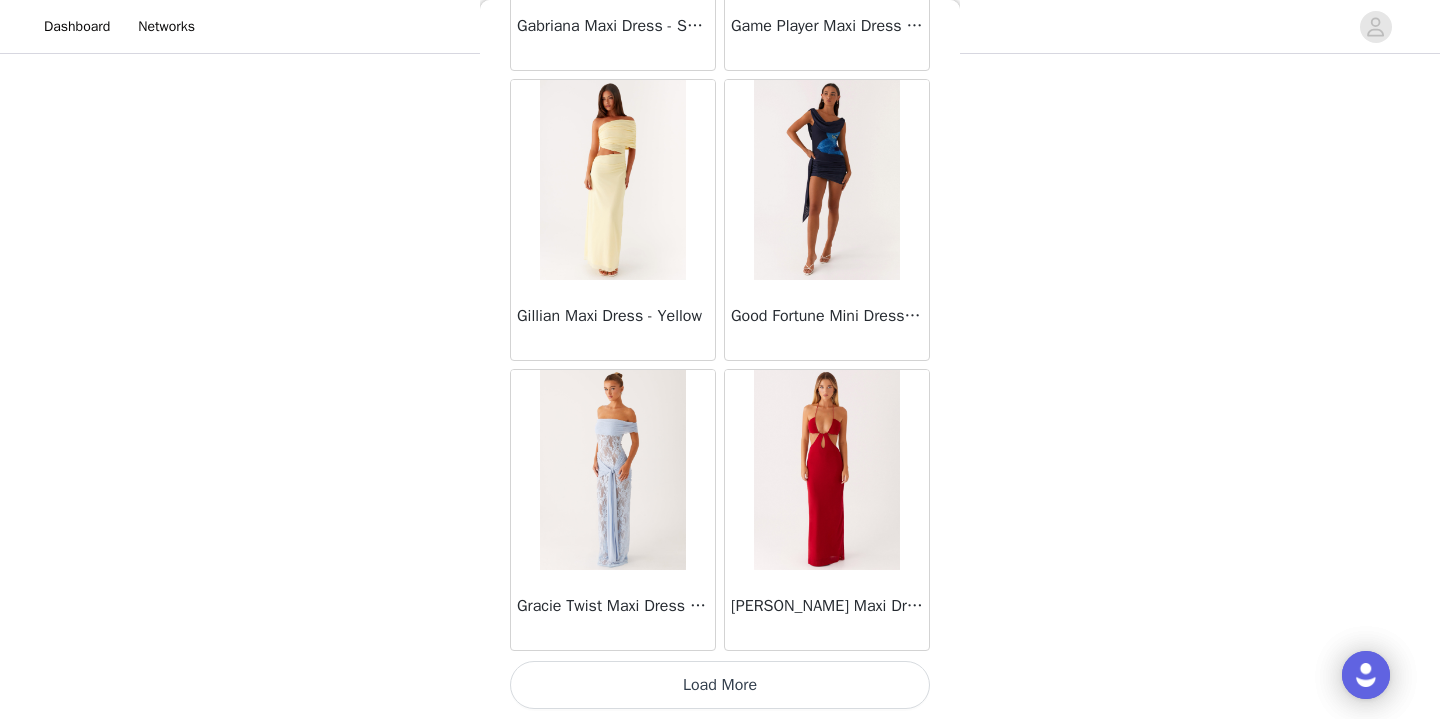 click on "Load More" at bounding box center [720, 685] 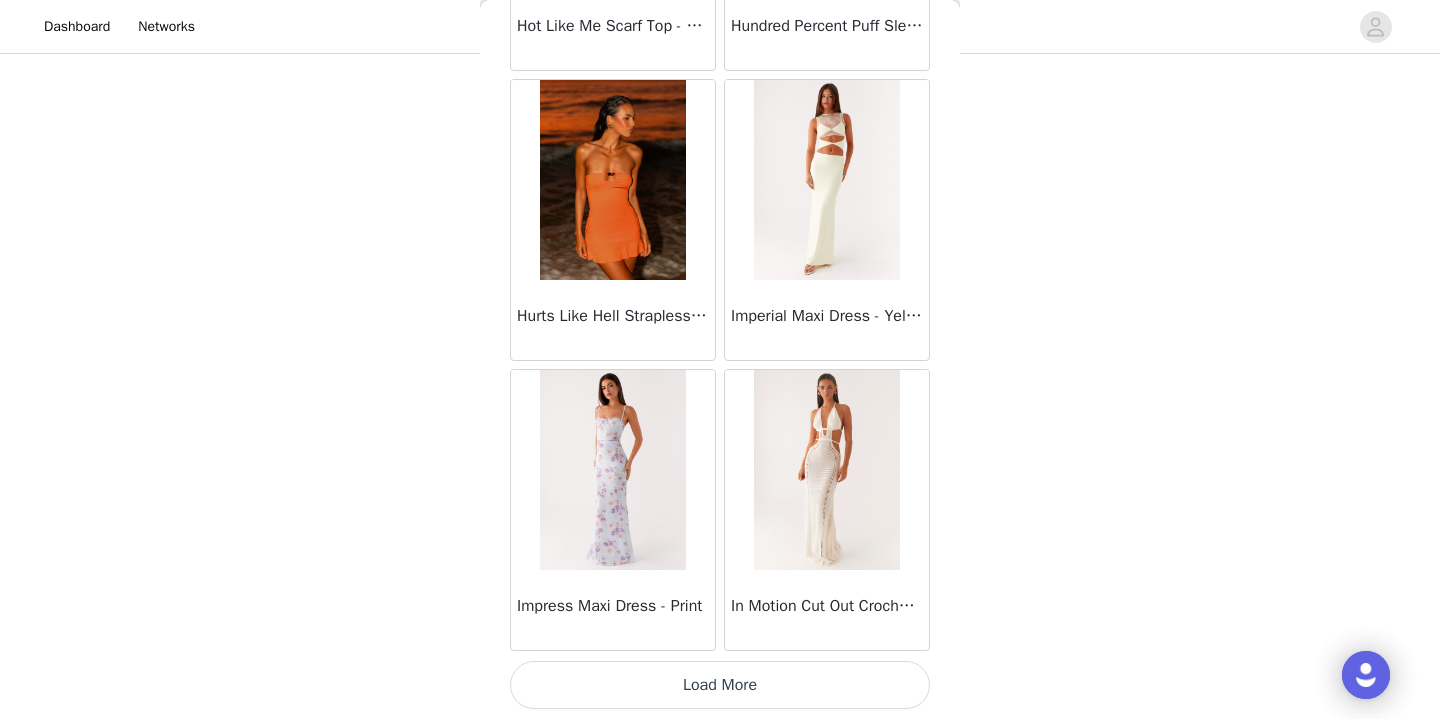 click on "Load More" at bounding box center (720, 685) 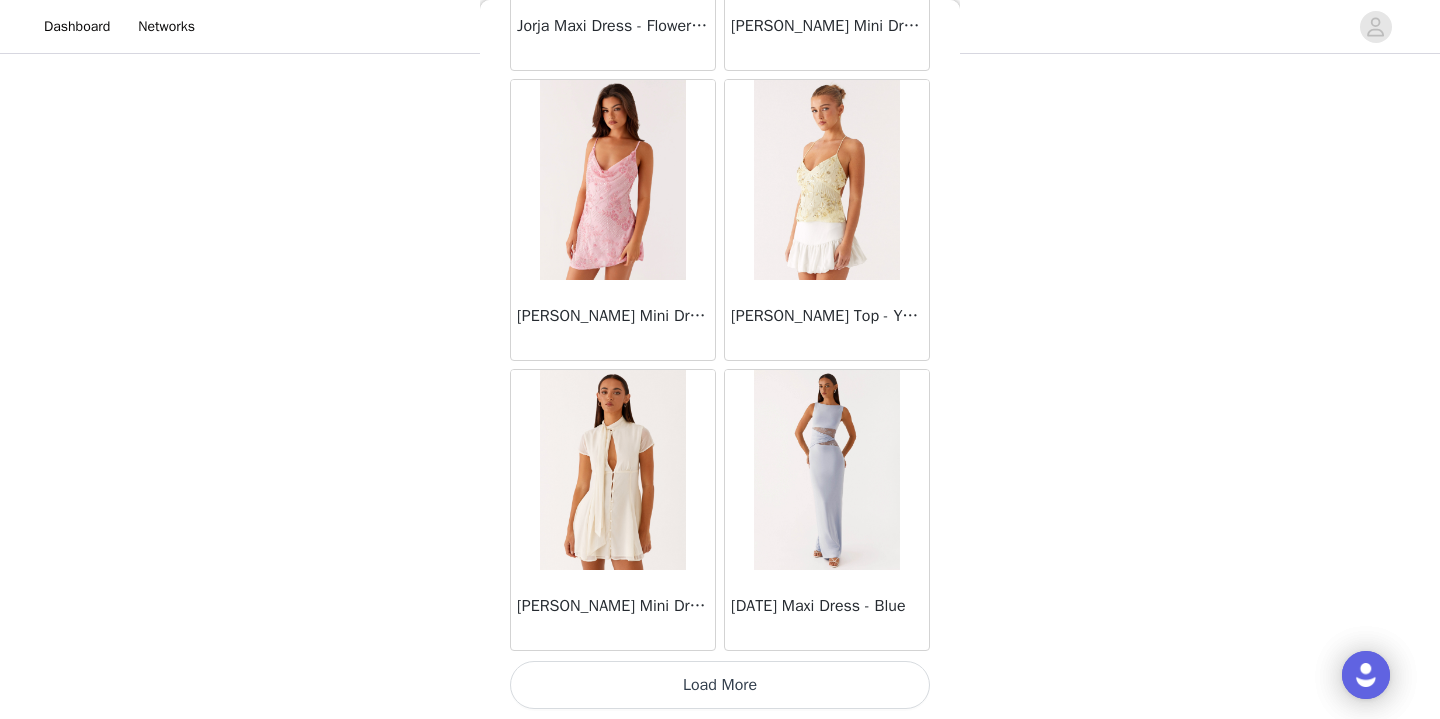 click on "Load More" at bounding box center [720, 685] 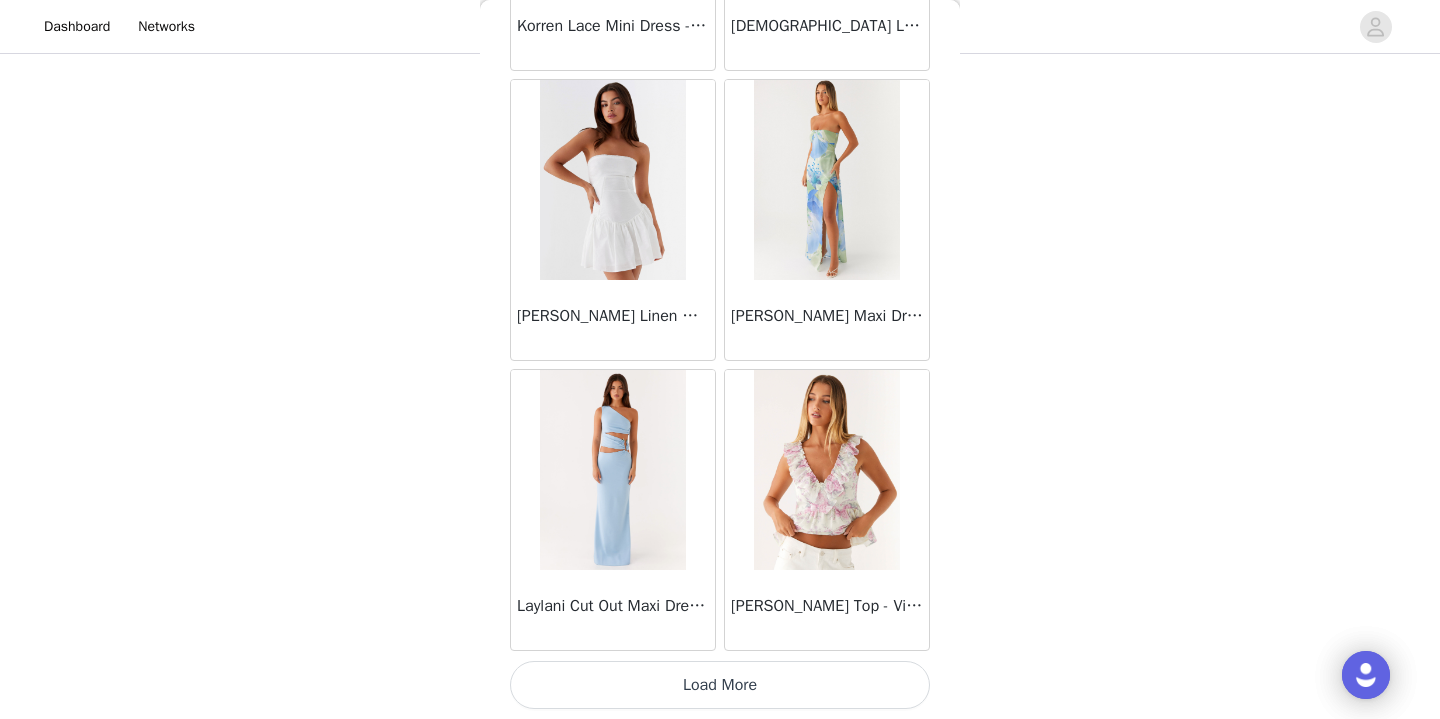 click on "Load More" at bounding box center [720, 685] 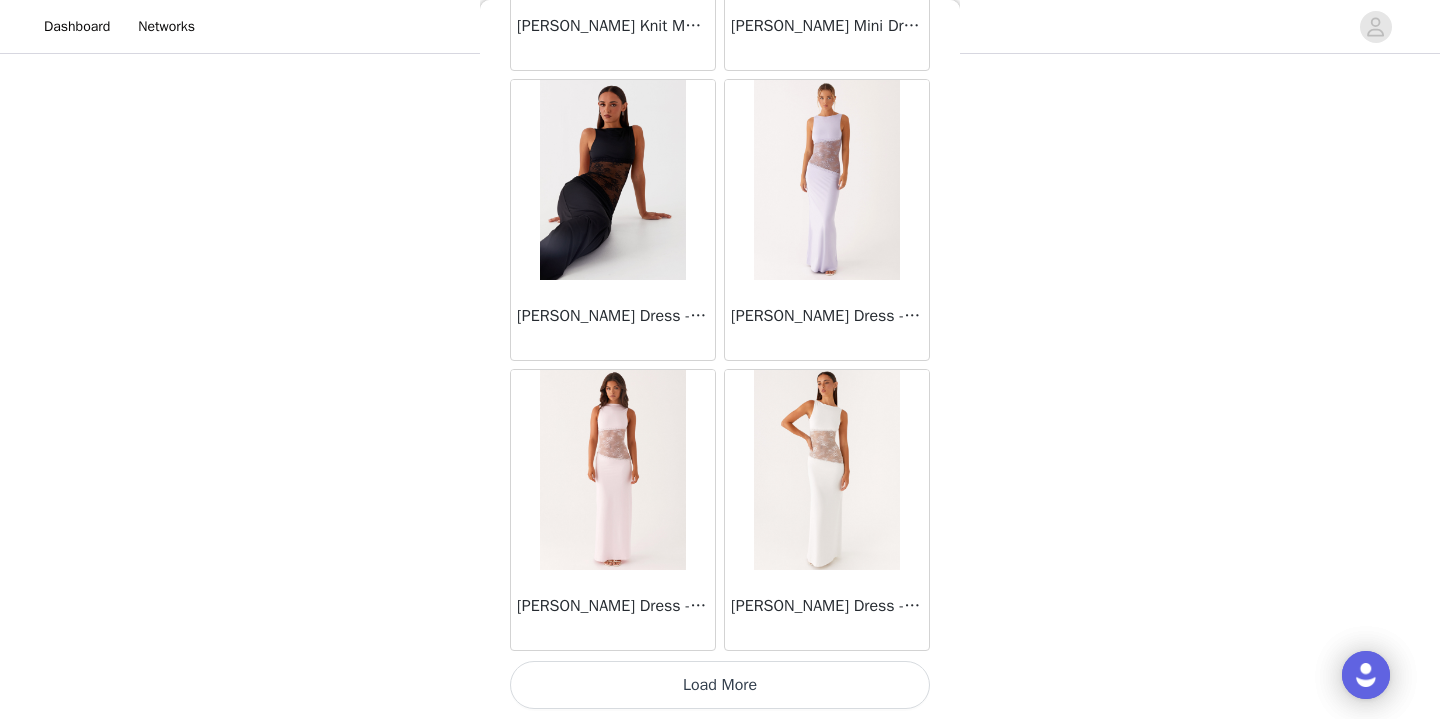 click on "Load More" at bounding box center [720, 685] 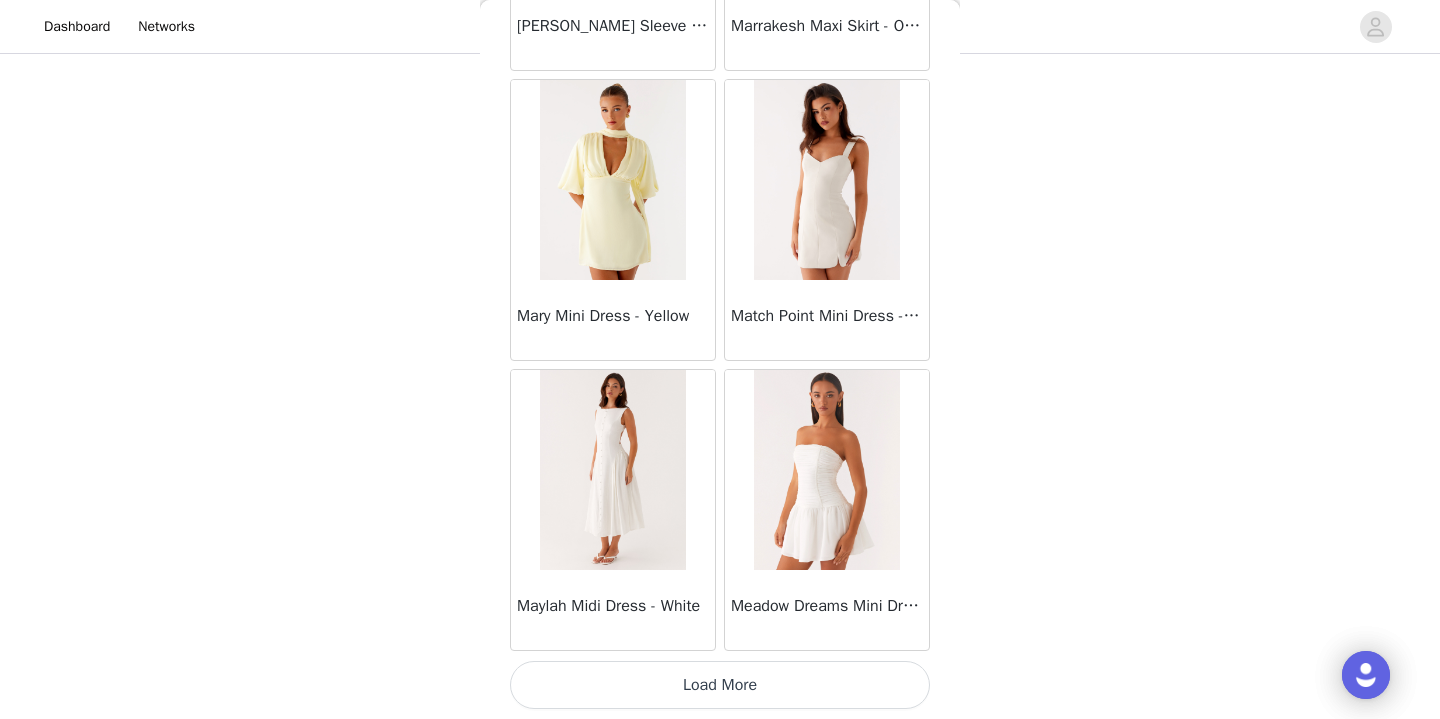 scroll, scrollTop: 40041, scrollLeft: 0, axis: vertical 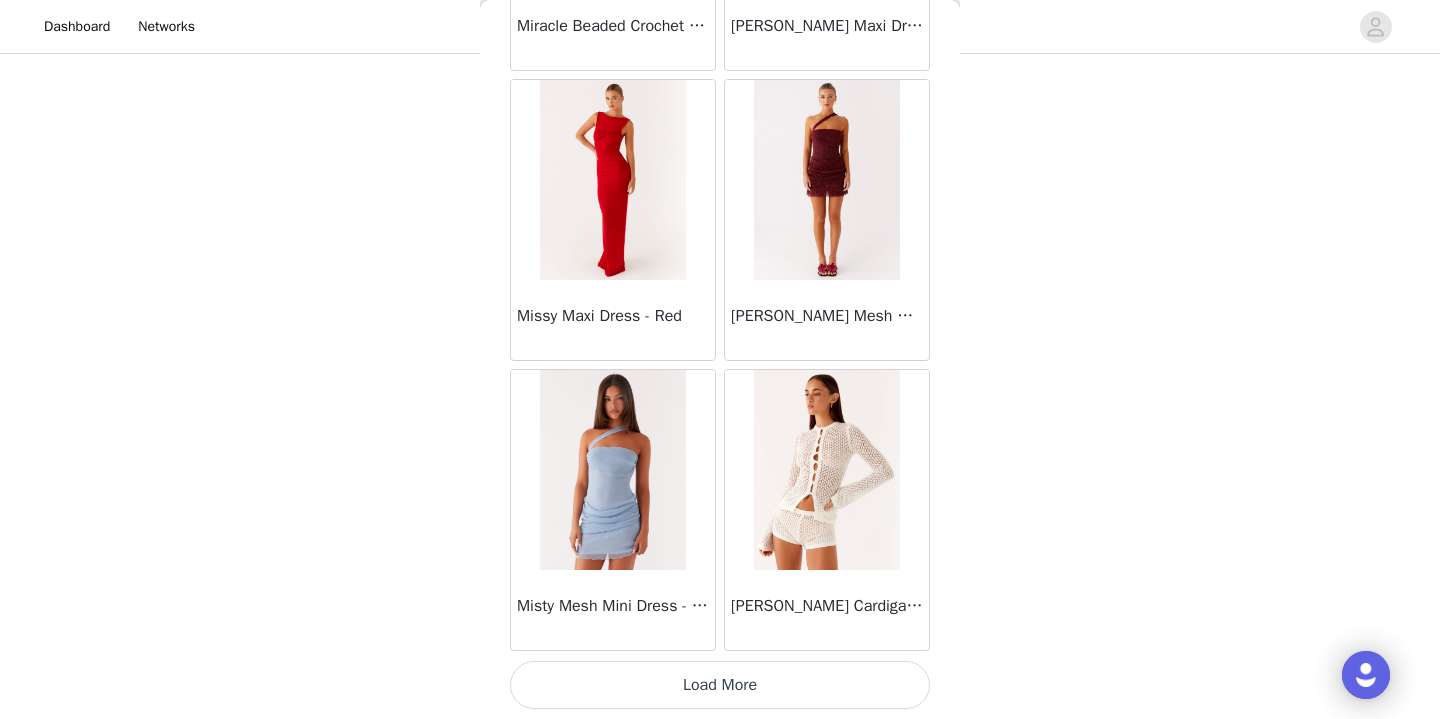 click on "Load More" at bounding box center (720, 685) 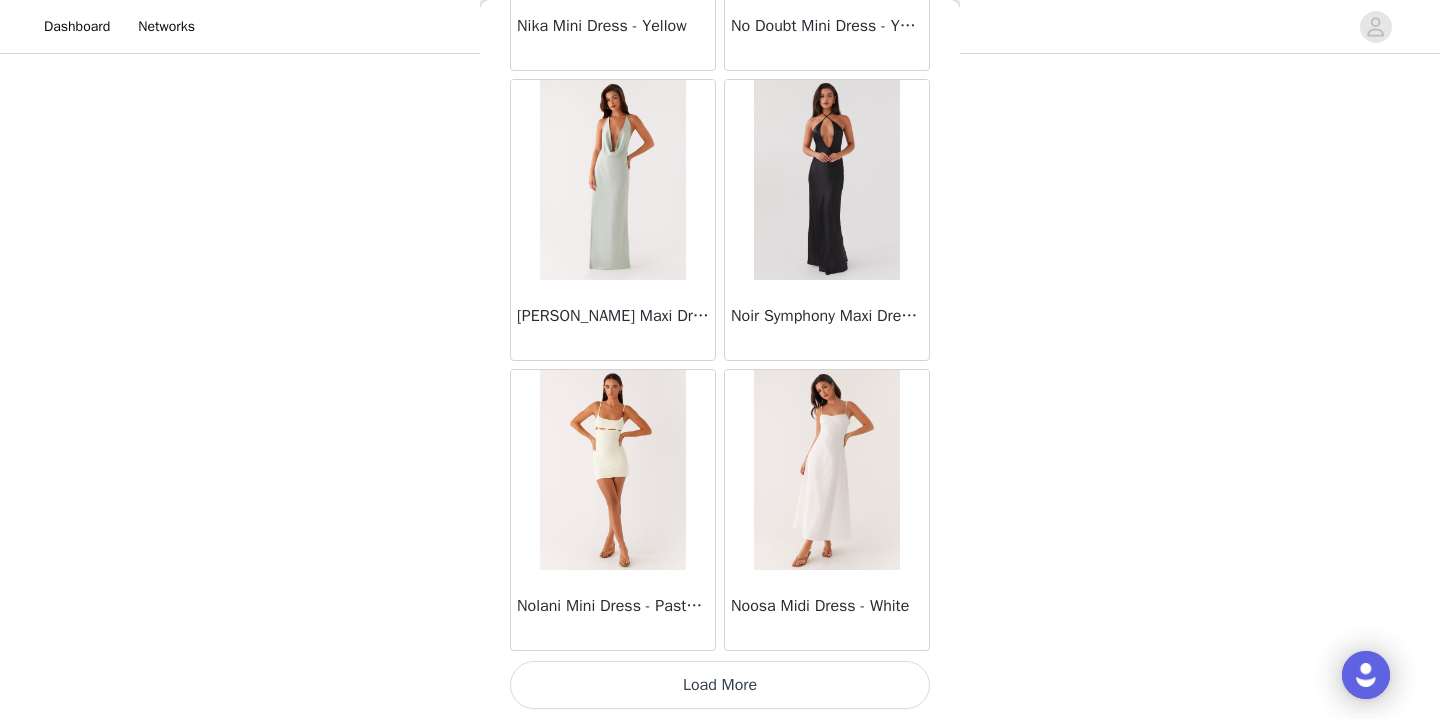 scroll, scrollTop: 45841, scrollLeft: 0, axis: vertical 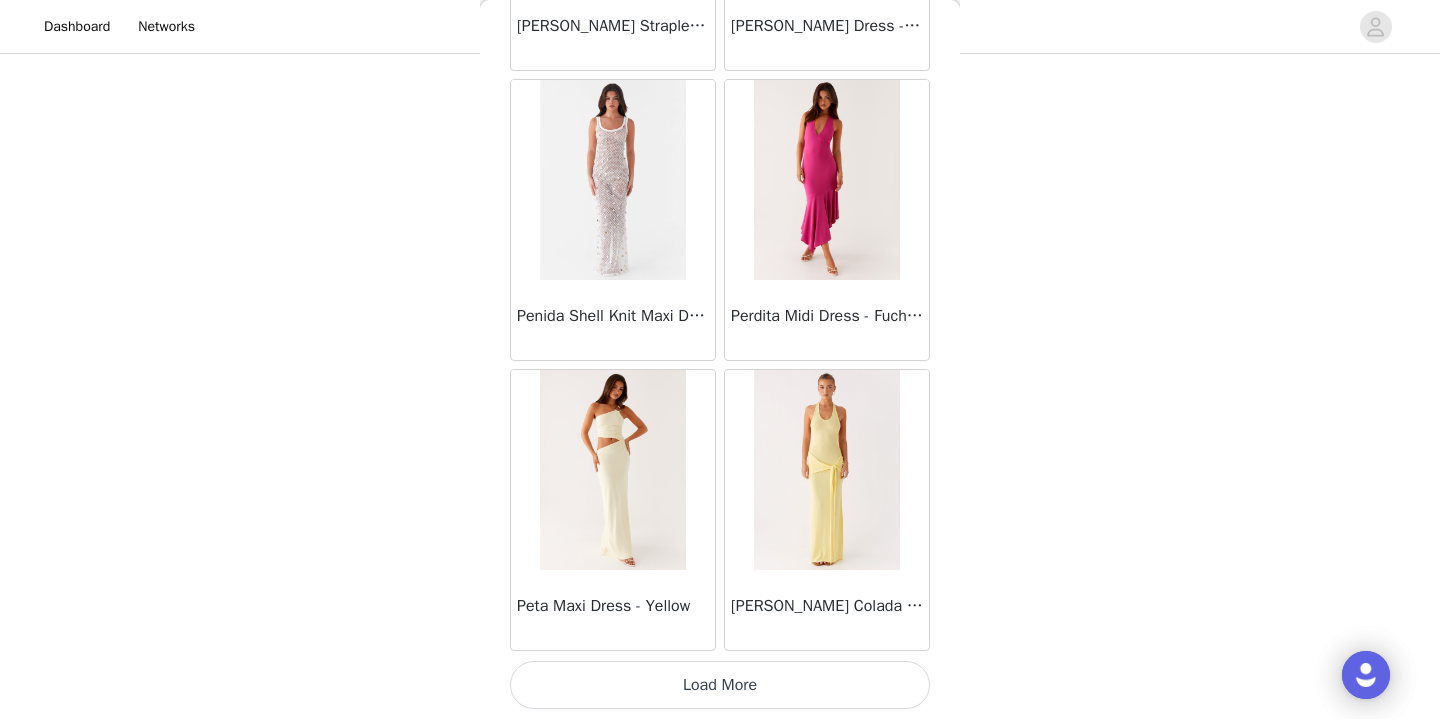 click on "Load More" at bounding box center (720, 685) 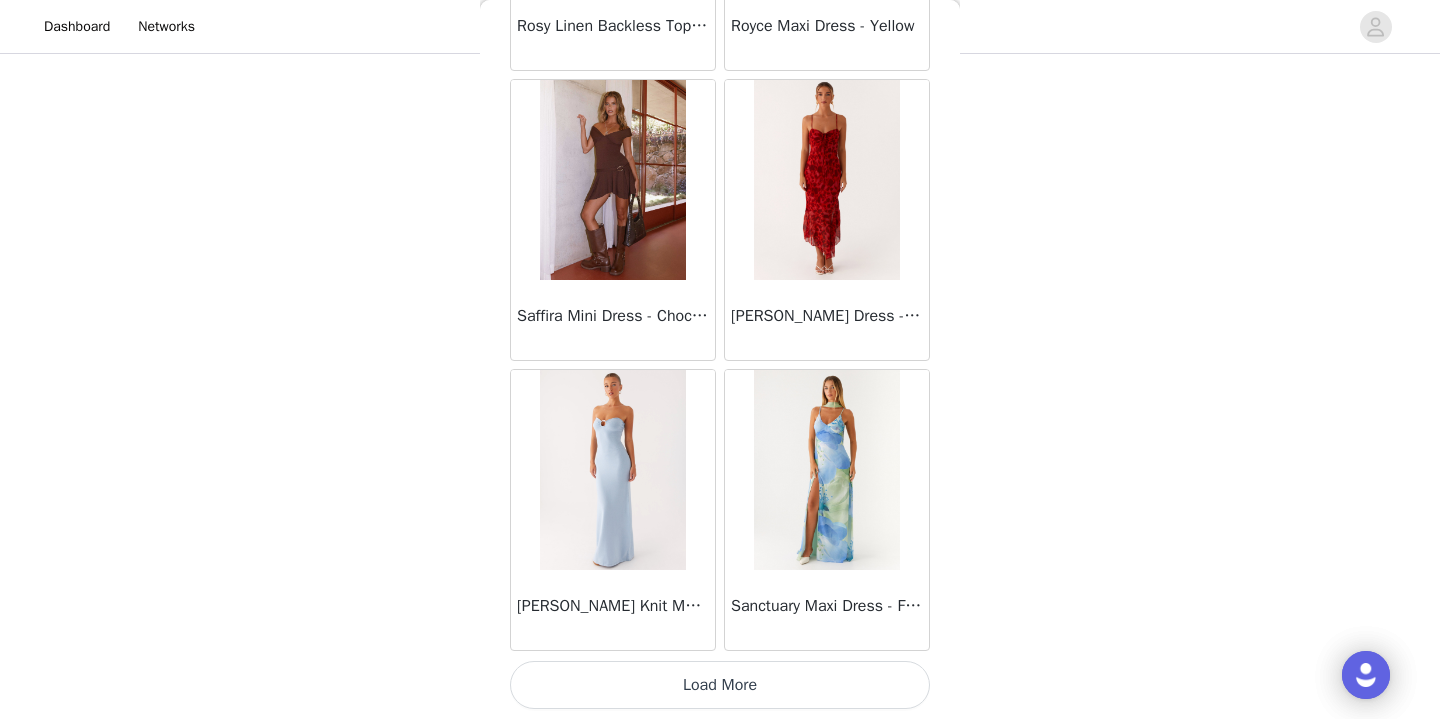 scroll, scrollTop: 51641, scrollLeft: 0, axis: vertical 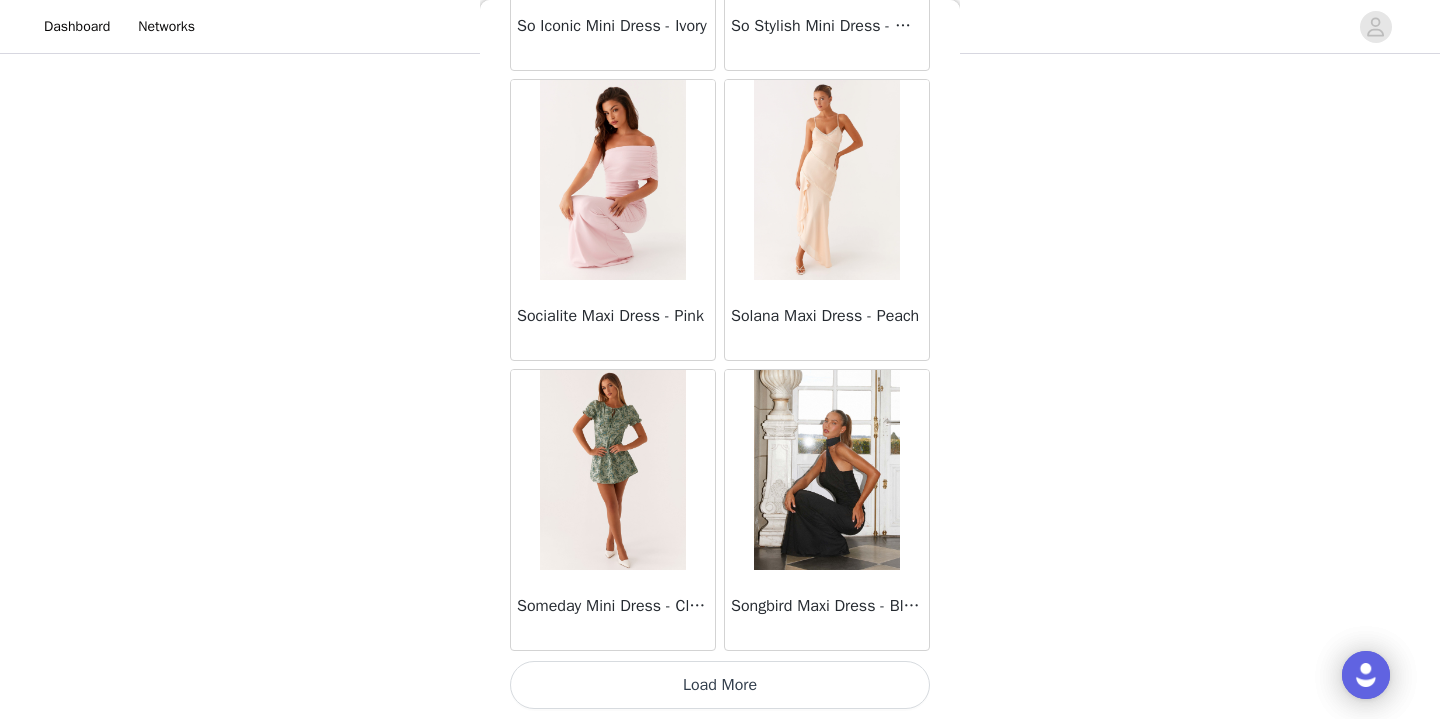 click on "Load More" at bounding box center [720, 685] 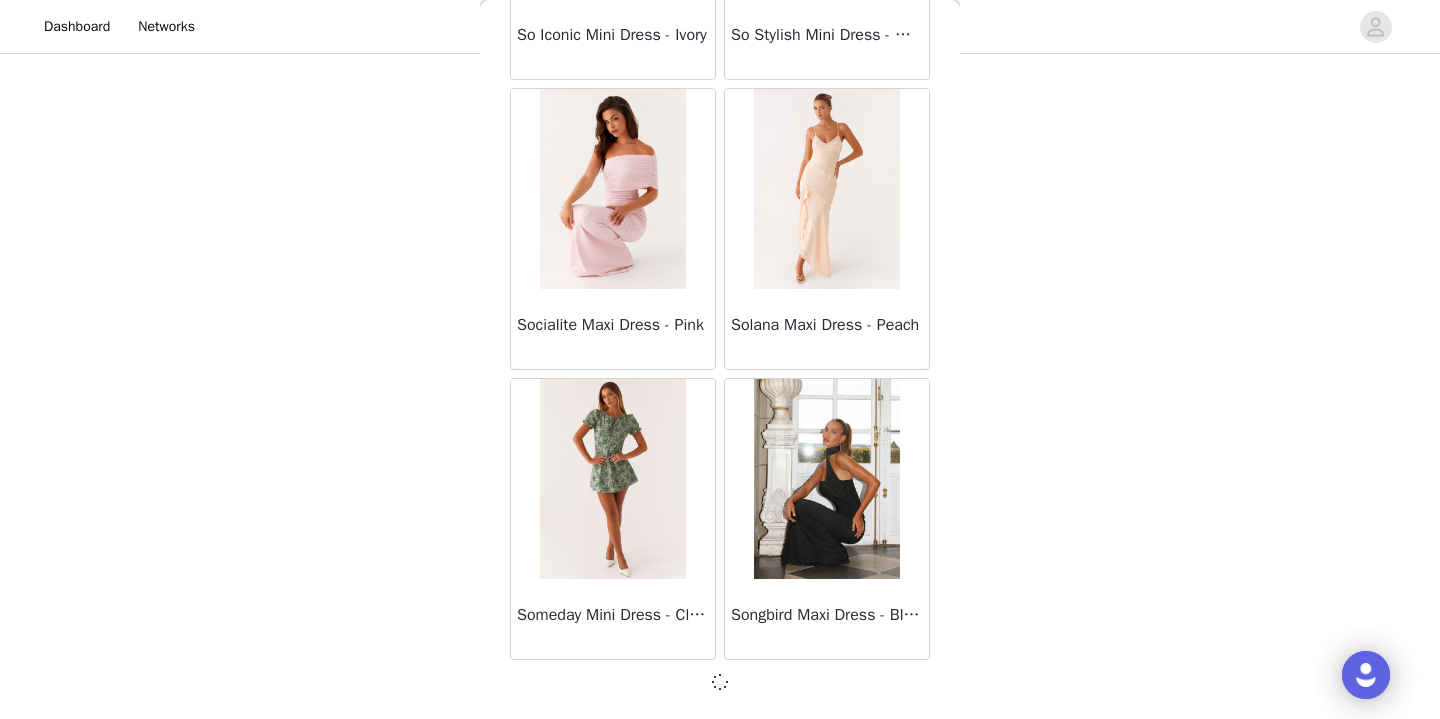 scroll, scrollTop: 54532, scrollLeft: 0, axis: vertical 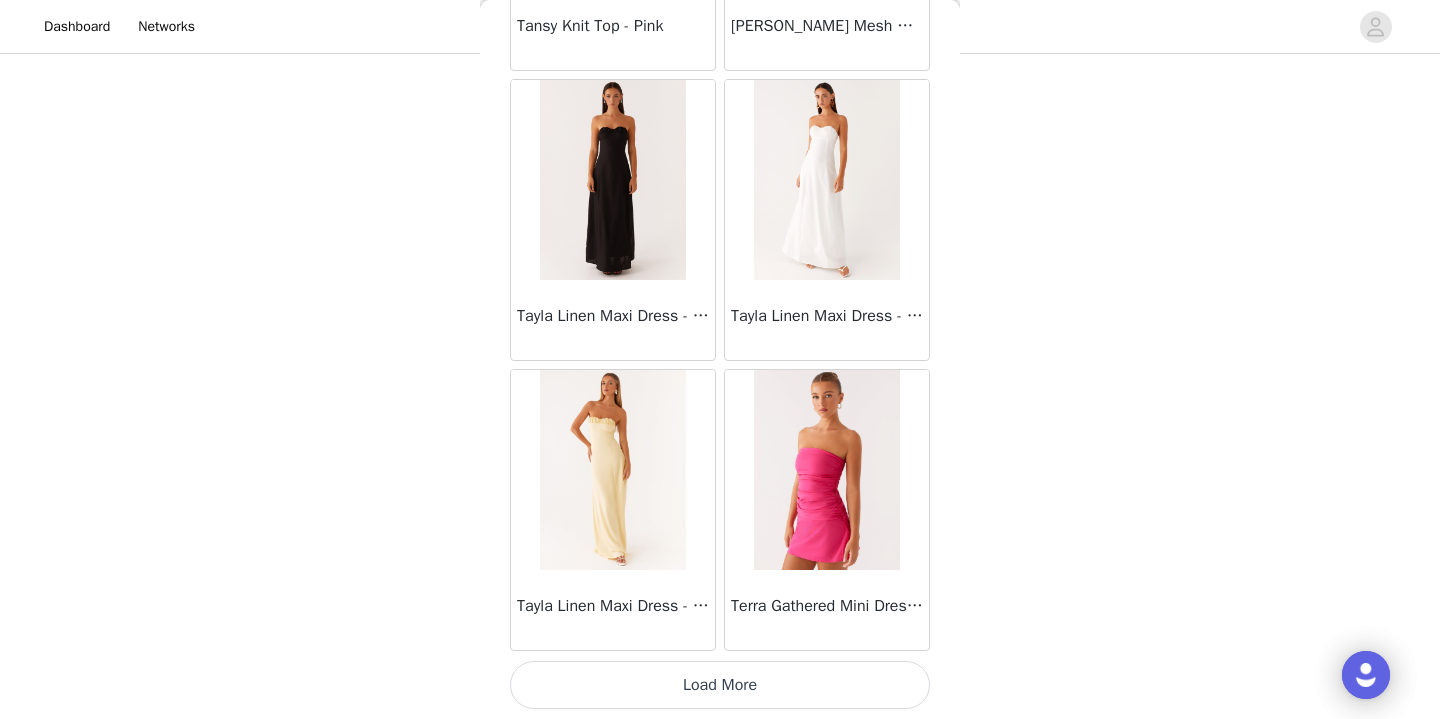 click on "Load More" at bounding box center [720, 685] 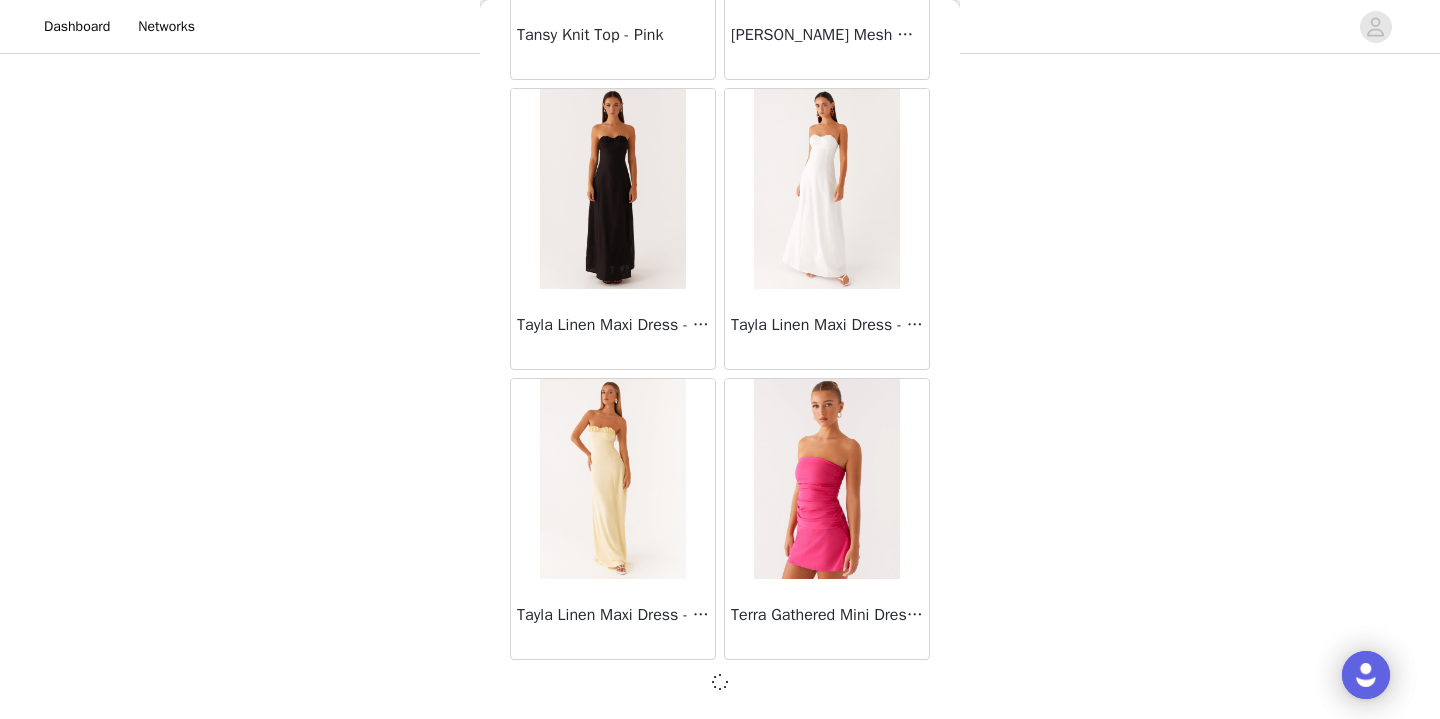 scroll, scrollTop: 57432, scrollLeft: 0, axis: vertical 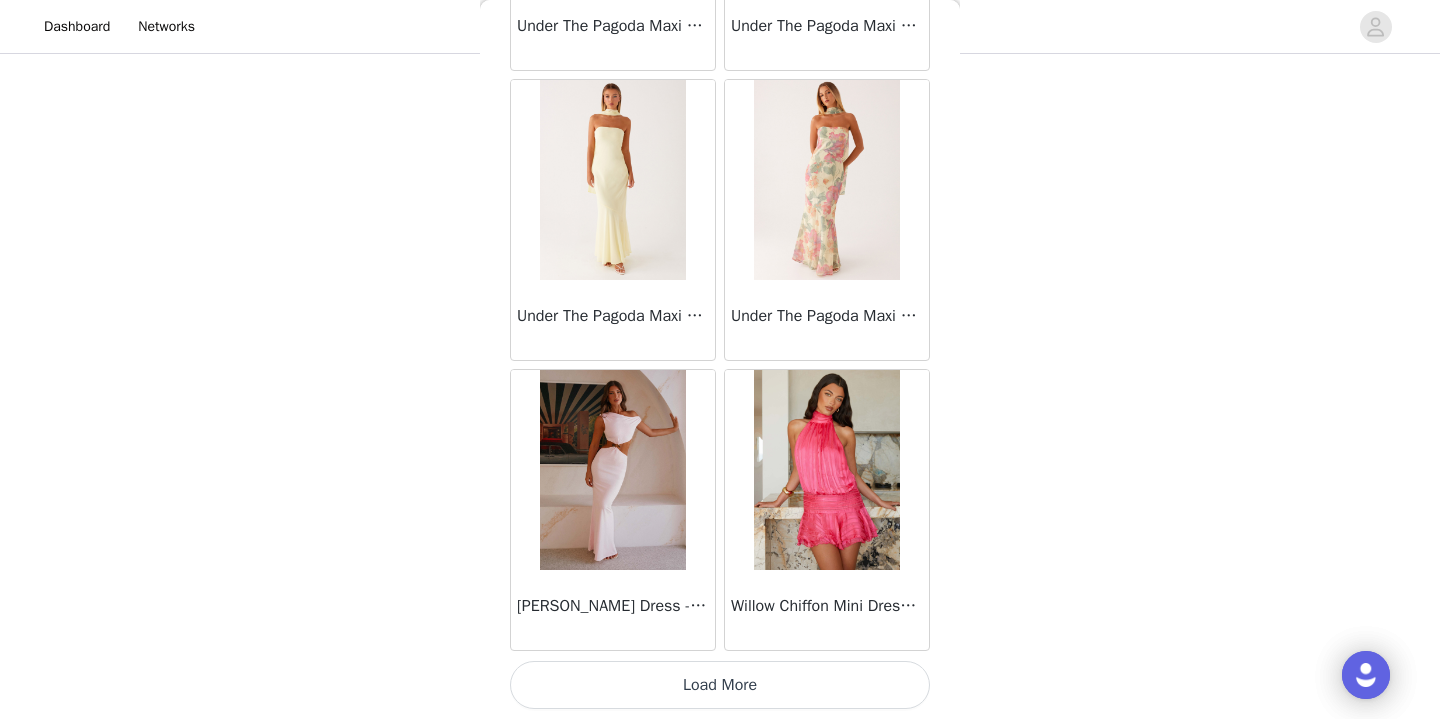 click on "Load More" at bounding box center [720, 685] 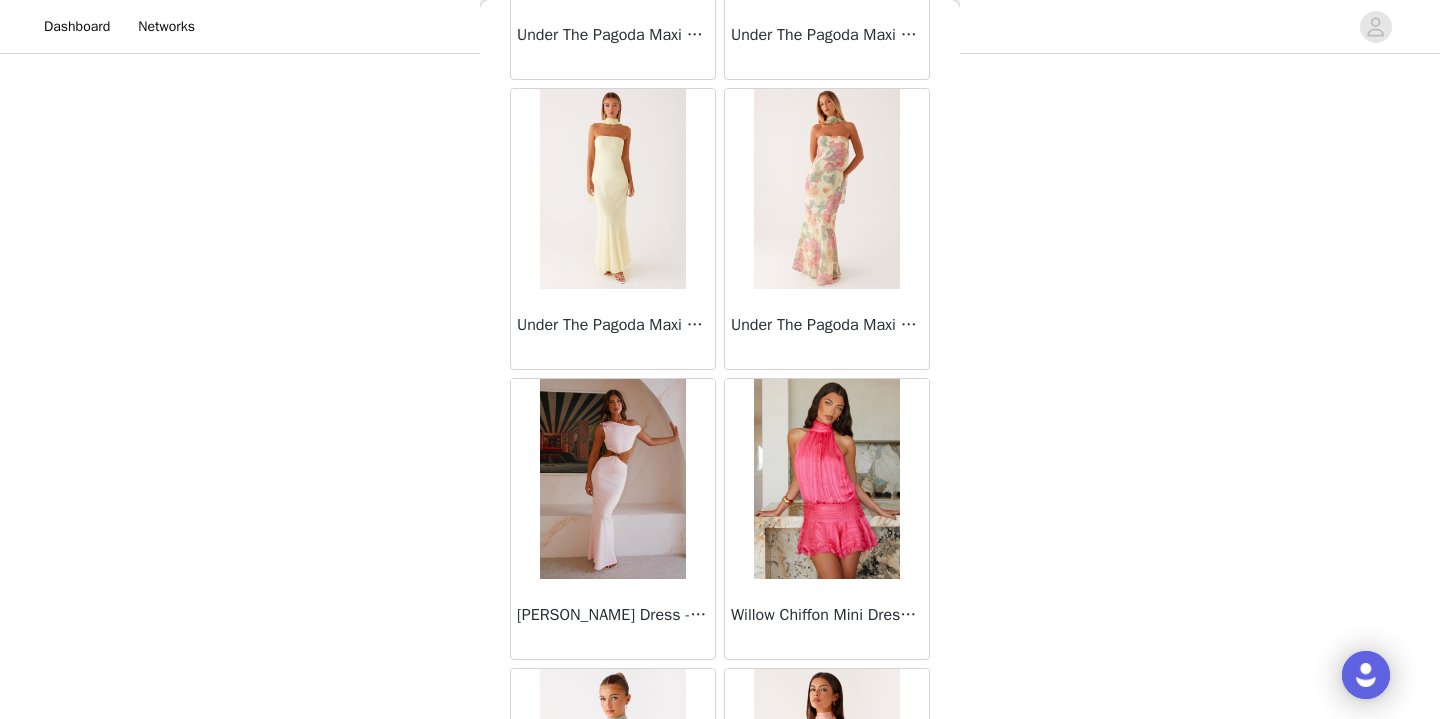scroll, scrollTop: 60816, scrollLeft: 0, axis: vertical 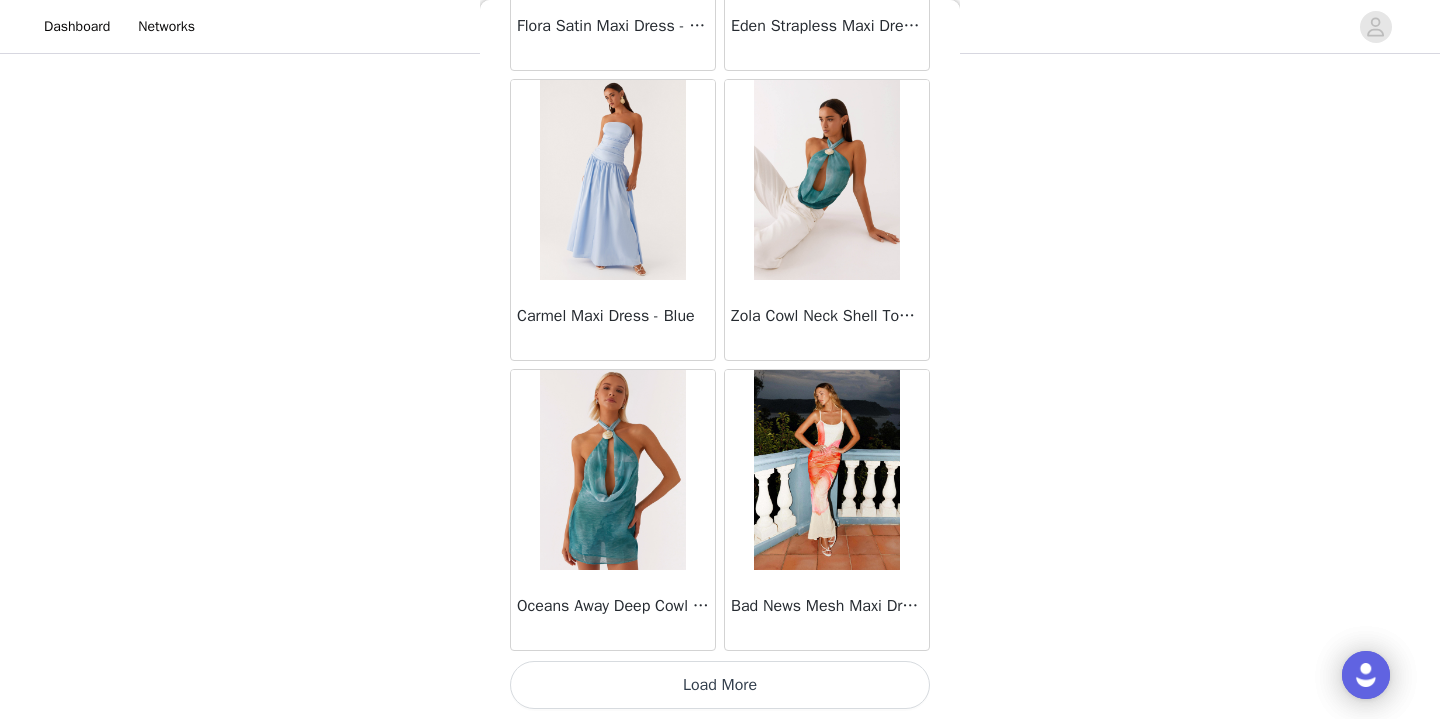 click on "Load More" at bounding box center (720, 685) 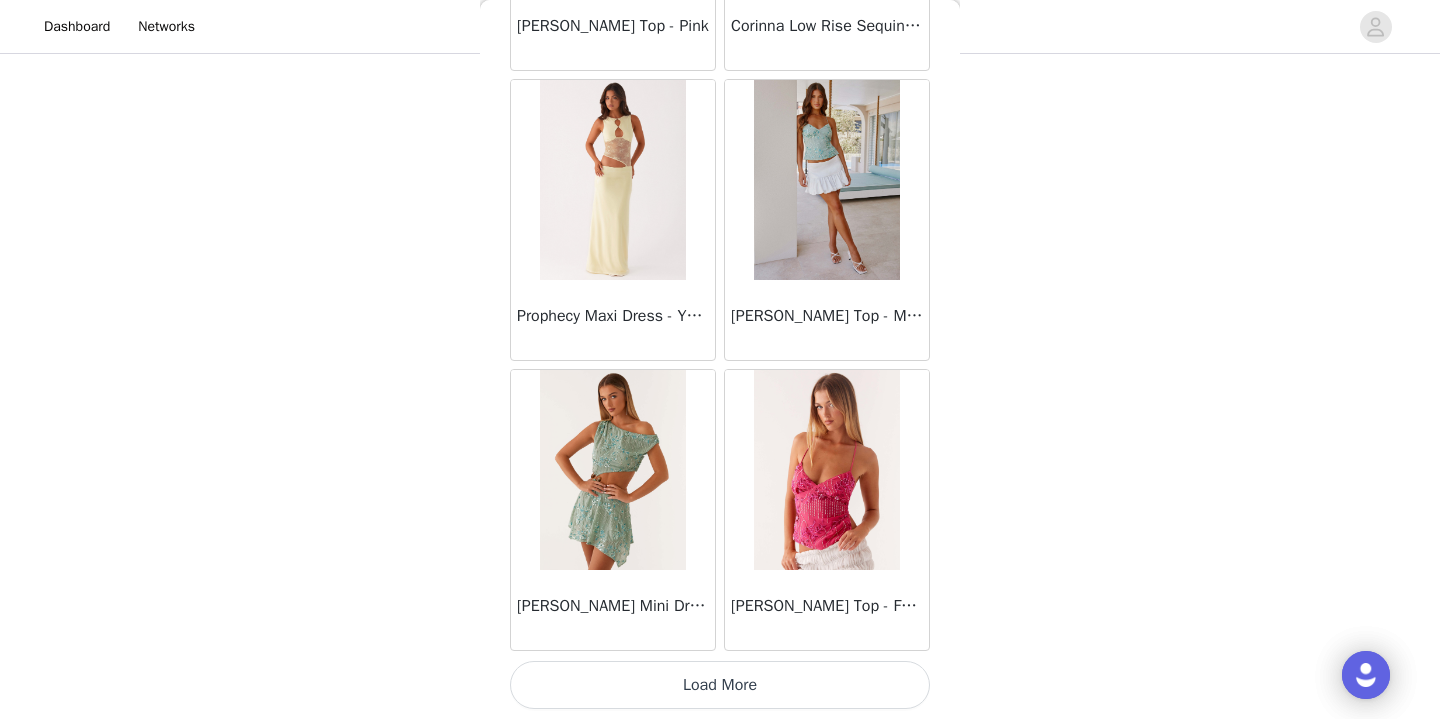 scroll, scrollTop: 66141, scrollLeft: 0, axis: vertical 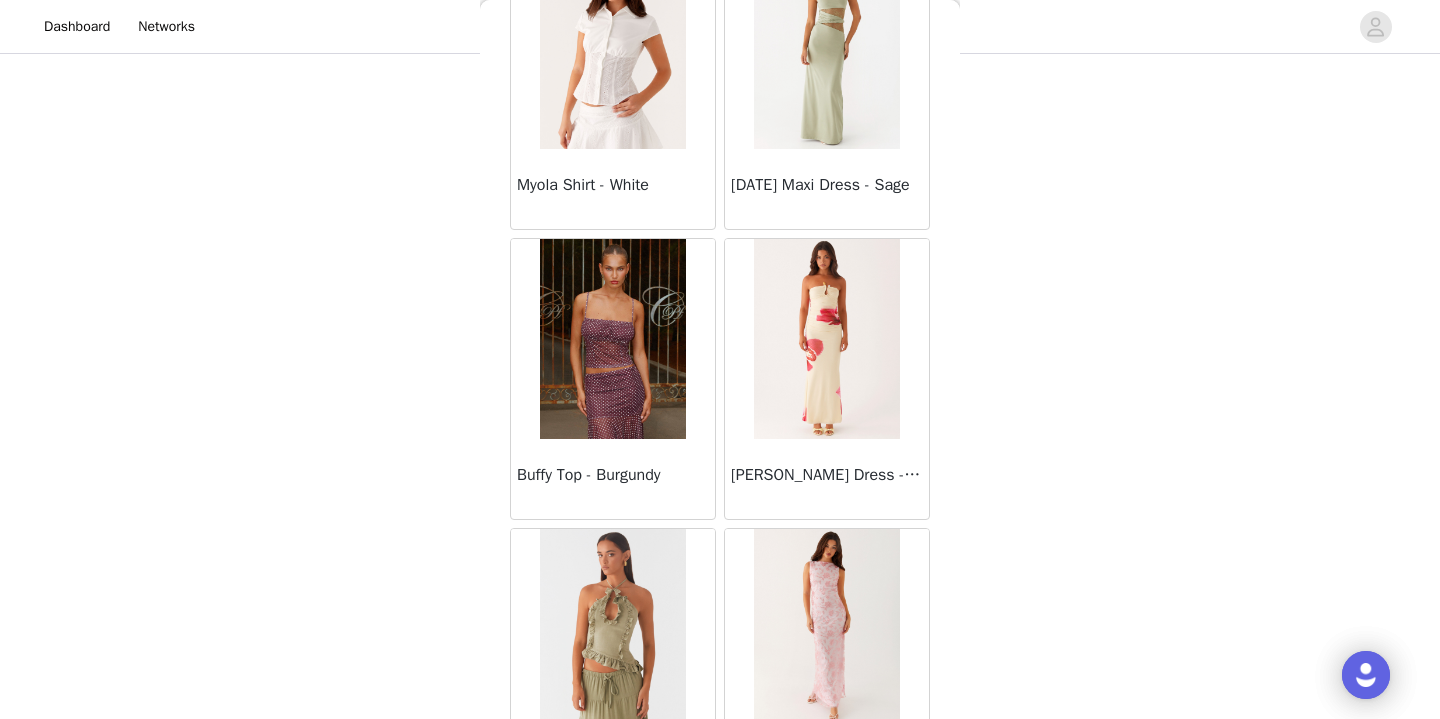 click on "Buffy Top - Burgundy" at bounding box center [613, 475] 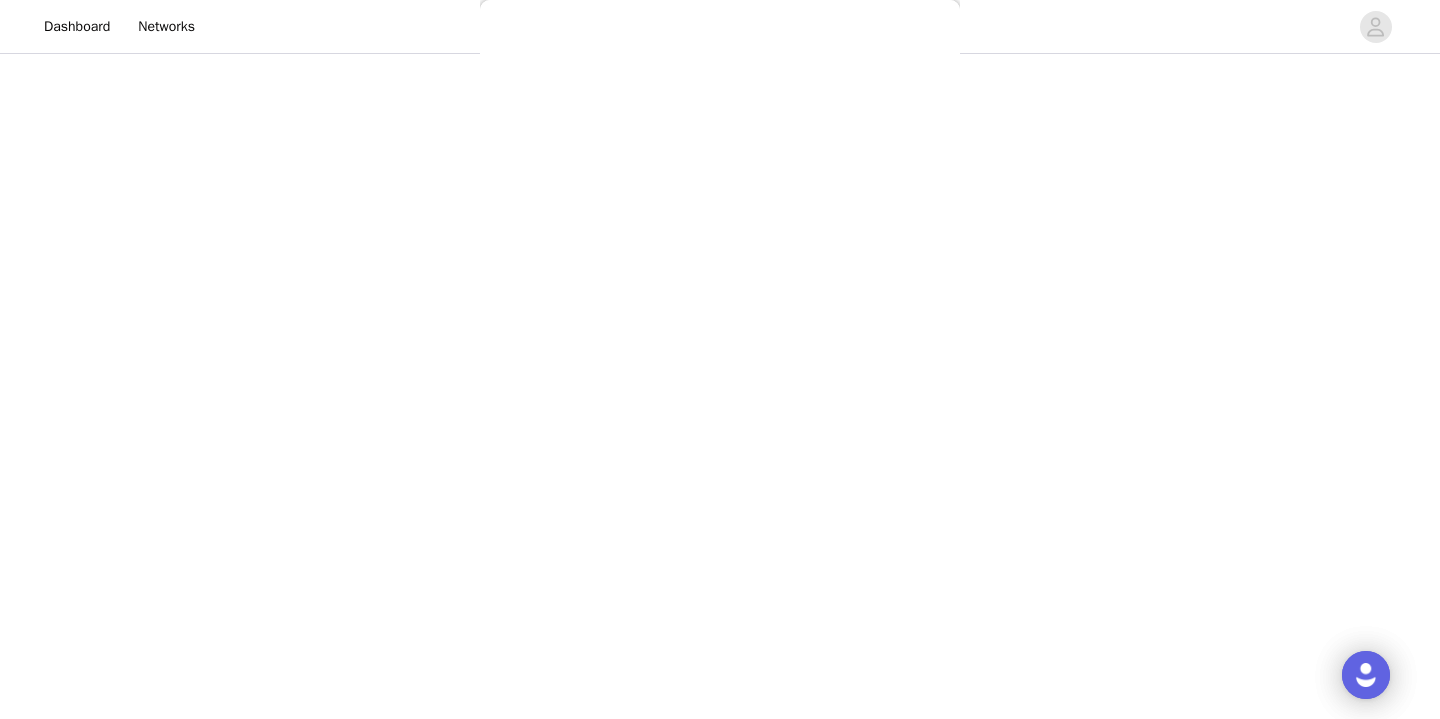 scroll, scrollTop: 347, scrollLeft: 0, axis: vertical 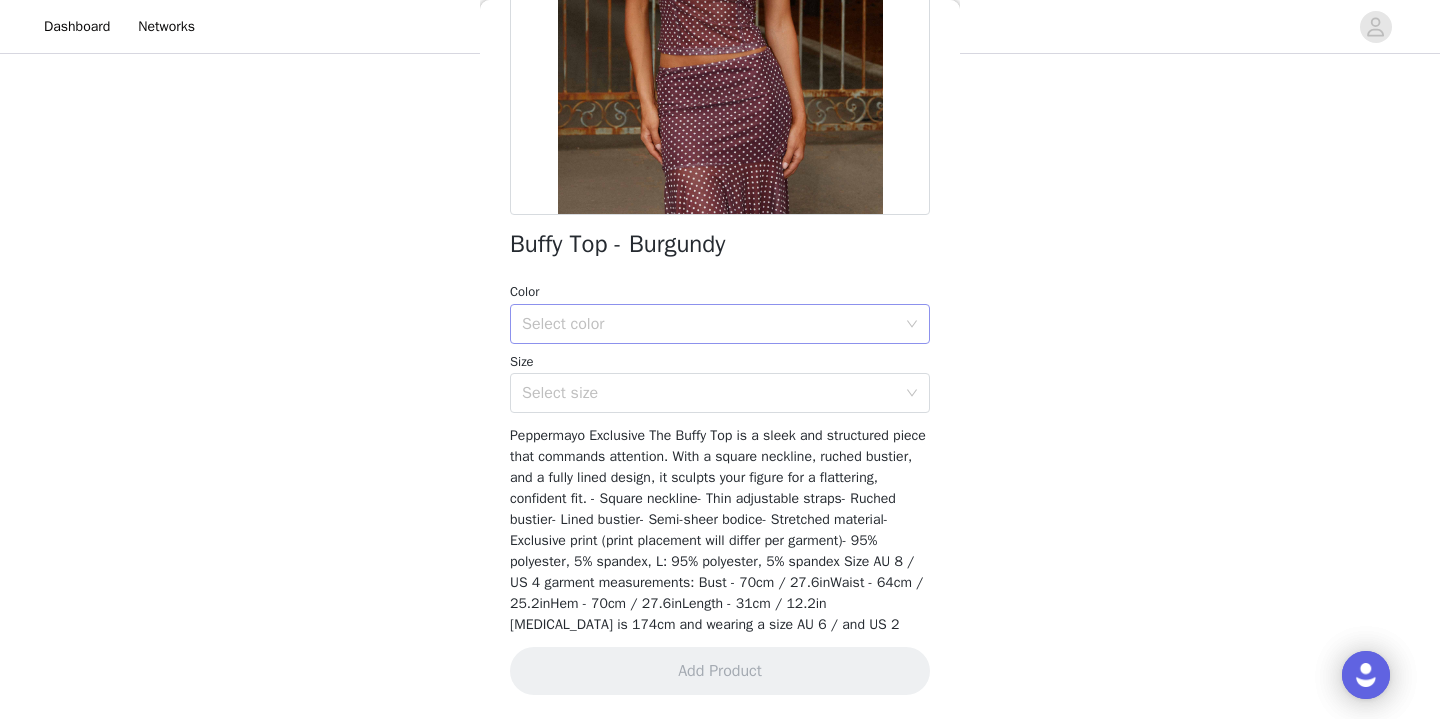 click on "Select color" at bounding box center (709, 324) 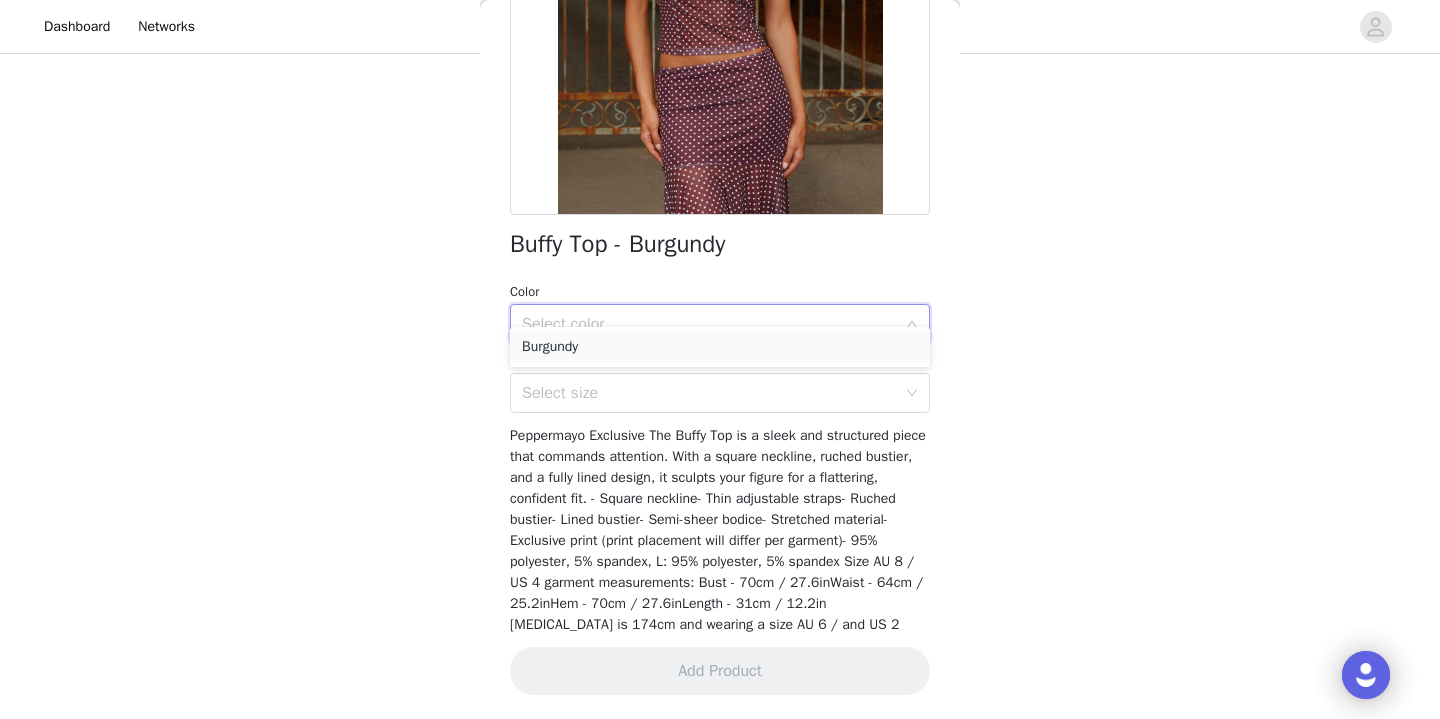 click on "Burgundy" at bounding box center [720, 347] 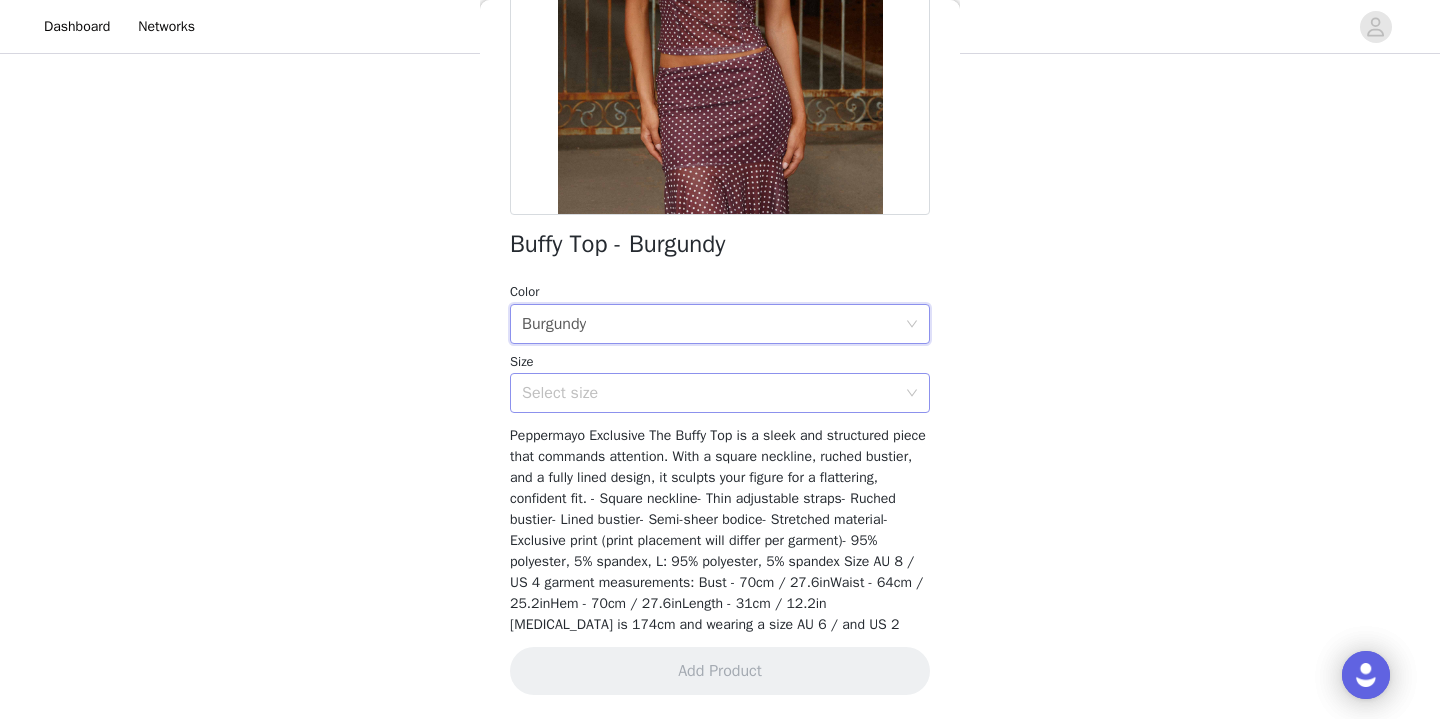 click on "Select size" at bounding box center (709, 393) 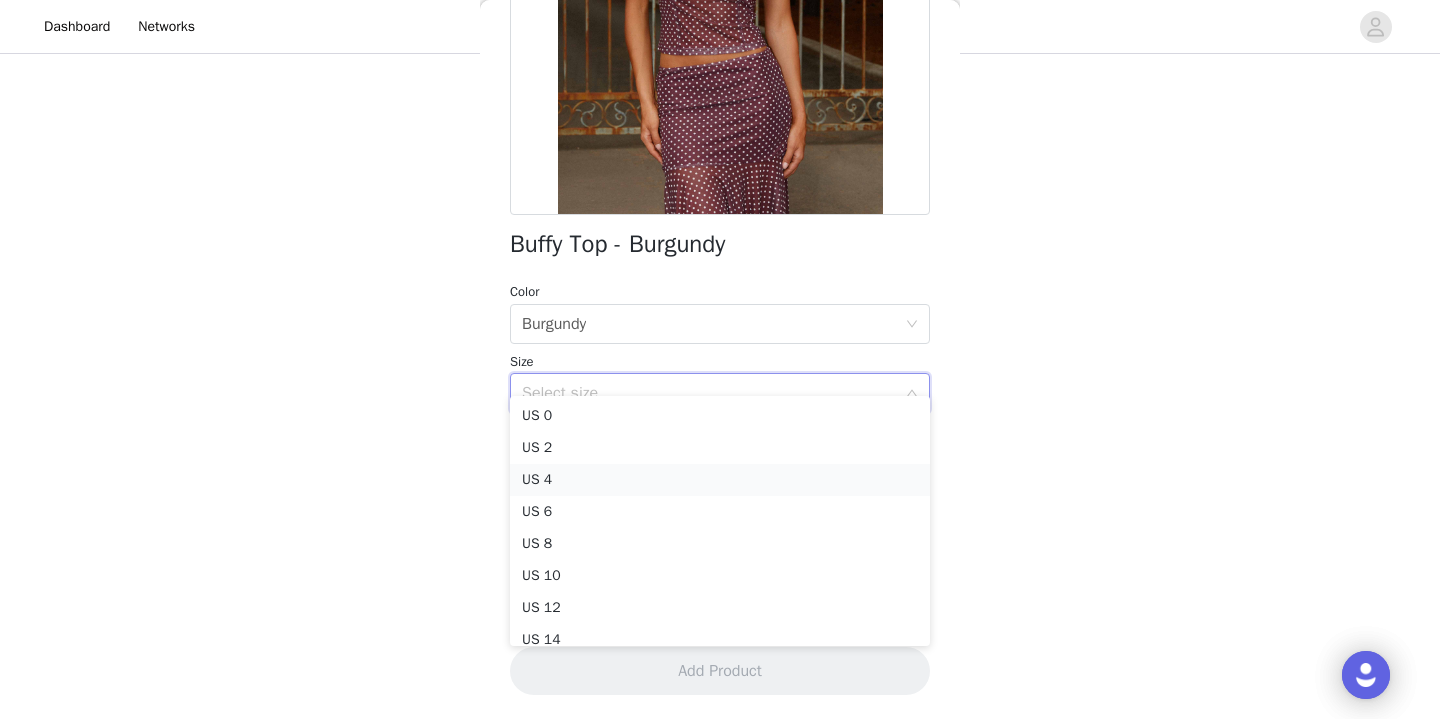 click on "US 4" at bounding box center [720, 480] 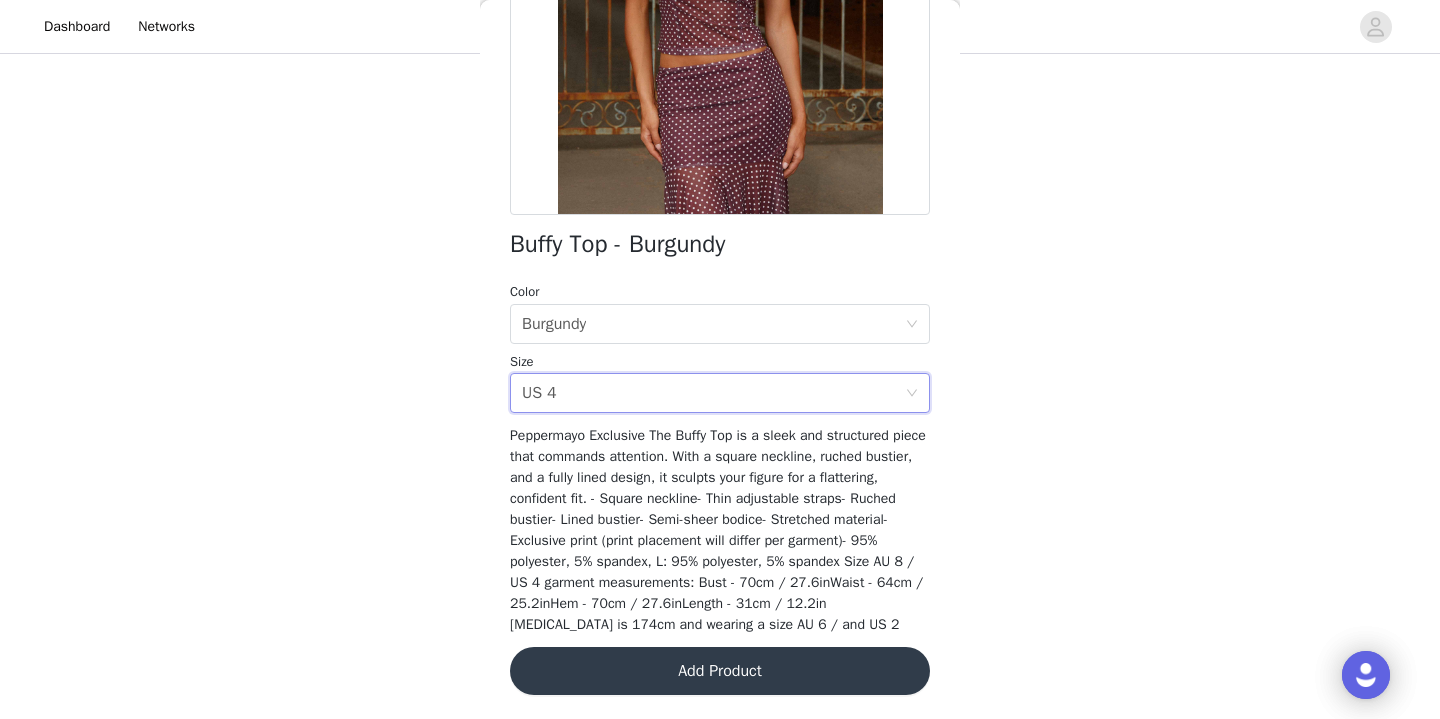 scroll, scrollTop: 153, scrollLeft: 0, axis: vertical 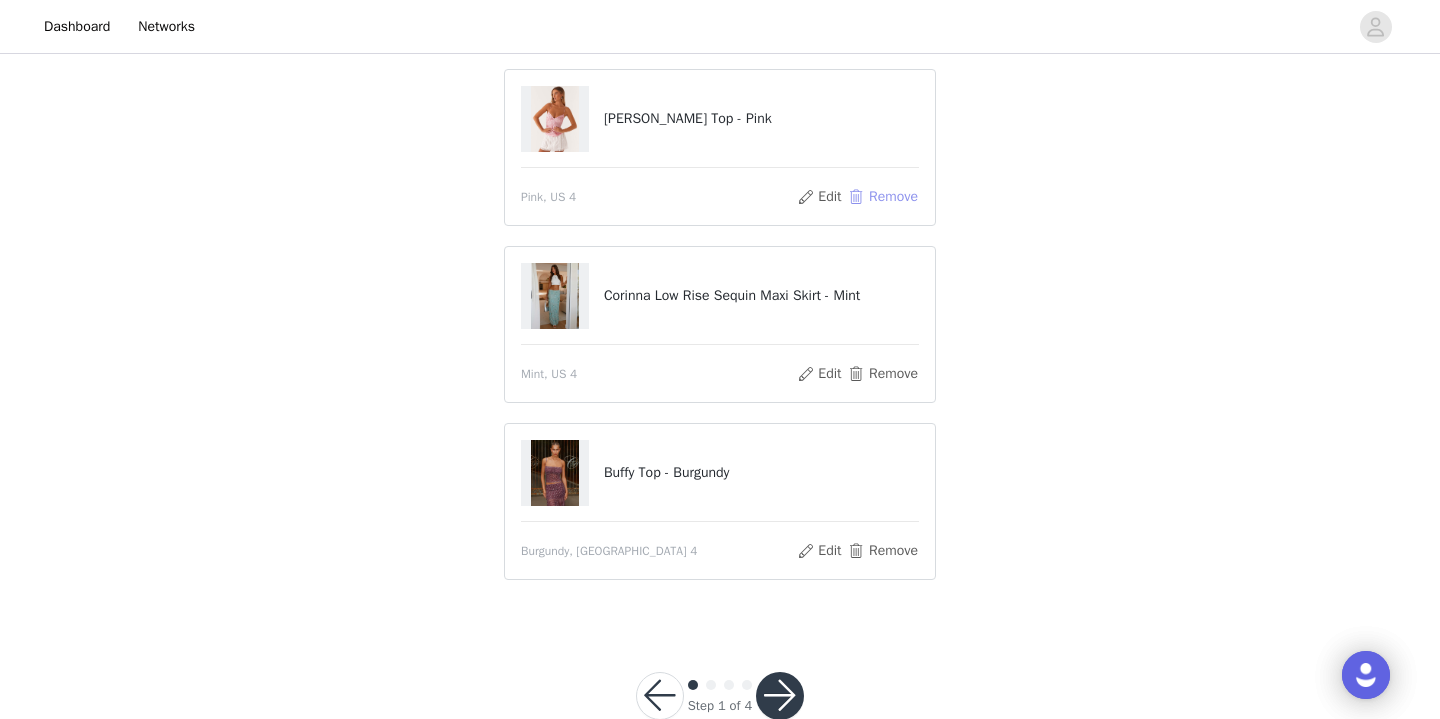 click on "Remove" at bounding box center (883, 197) 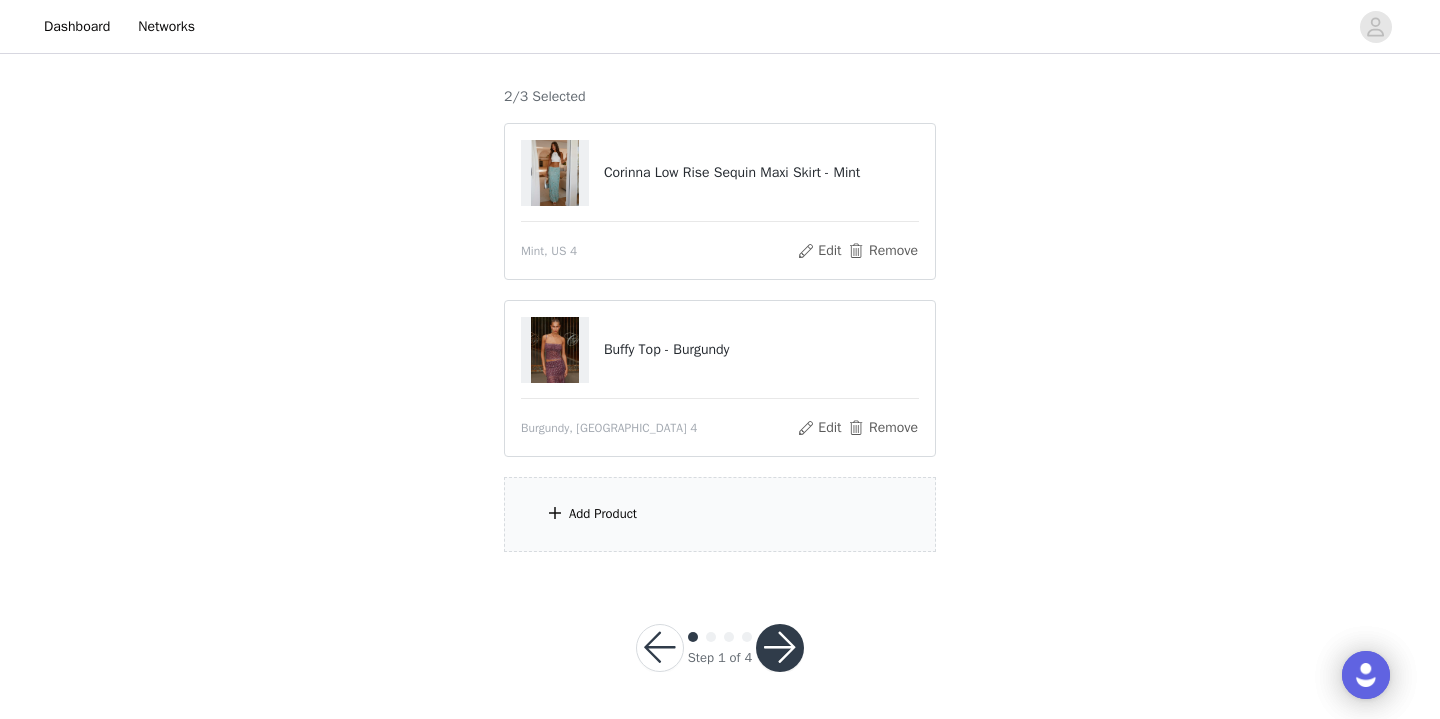 click on "Add Product" at bounding box center [720, 514] 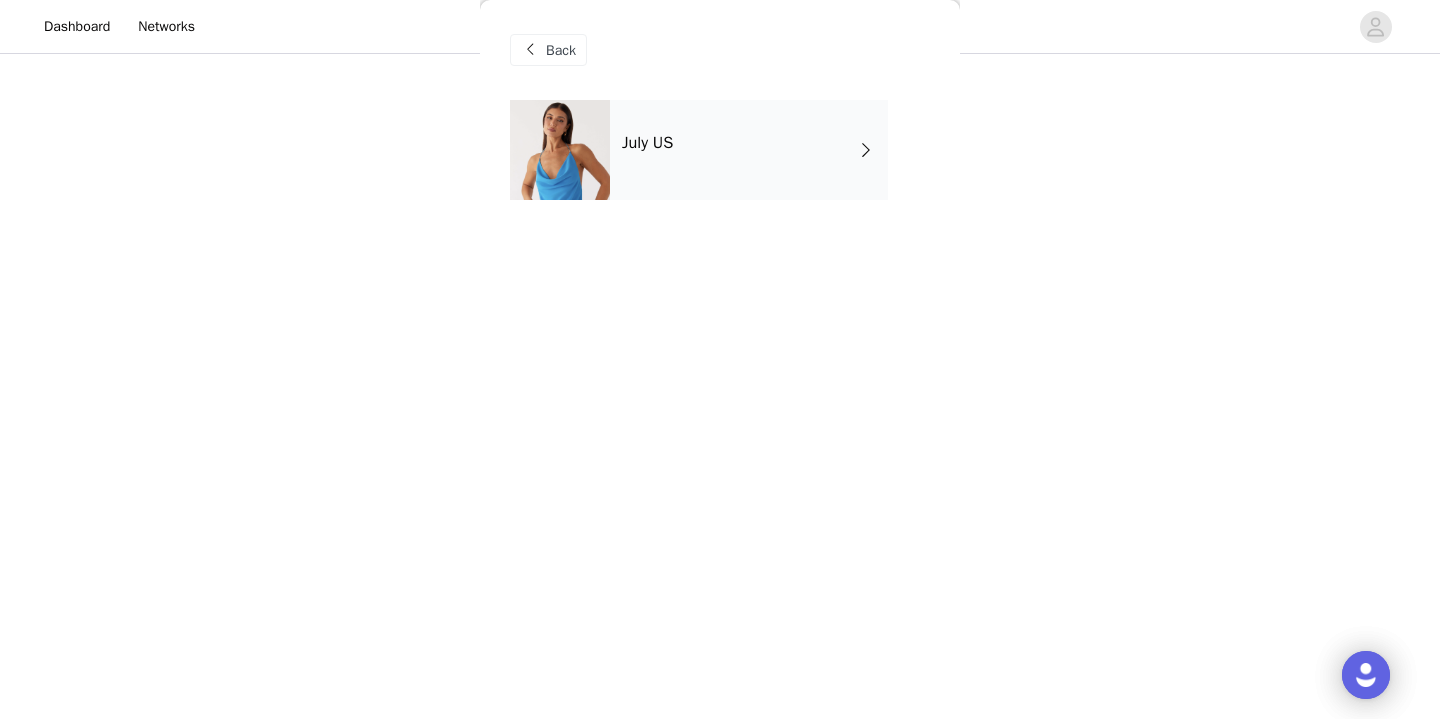 click on "July US" at bounding box center (720, 165) 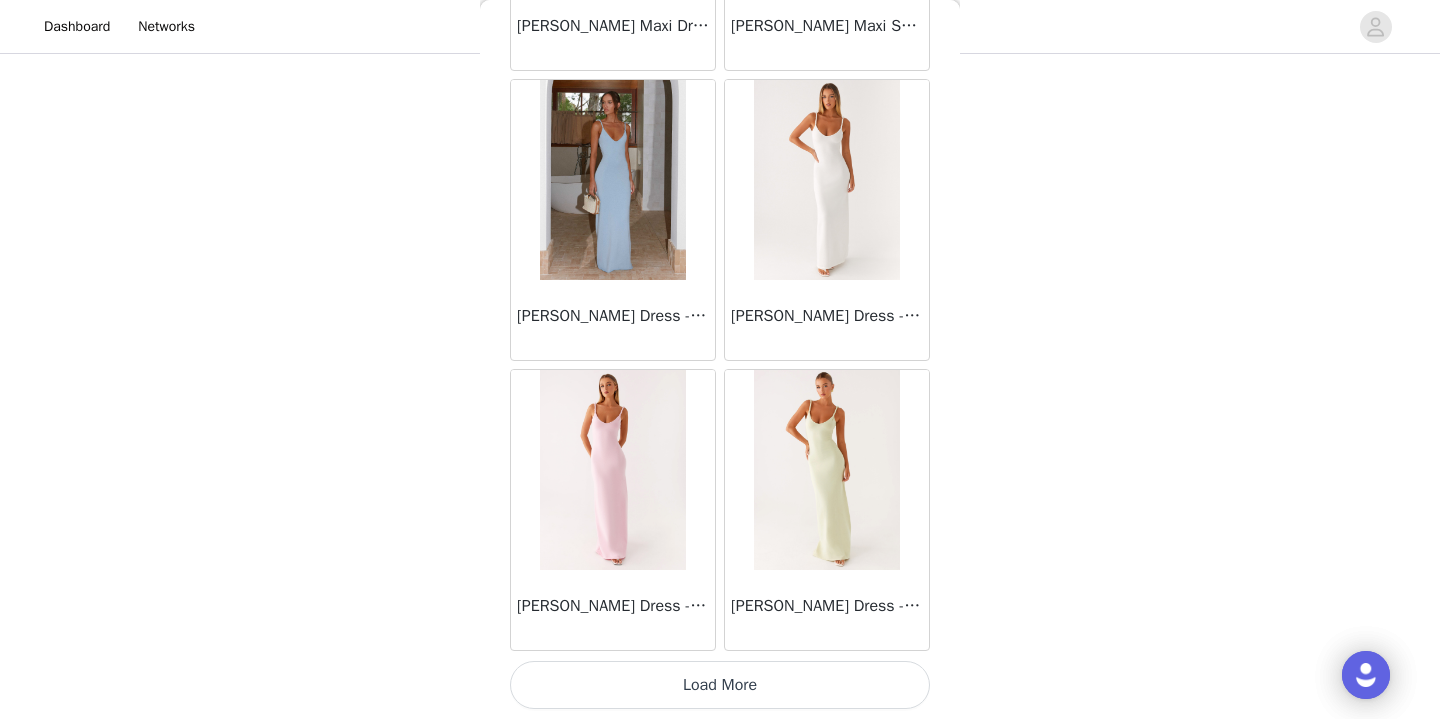 click on "Load More" at bounding box center [720, 685] 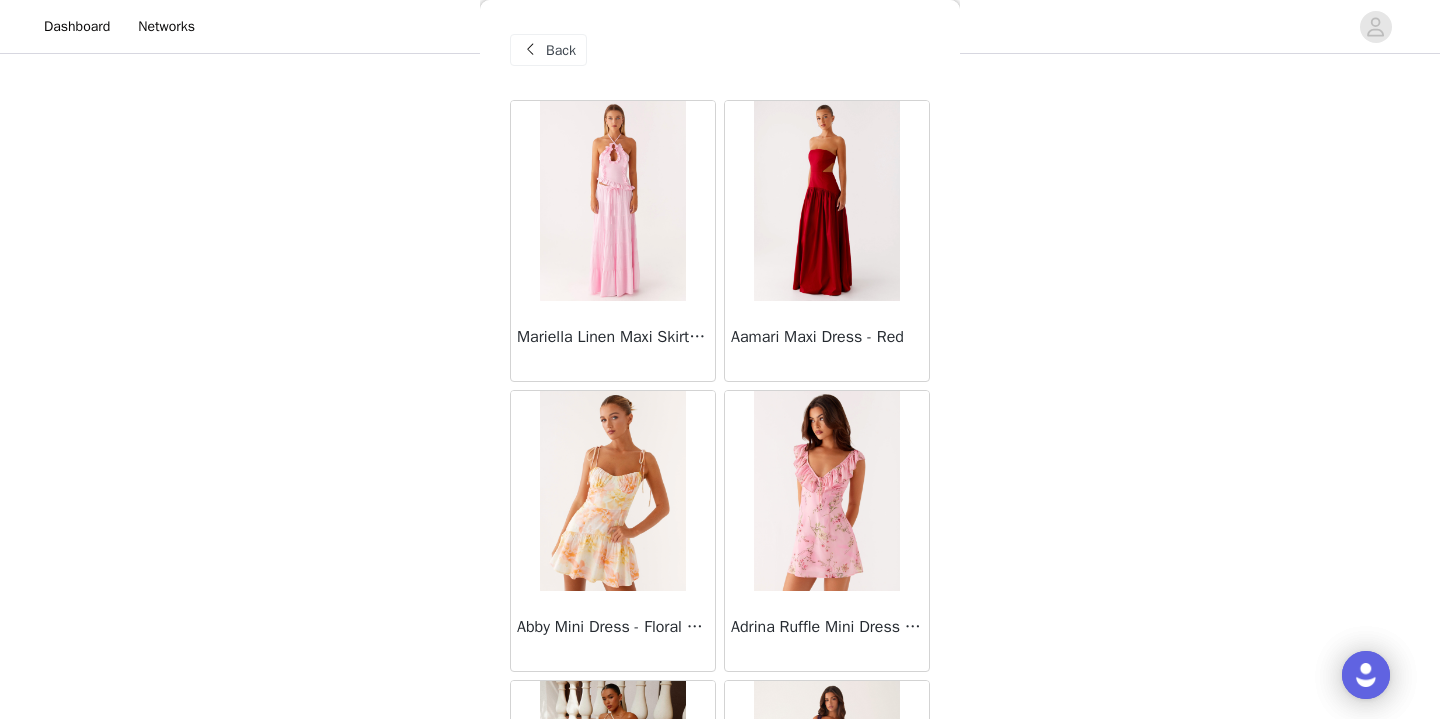 scroll, scrollTop: 0, scrollLeft: 0, axis: both 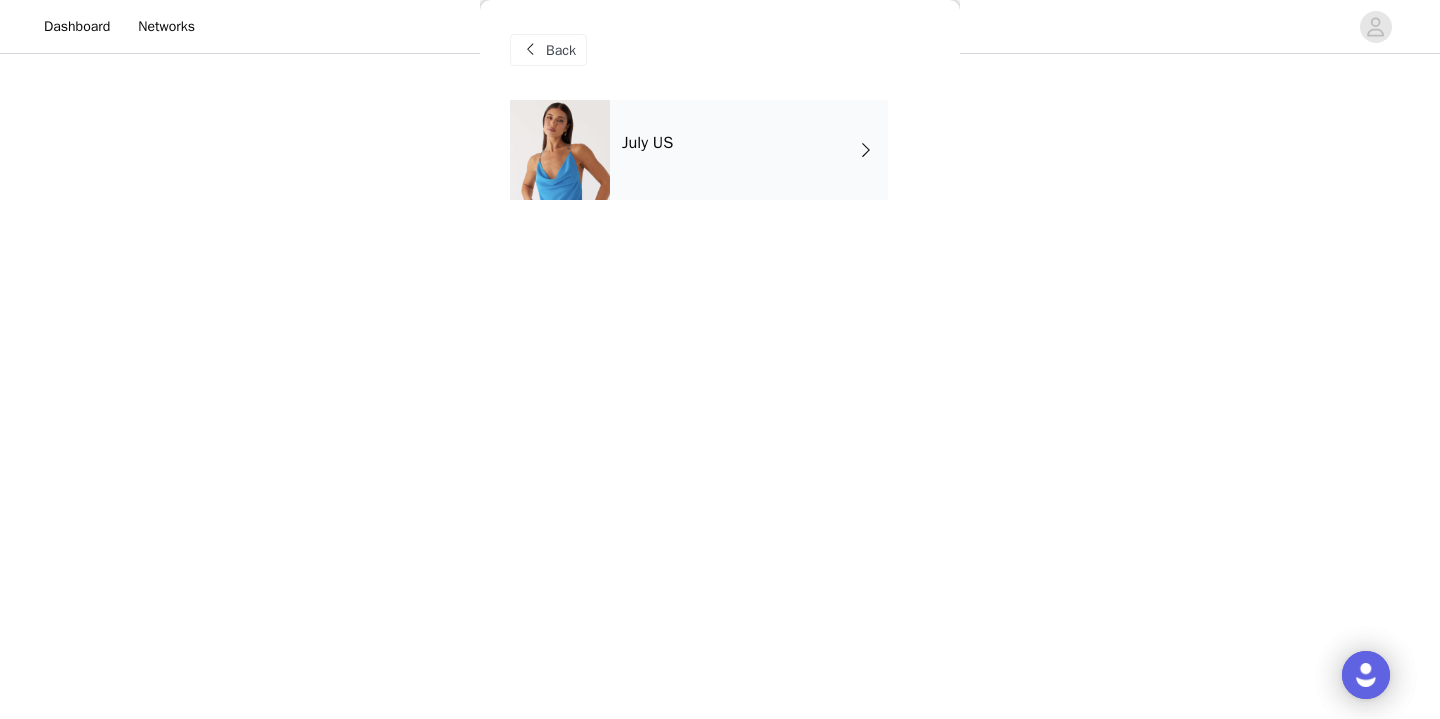 click on "Back" at bounding box center (561, 50) 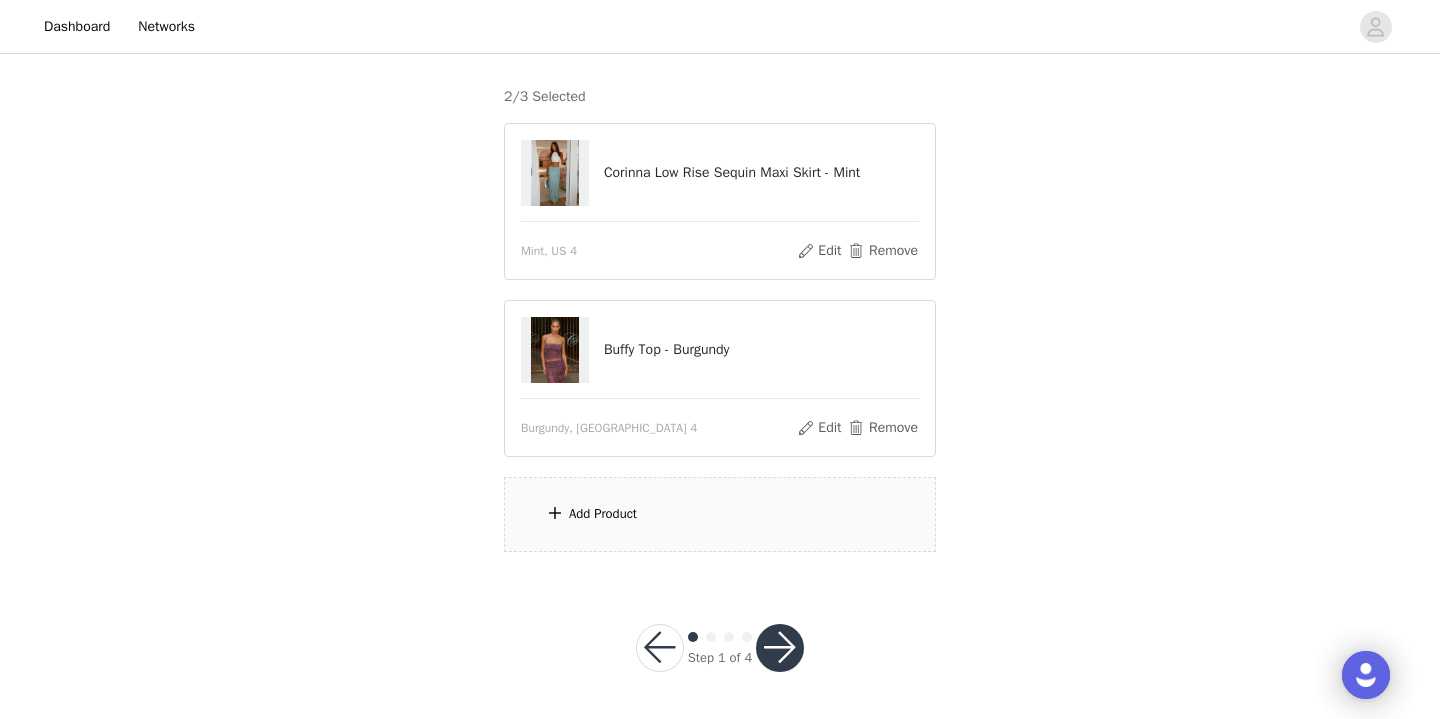 click on "Add Product" at bounding box center (720, 514) 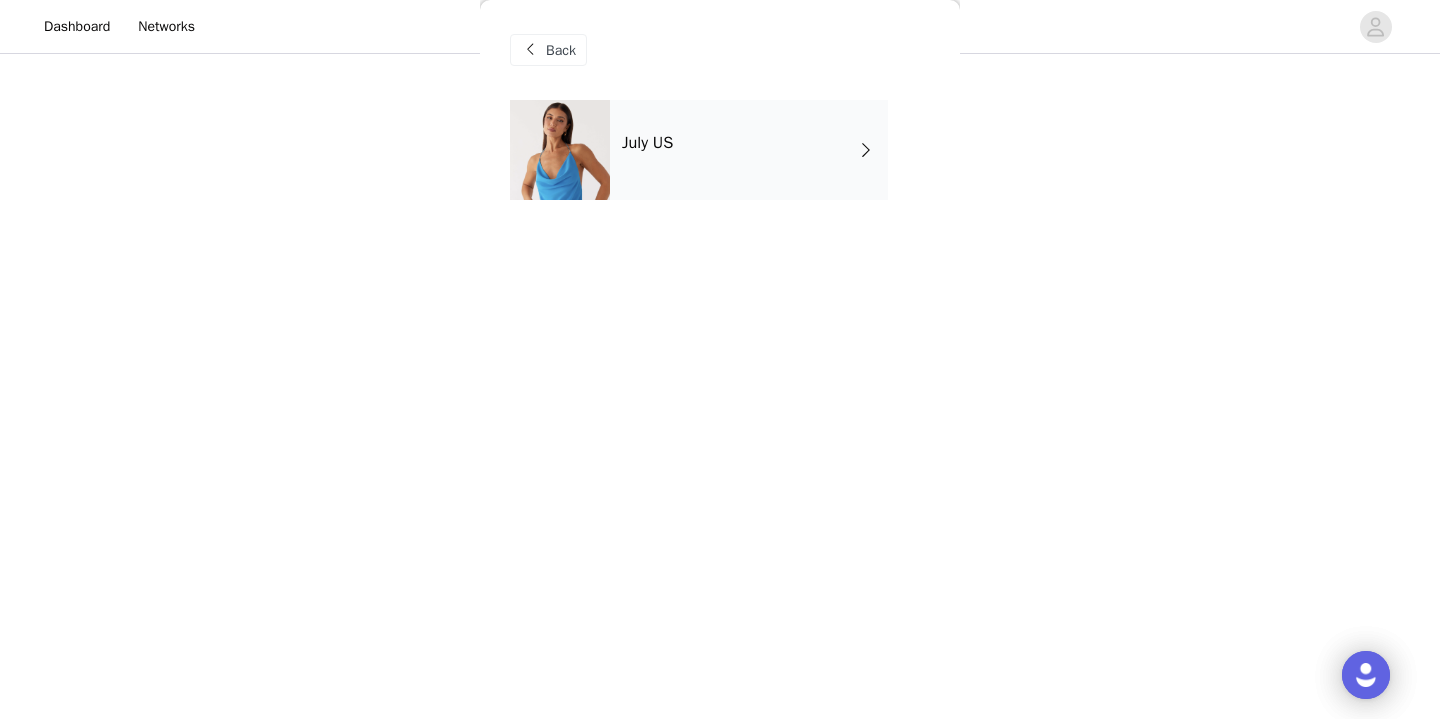 click on "July US" at bounding box center (749, 150) 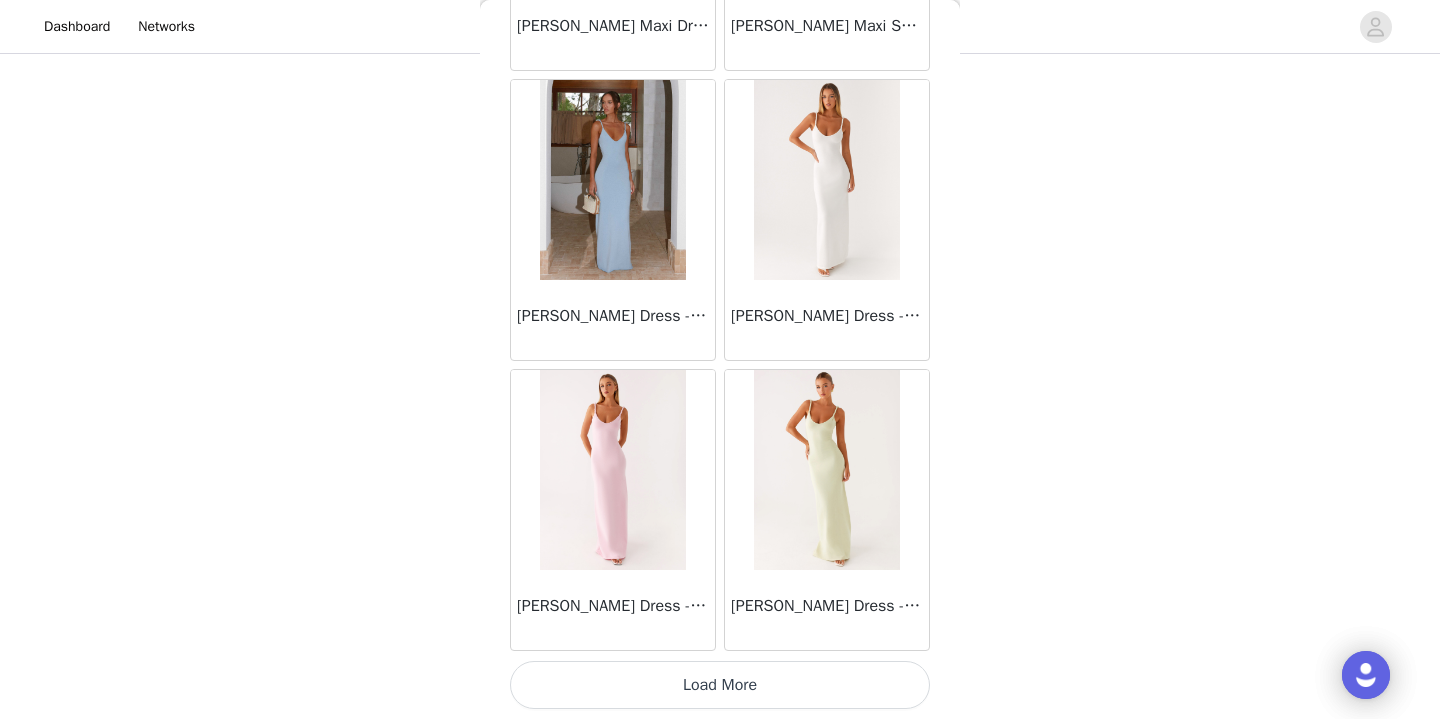 click on "Load More" at bounding box center [720, 685] 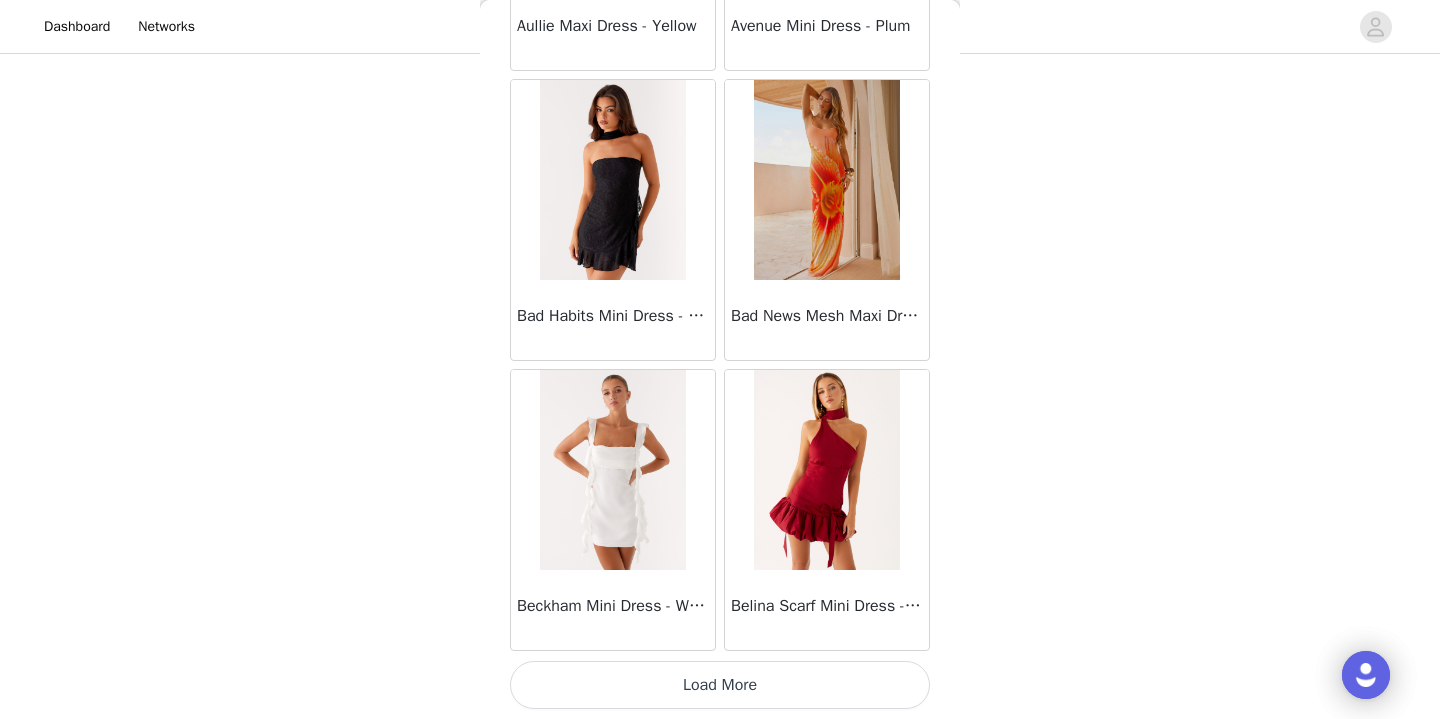 click on "Load More" at bounding box center (720, 685) 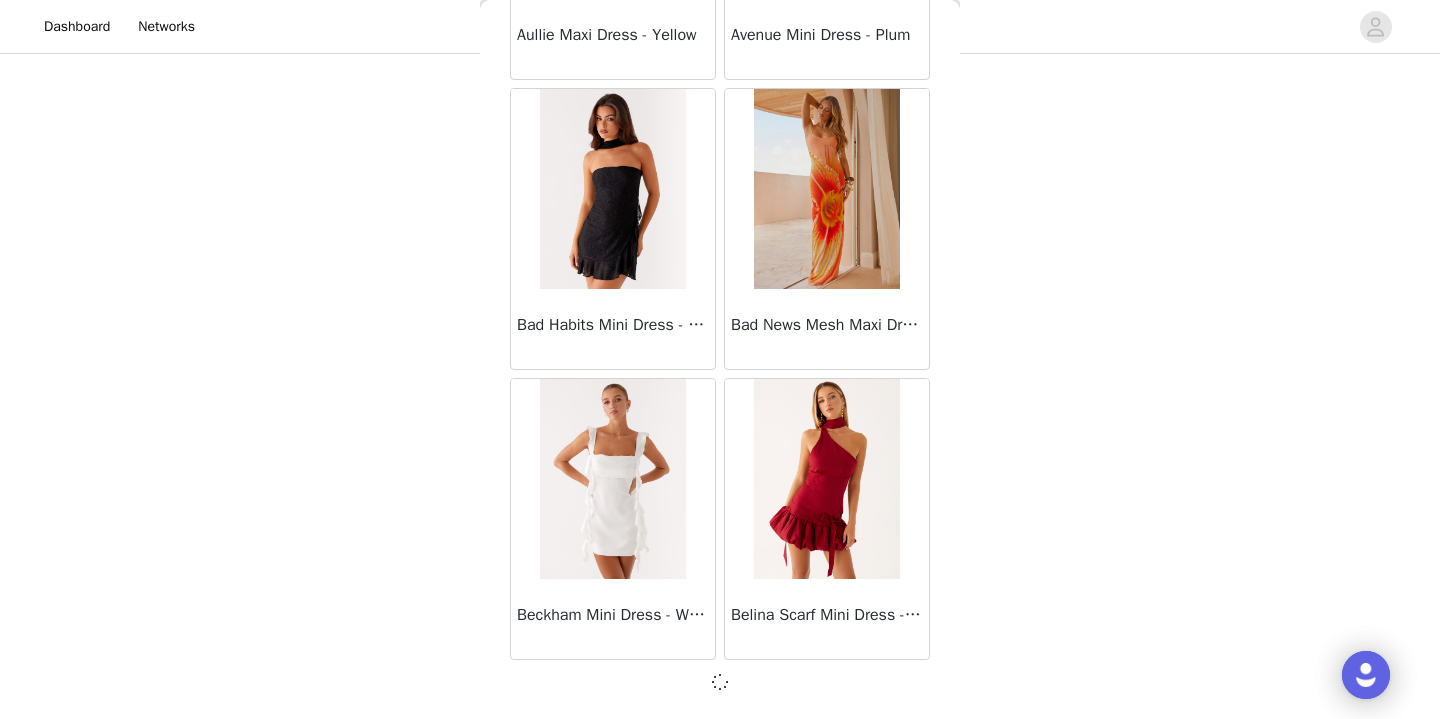 scroll, scrollTop: 5232, scrollLeft: 0, axis: vertical 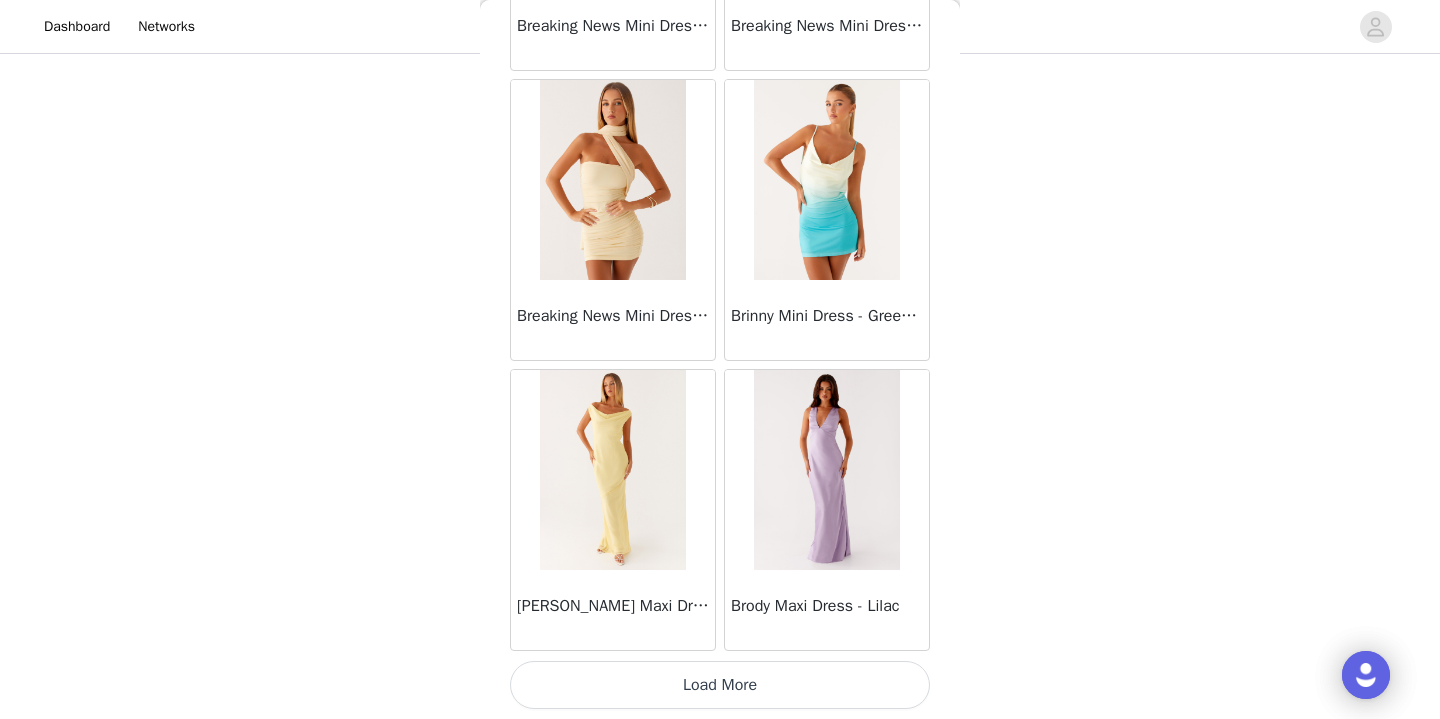 click on "Load More" at bounding box center (720, 685) 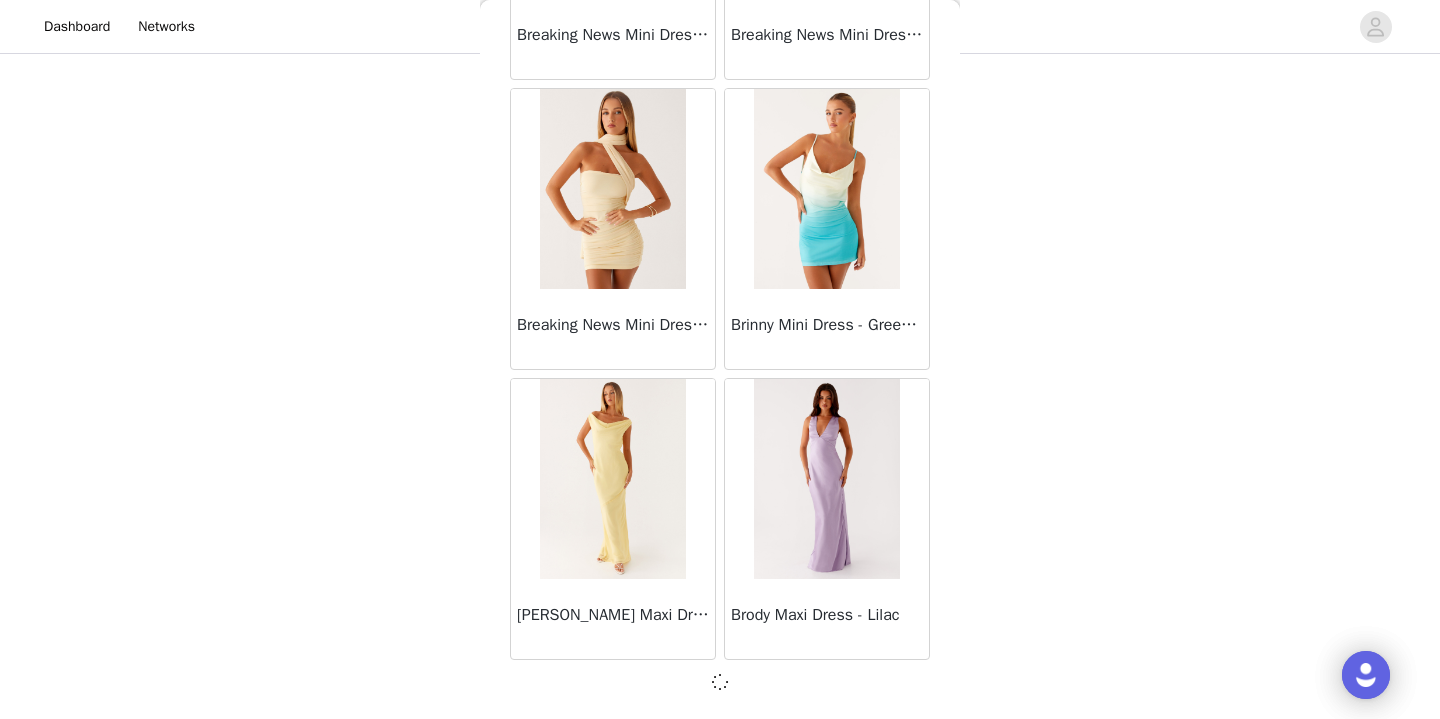 scroll, scrollTop: 8132, scrollLeft: 0, axis: vertical 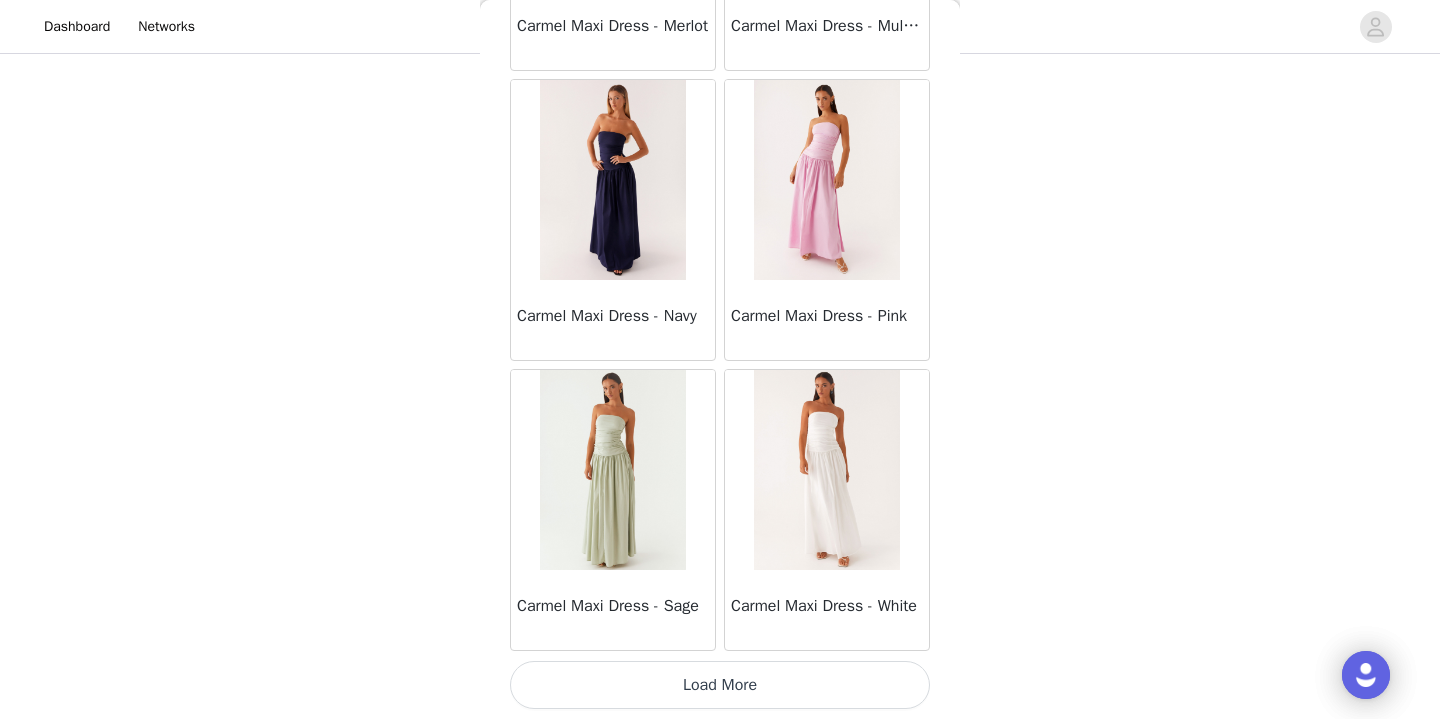 click on "Load More" at bounding box center [720, 685] 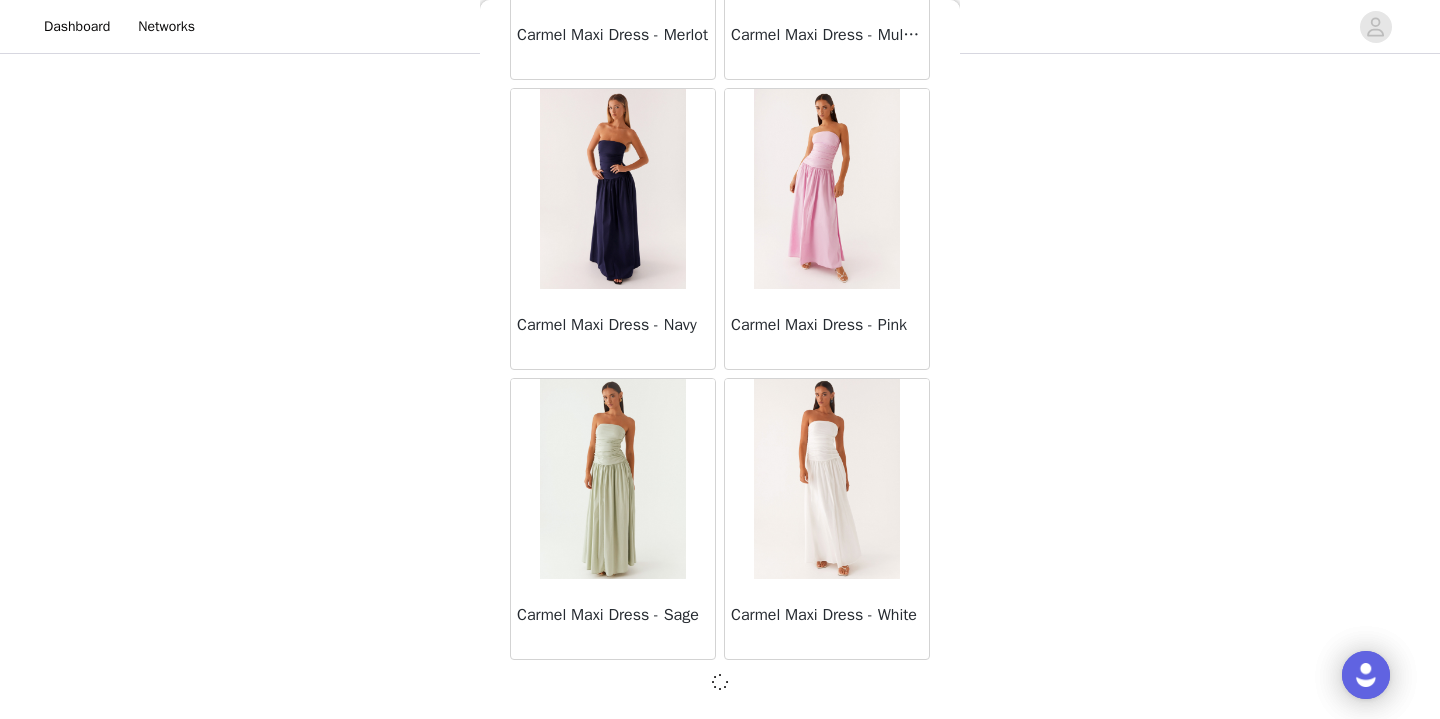 scroll, scrollTop: 11032, scrollLeft: 0, axis: vertical 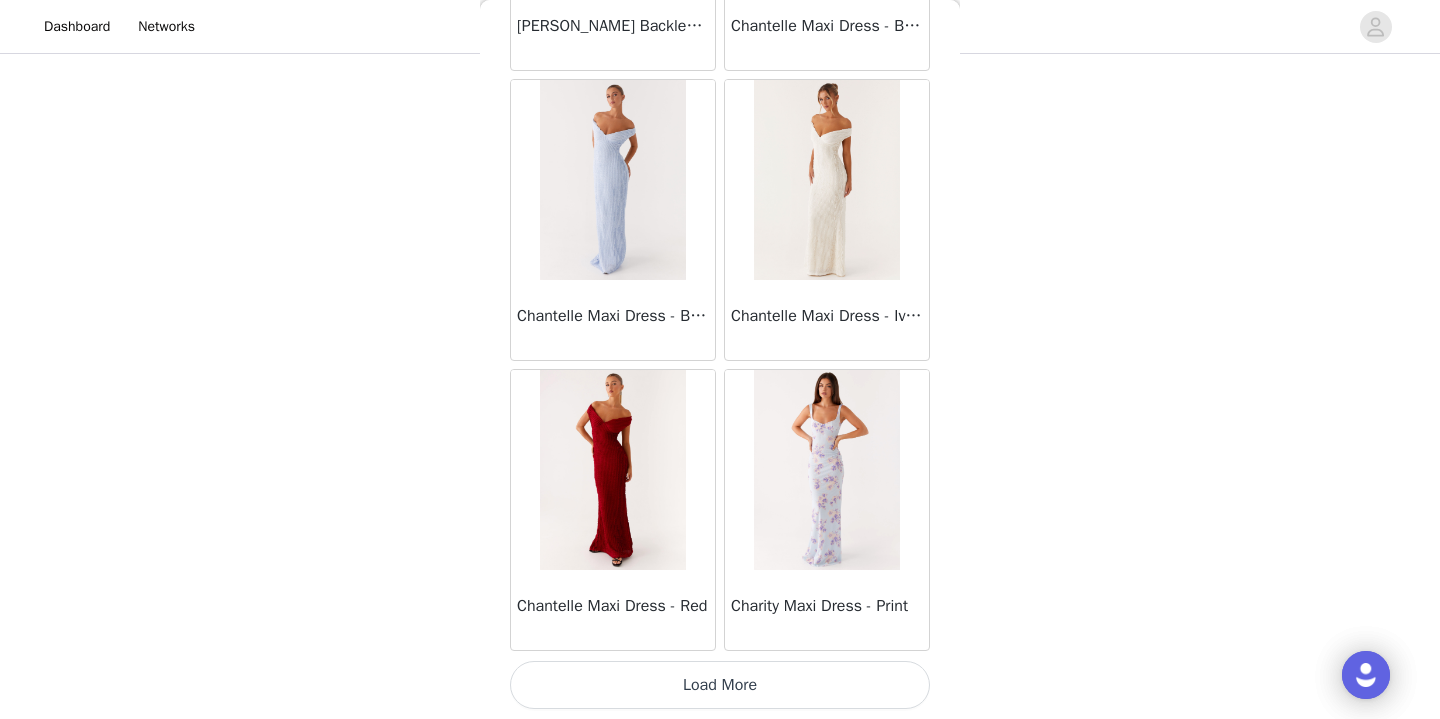 click on "Load More" at bounding box center [720, 685] 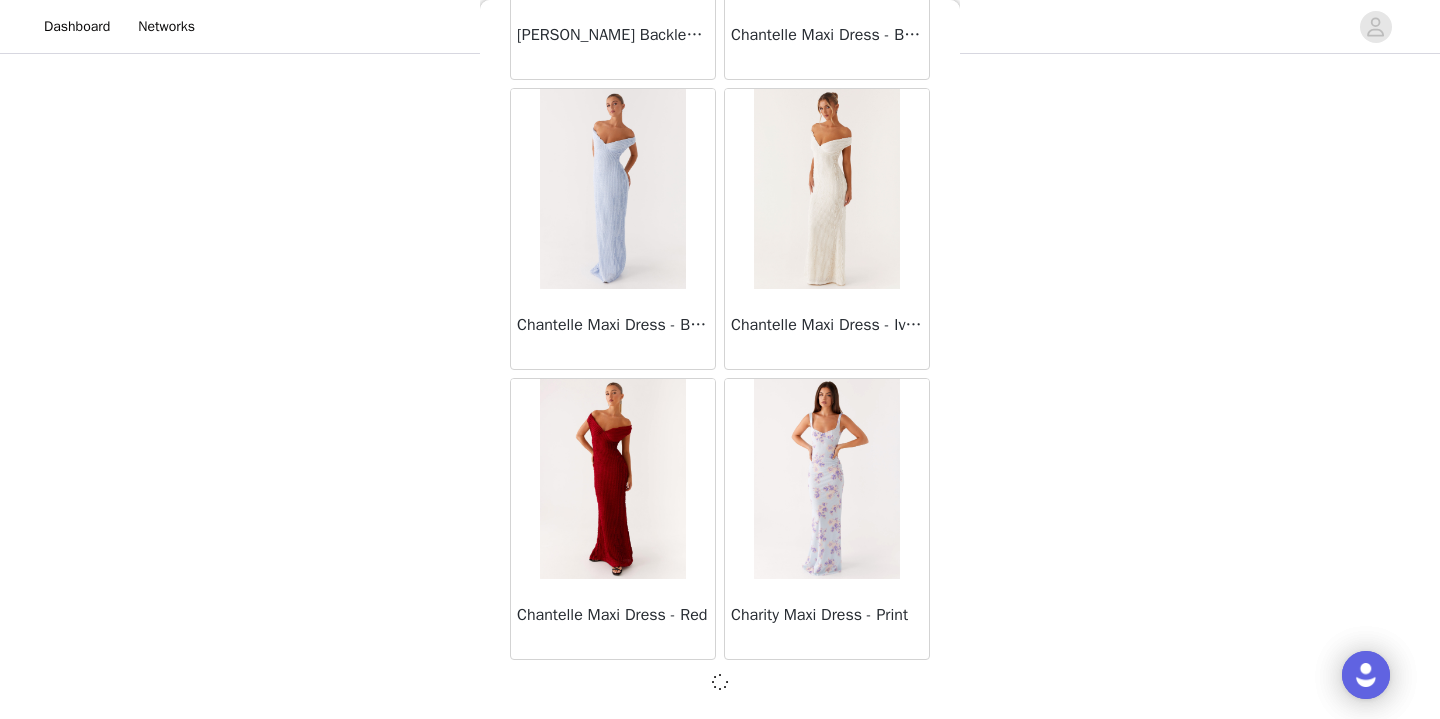 scroll, scrollTop: 13932, scrollLeft: 0, axis: vertical 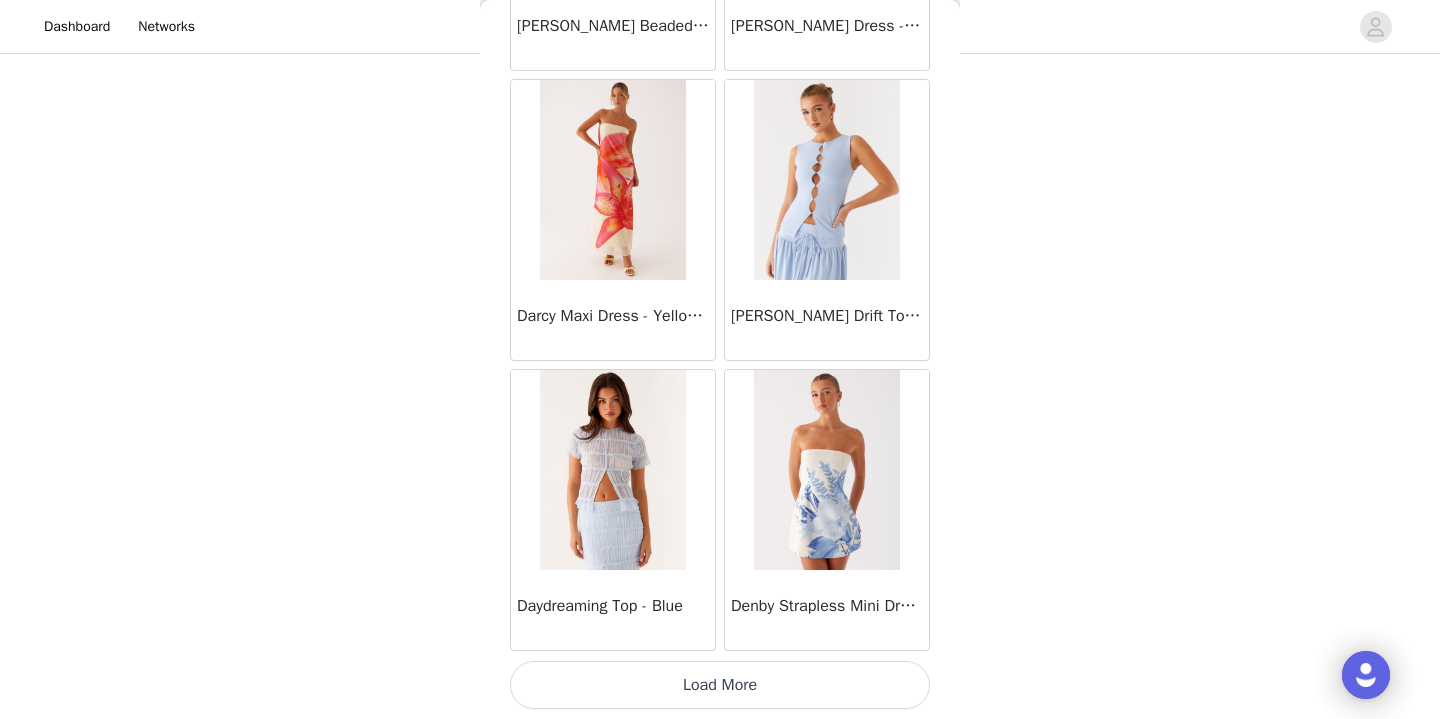 click on "Load More" at bounding box center (720, 685) 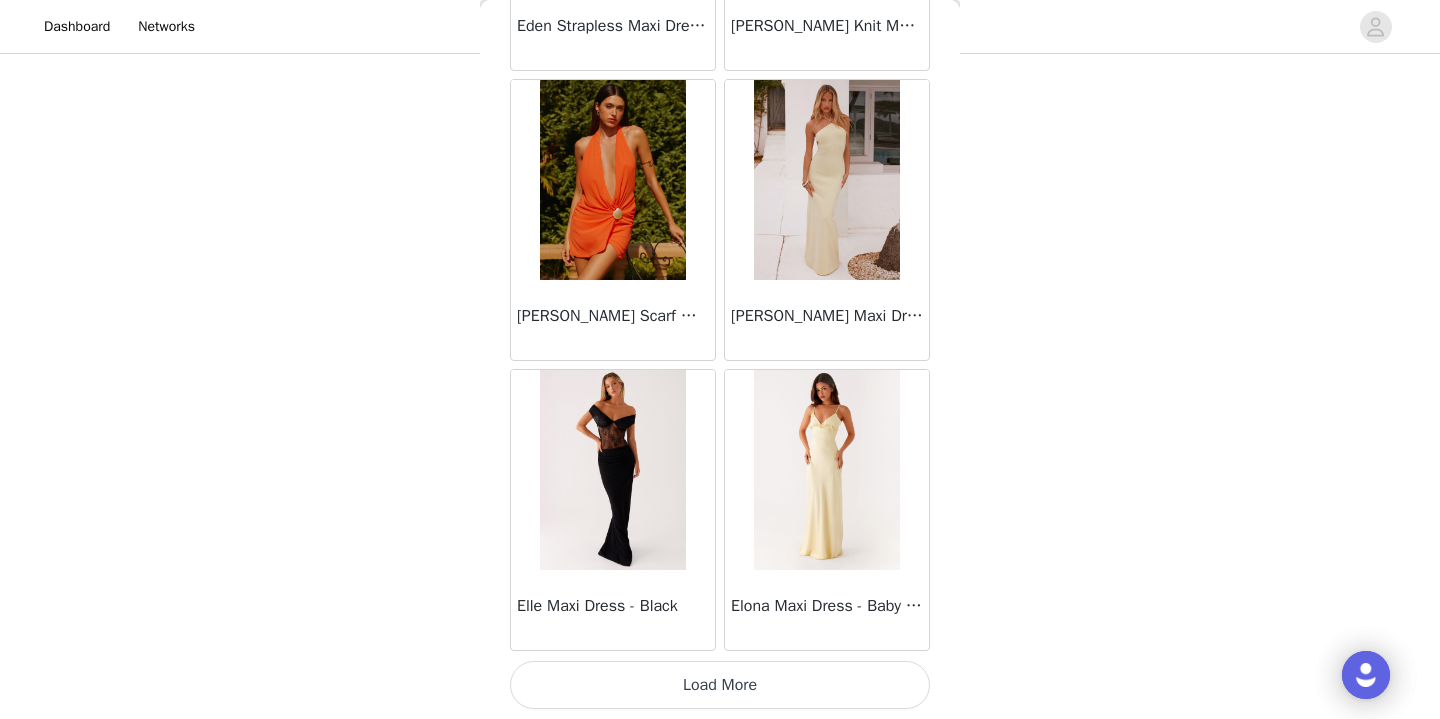 click on "Load More" at bounding box center (720, 685) 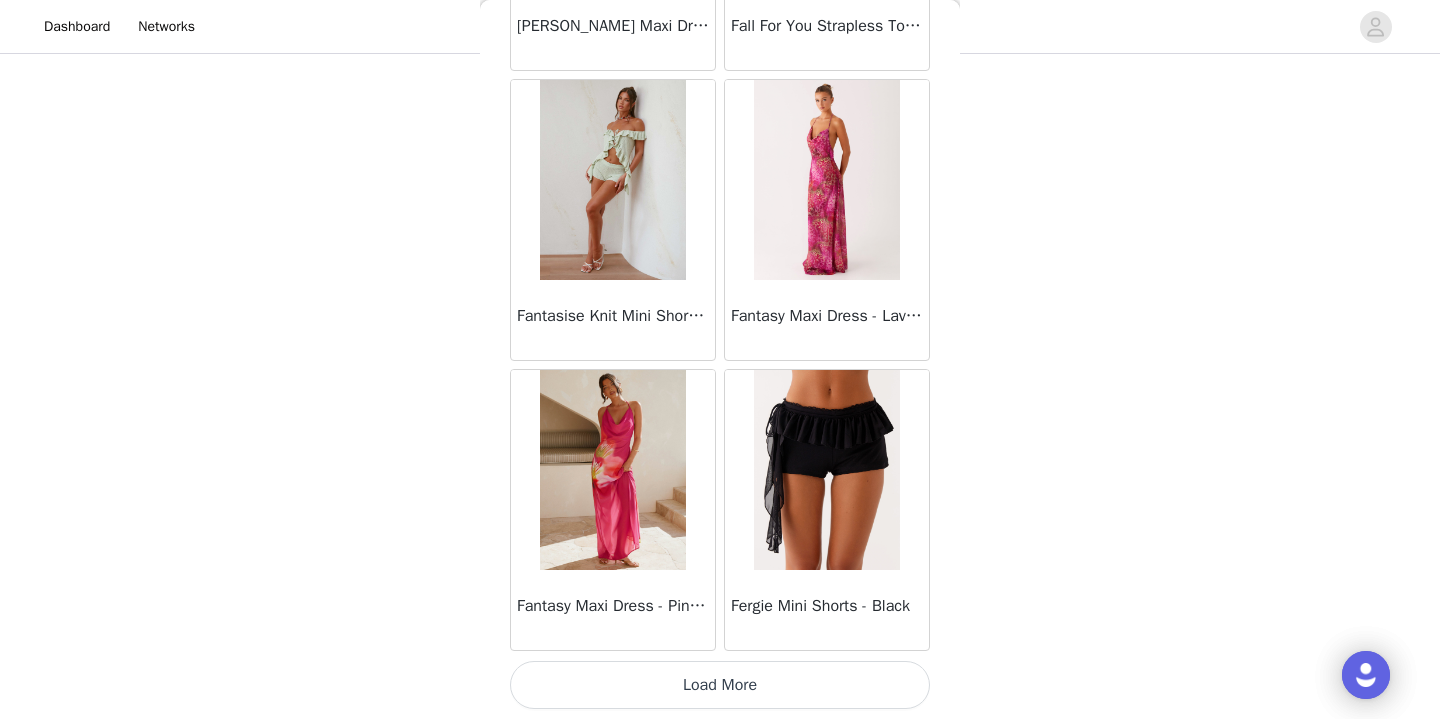 scroll, scrollTop: 22641, scrollLeft: 0, axis: vertical 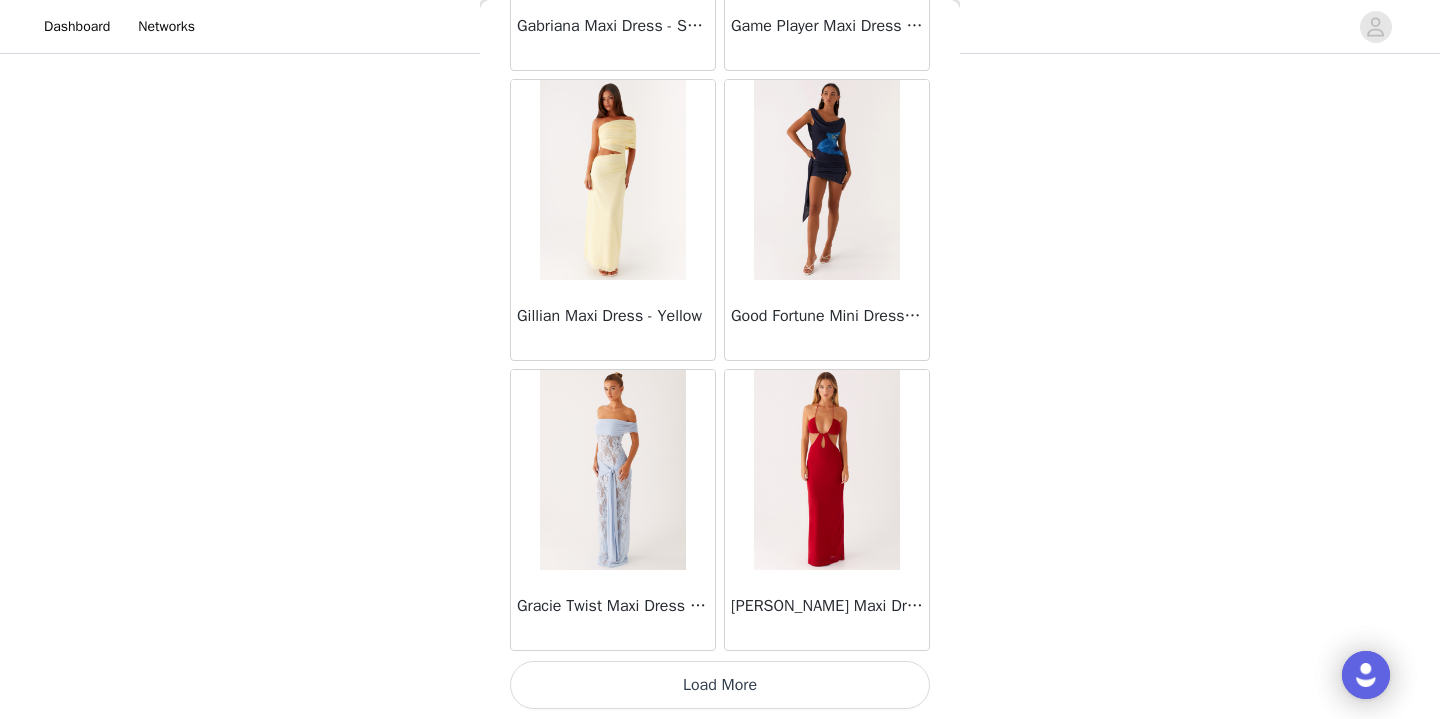 click on "Load More" at bounding box center [720, 685] 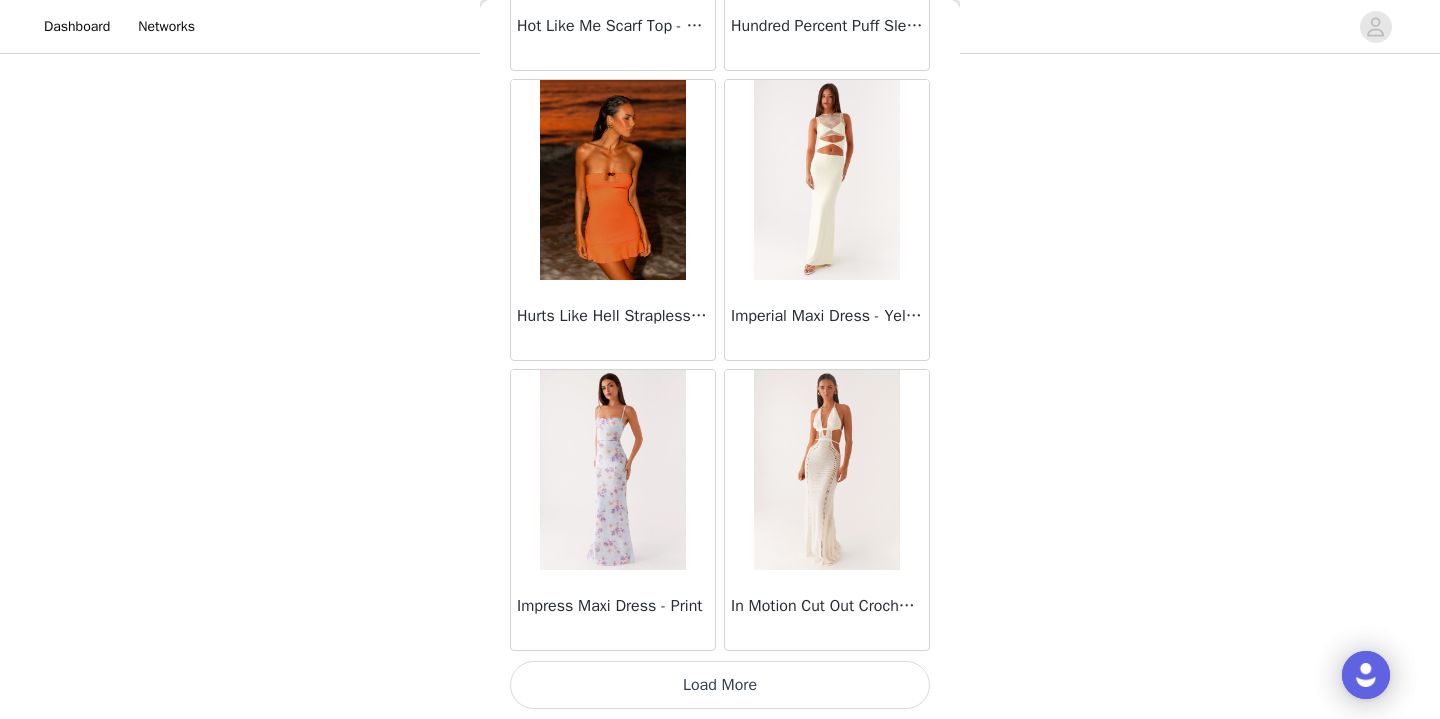 scroll, scrollTop: 28441, scrollLeft: 0, axis: vertical 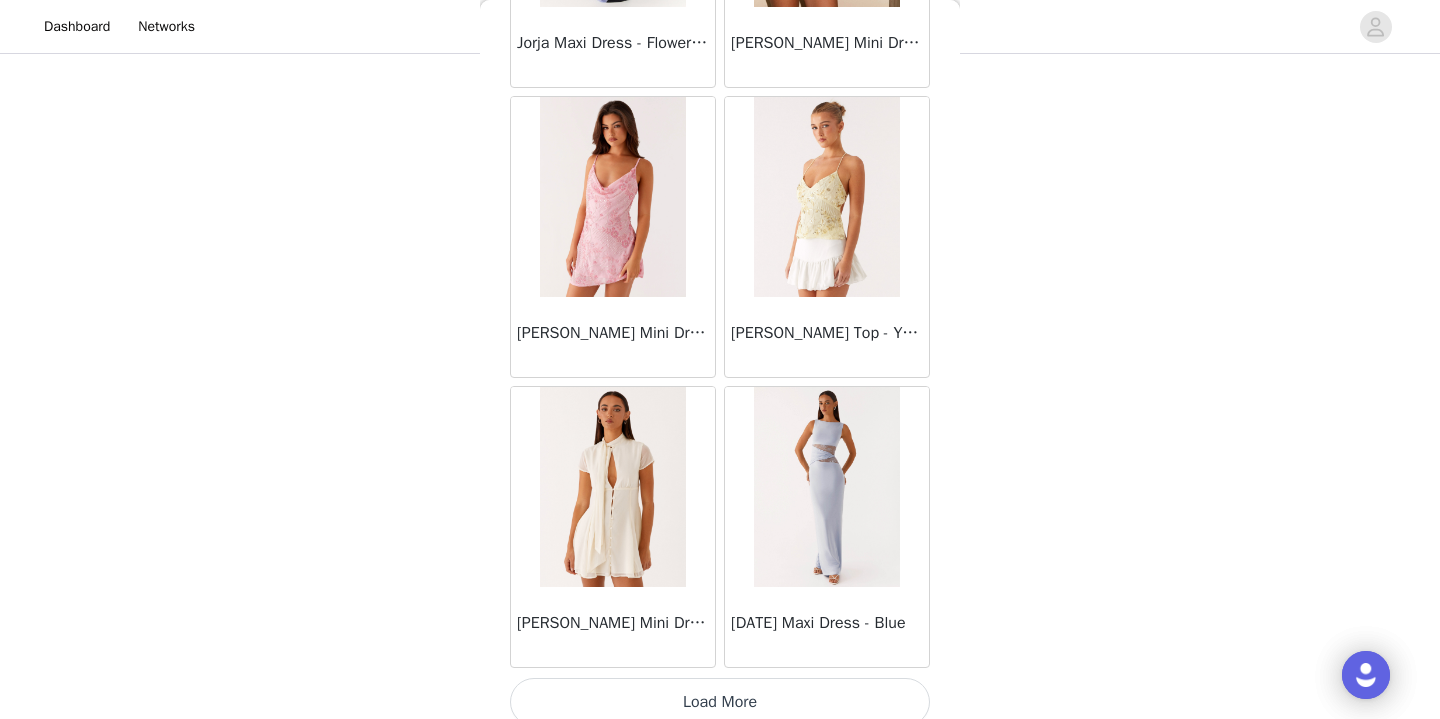click on "Load More" at bounding box center [720, 702] 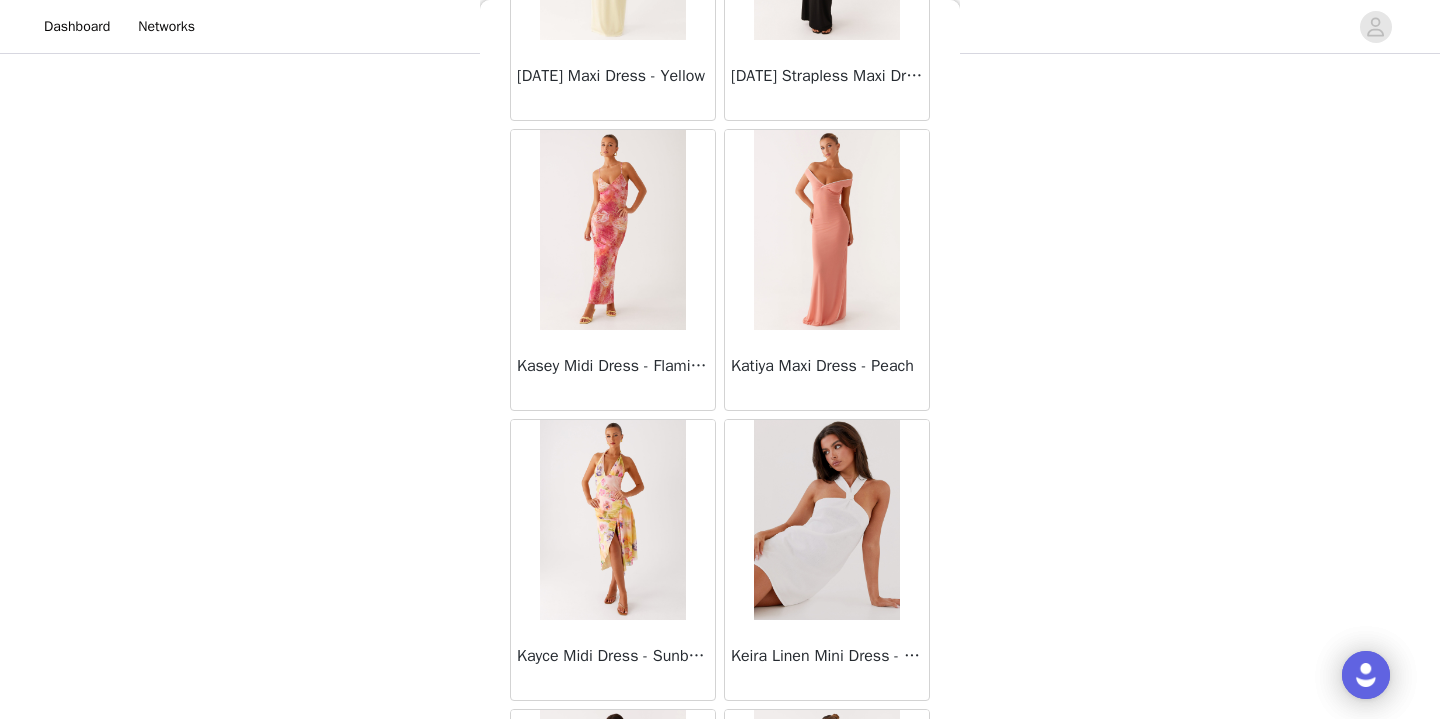 scroll, scrollTop: 32538, scrollLeft: 0, axis: vertical 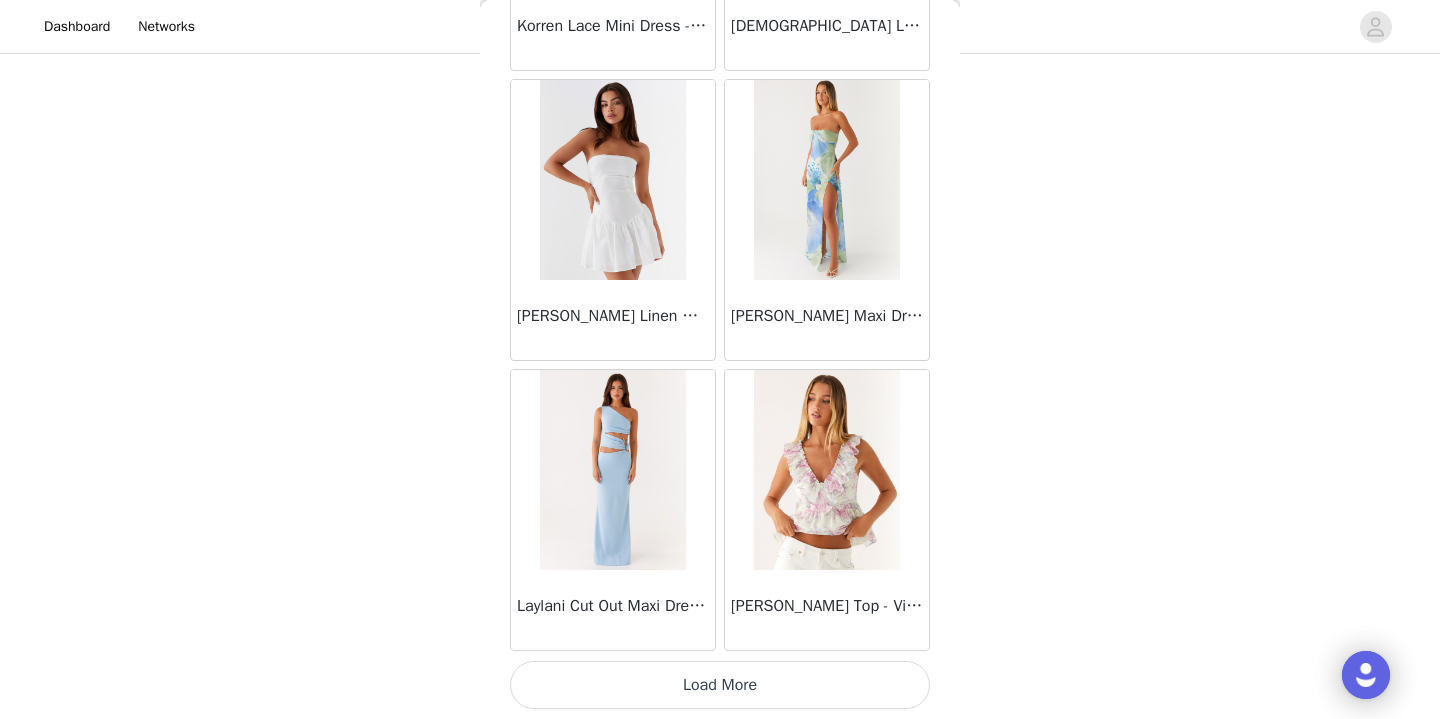 click on "Load More" at bounding box center [720, 685] 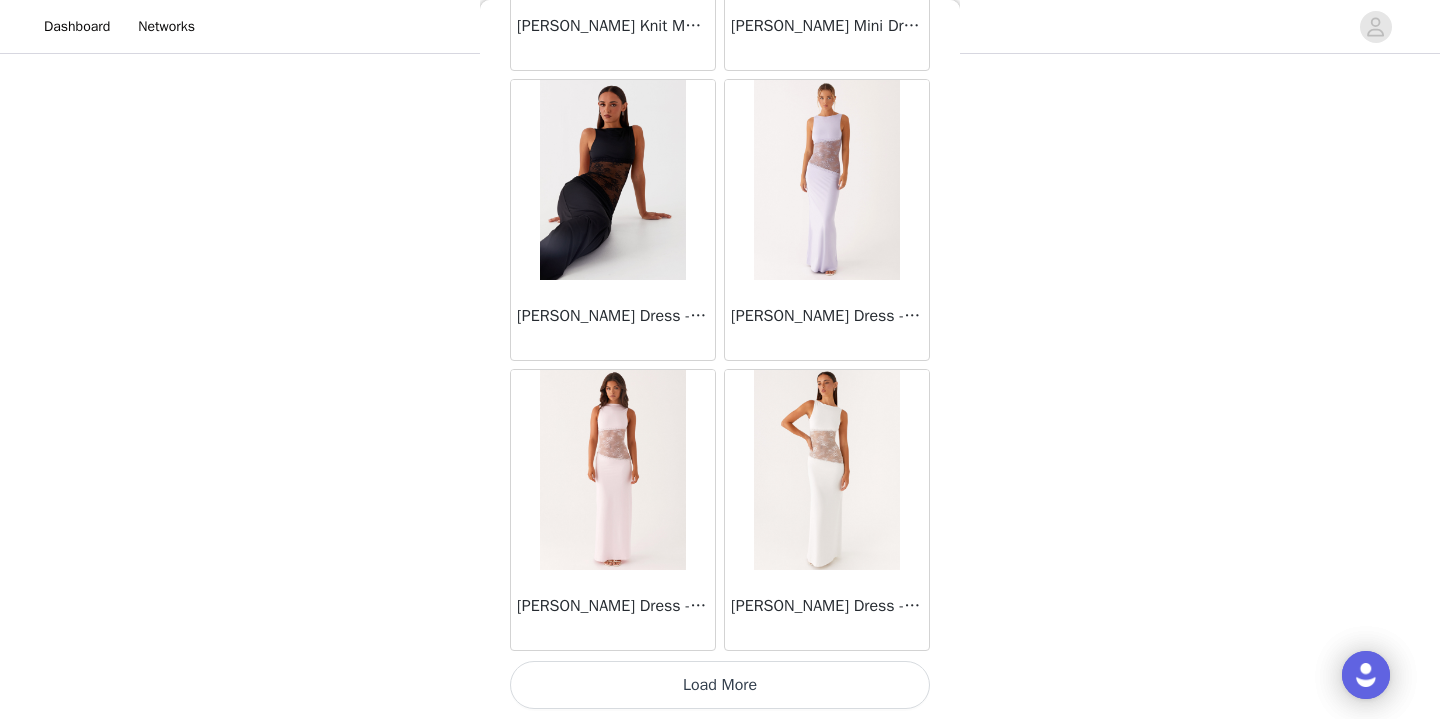 click on "Load More" at bounding box center [720, 685] 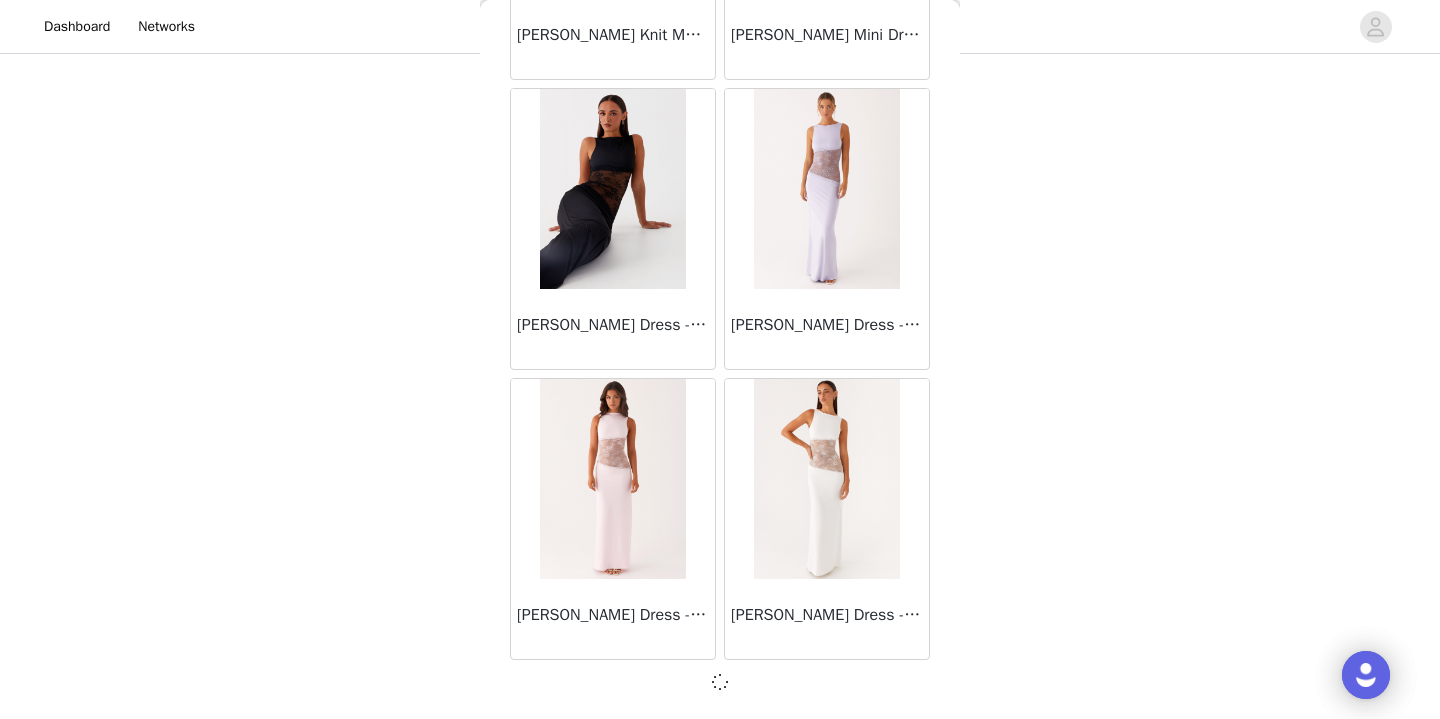 scroll, scrollTop: 37132, scrollLeft: 0, axis: vertical 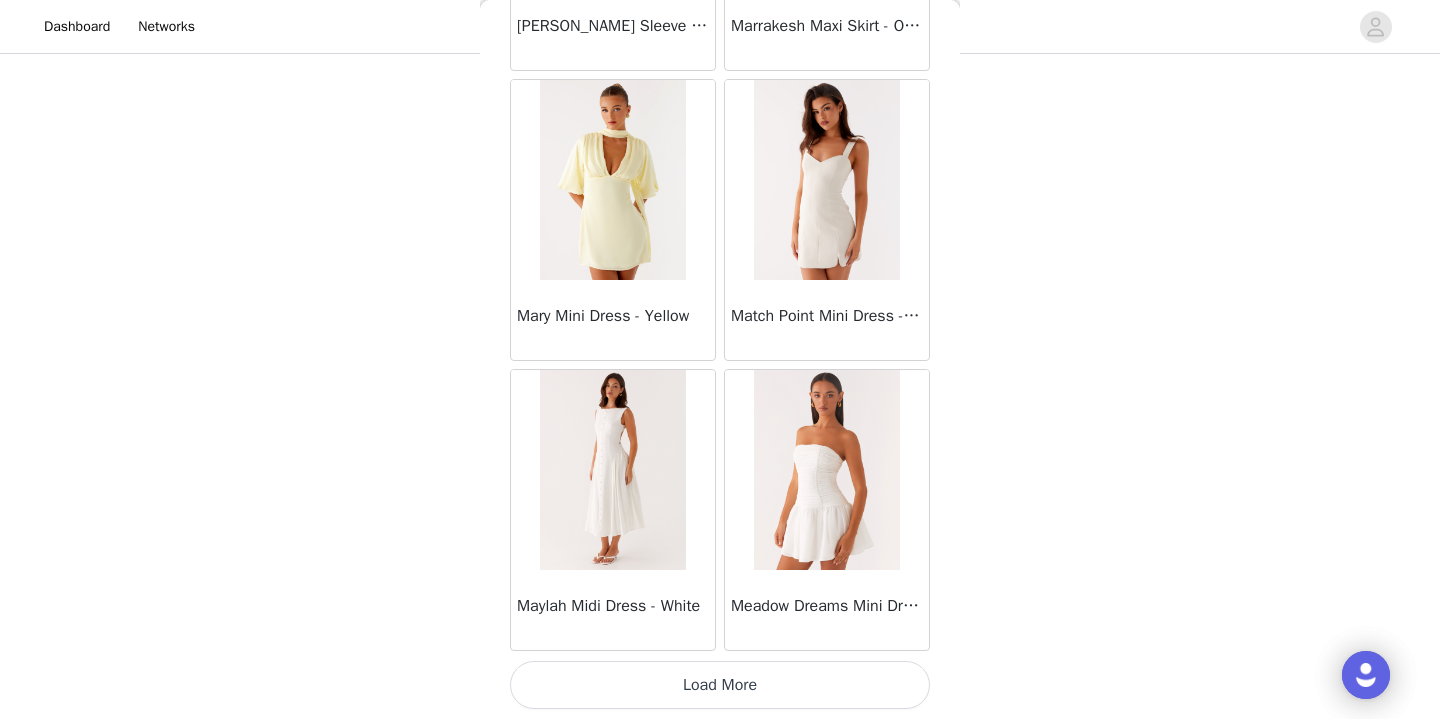 click on "Load More" at bounding box center (720, 685) 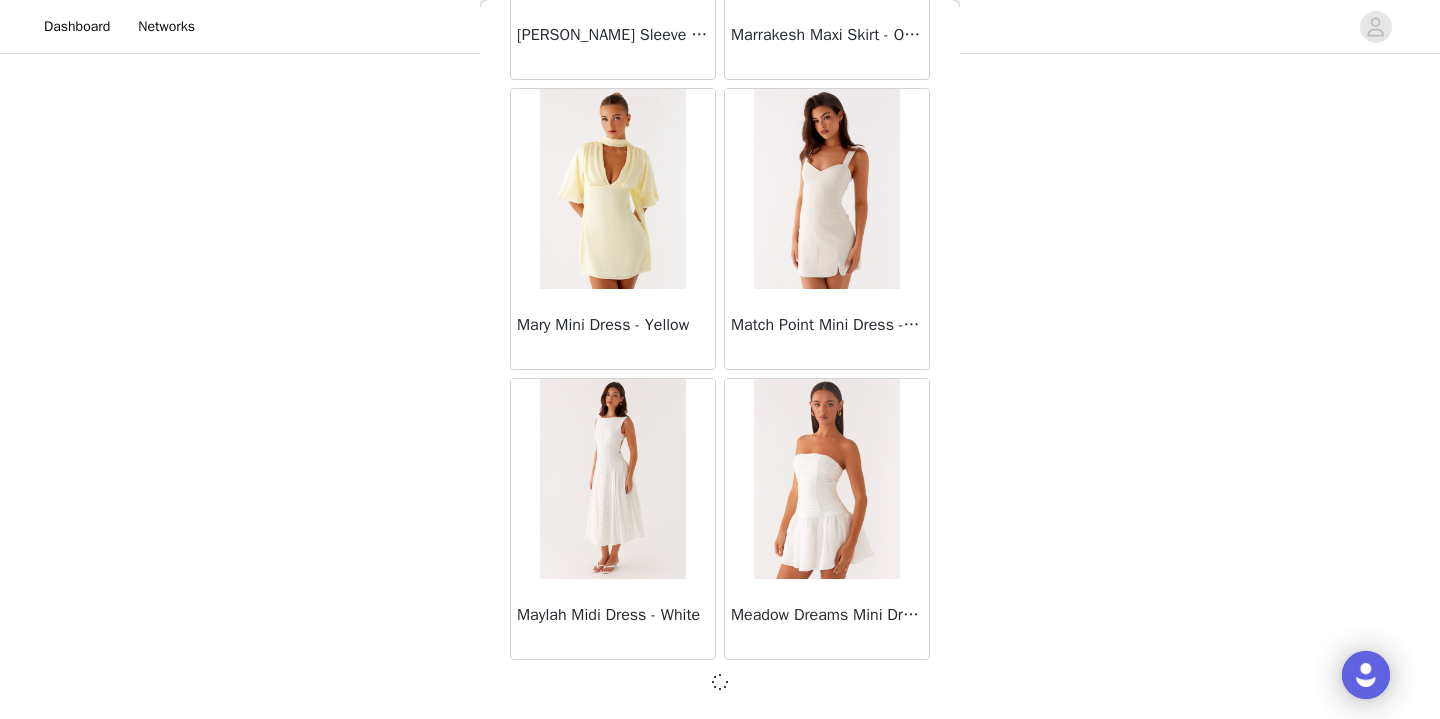 scroll, scrollTop: 40032, scrollLeft: 0, axis: vertical 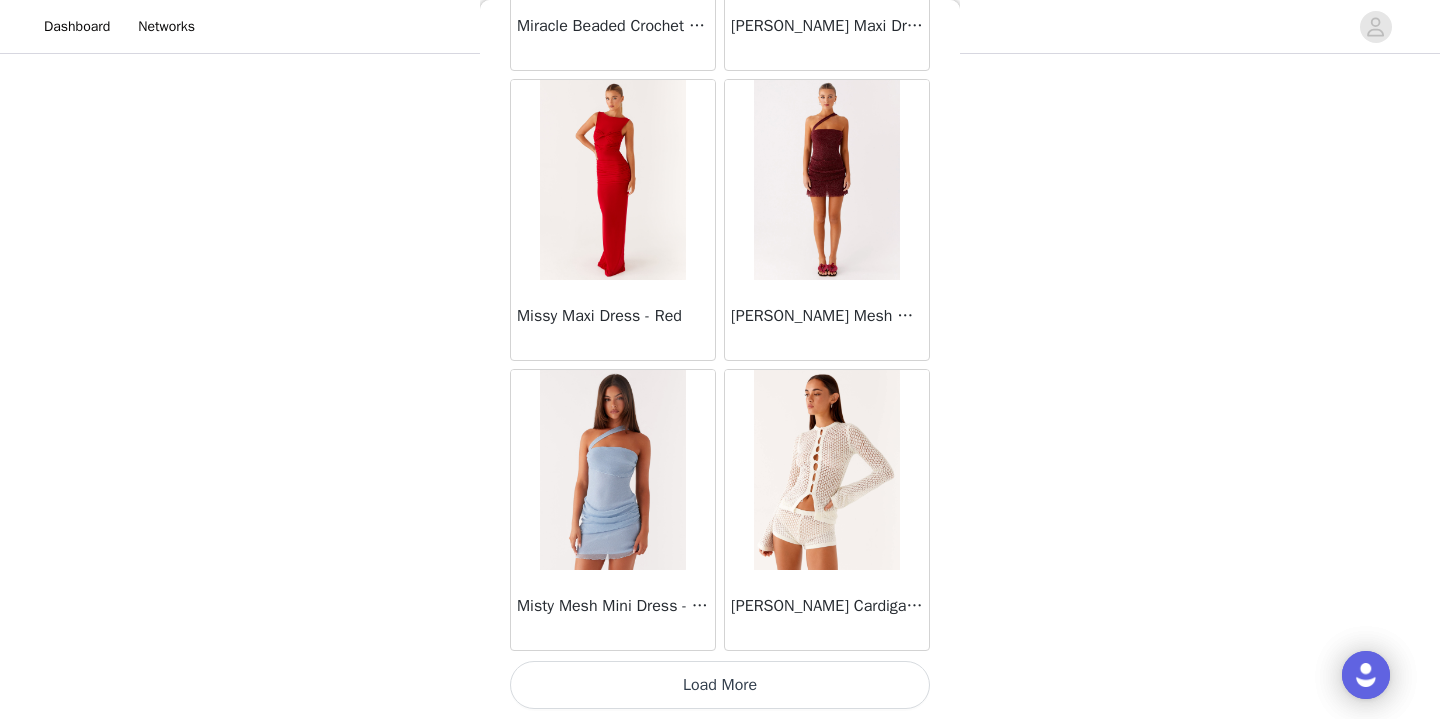 click on "Load More" at bounding box center (720, 685) 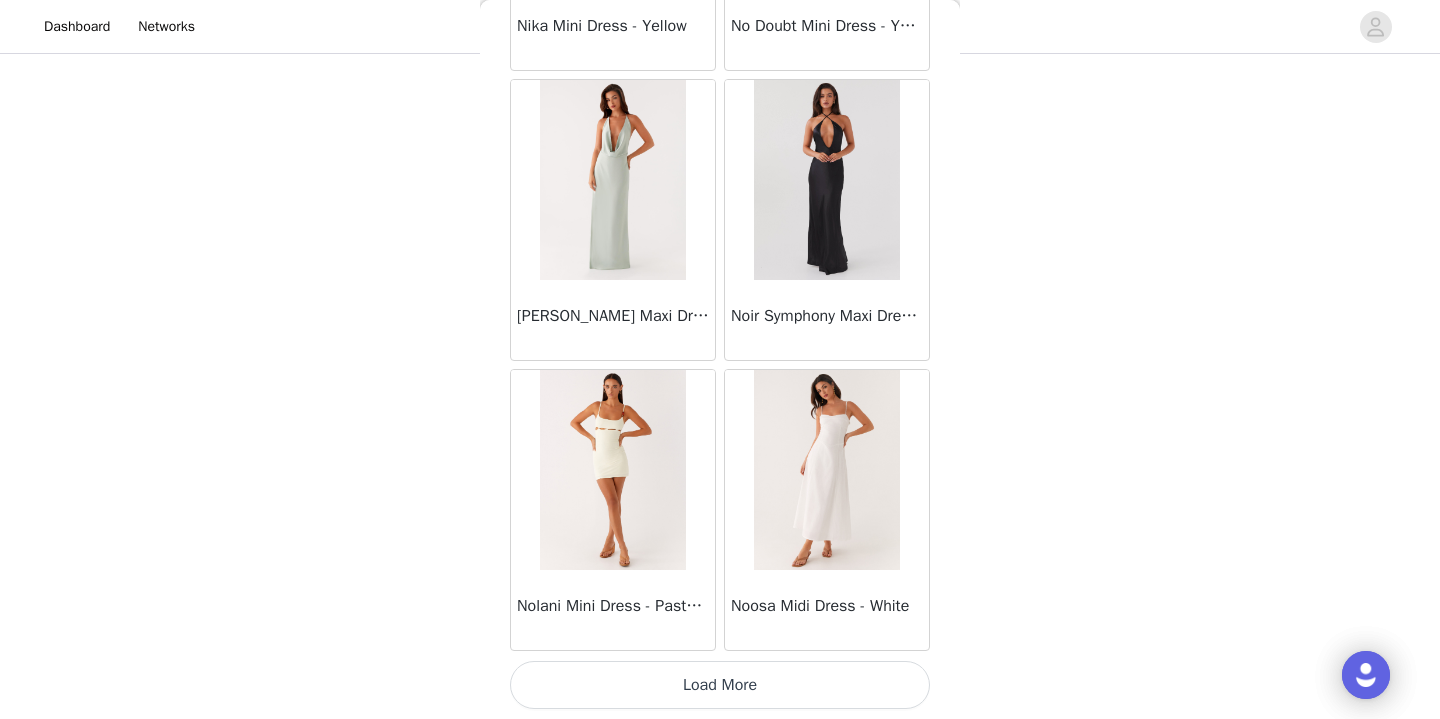 click on "Load More" at bounding box center [720, 685] 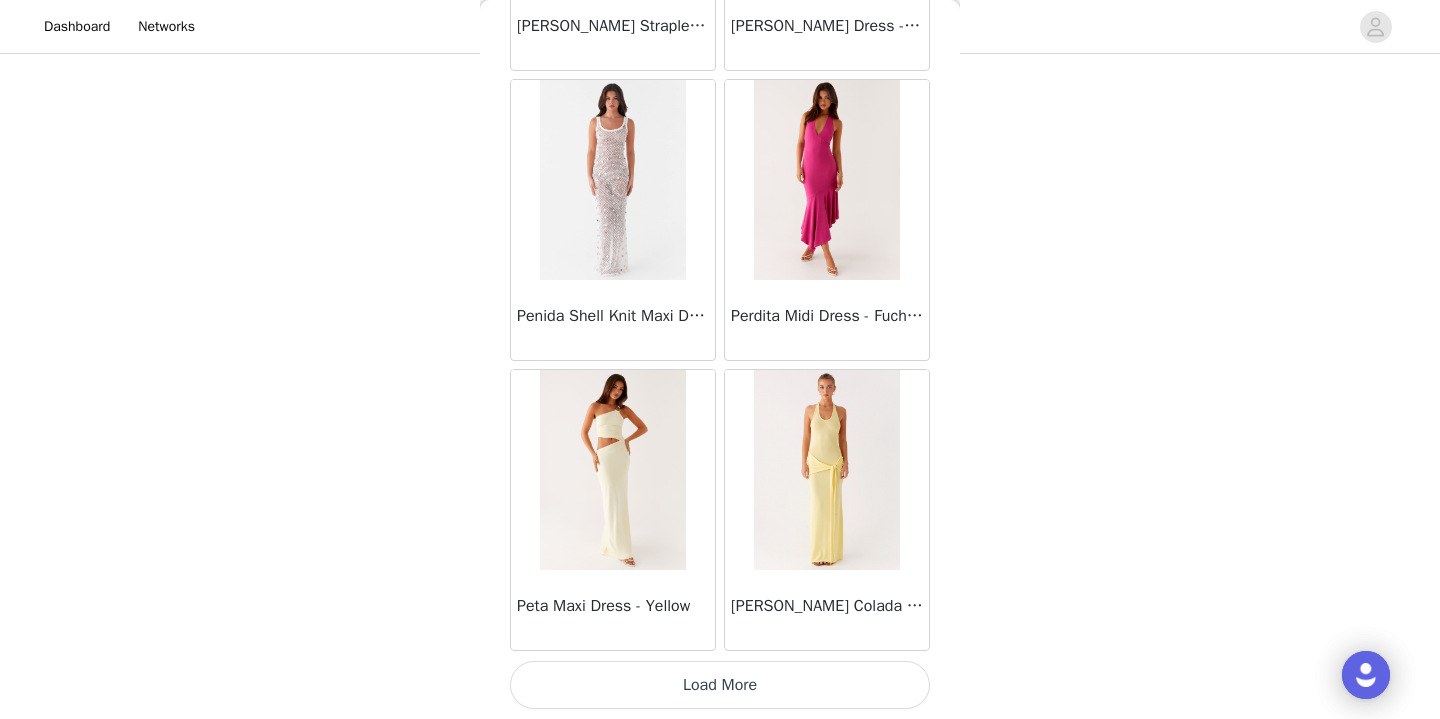 scroll, scrollTop: 48741, scrollLeft: 0, axis: vertical 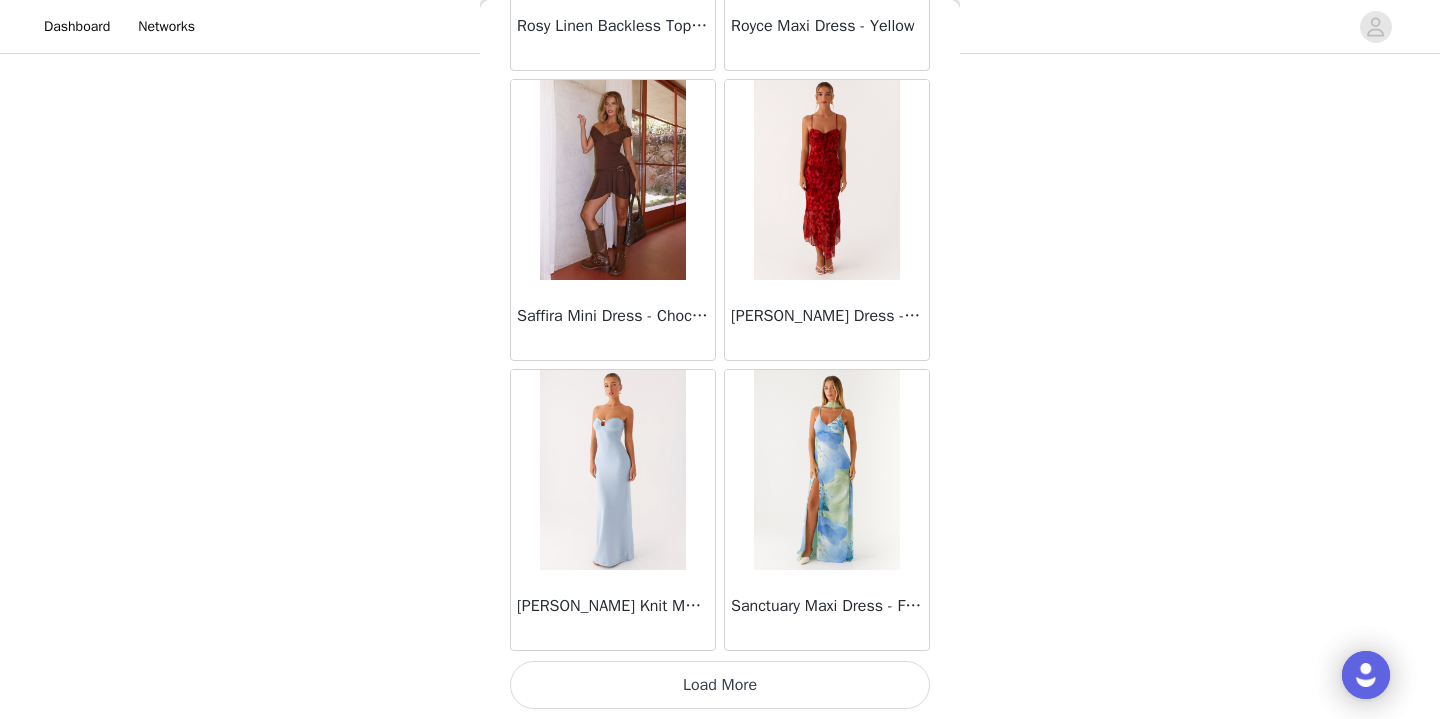 click on "Load More" at bounding box center (720, 685) 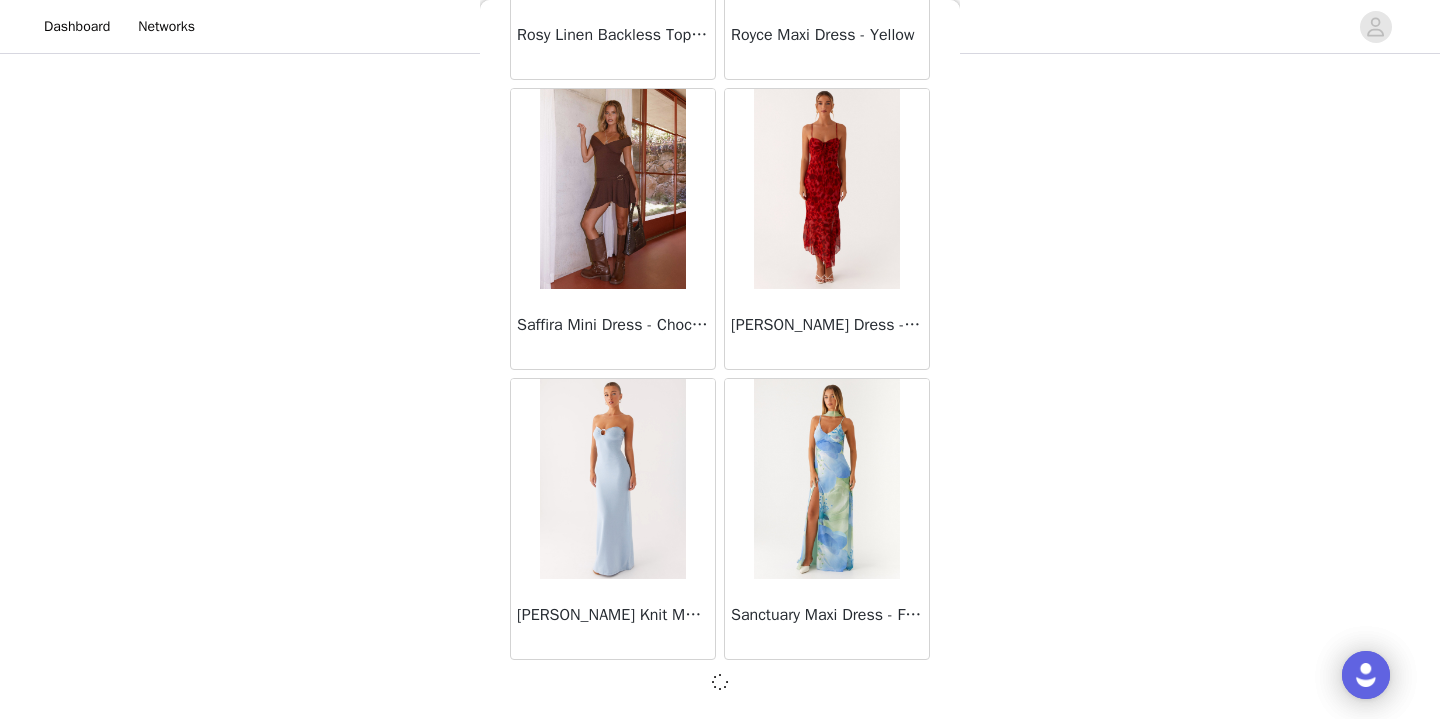 scroll, scrollTop: 51632, scrollLeft: 0, axis: vertical 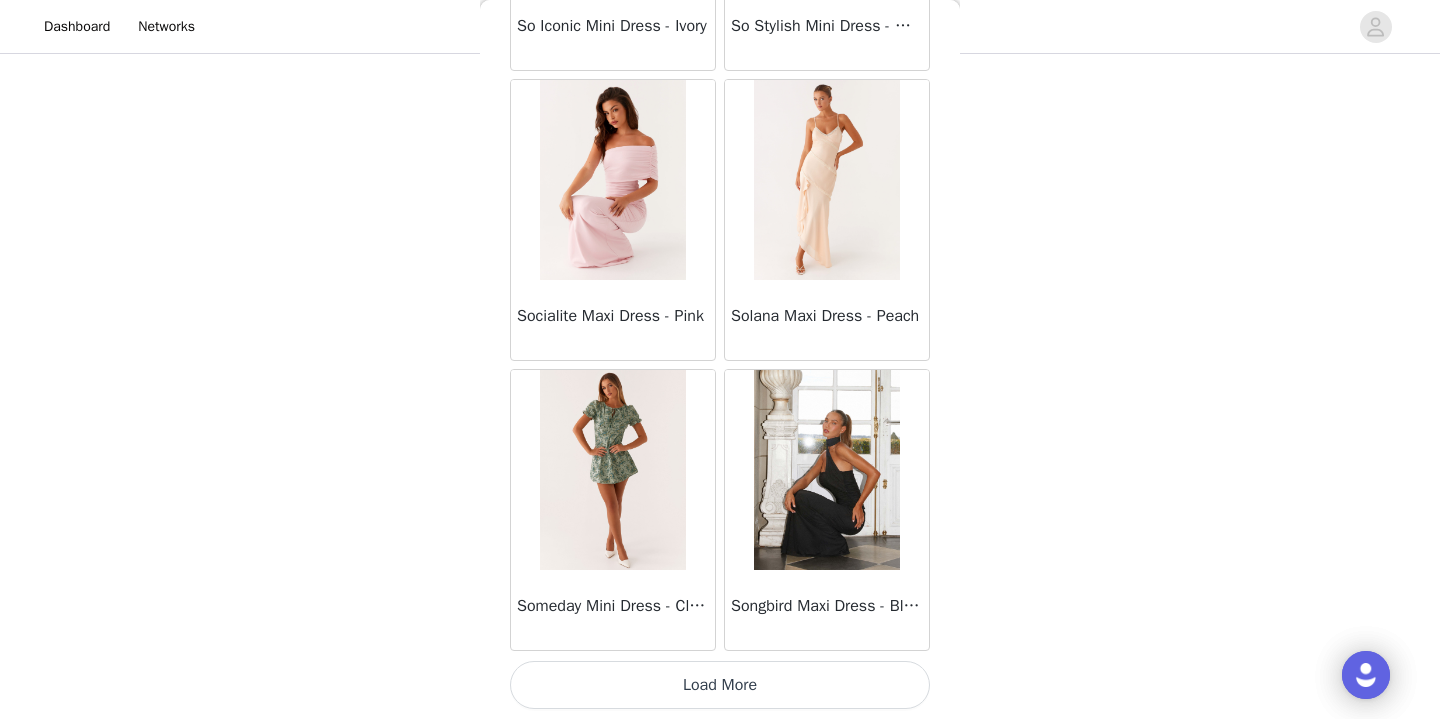 click on "Load More" at bounding box center [720, 685] 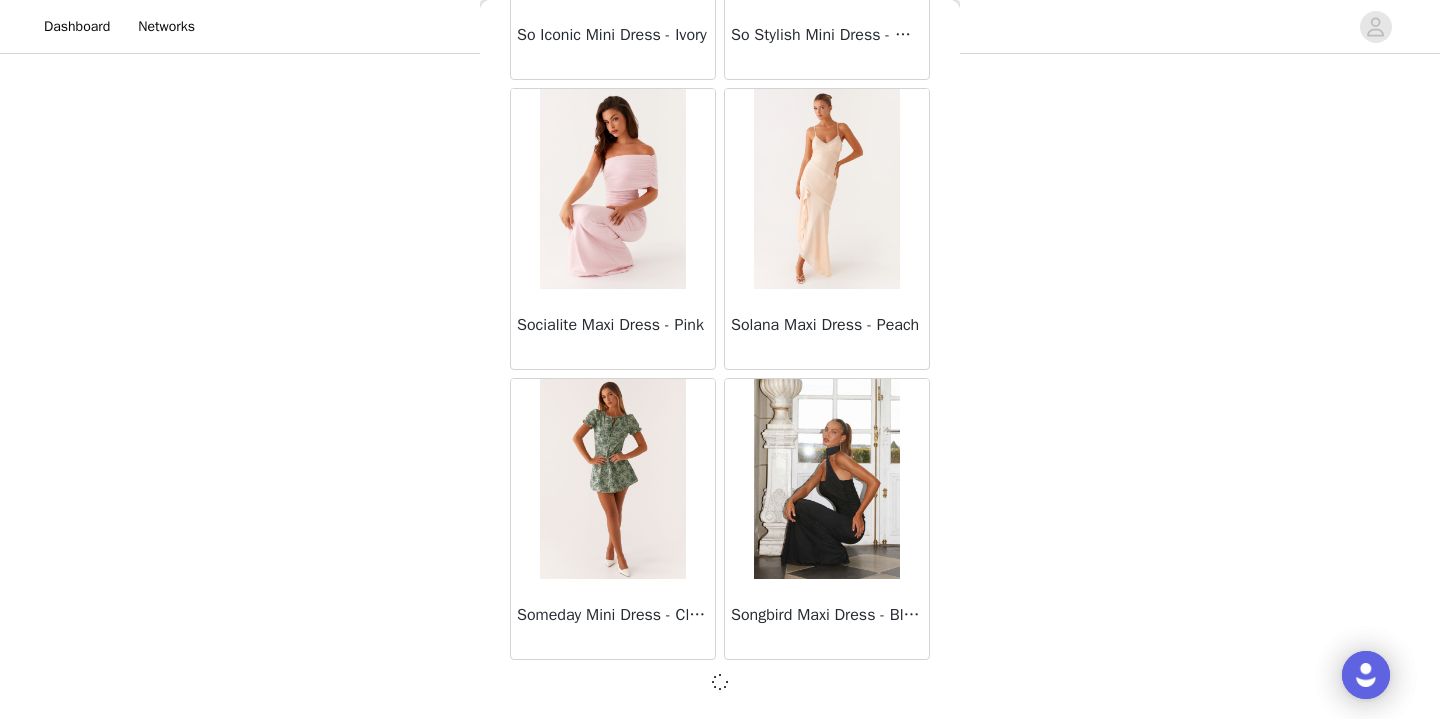 scroll, scrollTop: 54532, scrollLeft: 0, axis: vertical 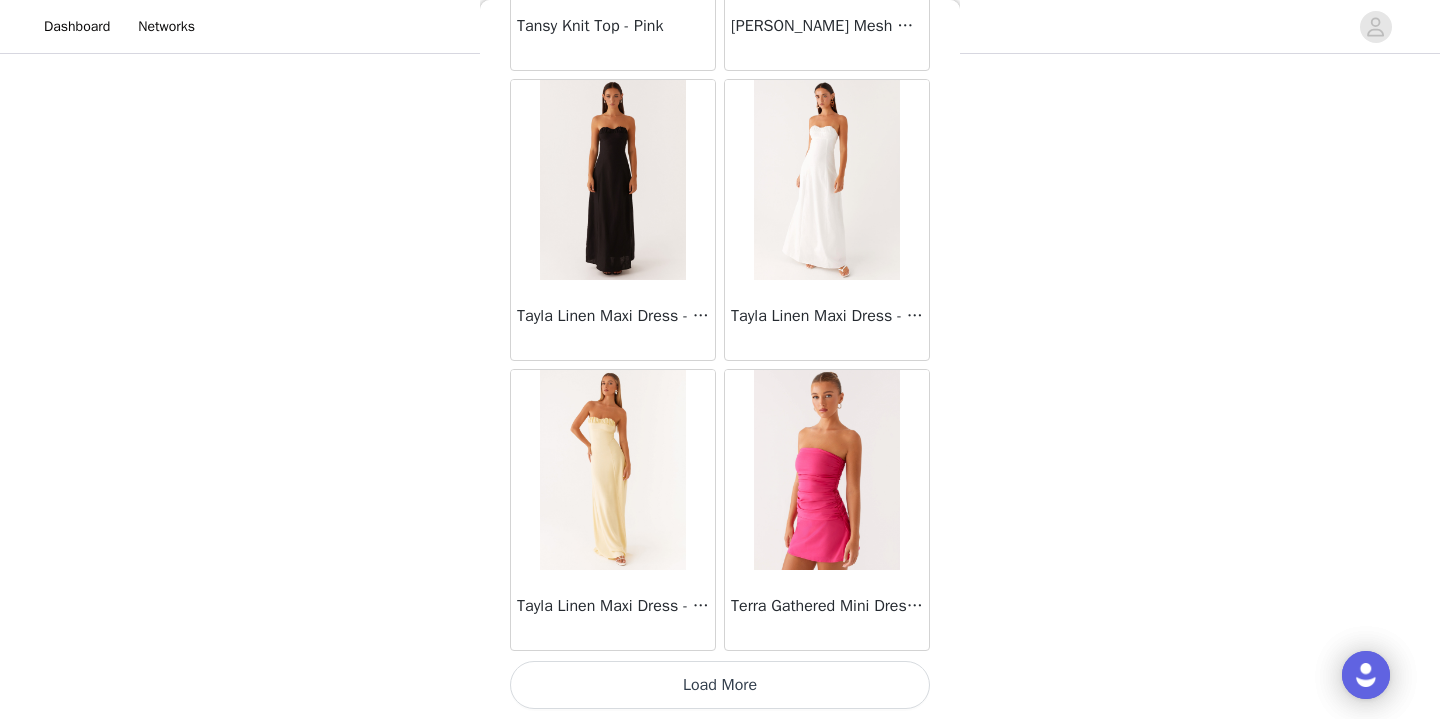 click on "Load More" at bounding box center [720, 685] 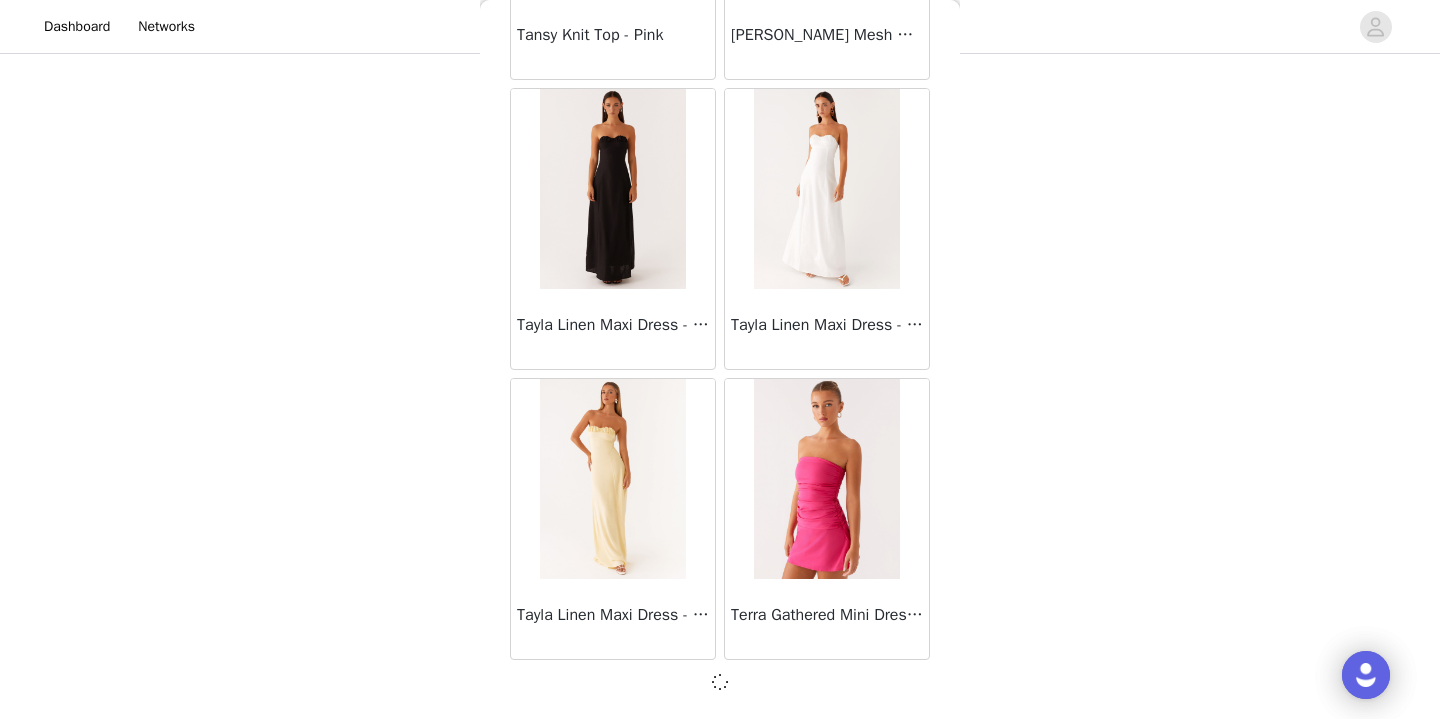 scroll, scrollTop: 57432, scrollLeft: 0, axis: vertical 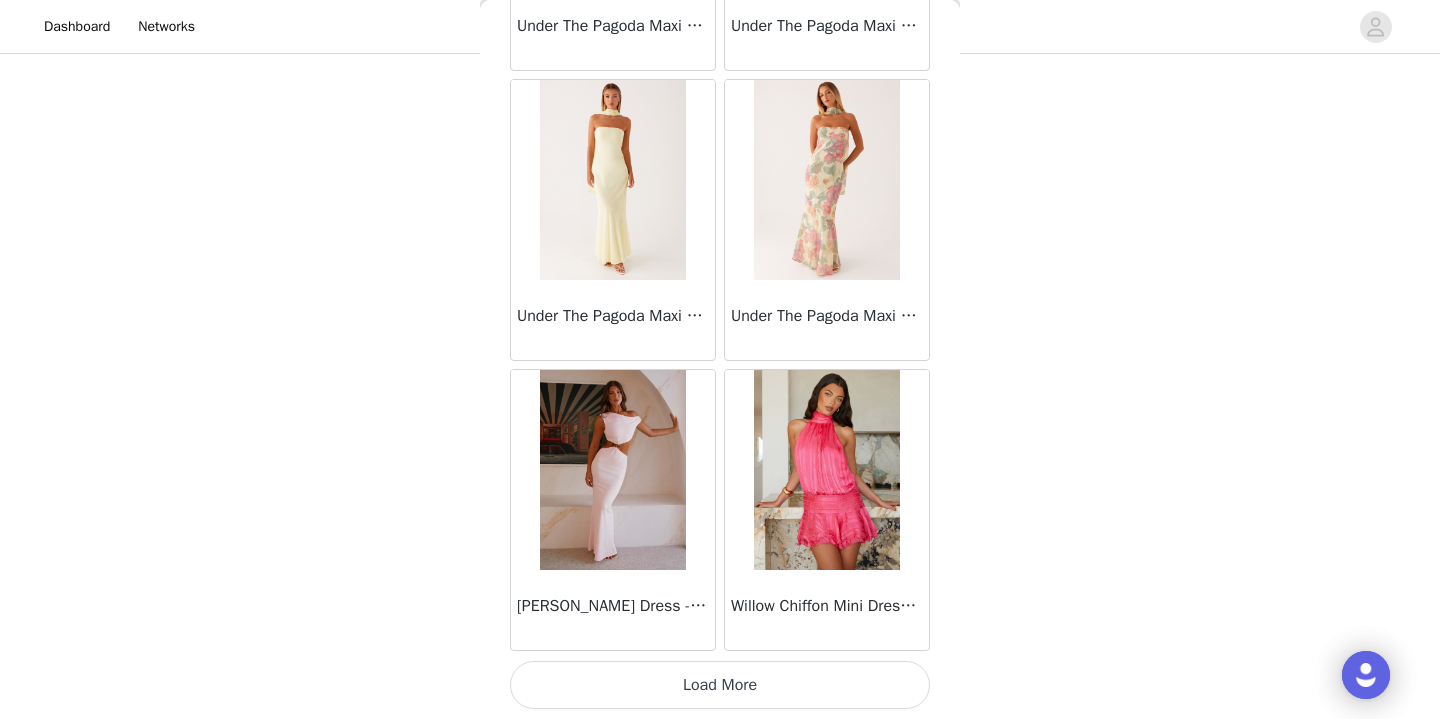 click on "Load More" at bounding box center [720, 685] 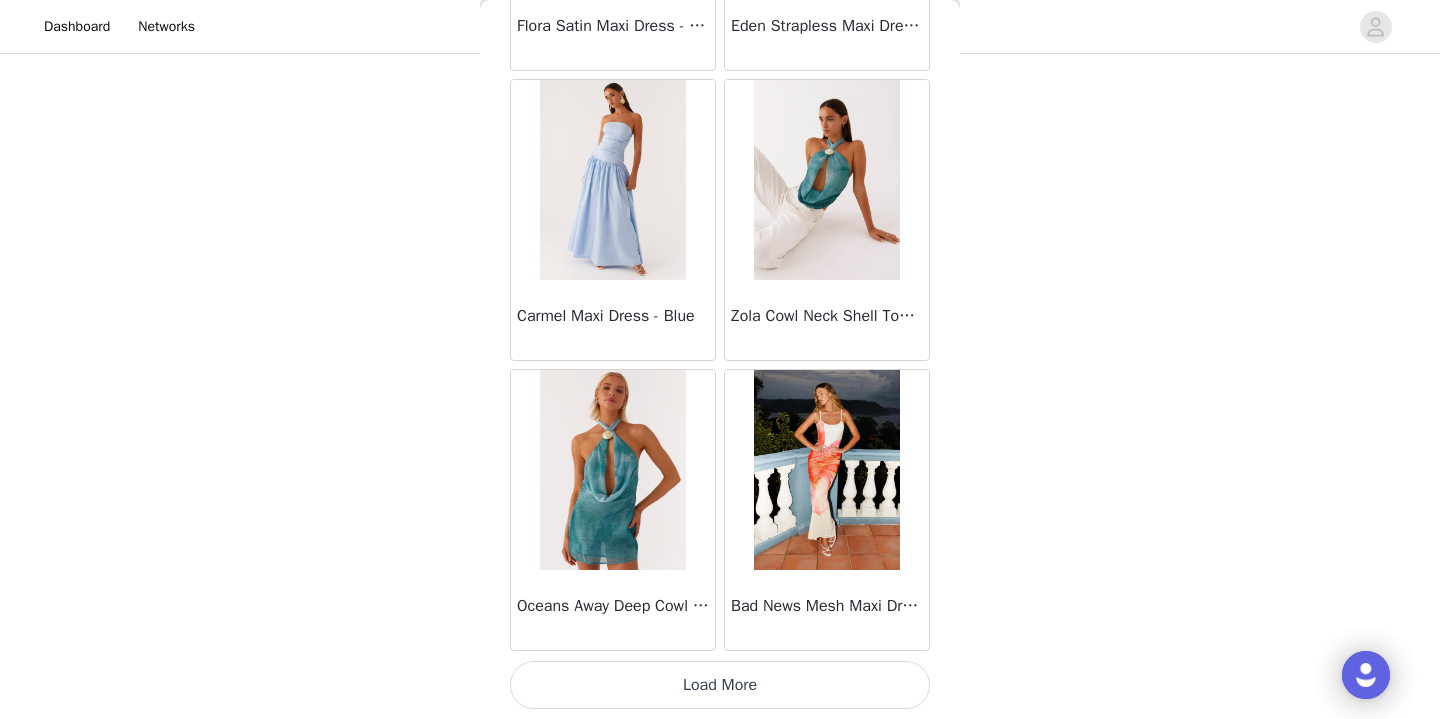 scroll, scrollTop: 63241, scrollLeft: 0, axis: vertical 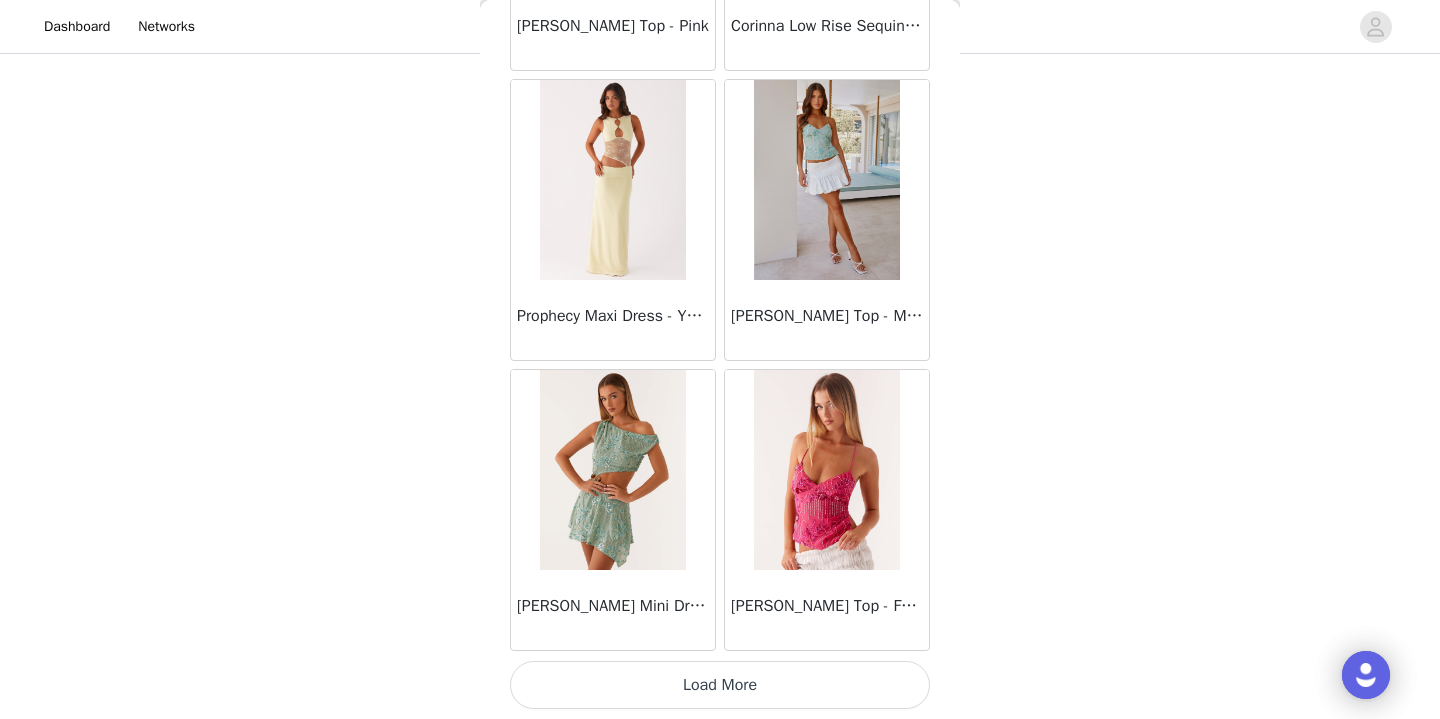 click on "Load More" at bounding box center [720, 685] 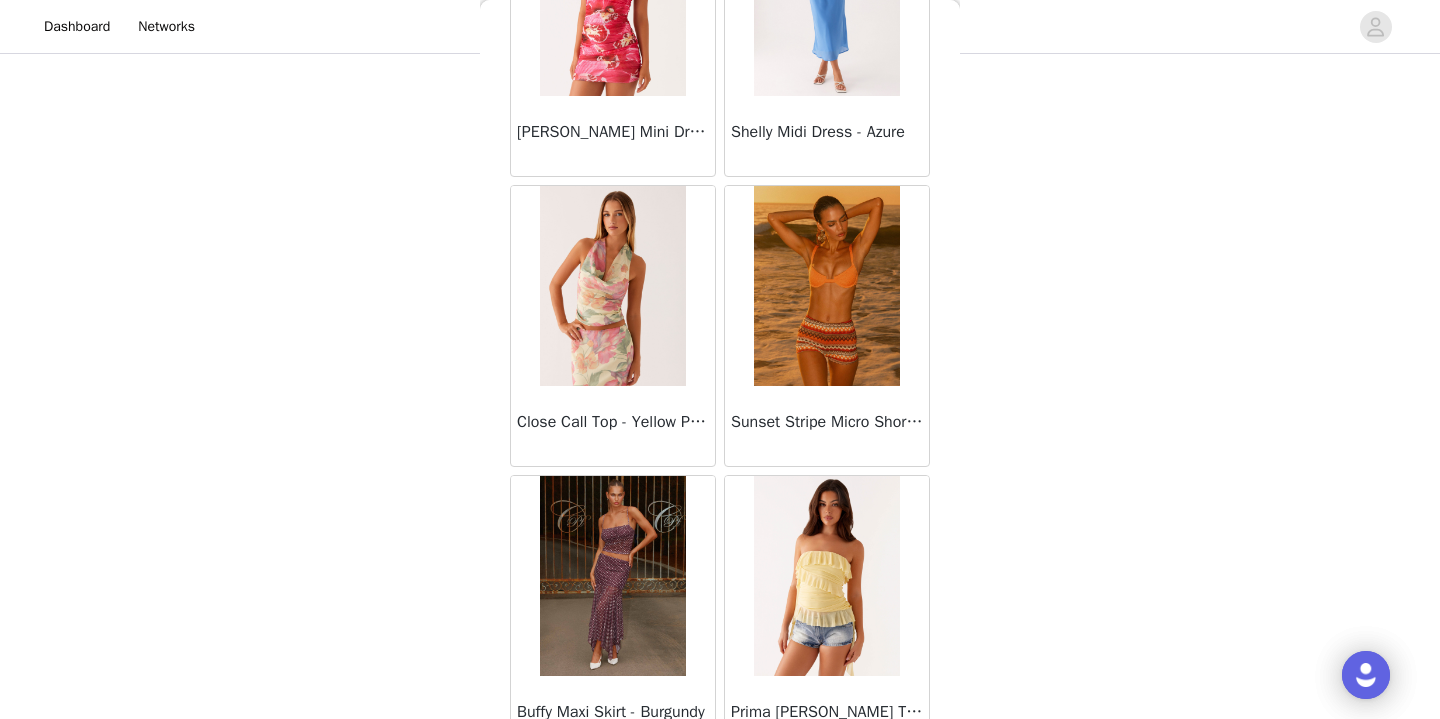 scroll, scrollTop: 68327, scrollLeft: 0, axis: vertical 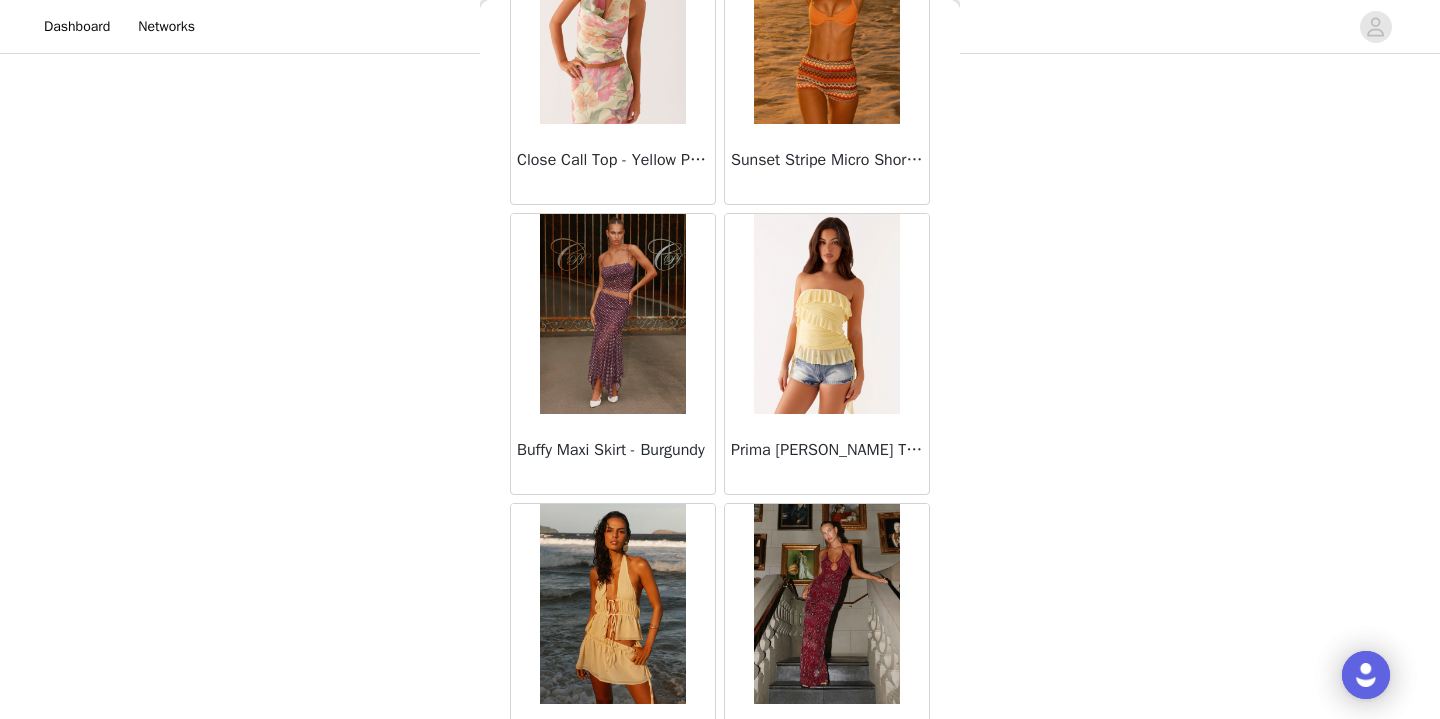 click on "Buffy Maxi Skirt - Burgundy" at bounding box center (613, 450) 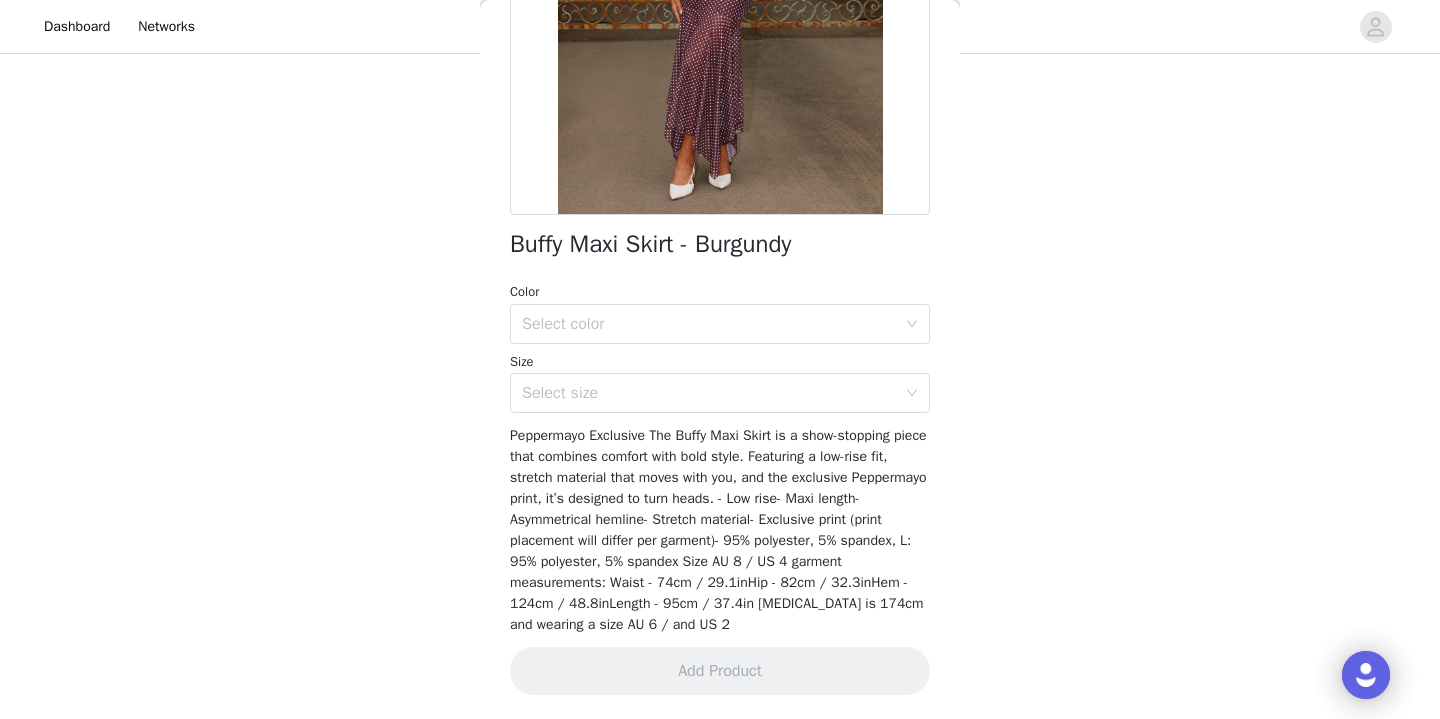 scroll, scrollTop: 326, scrollLeft: 0, axis: vertical 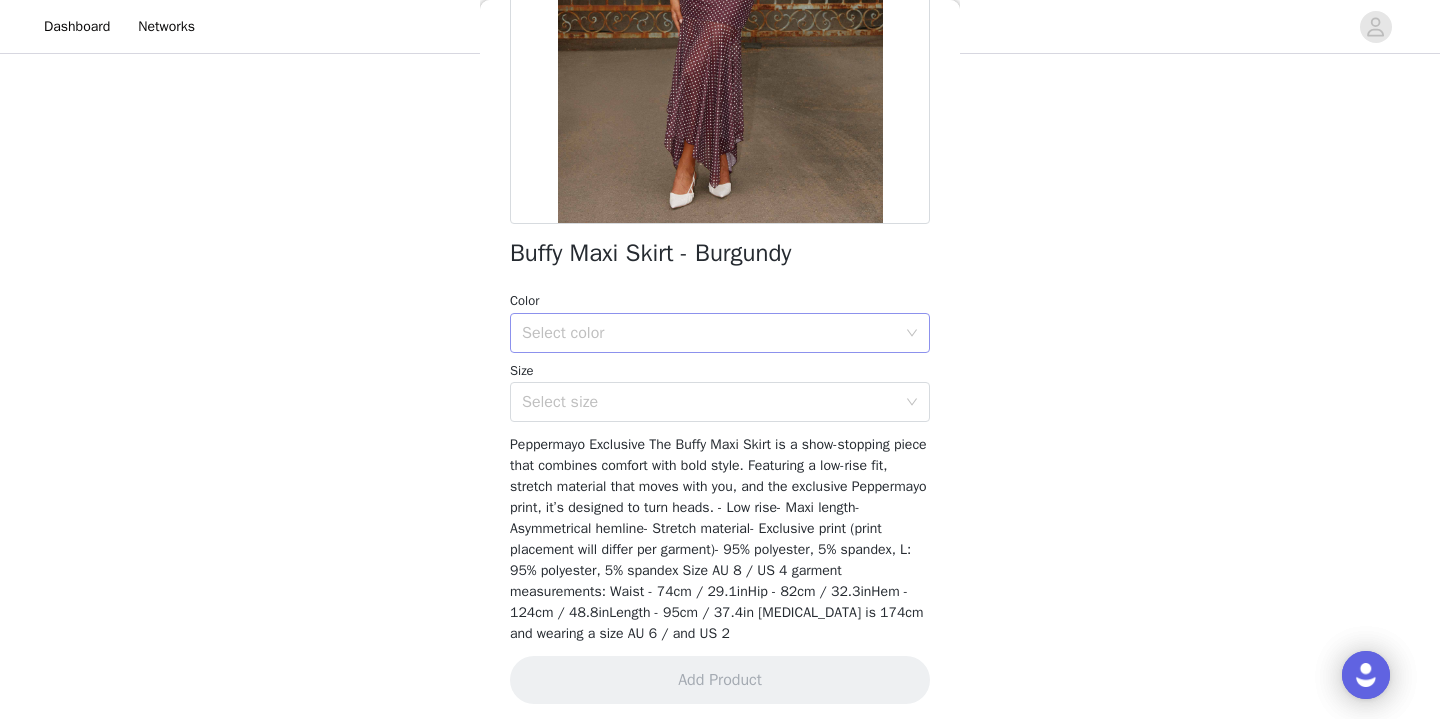 click on "Select color" at bounding box center (709, 333) 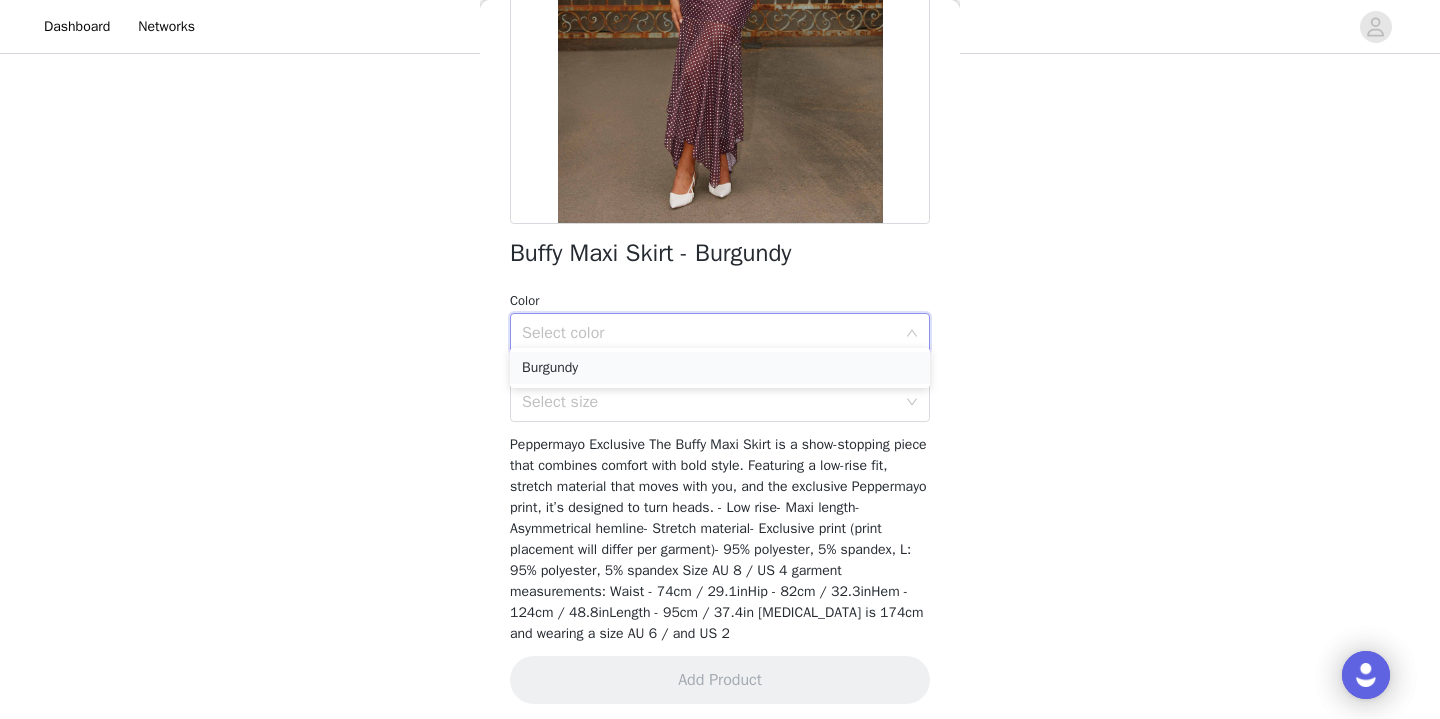 click on "Burgundy" at bounding box center [720, 368] 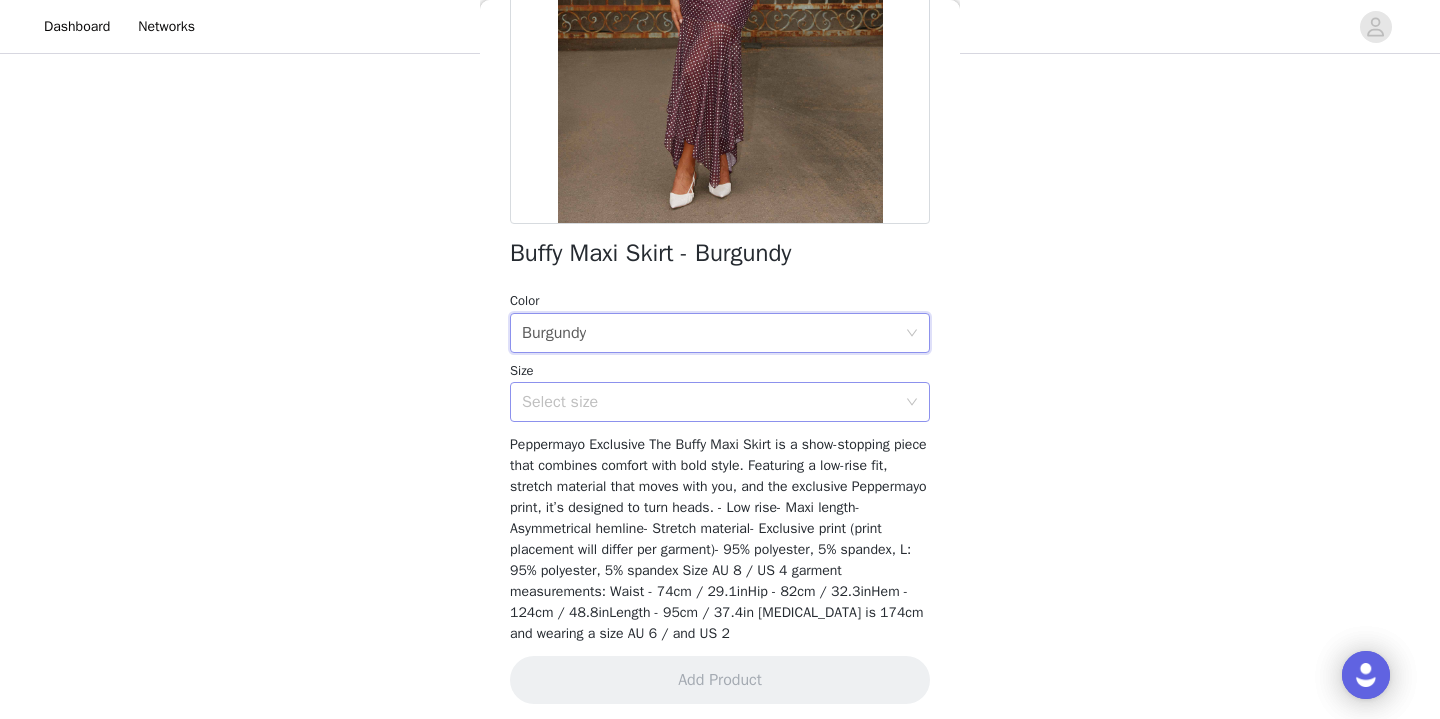 click on "Select size" at bounding box center (709, 402) 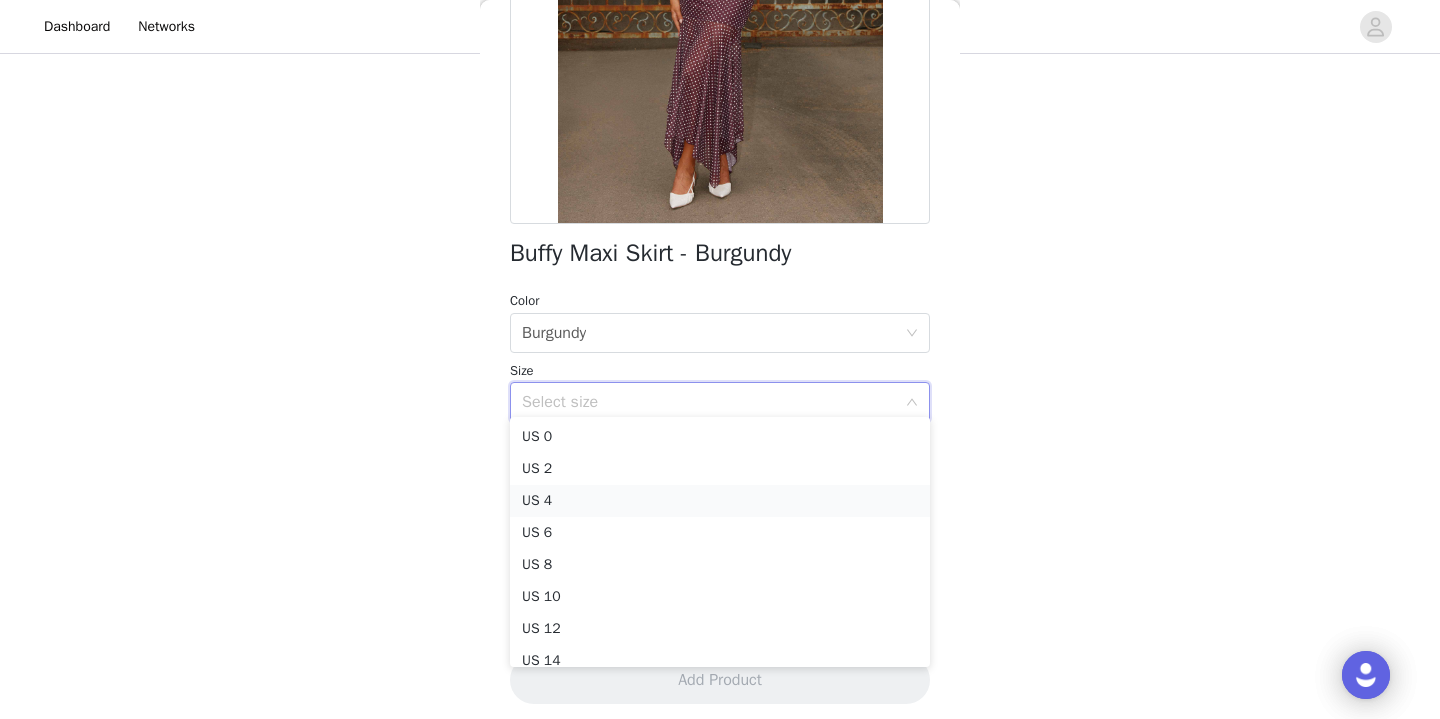 click on "US 4" at bounding box center [720, 501] 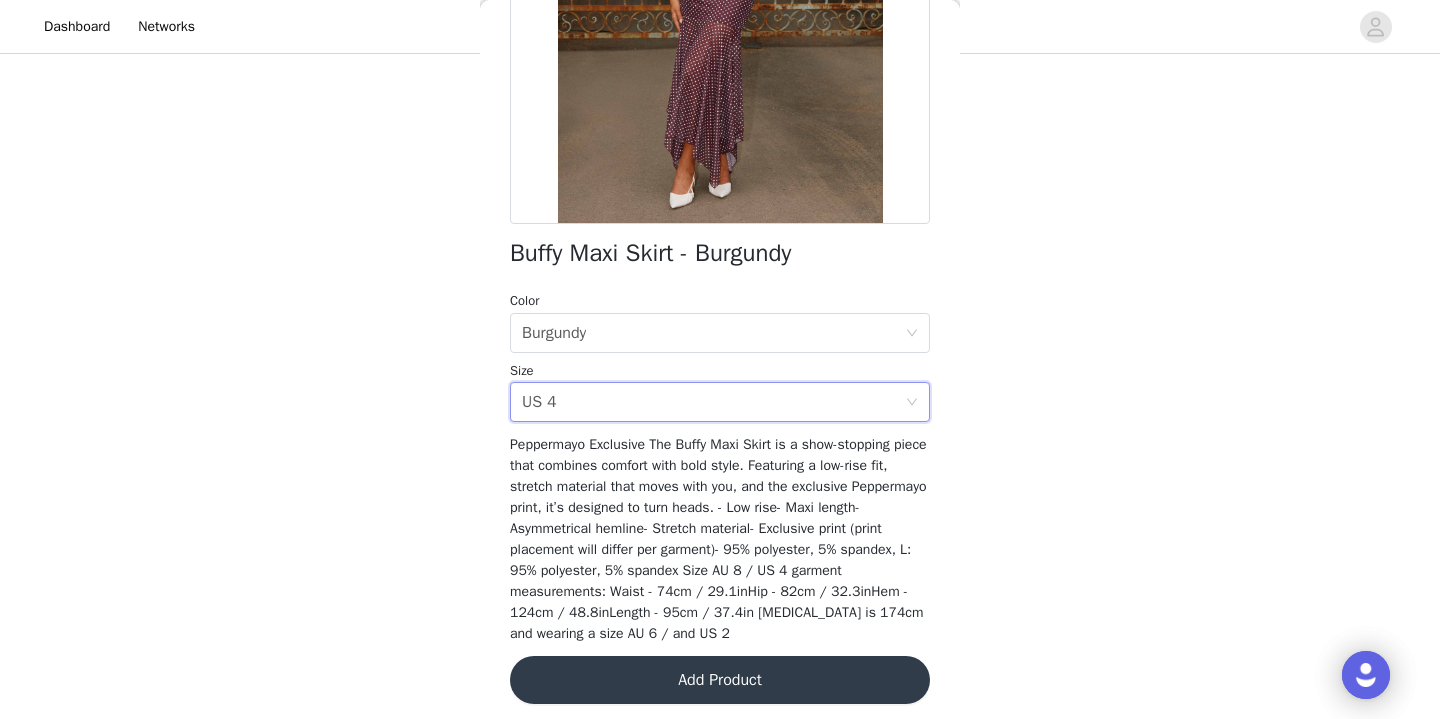 click on "Add Product" at bounding box center (720, 680) 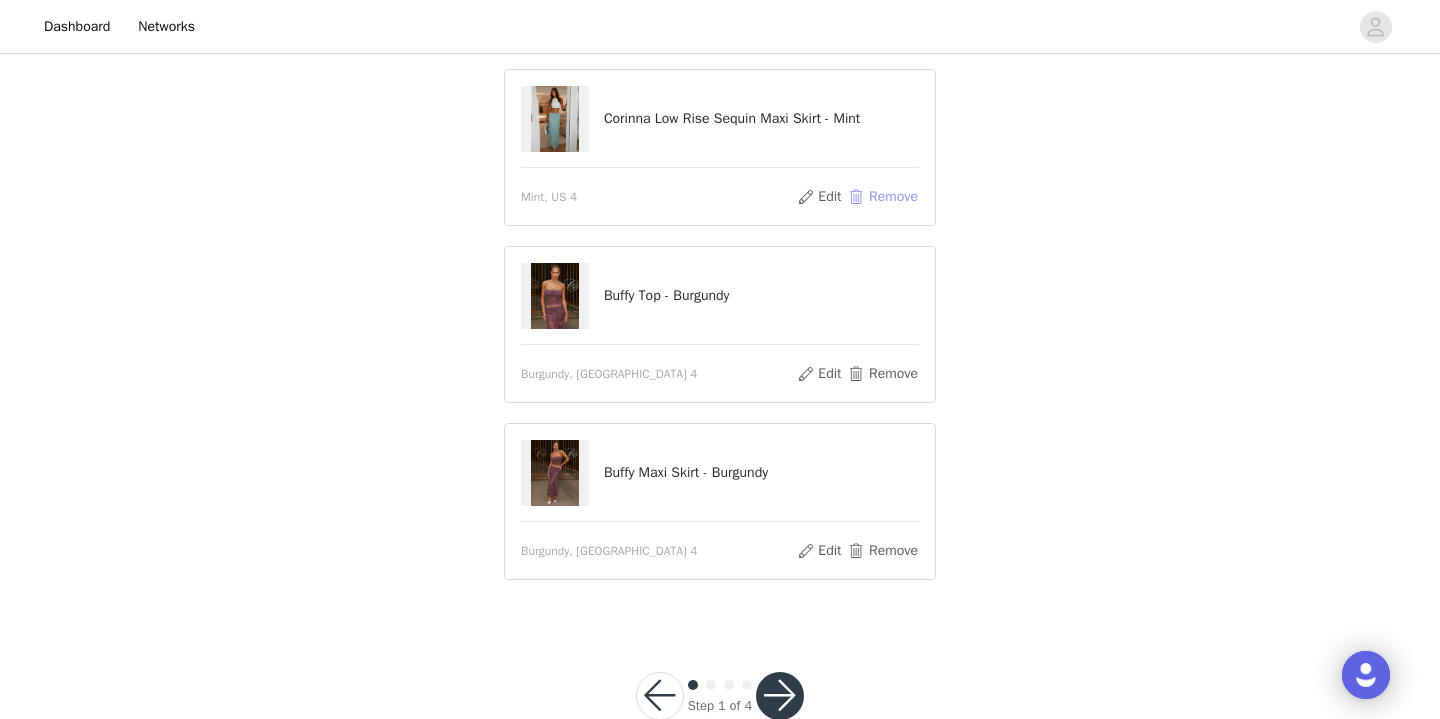 click on "Remove" at bounding box center (883, 197) 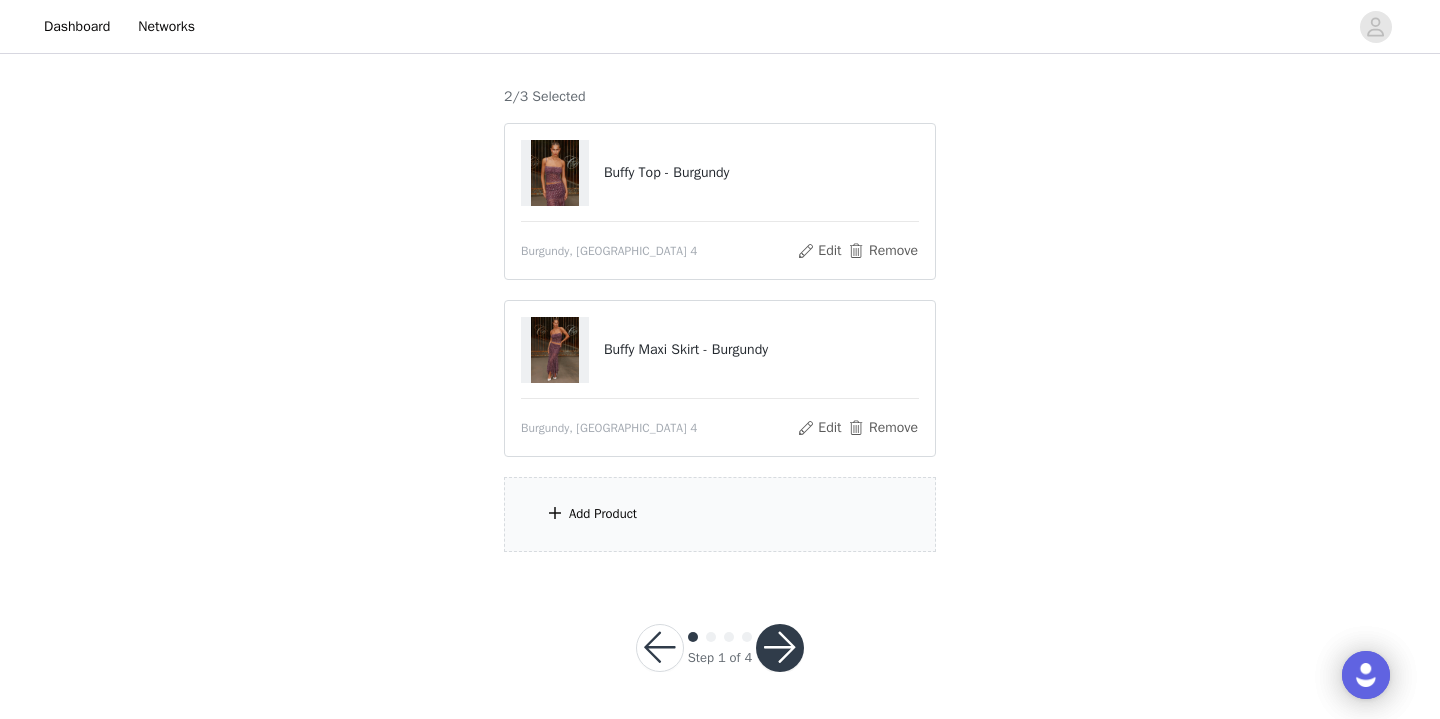 click on "Add Product" at bounding box center [720, 514] 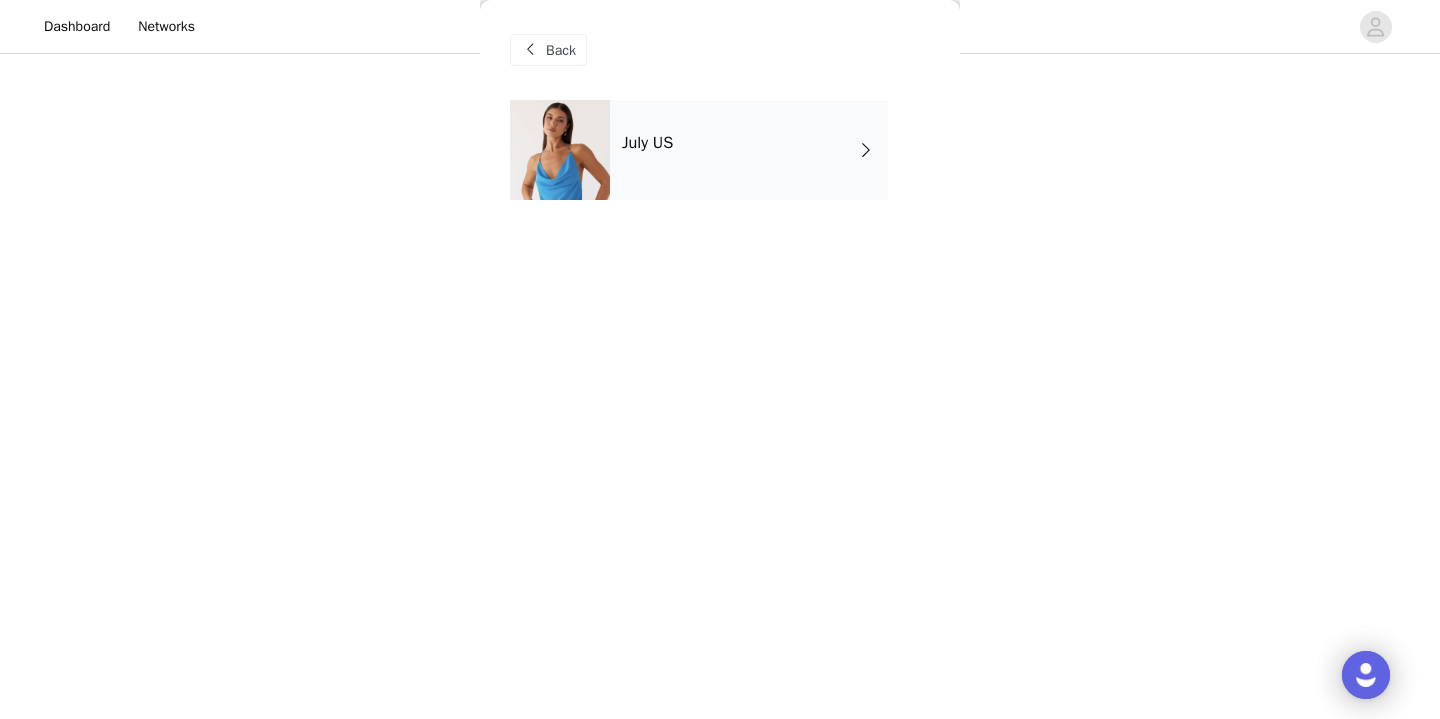 click on "July US" at bounding box center [749, 150] 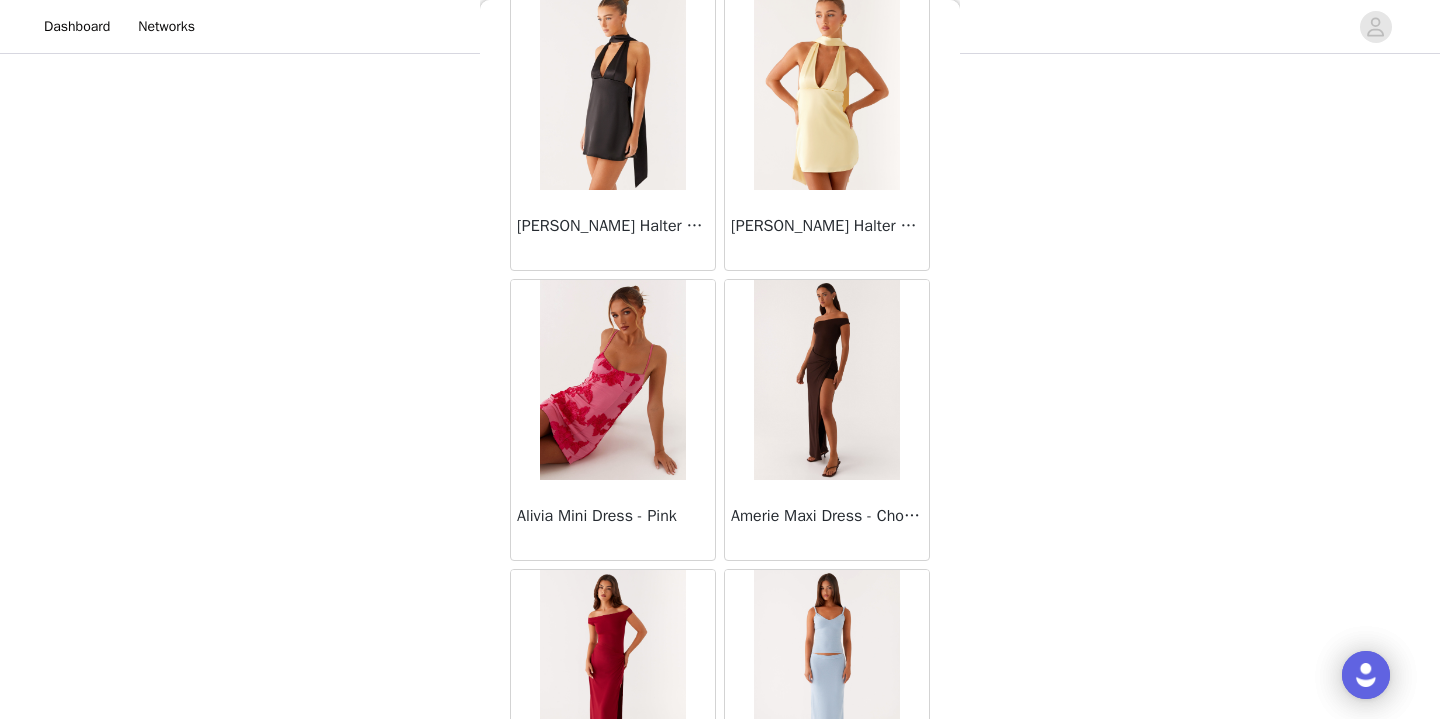 scroll, scrollTop: 2017, scrollLeft: 0, axis: vertical 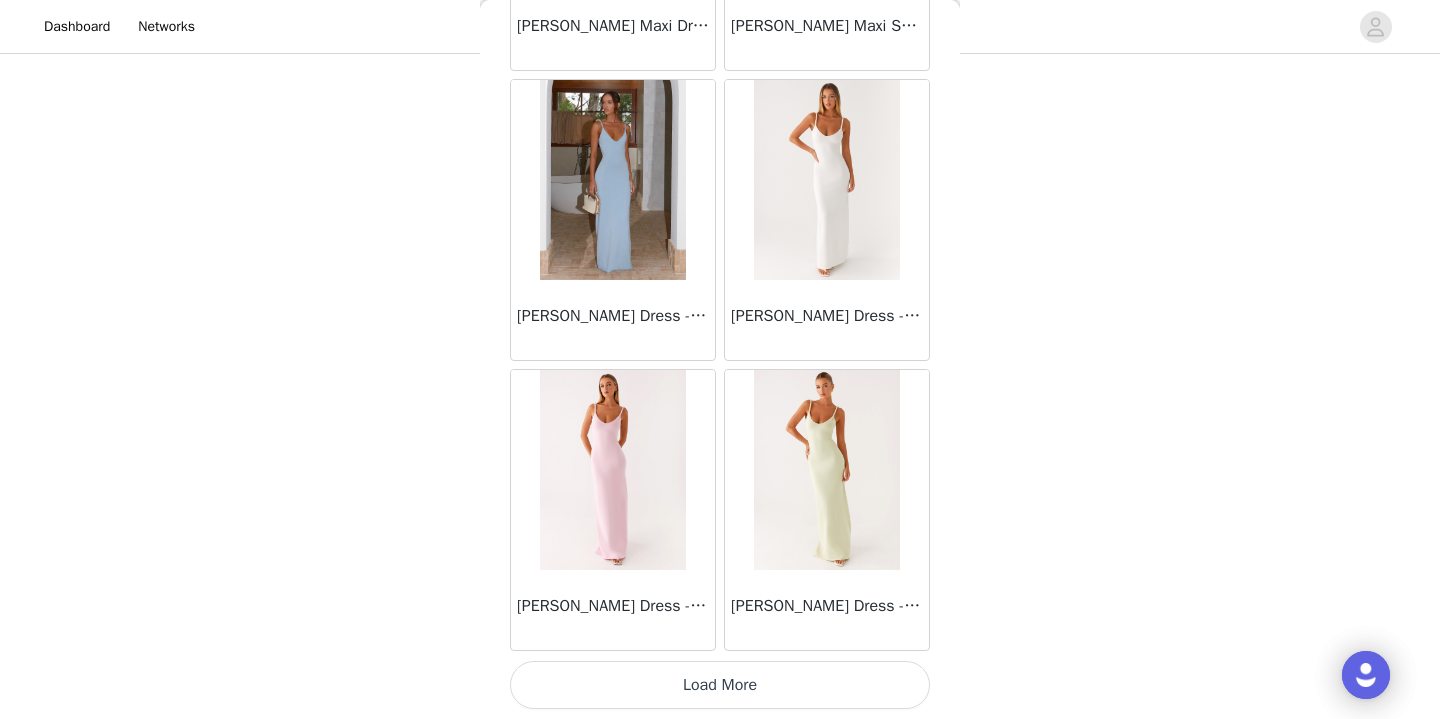 click on "Load More" at bounding box center [720, 685] 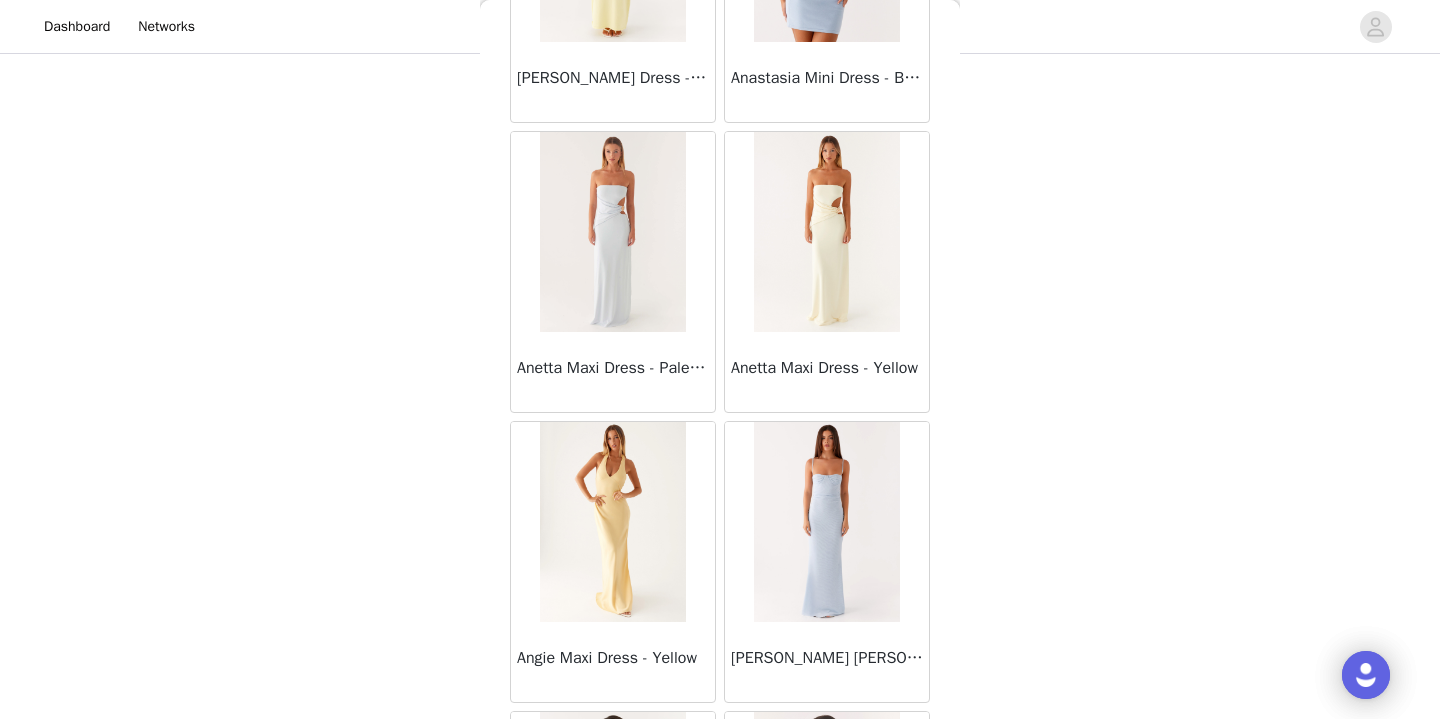 scroll, scrollTop: 3715, scrollLeft: 0, axis: vertical 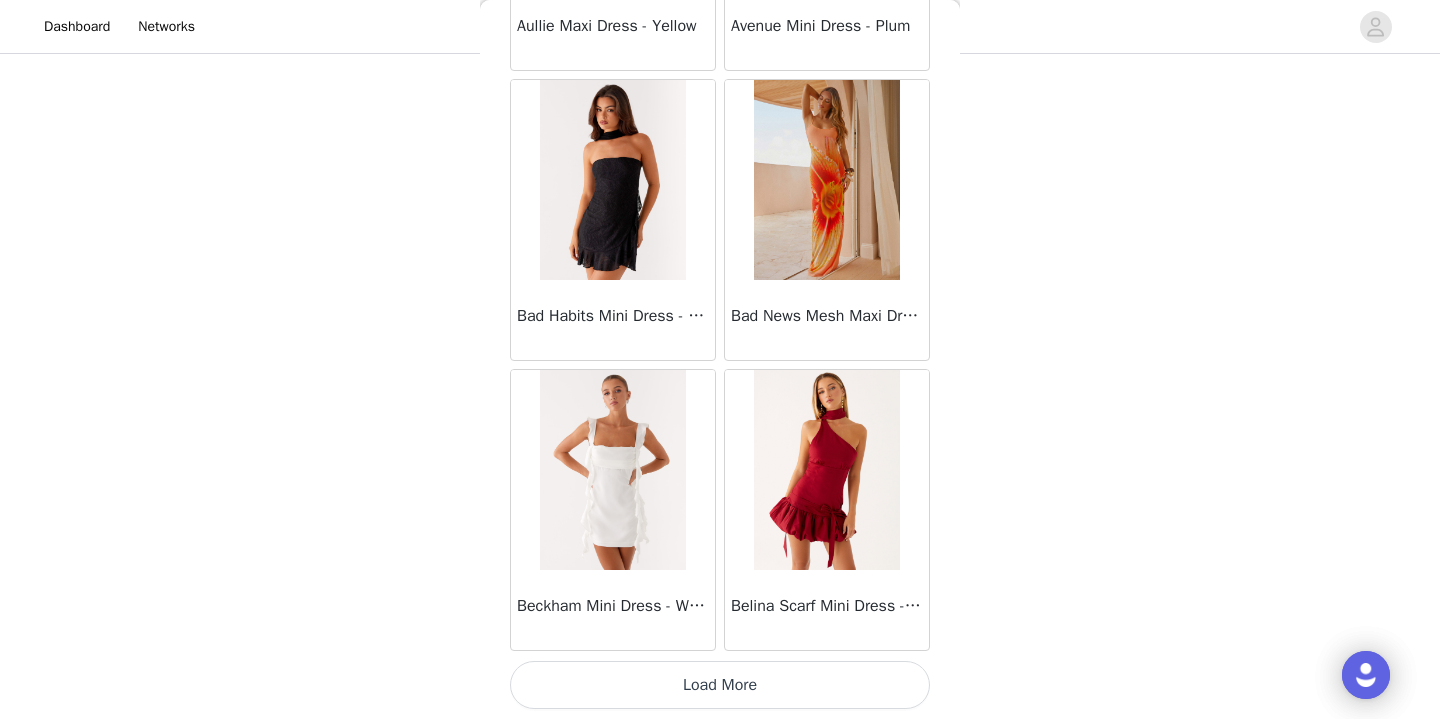 click on "Load More" at bounding box center (720, 685) 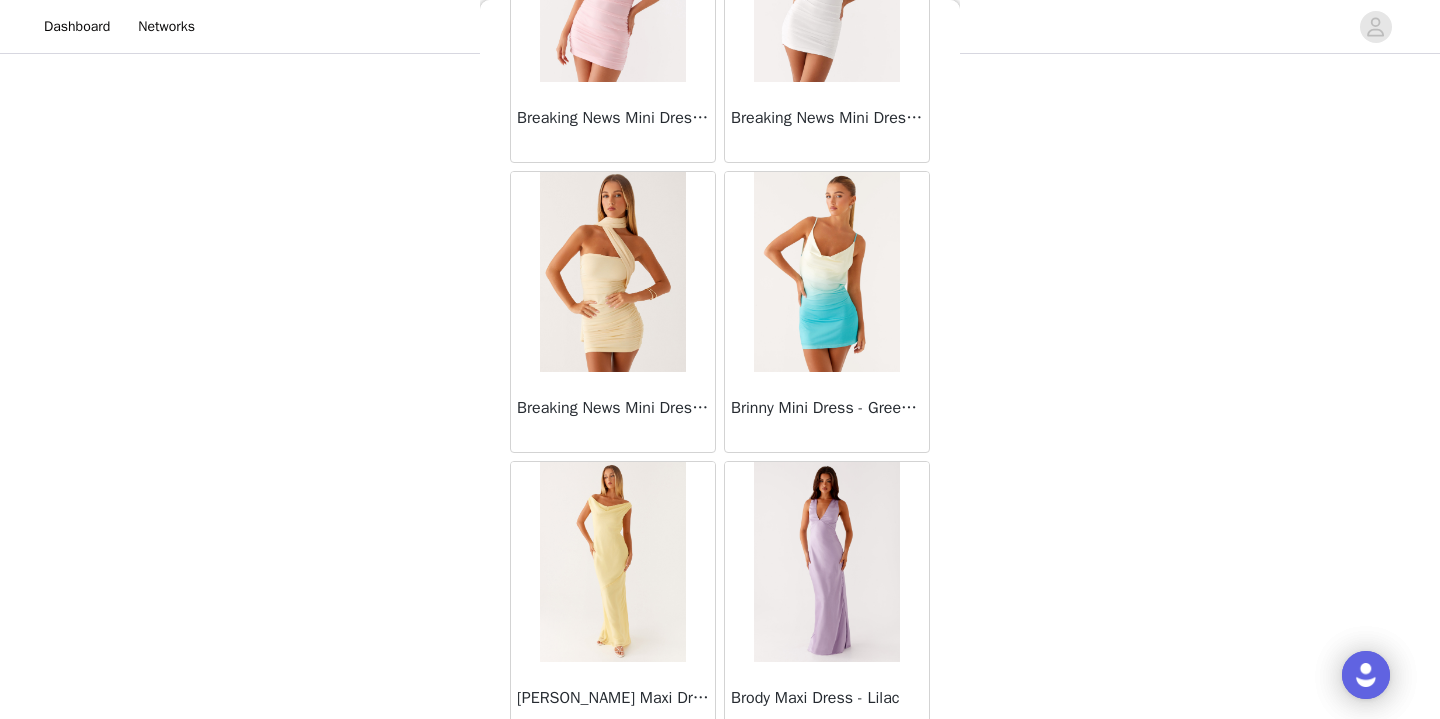 scroll, scrollTop: 8141, scrollLeft: 0, axis: vertical 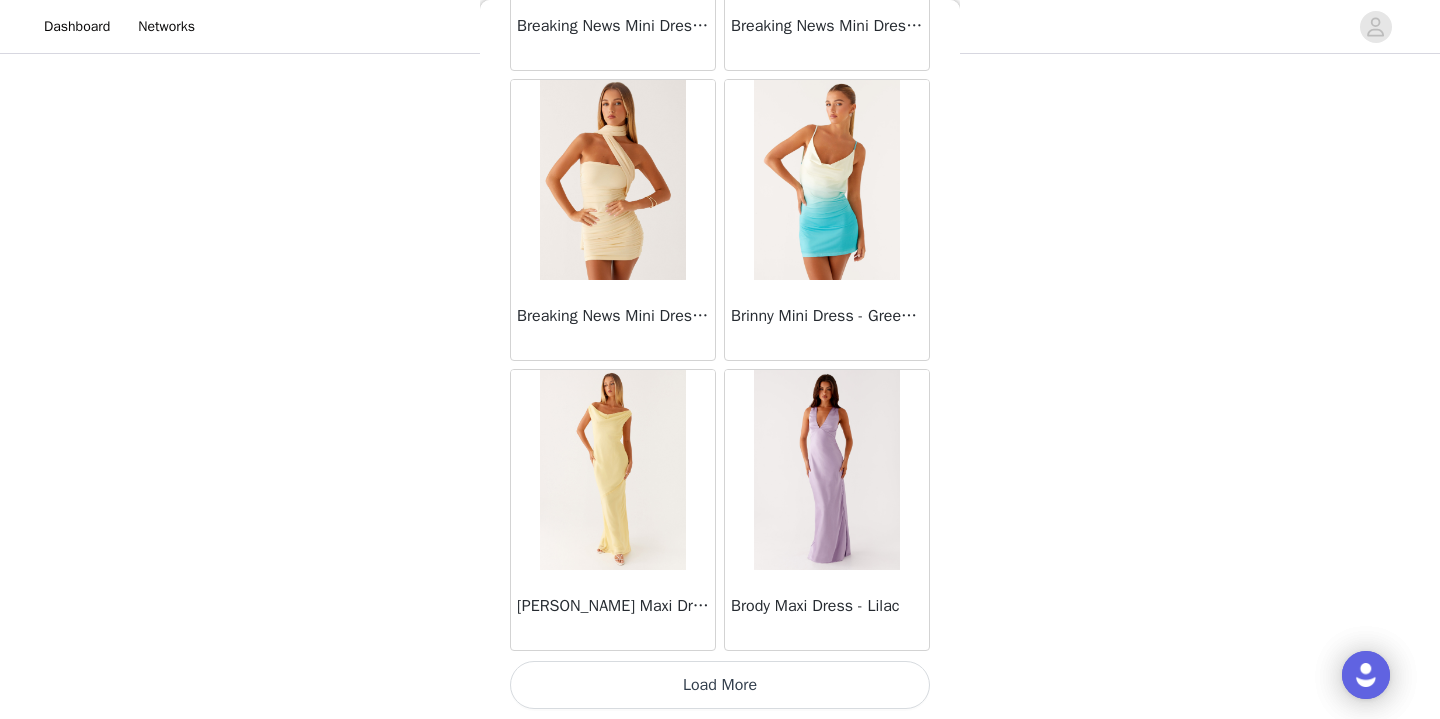 click on "Load More" at bounding box center (720, 685) 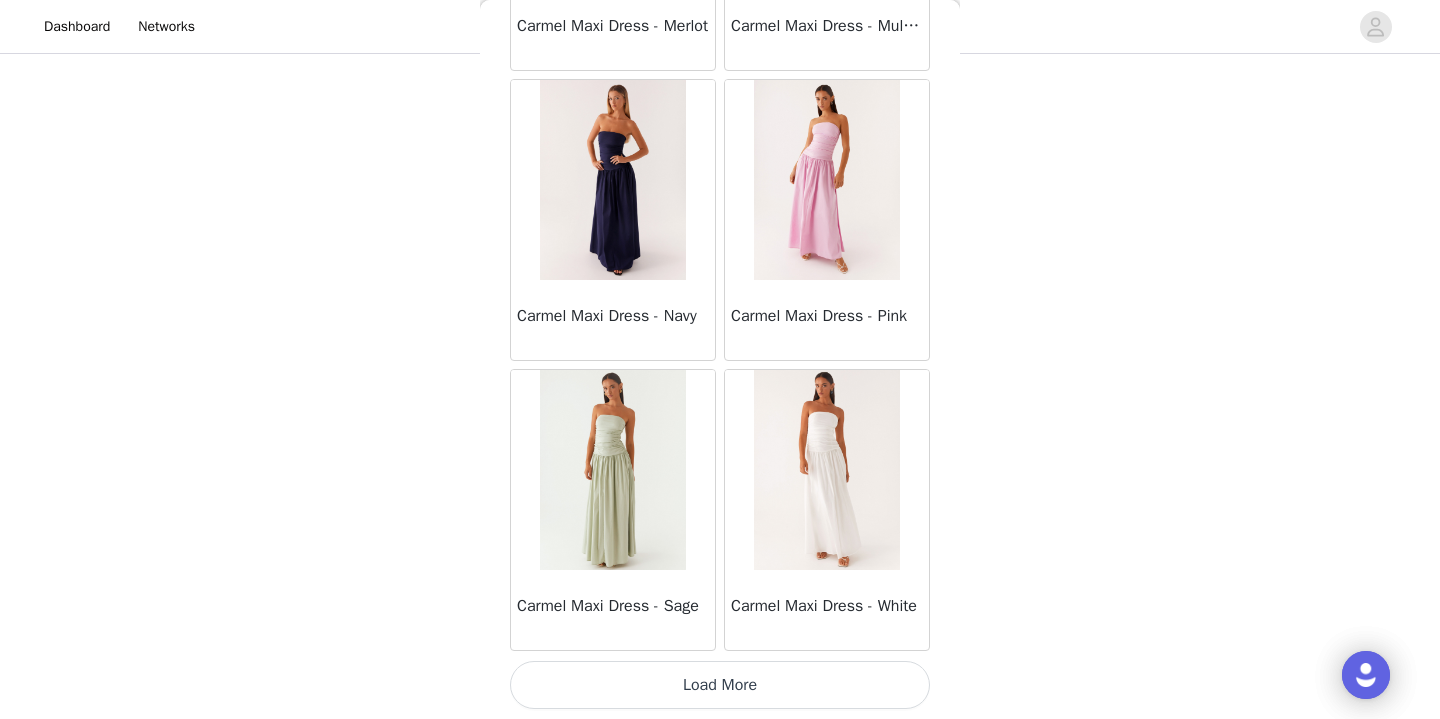 click on "Load More" at bounding box center [720, 685] 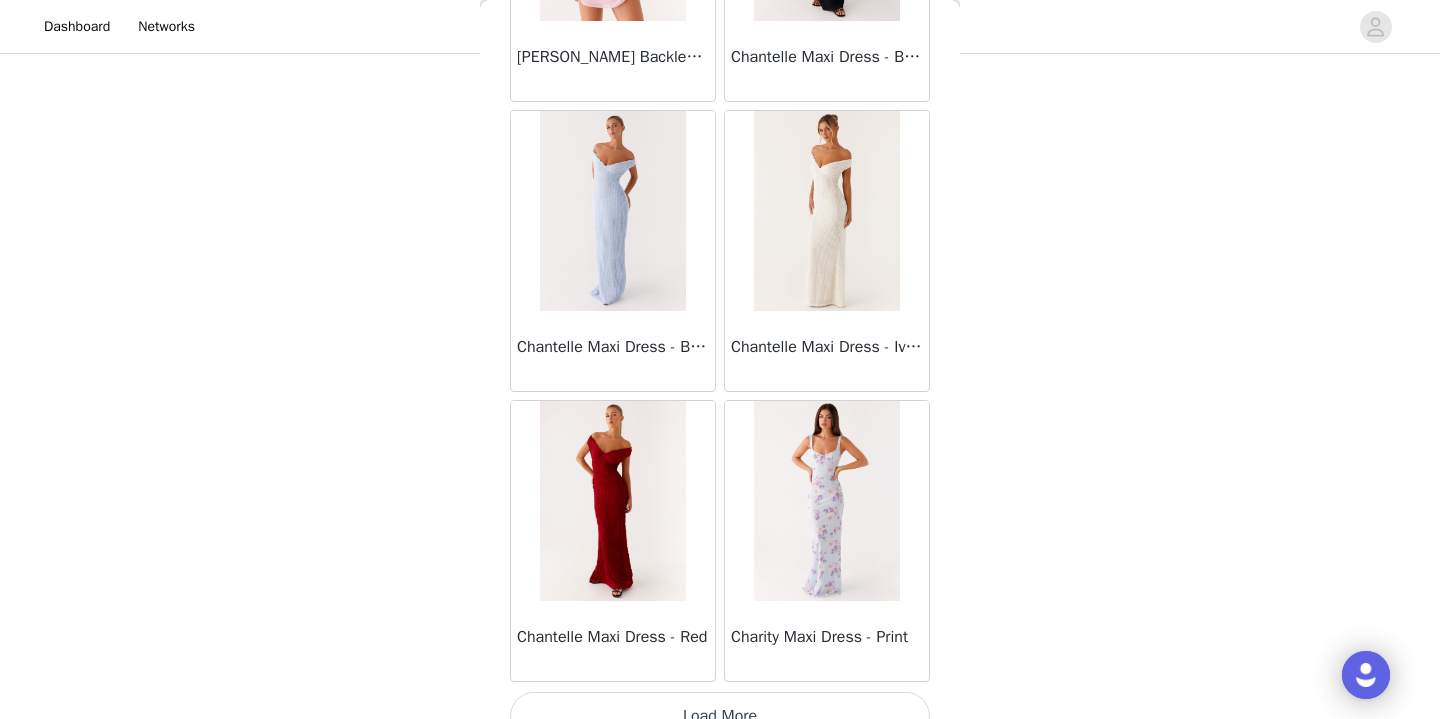 scroll, scrollTop: 13941, scrollLeft: 0, axis: vertical 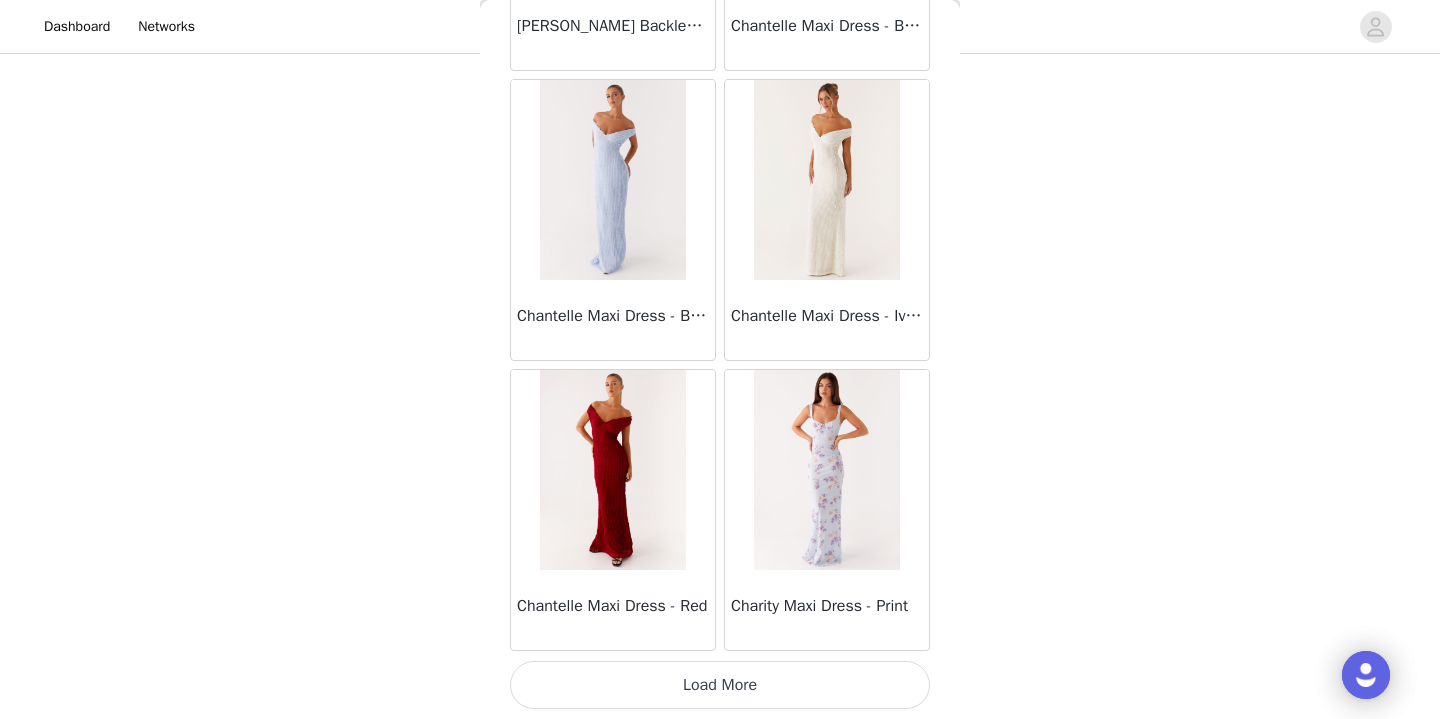 click on "Load More" at bounding box center [720, 685] 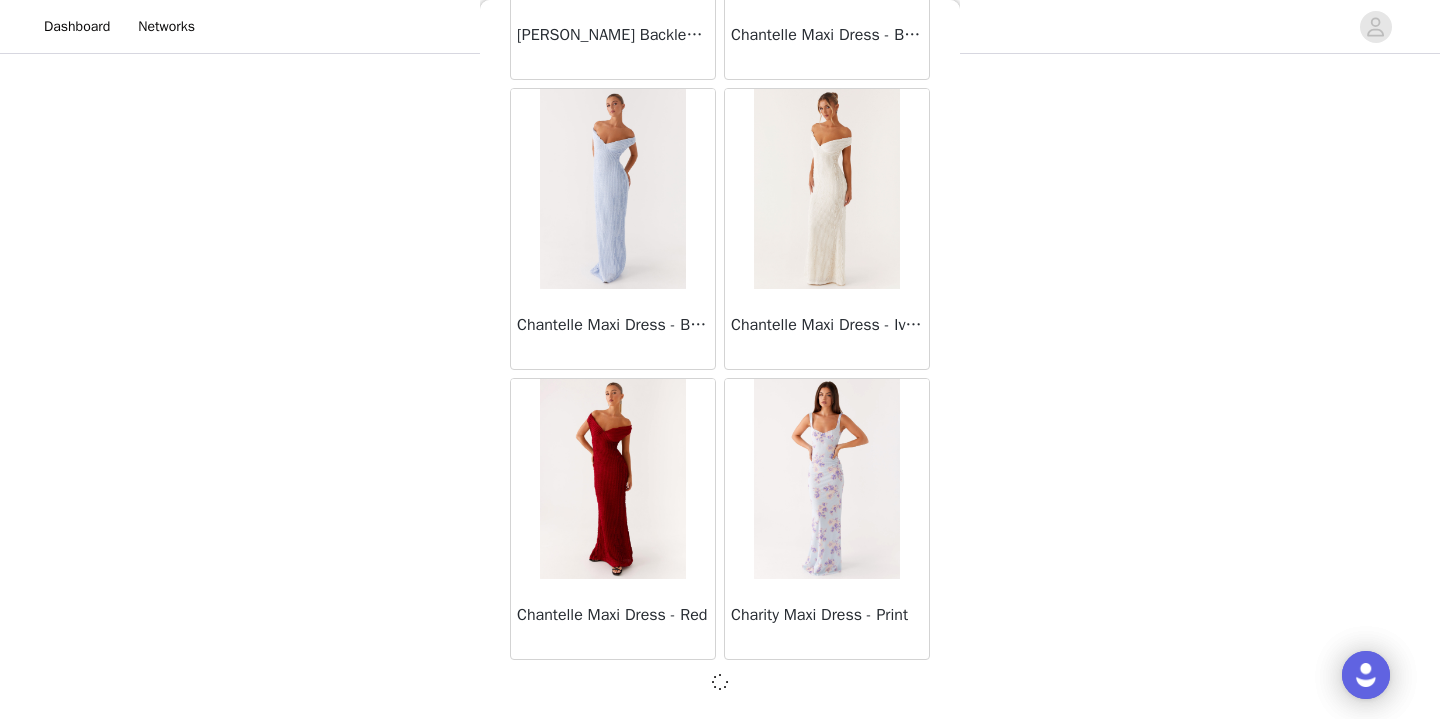 scroll, scrollTop: 153, scrollLeft: 0, axis: vertical 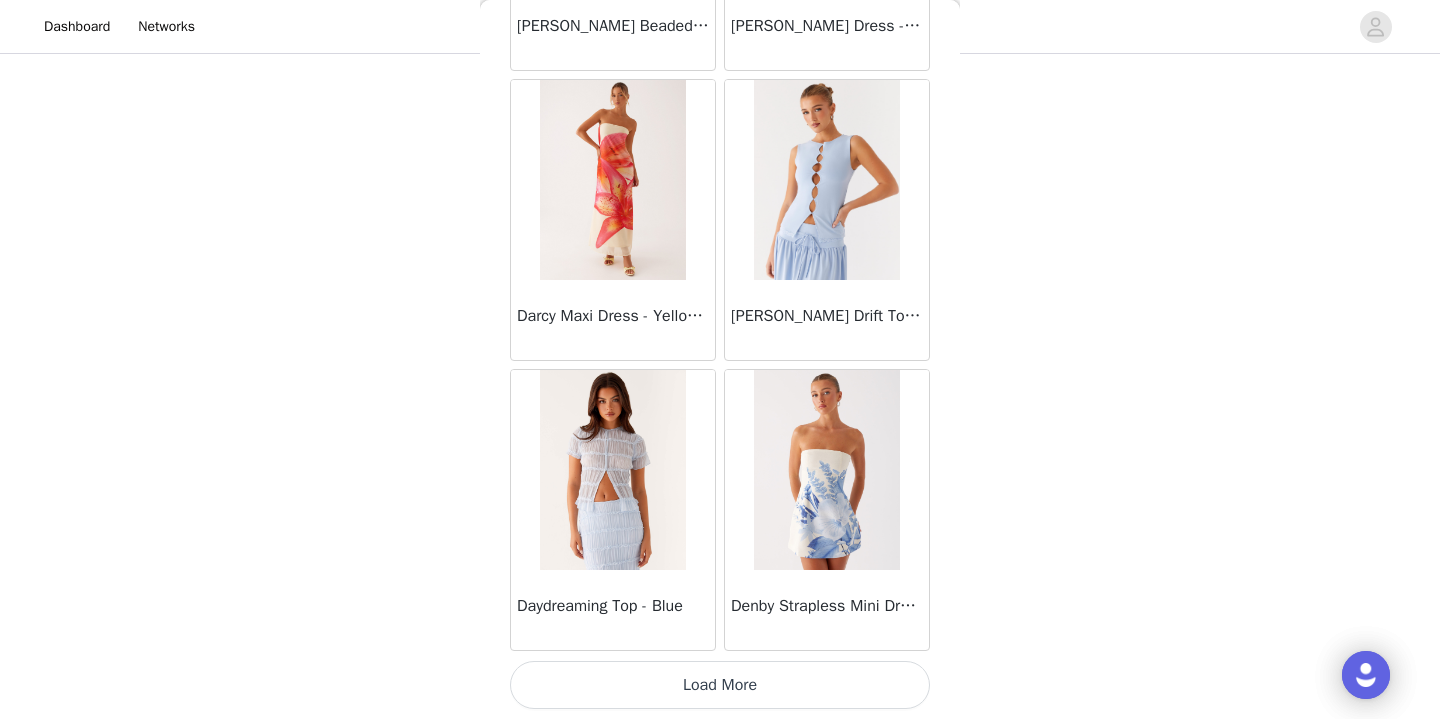 click on "Load More" at bounding box center (720, 685) 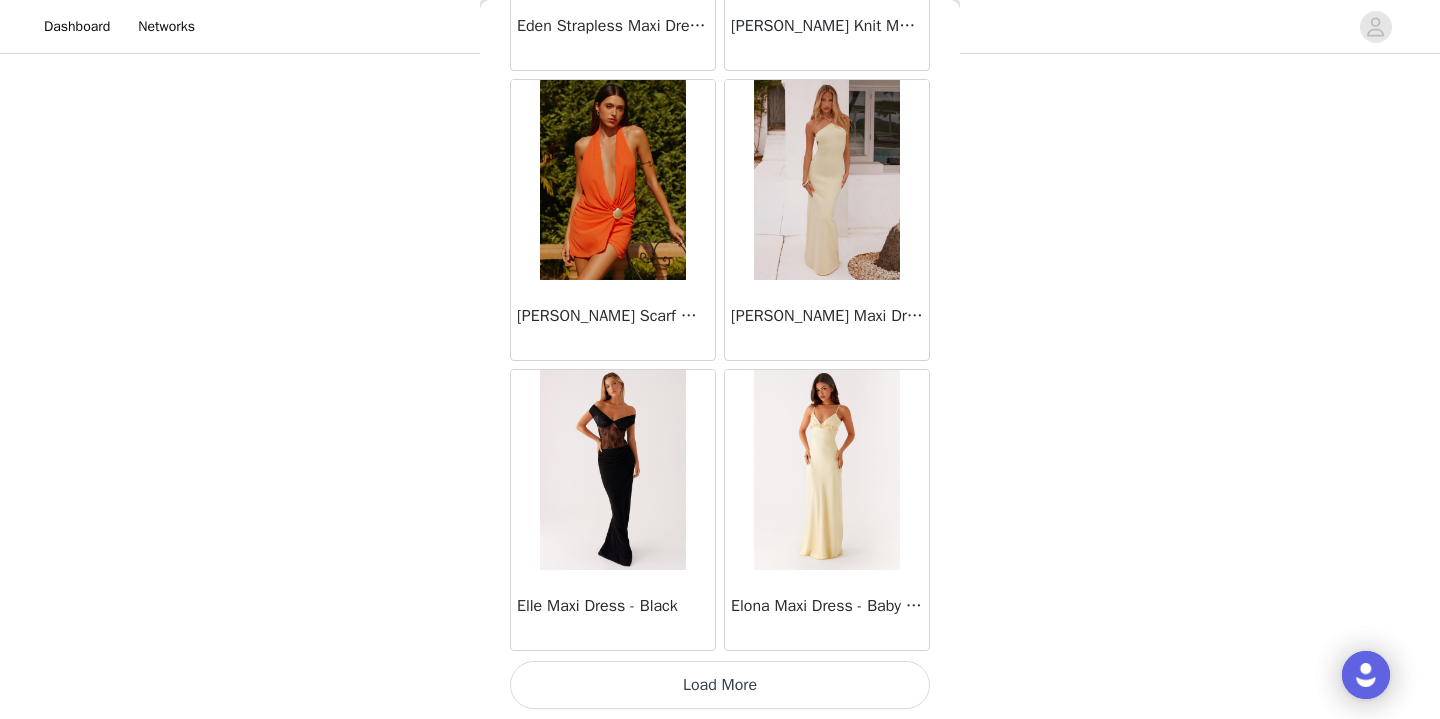 scroll, scrollTop: 19741, scrollLeft: 0, axis: vertical 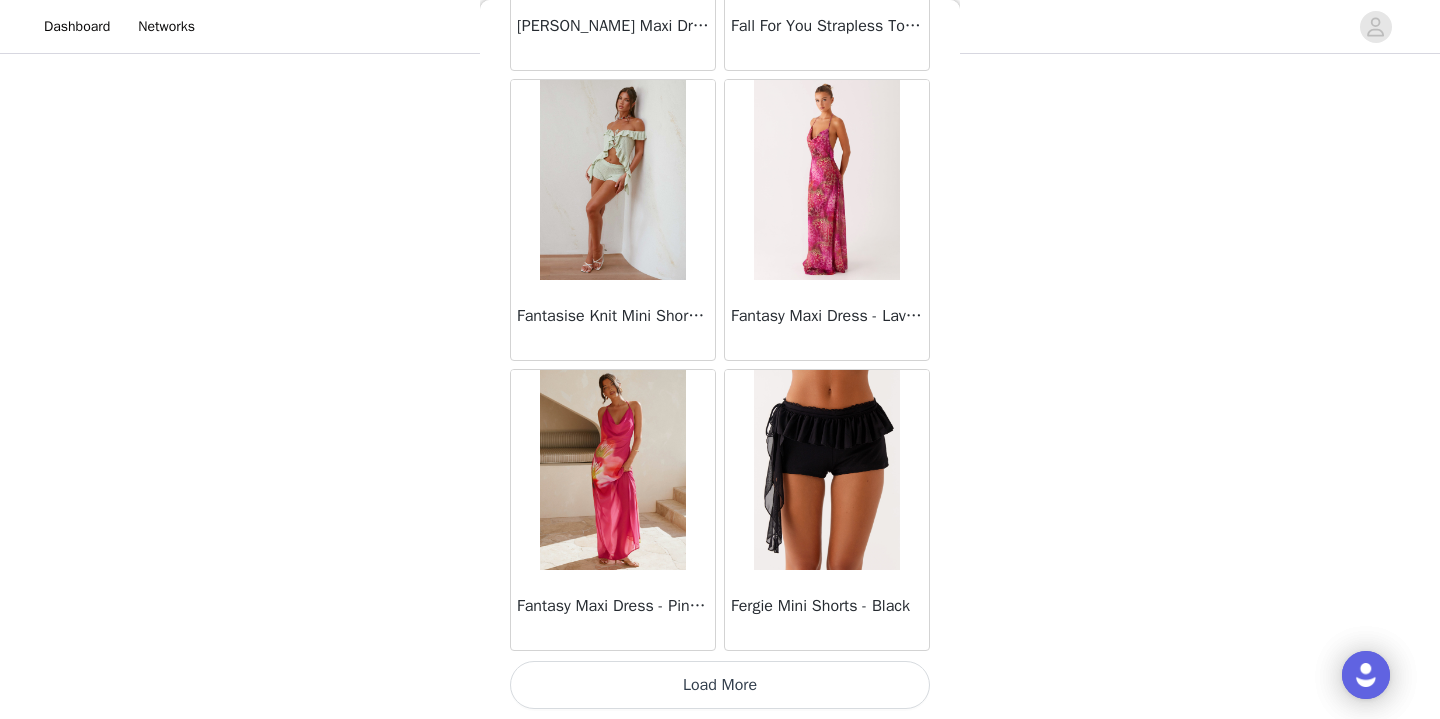 click on "Load More" at bounding box center [720, 685] 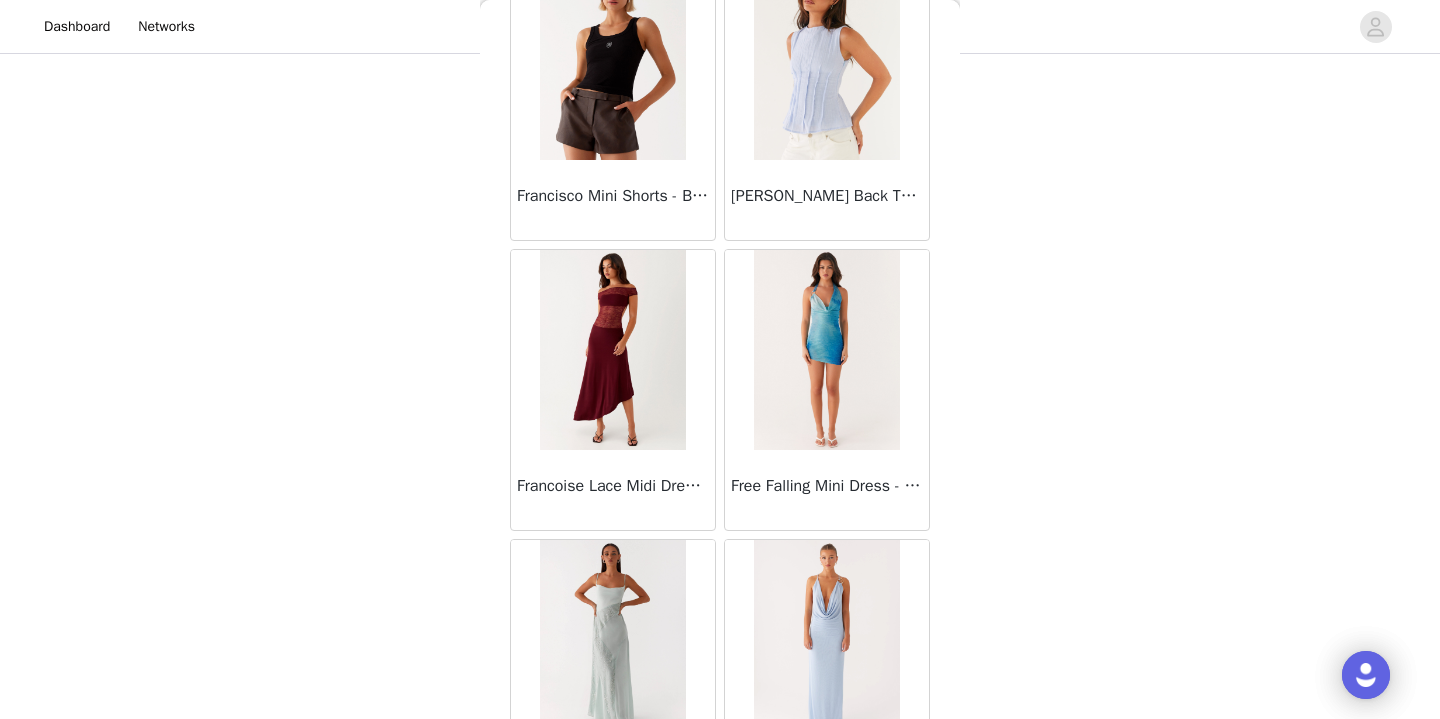 scroll, scrollTop: 24733, scrollLeft: 0, axis: vertical 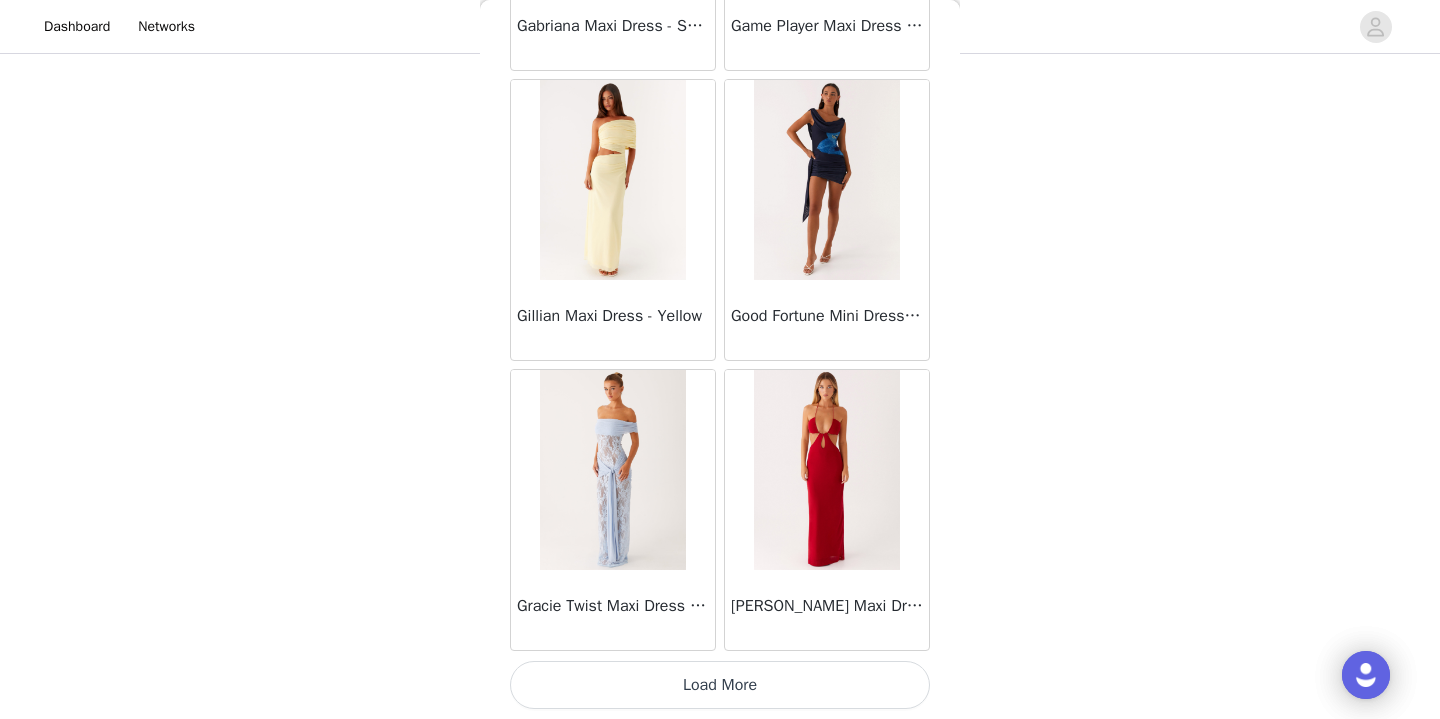 click on "Load More" at bounding box center [720, 685] 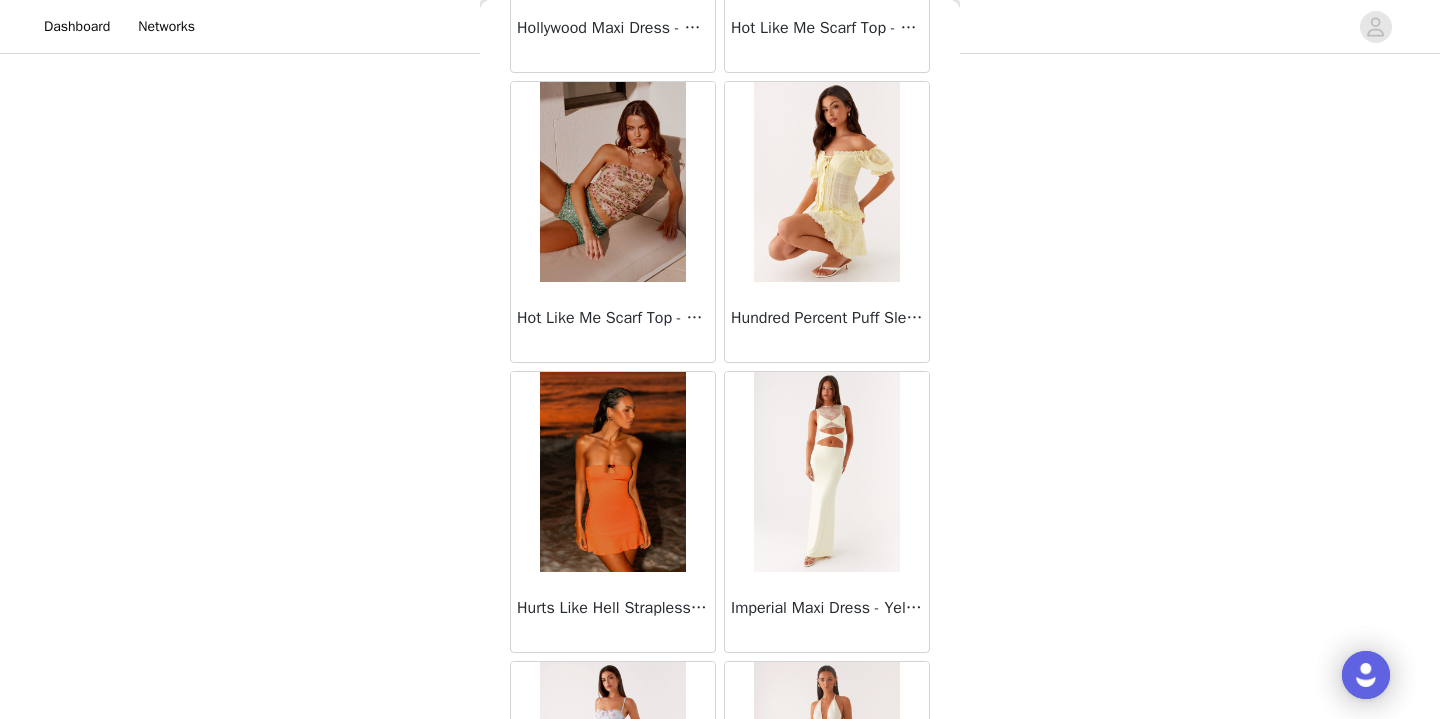 scroll, scrollTop: 28322, scrollLeft: 0, axis: vertical 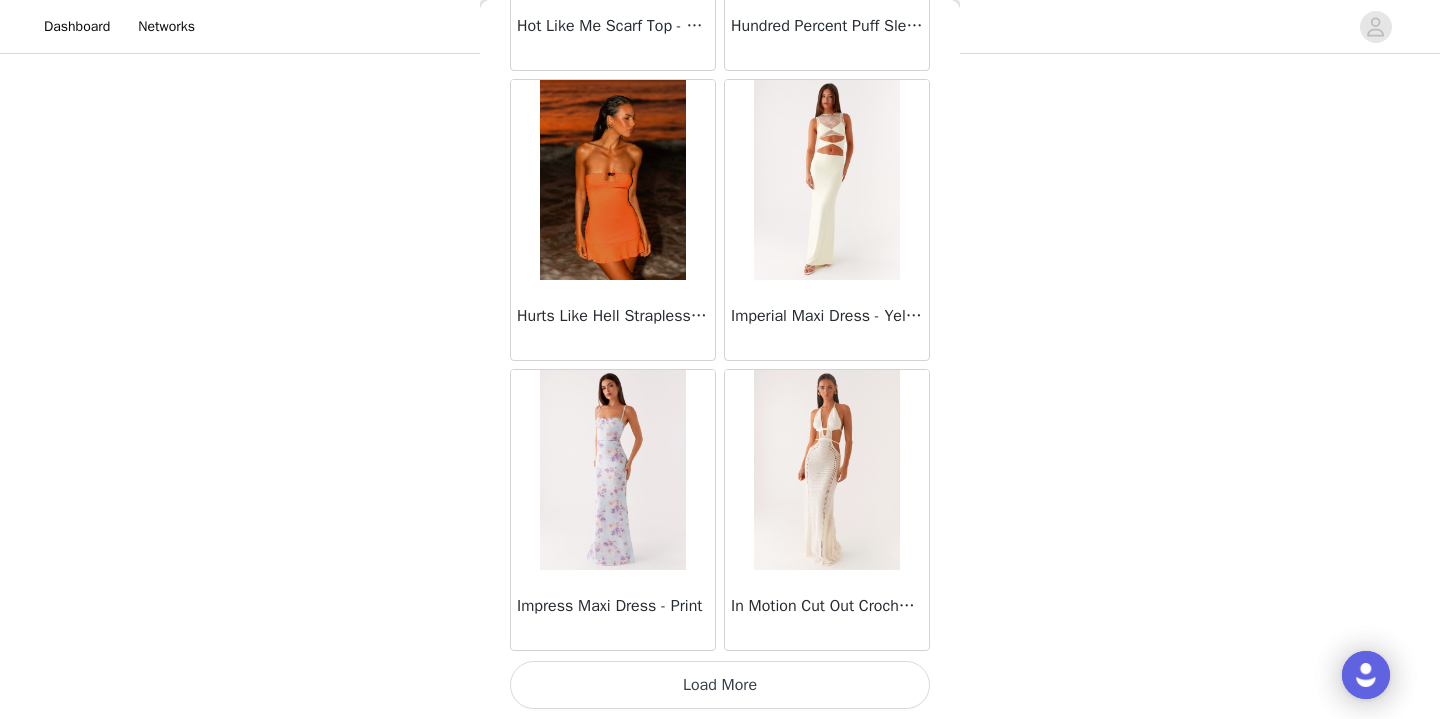 click on "Load More" at bounding box center (720, 685) 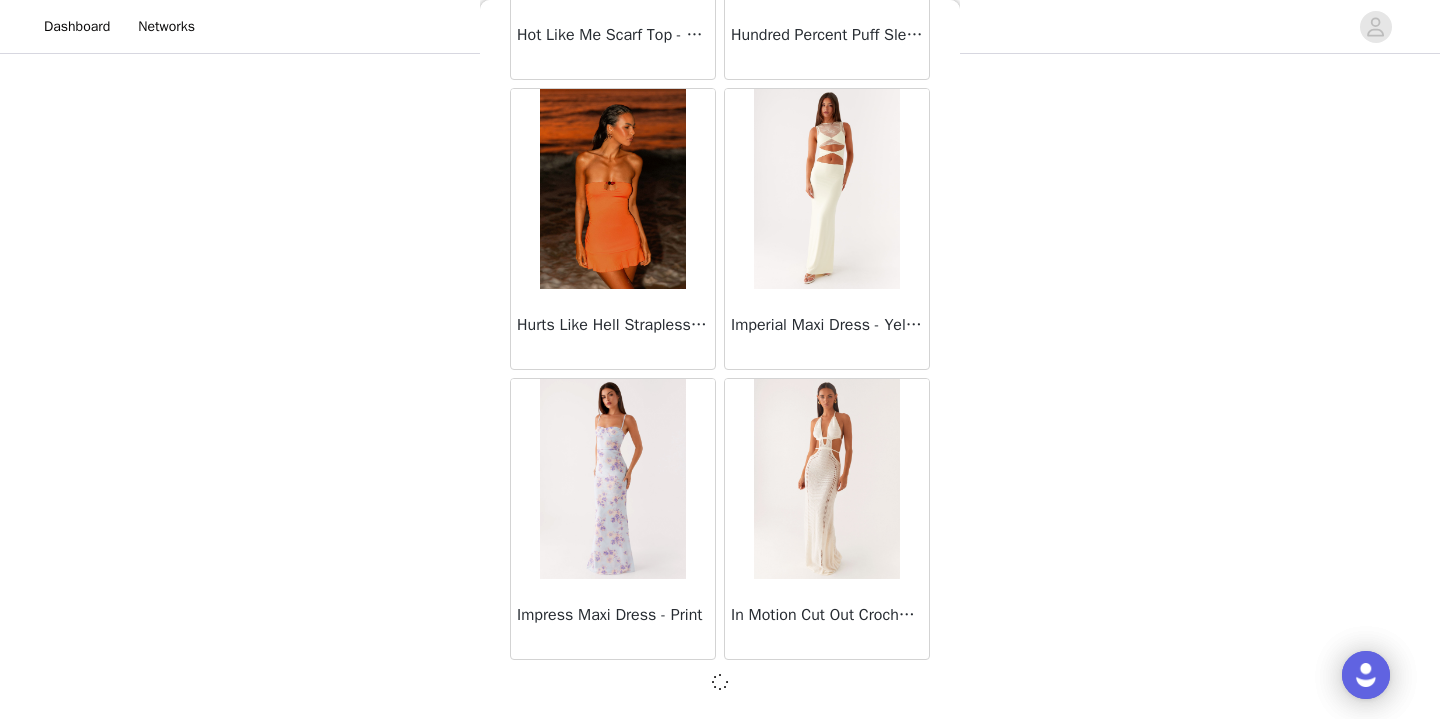 scroll, scrollTop: 28432, scrollLeft: 0, axis: vertical 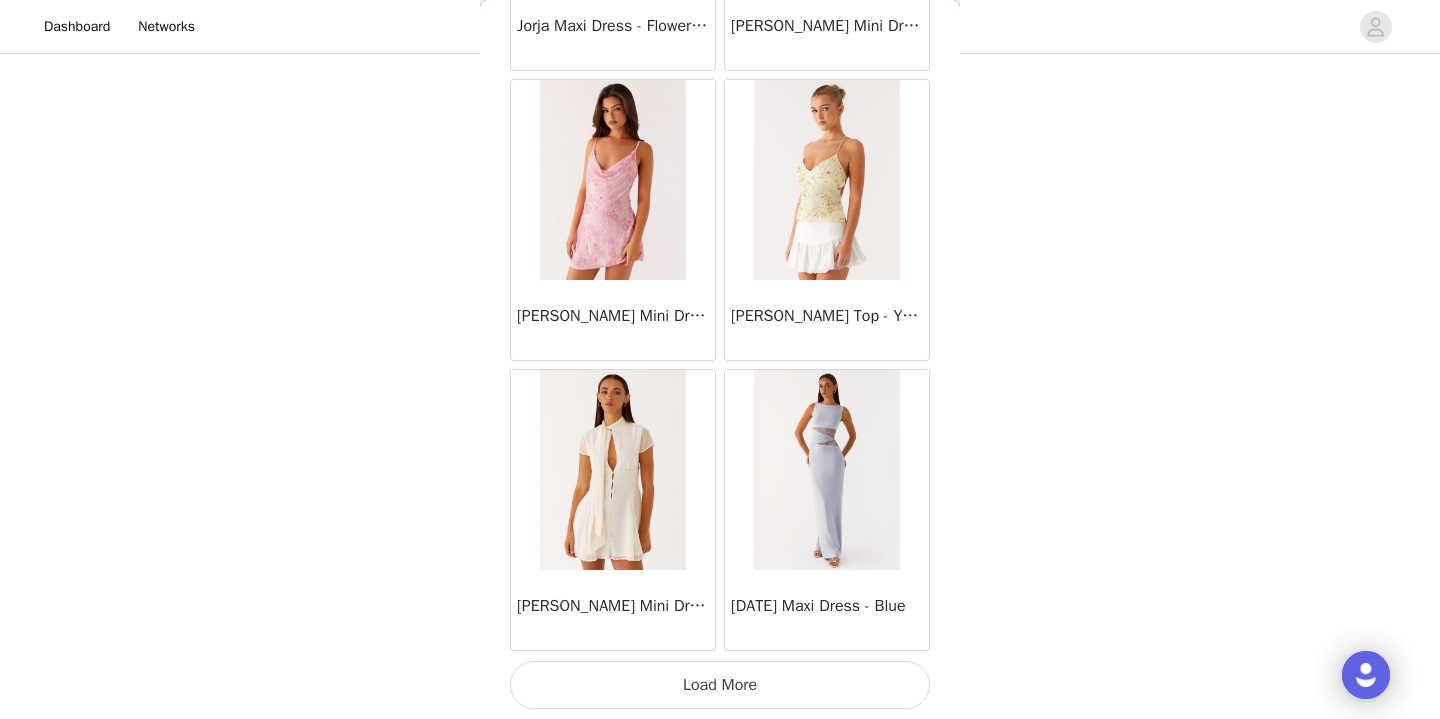 click on "Load More" at bounding box center [720, 685] 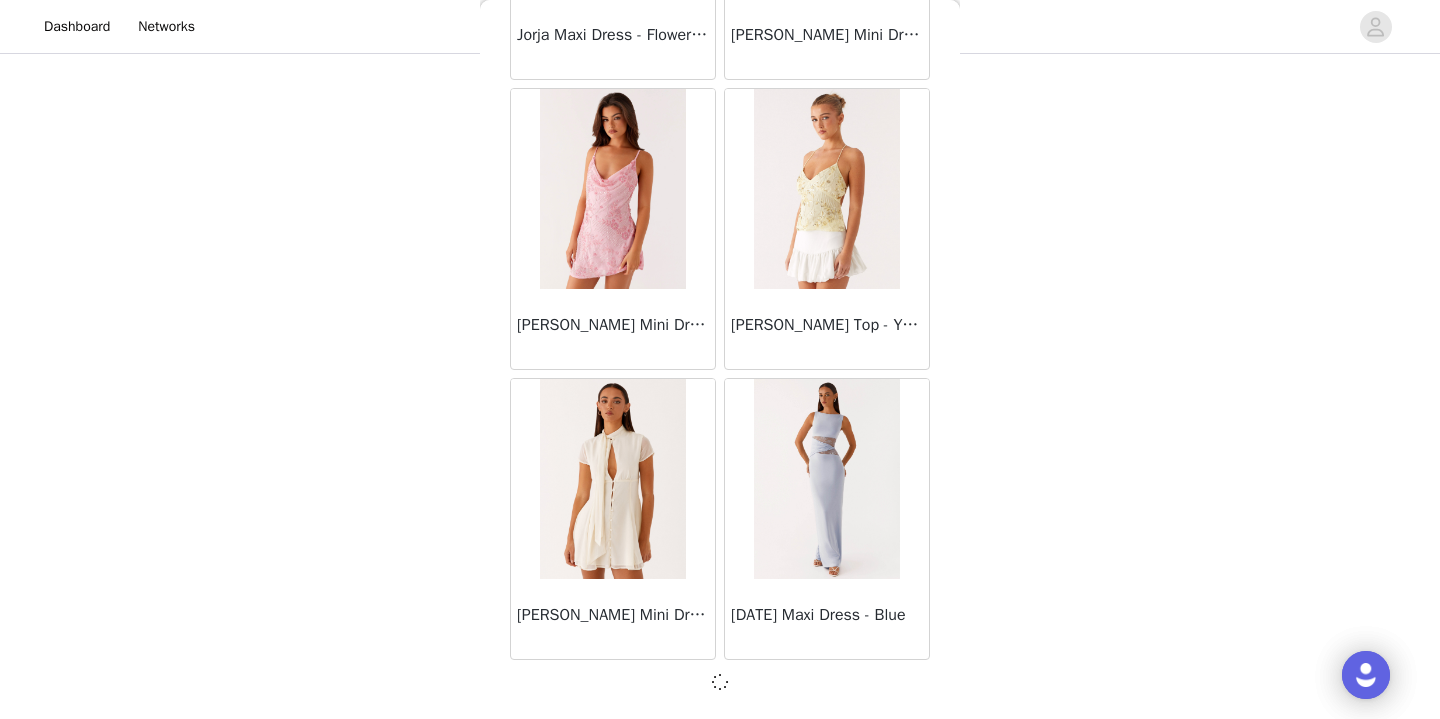 scroll, scrollTop: 31332, scrollLeft: 0, axis: vertical 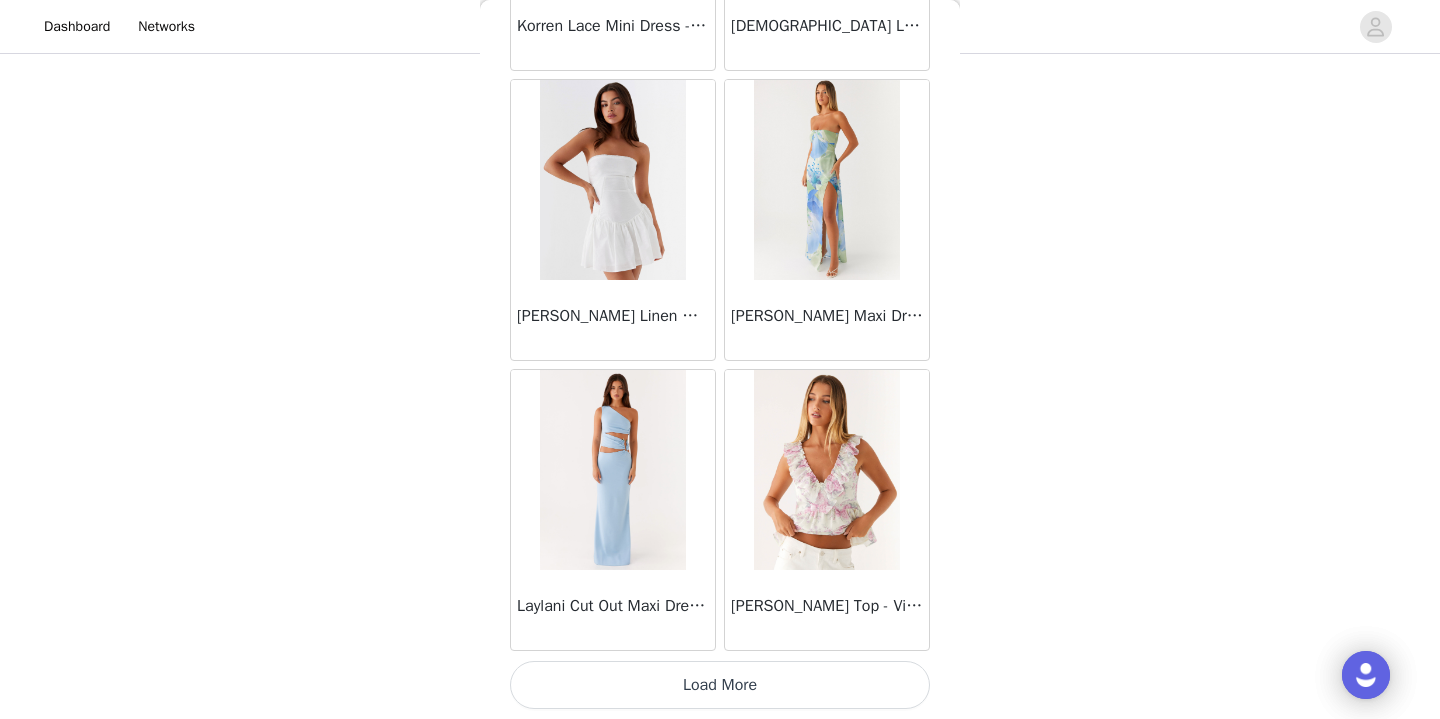 click on "Load More" at bounding box center [720, 685] 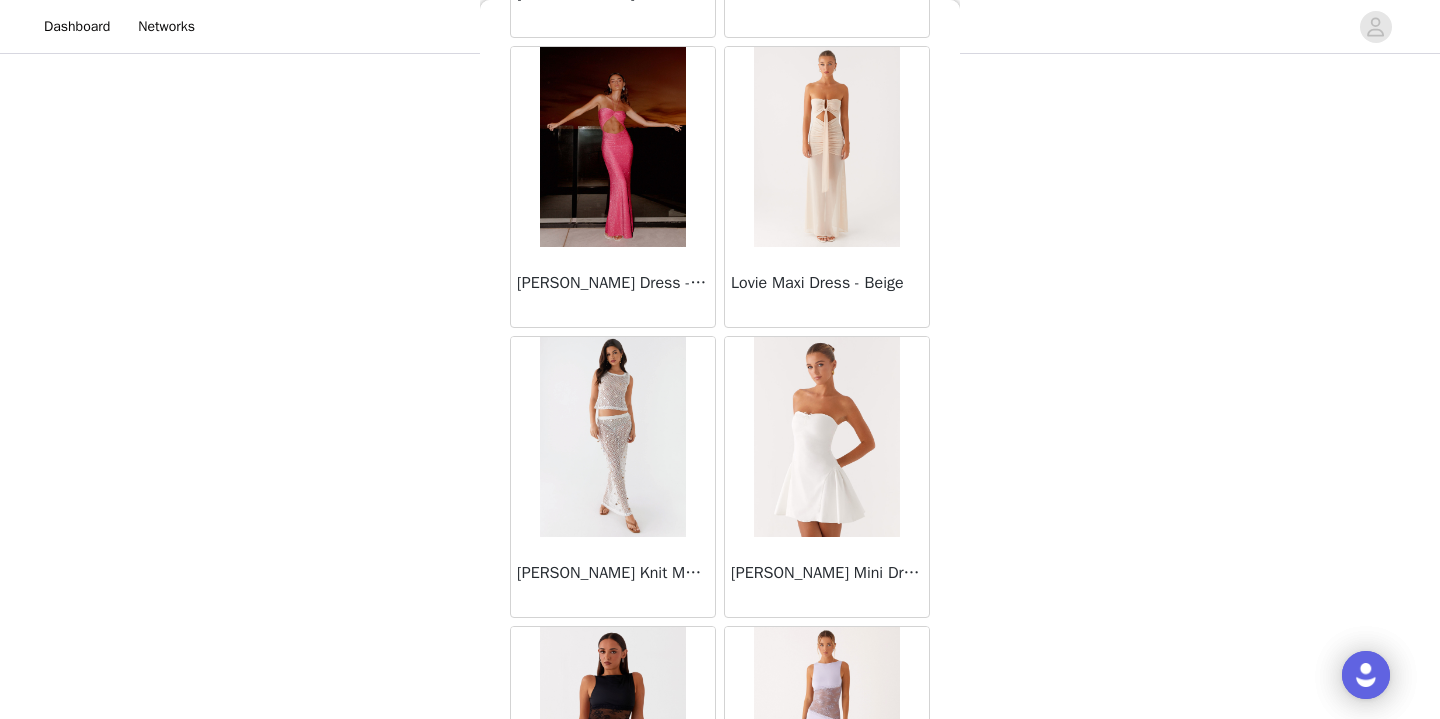 scroll, scrollTop: 36742, scrollLeft: 0, axis: vertical 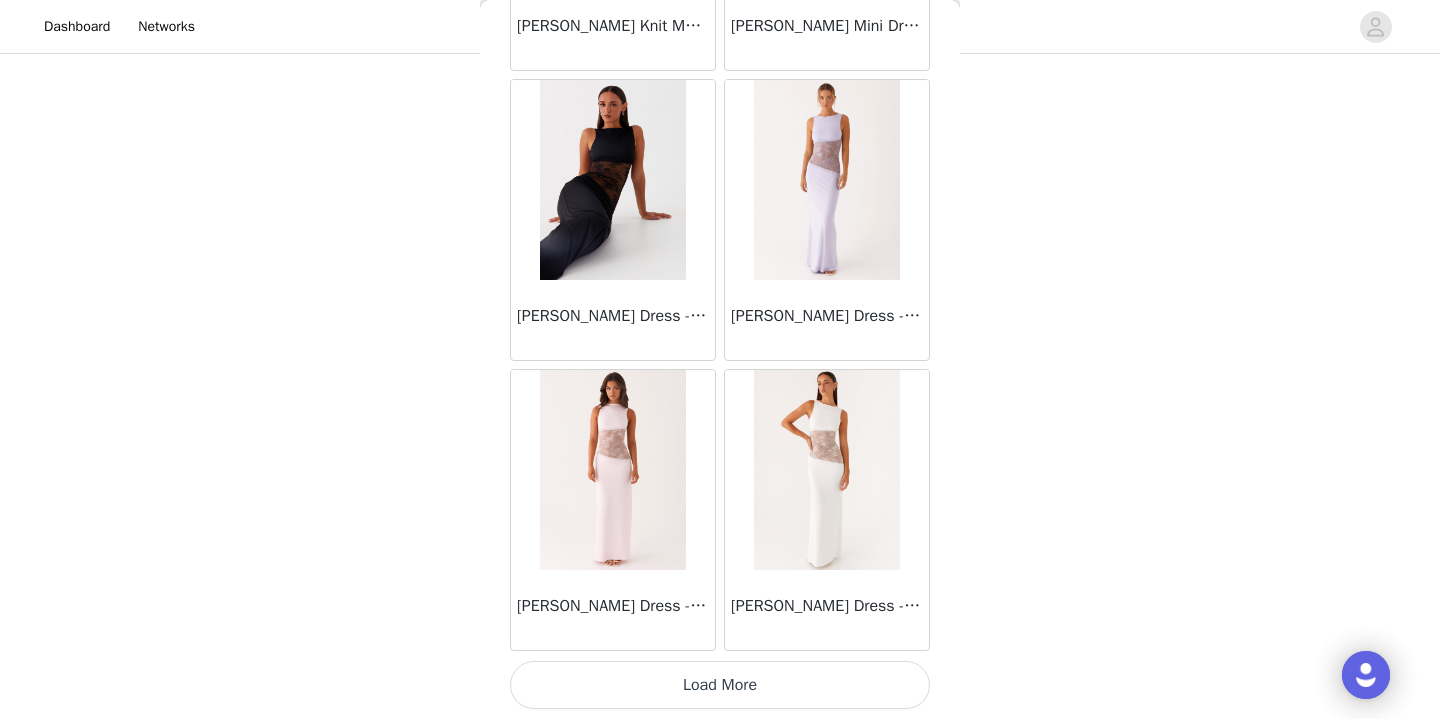 click on "Load More" at bounding box center (720, 685) 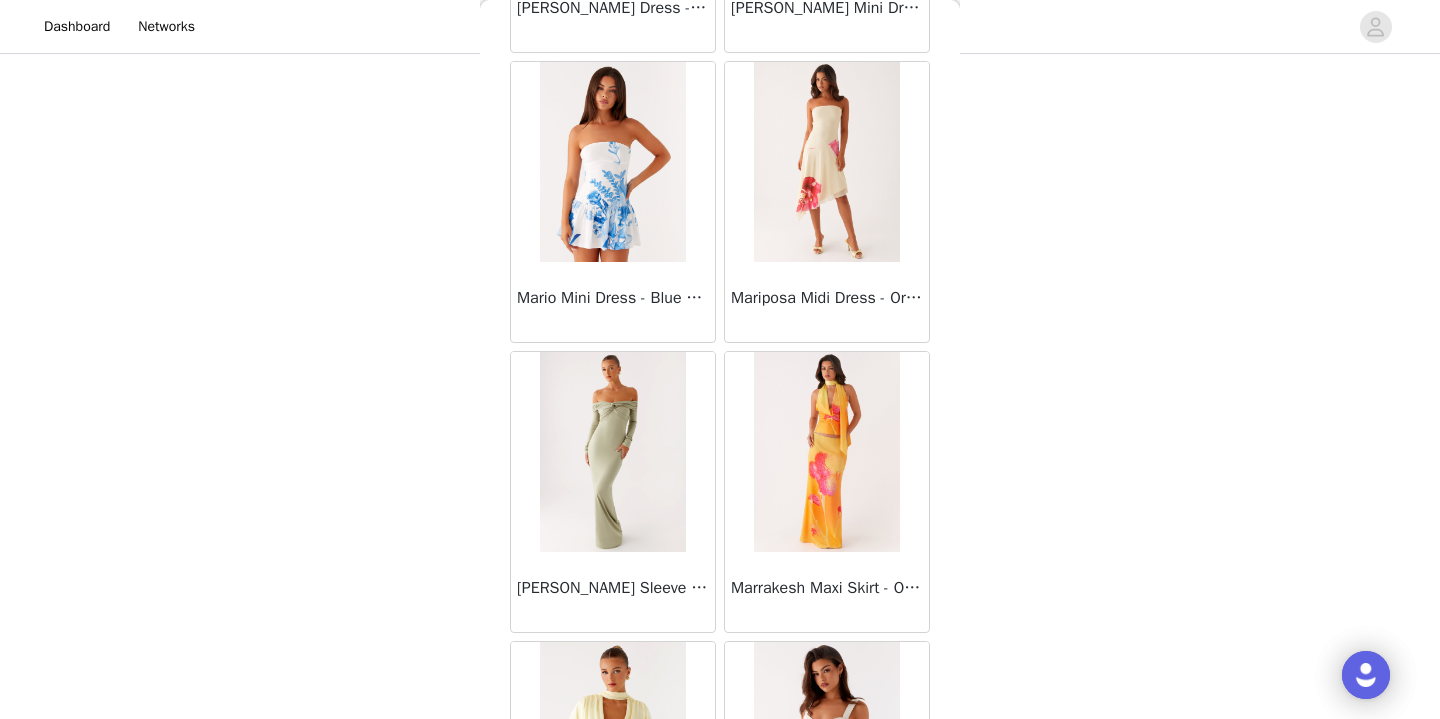 scroll, scrollTop: 39481, scrollLeft: 0, axis: vertical 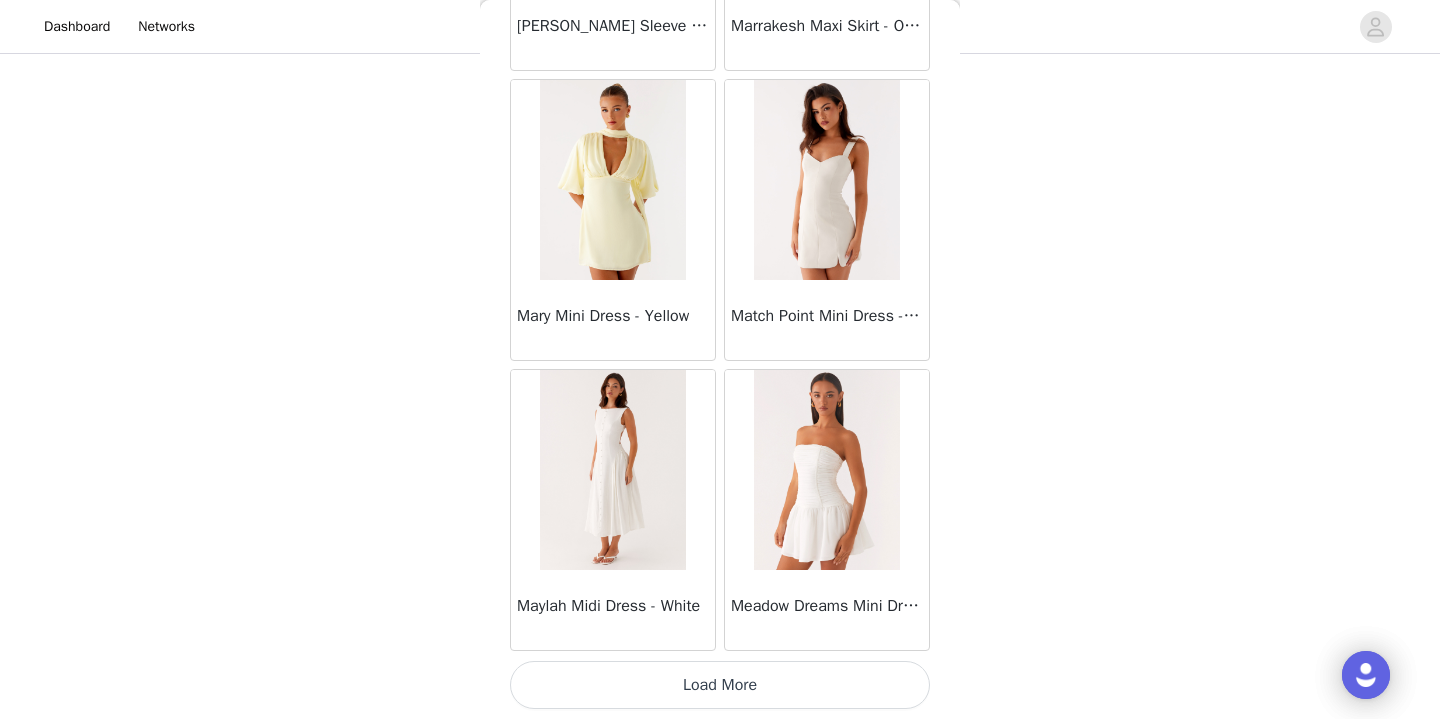 click on "Load More" at bounding box center (720, 685) 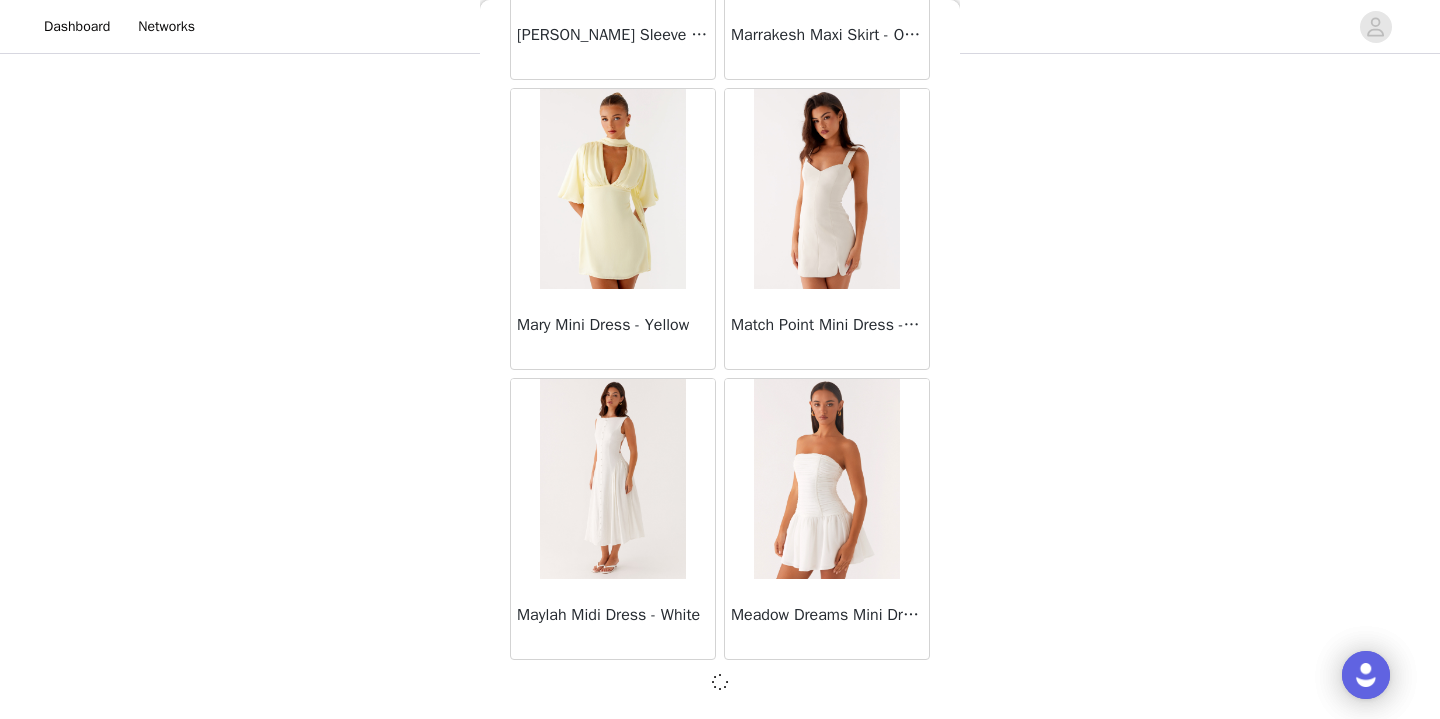 scroll, scrollTop: 40032, scrollLeft: 0, axis: vertical 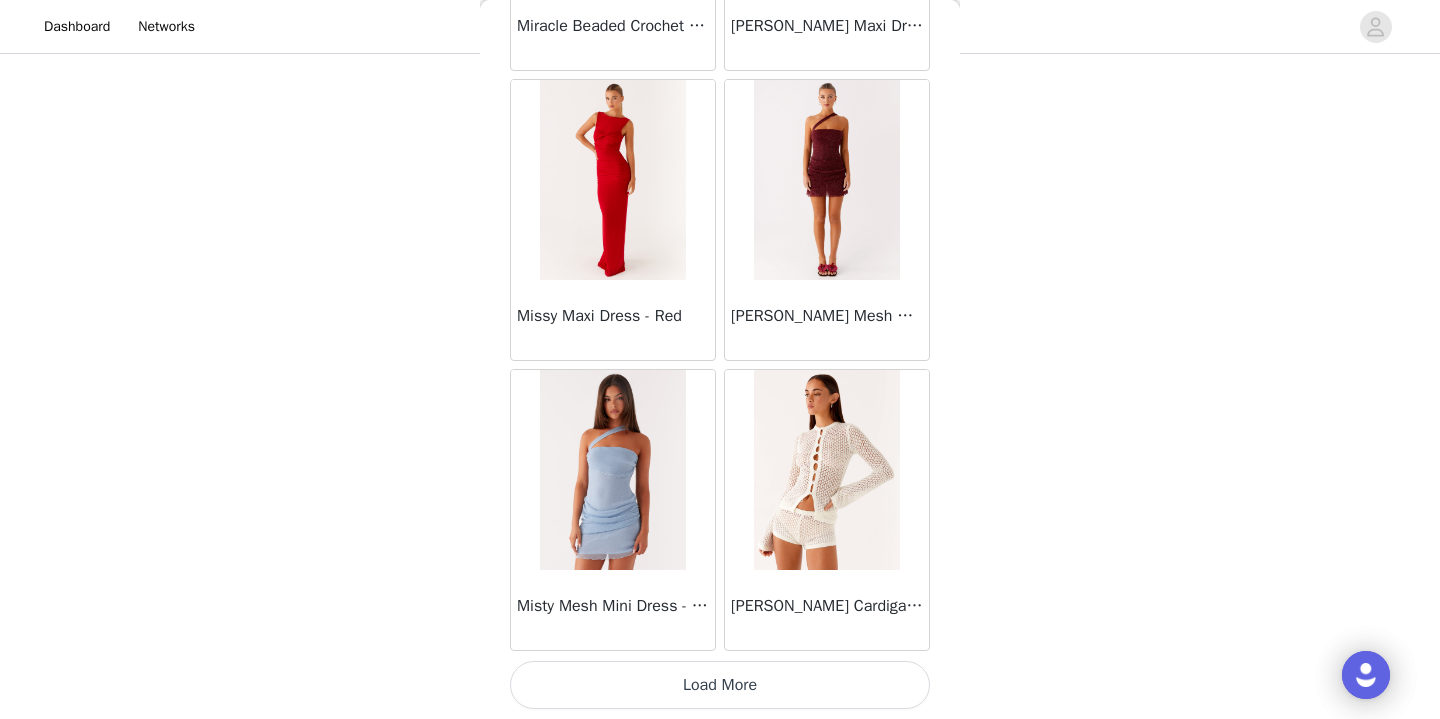 click on "Load More" at bounding box center [720, 685] 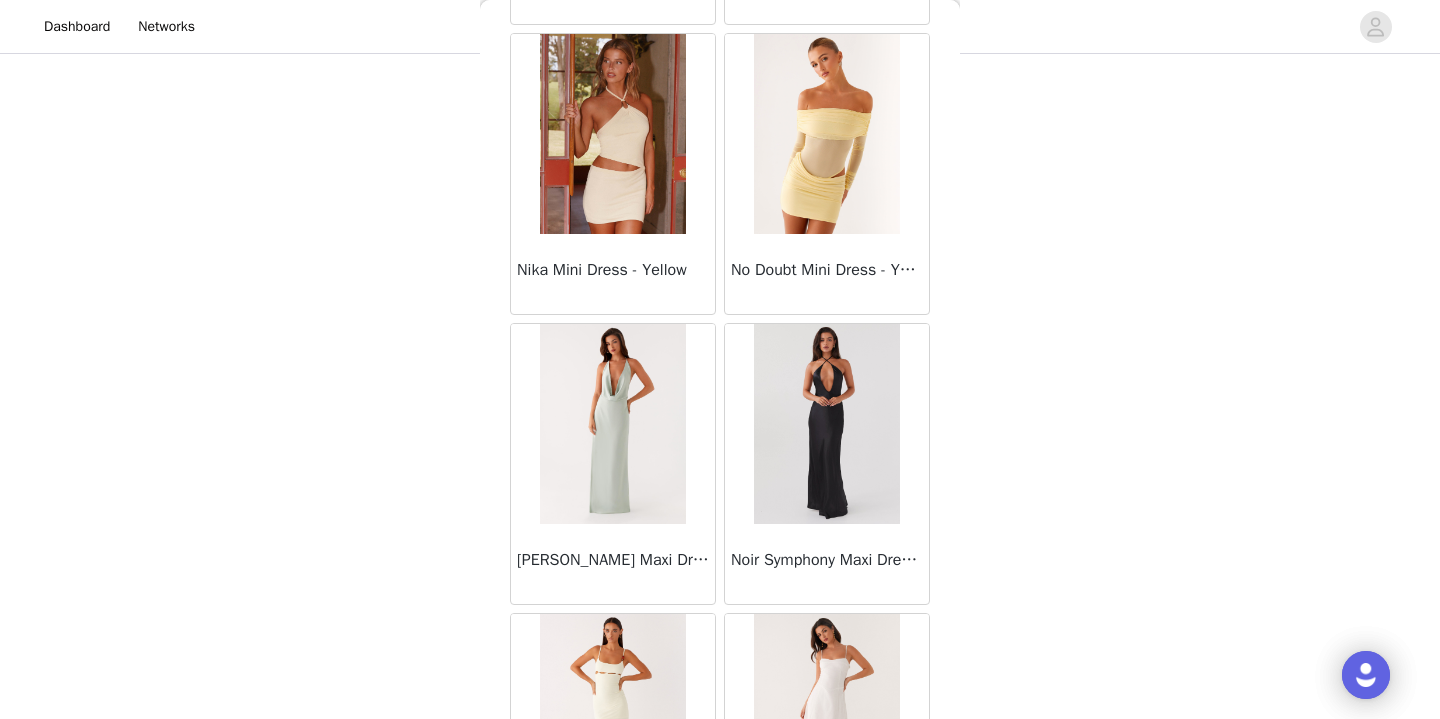 scroll, scrollTop: 45691, scrollLeft: 0, axis: vertical 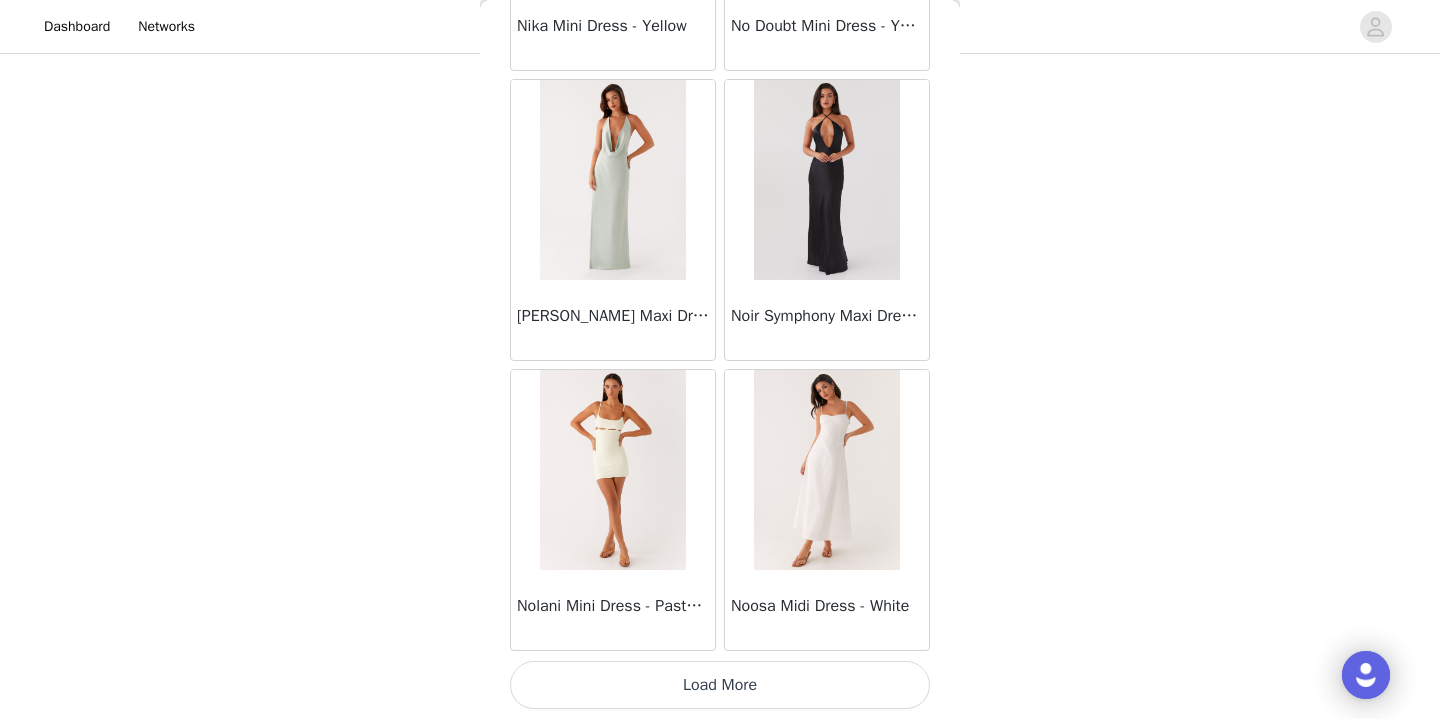 click on "Load More" at bounding box center (720, 685) 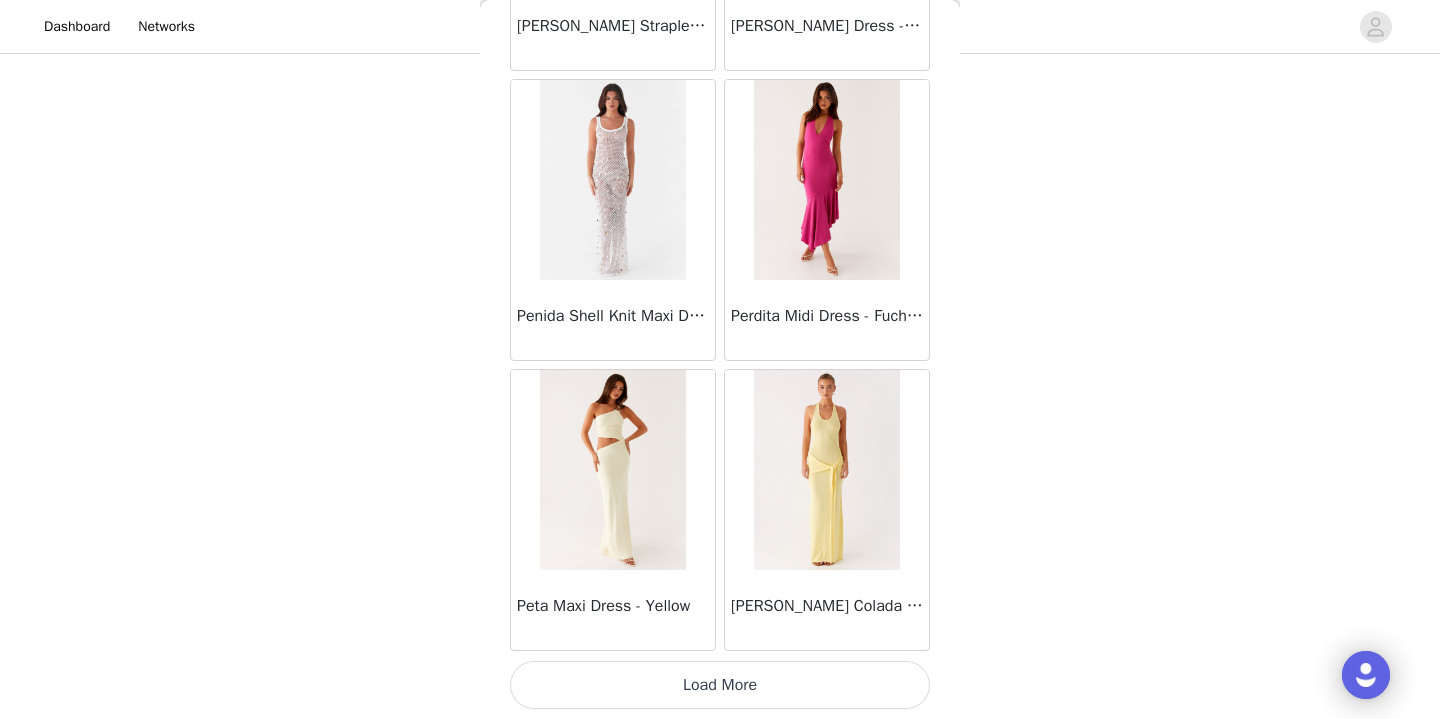 click on "Load More" at bounding box center (720, 685) 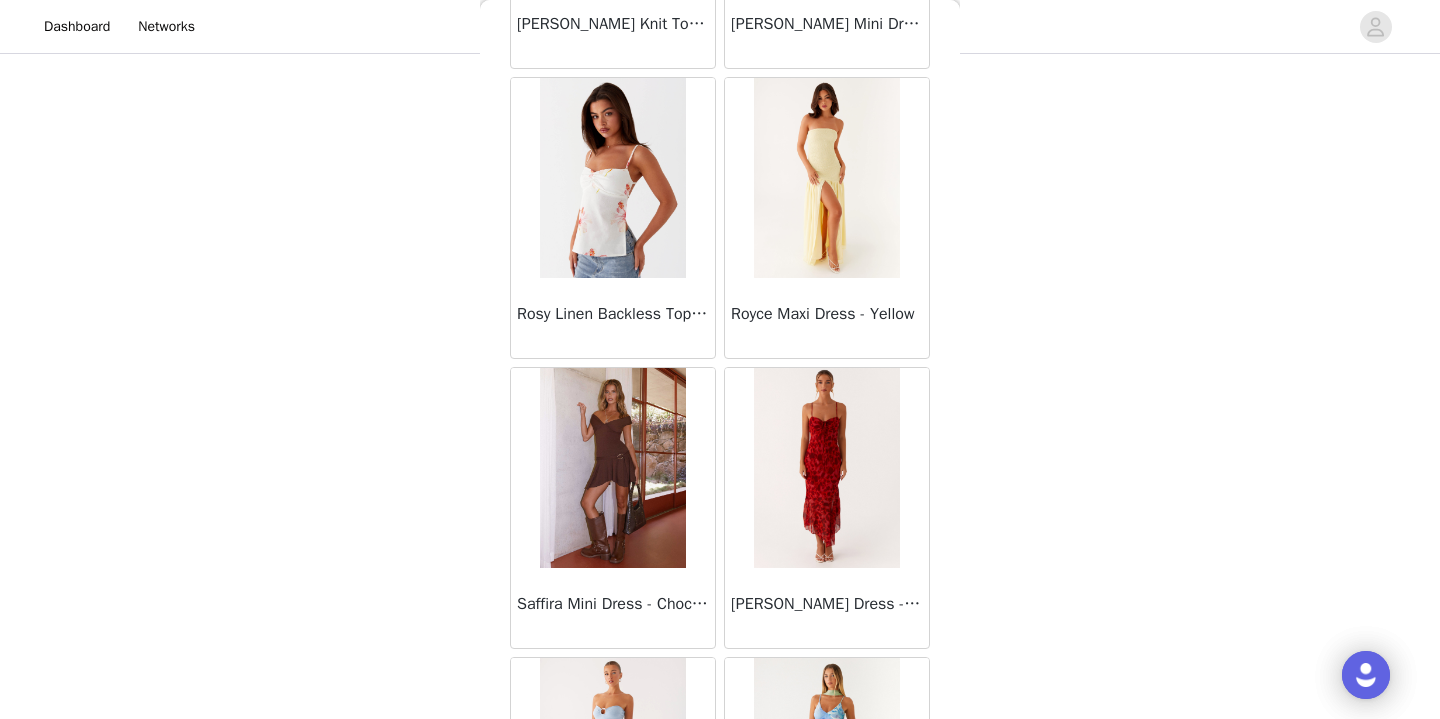 scroll, scrollTop: 51475, scrollLeft: 0, axis: vertical 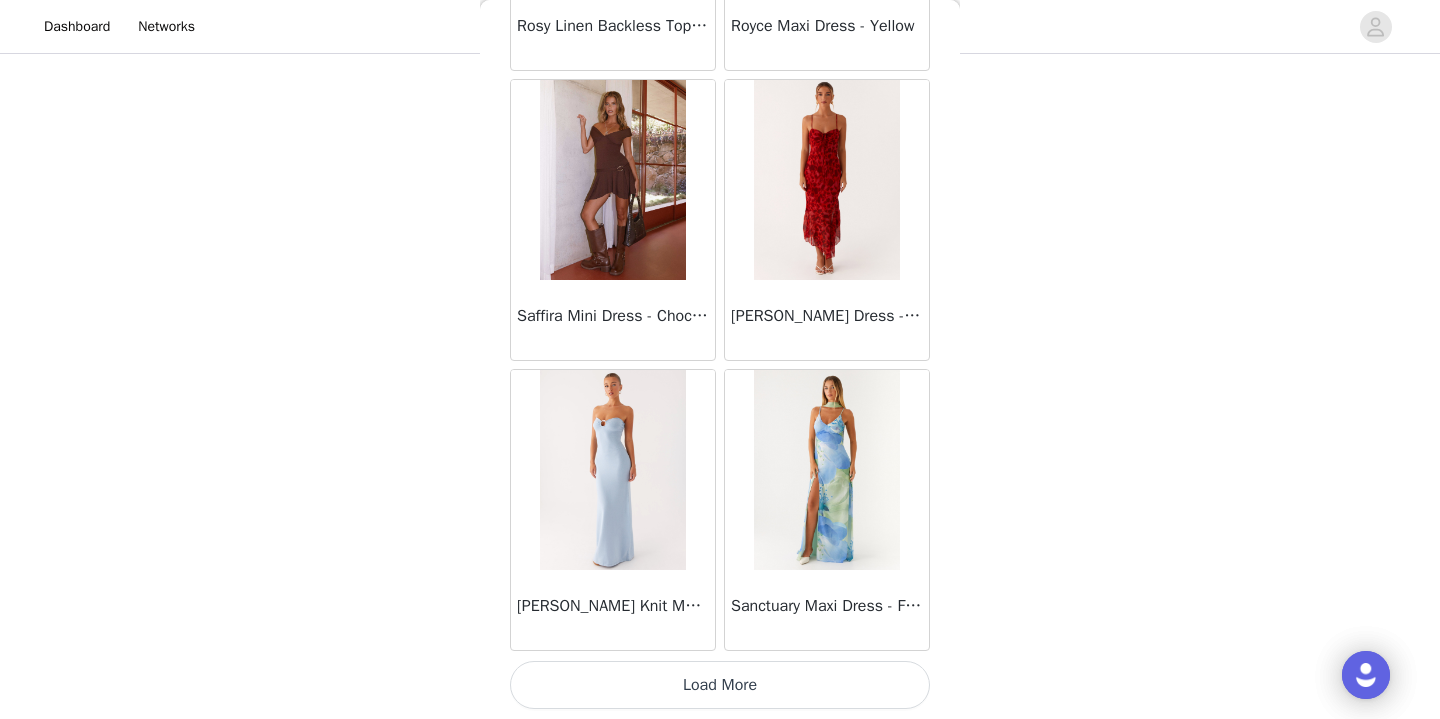 click on "Load More" at bounding box center [720, 685] 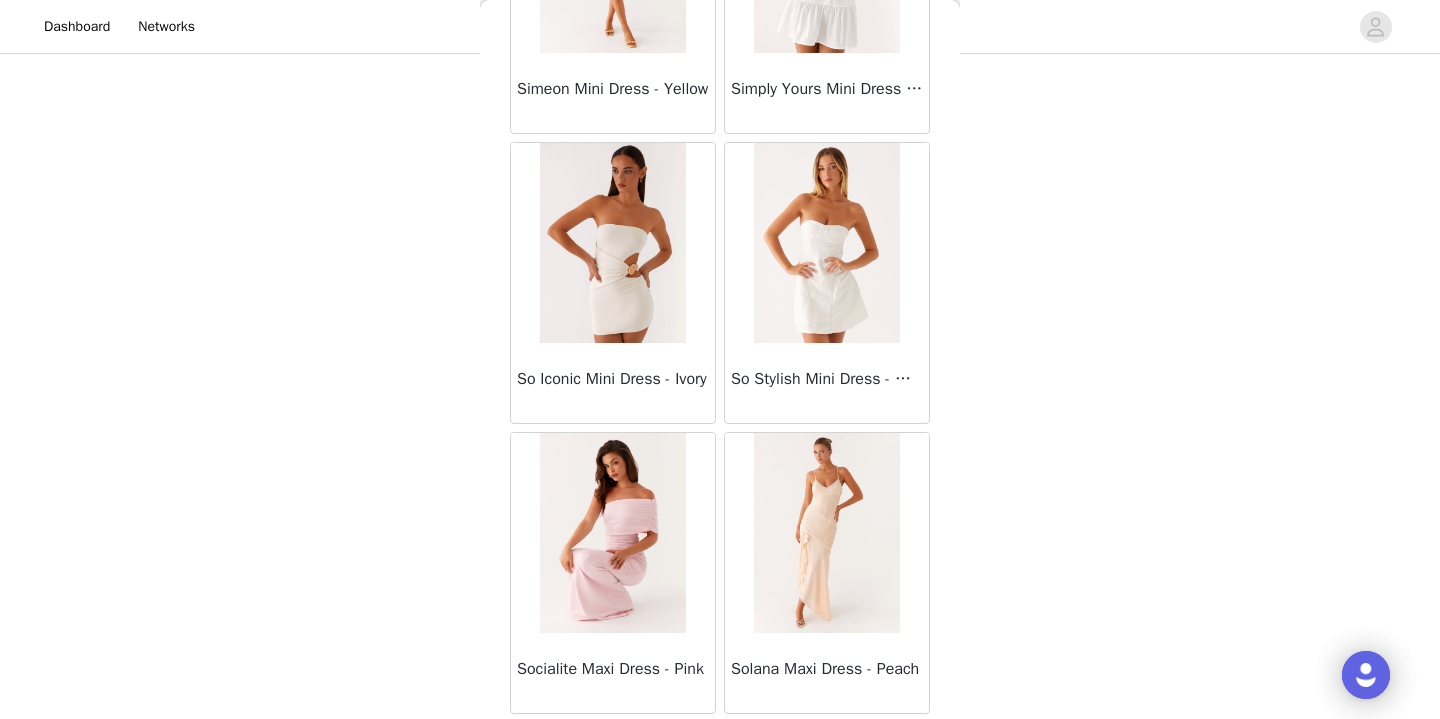 scroll, scrollTop: 54303, scrollLeft: 0, axis: vertical 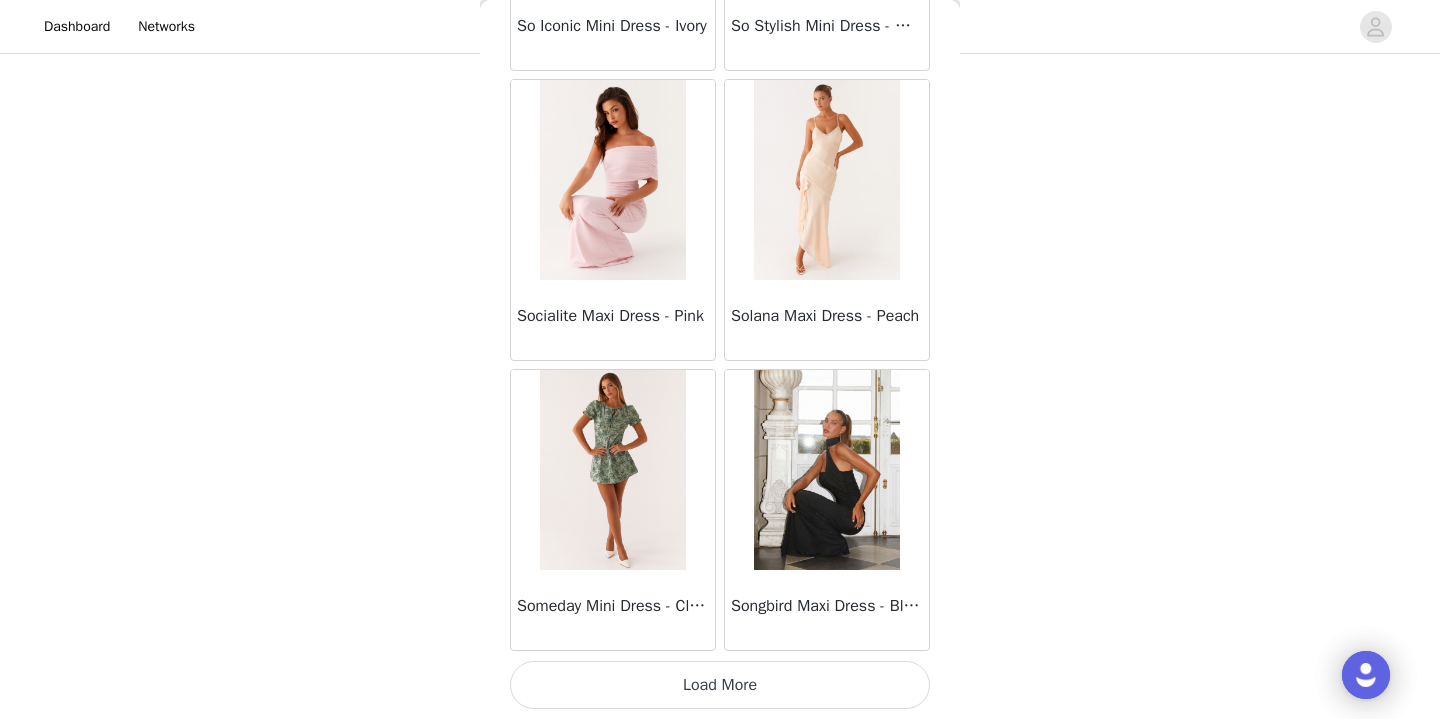 click on "Load More" at bounding box center (720, 685) 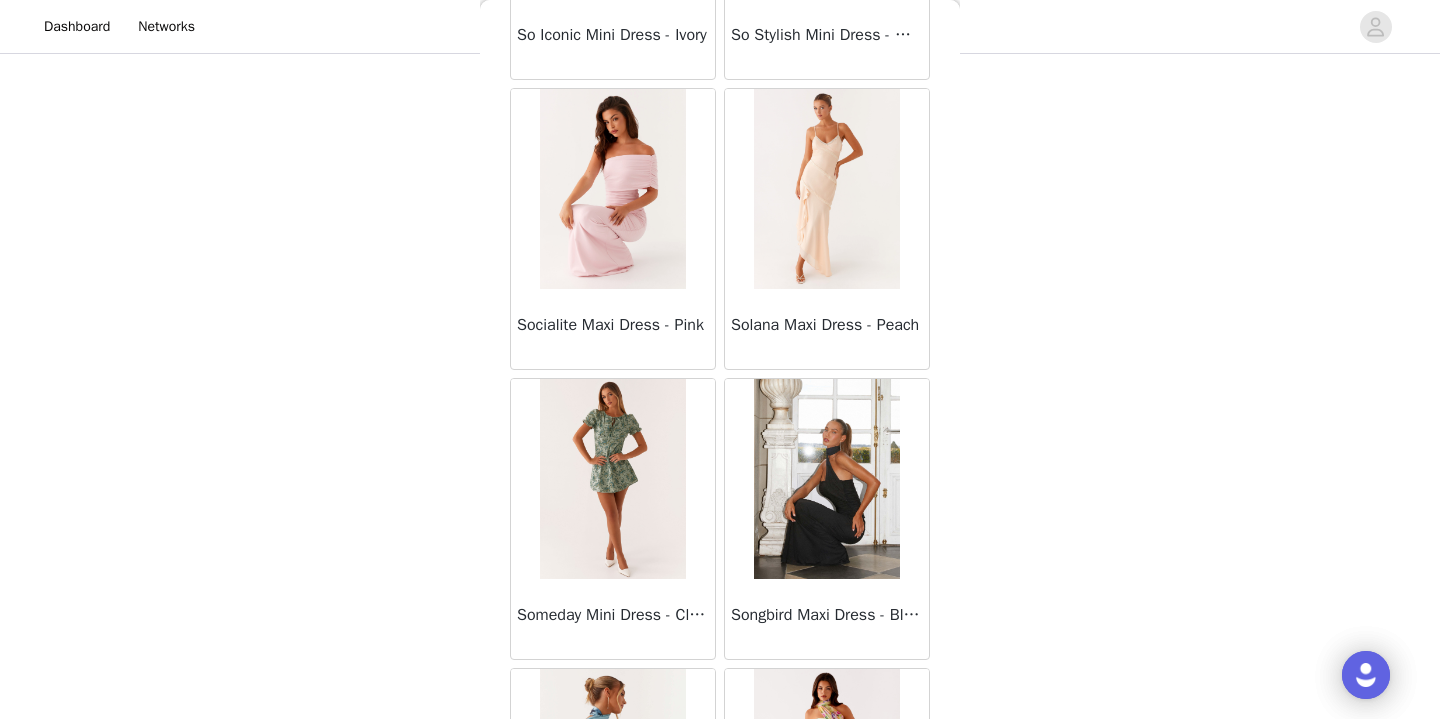 scroll, scrollTop: 153, scrollLeft: 0, axis: vertical 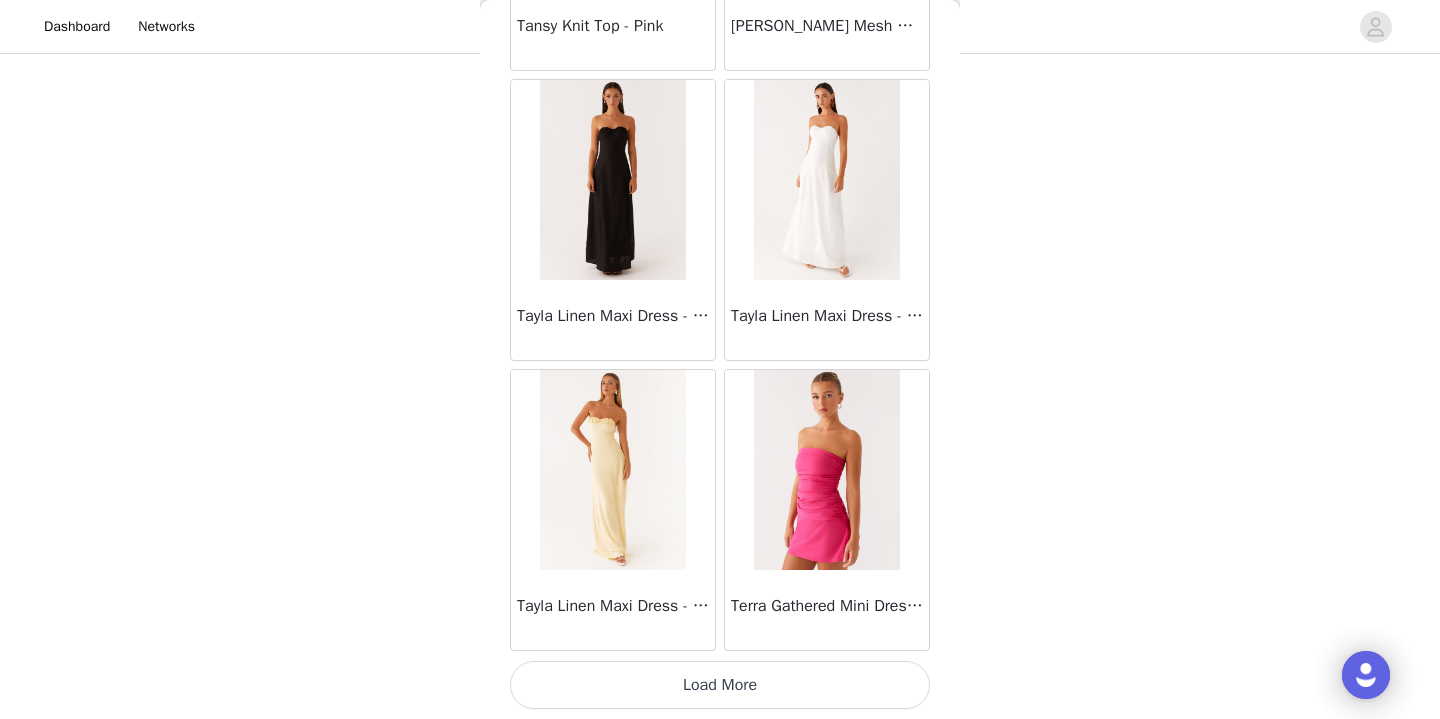 click on "Load More" at bounding box center (720, 685) 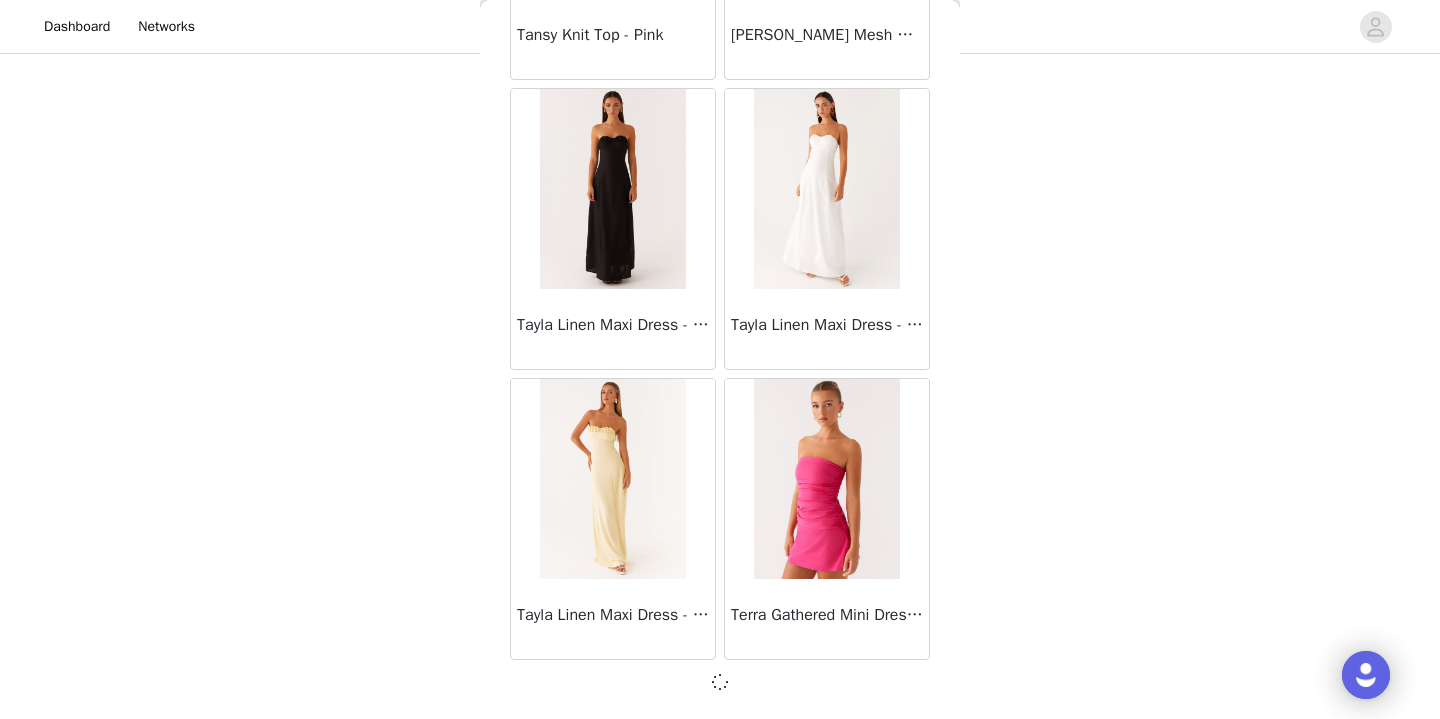 scroll, scrollTop: 155, scrollLeft: 0, axis: vertical 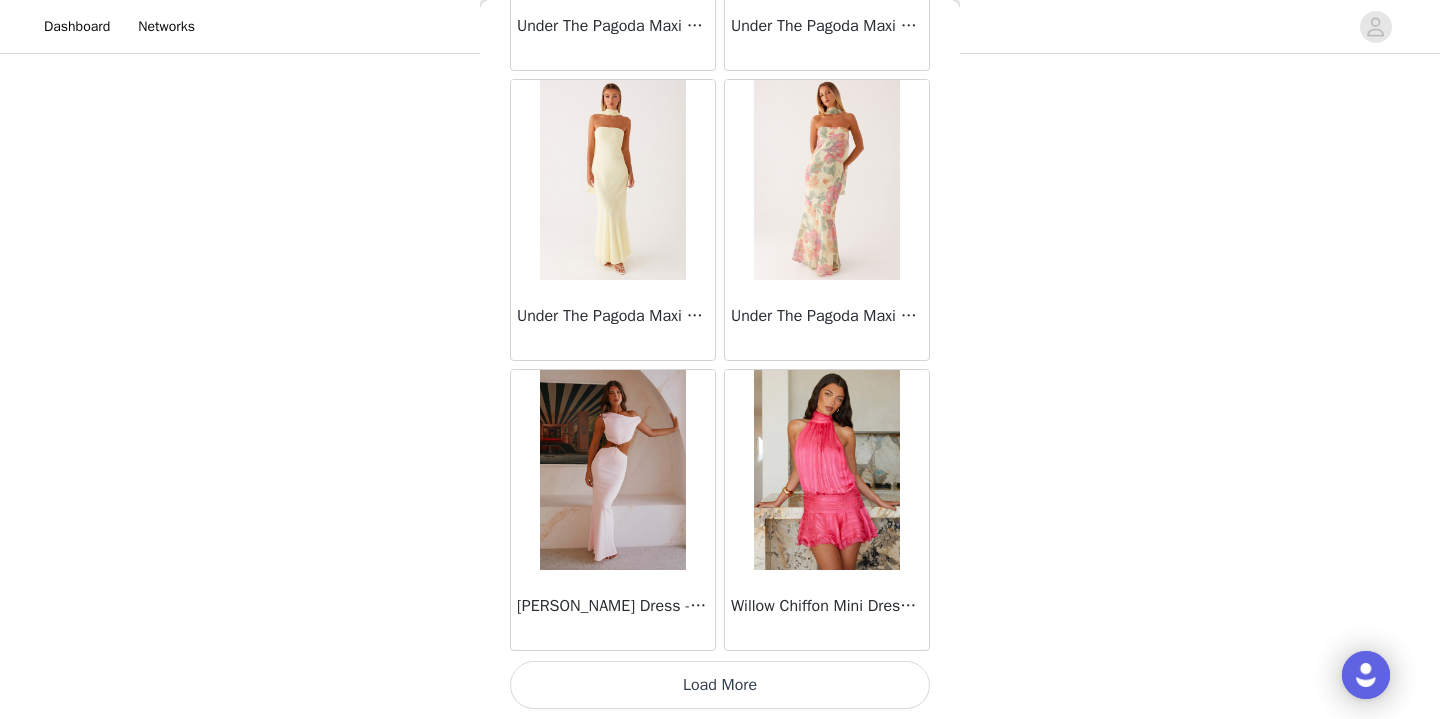 click on "Load More" at bounding box center (720, 685) 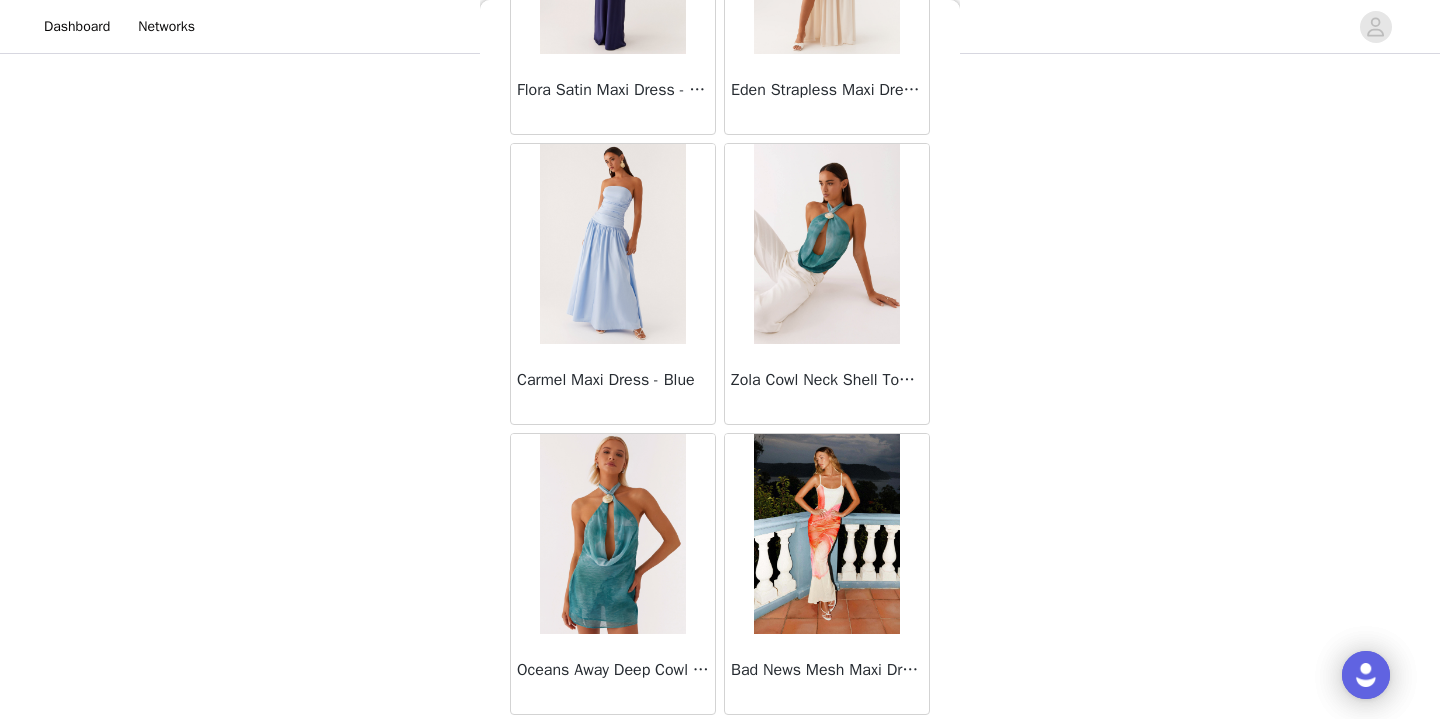 scroll, scrollTop: 63241, scrollLeft: 0, axis: vertical 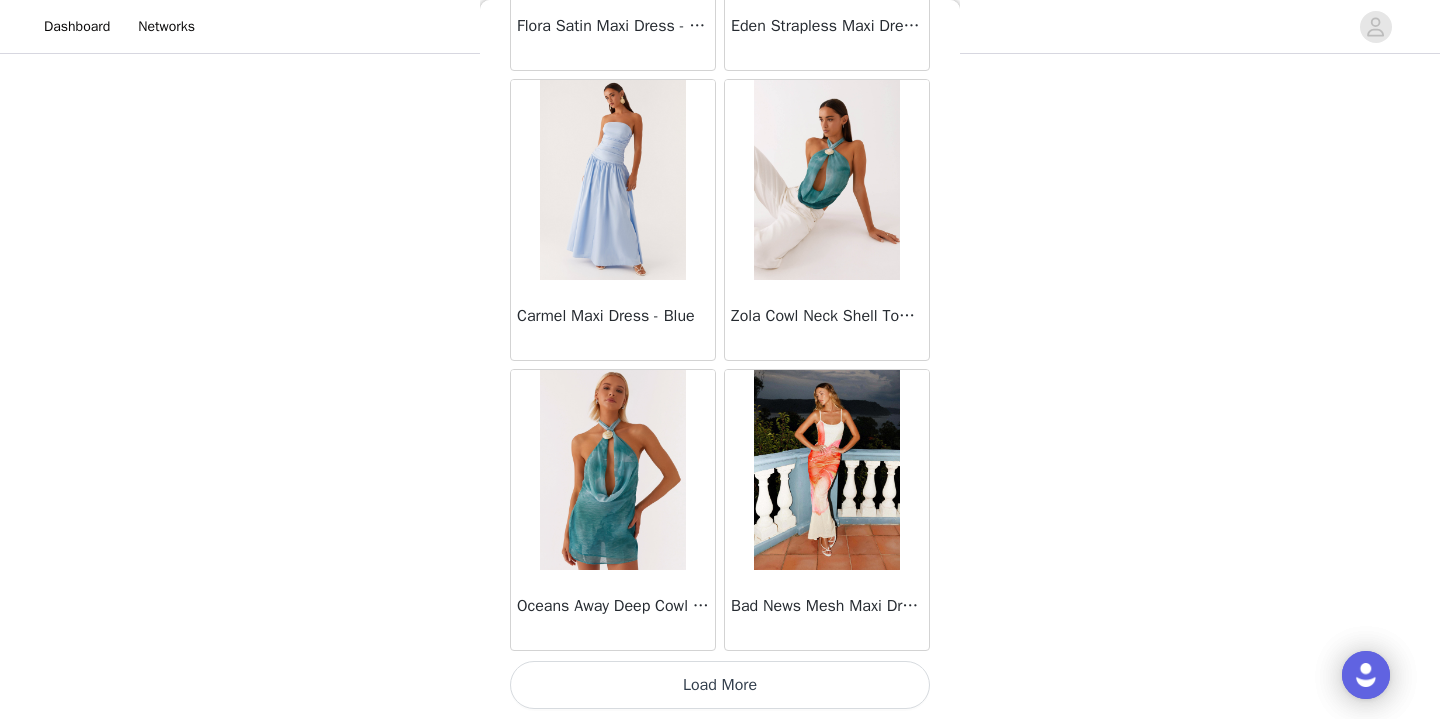 click on "Load More" at bounding box center (720, 685) 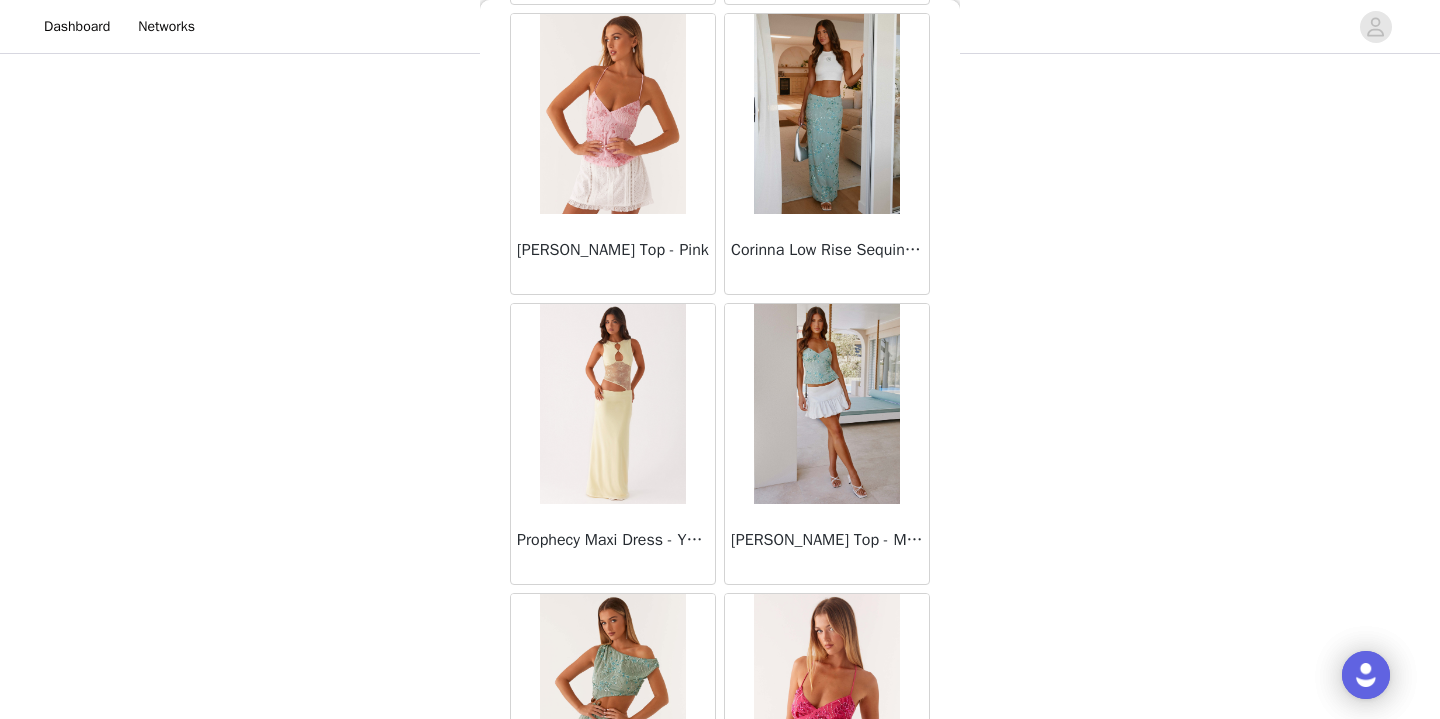 scroll, scrollTop: 65916, scrollLeft: 0, axis: vertical 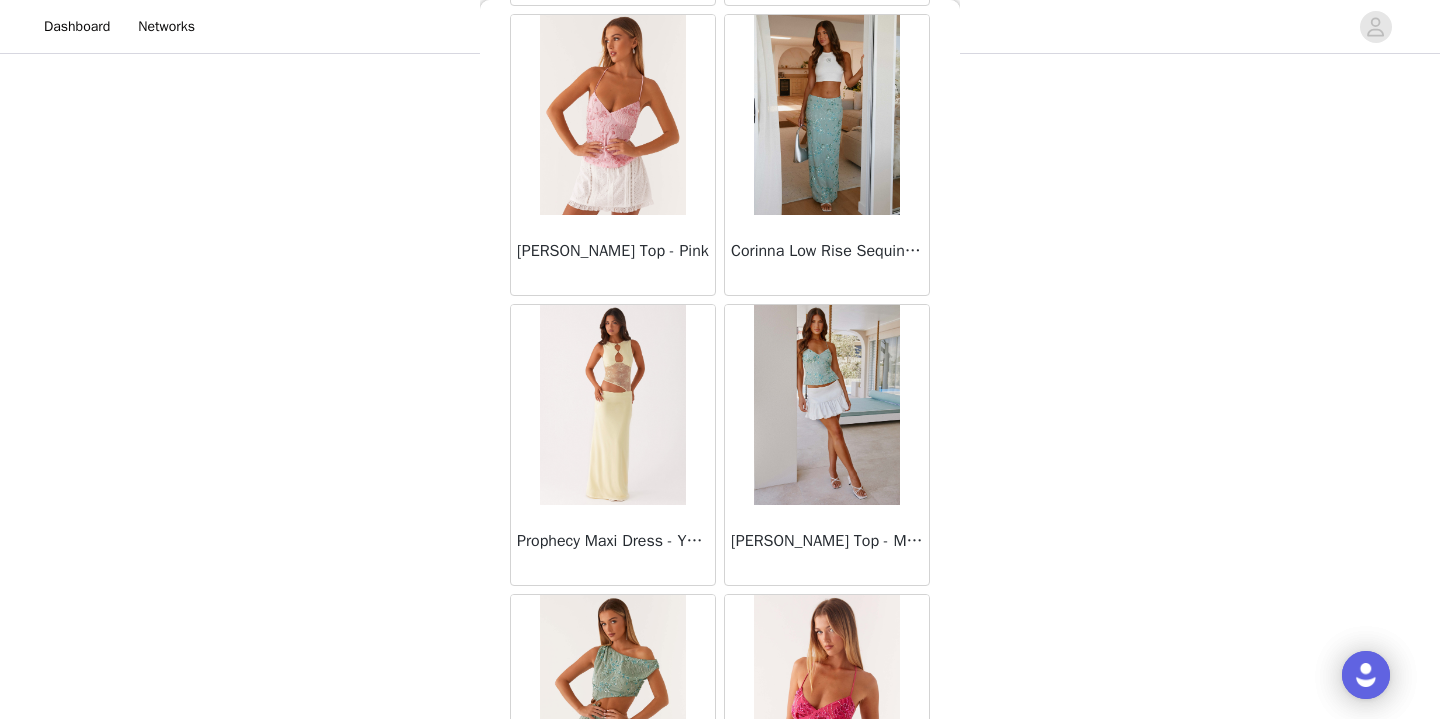 click at bounding box center (777, 26) 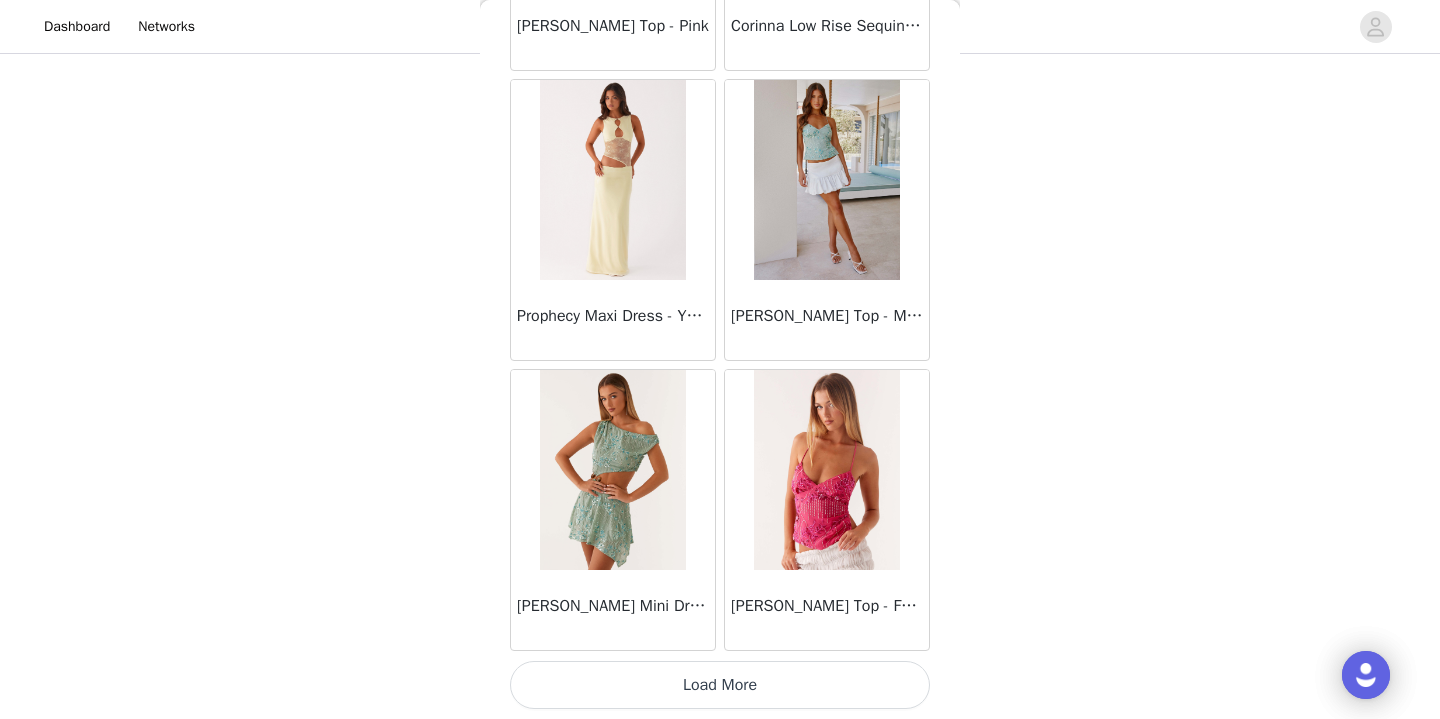 scroll, scrollTop: 66141, scrollLeft: 0, axis: vertical 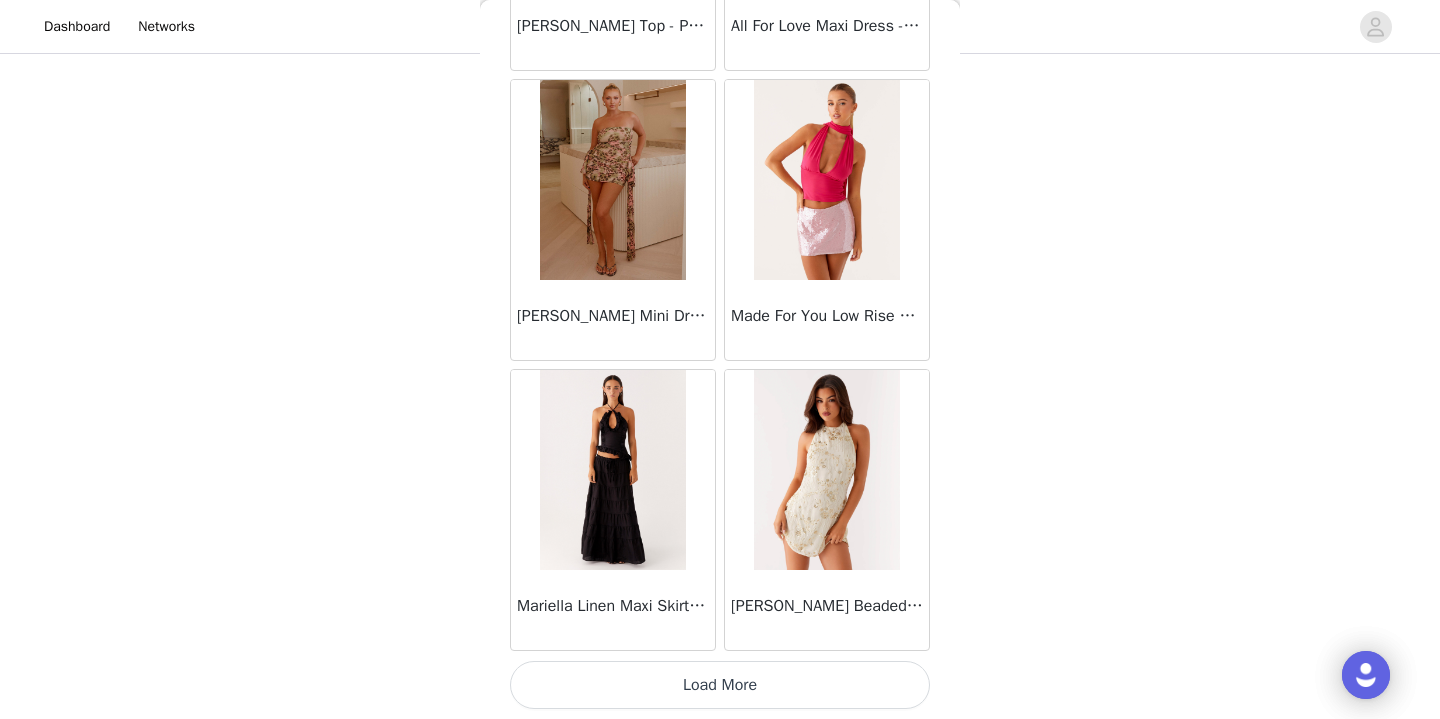 click on "Mariella Linen Maxi Skirt - Black" at bounding box center (613, 606) 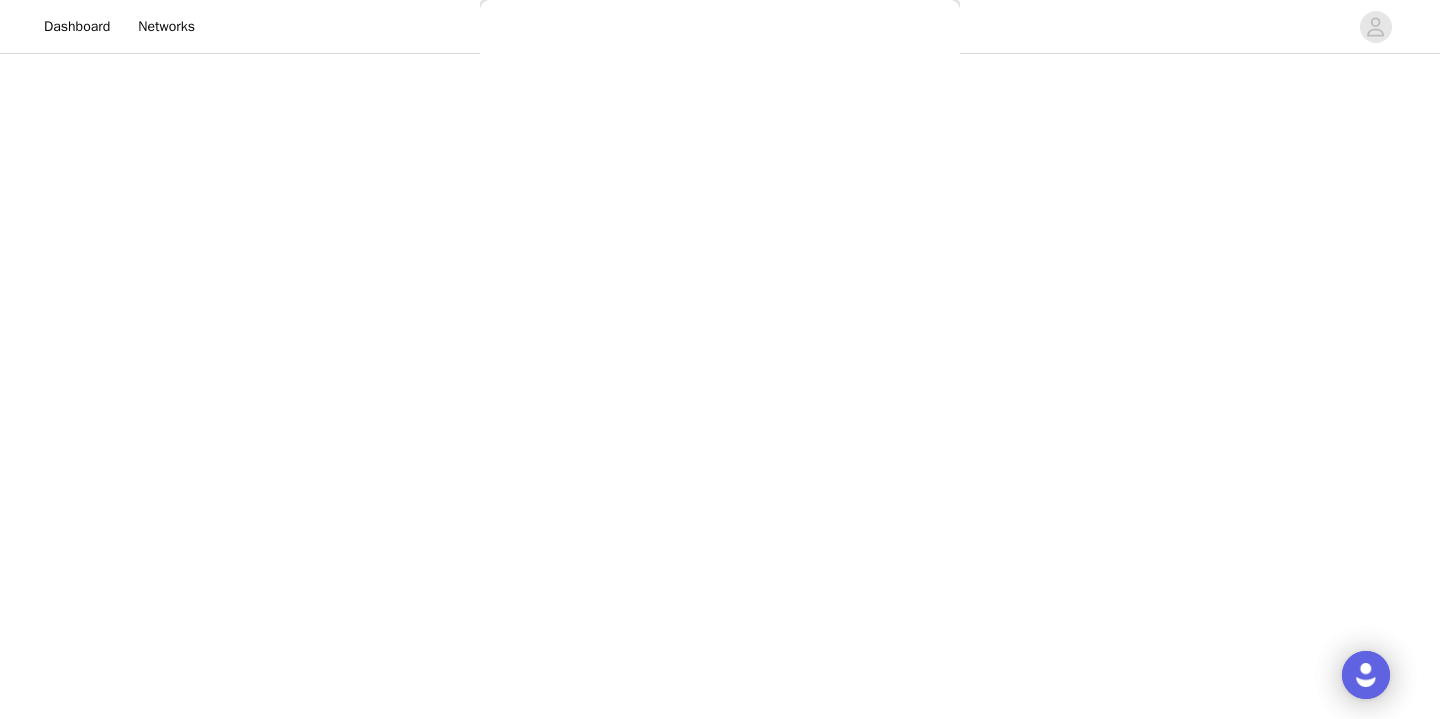 scroll, scrollTop: 305, scrollLeft: 0, axis: vertical 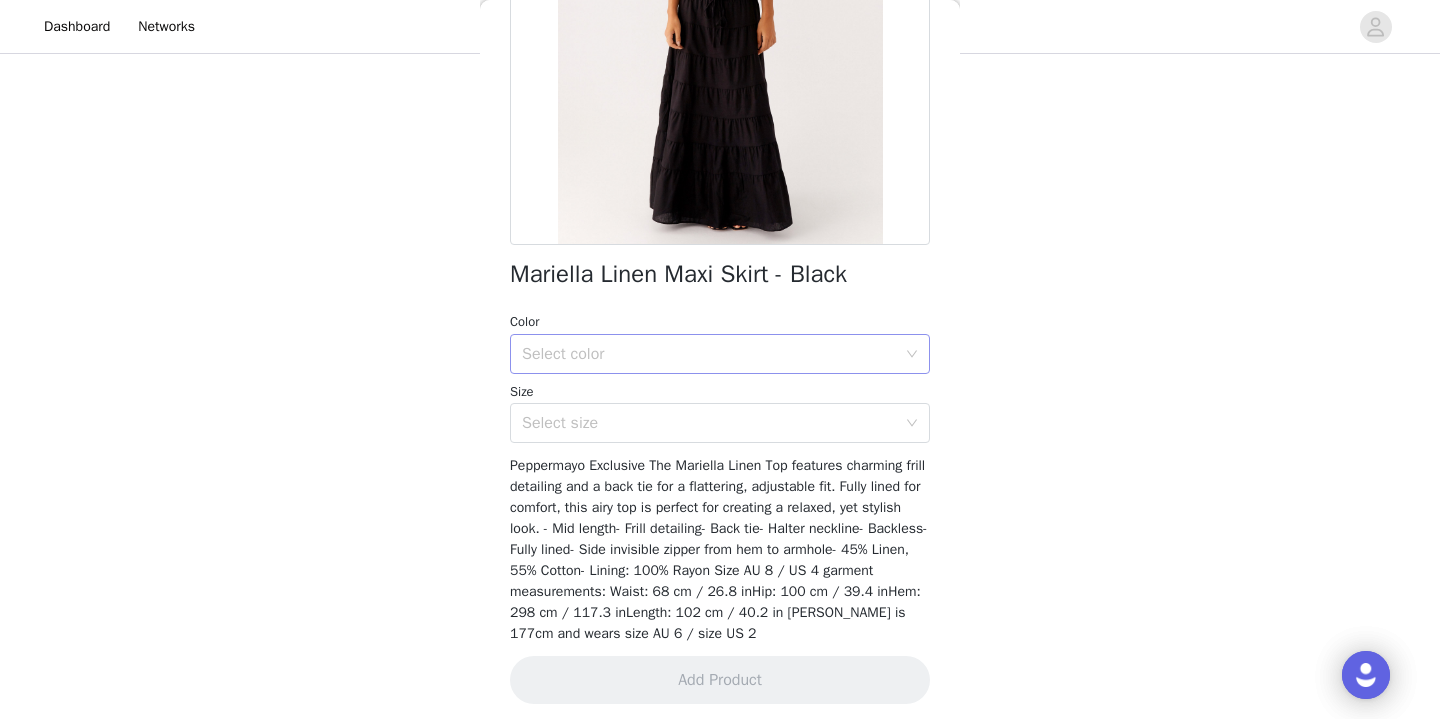 click on "Select color" at bounding box center (713, 354) 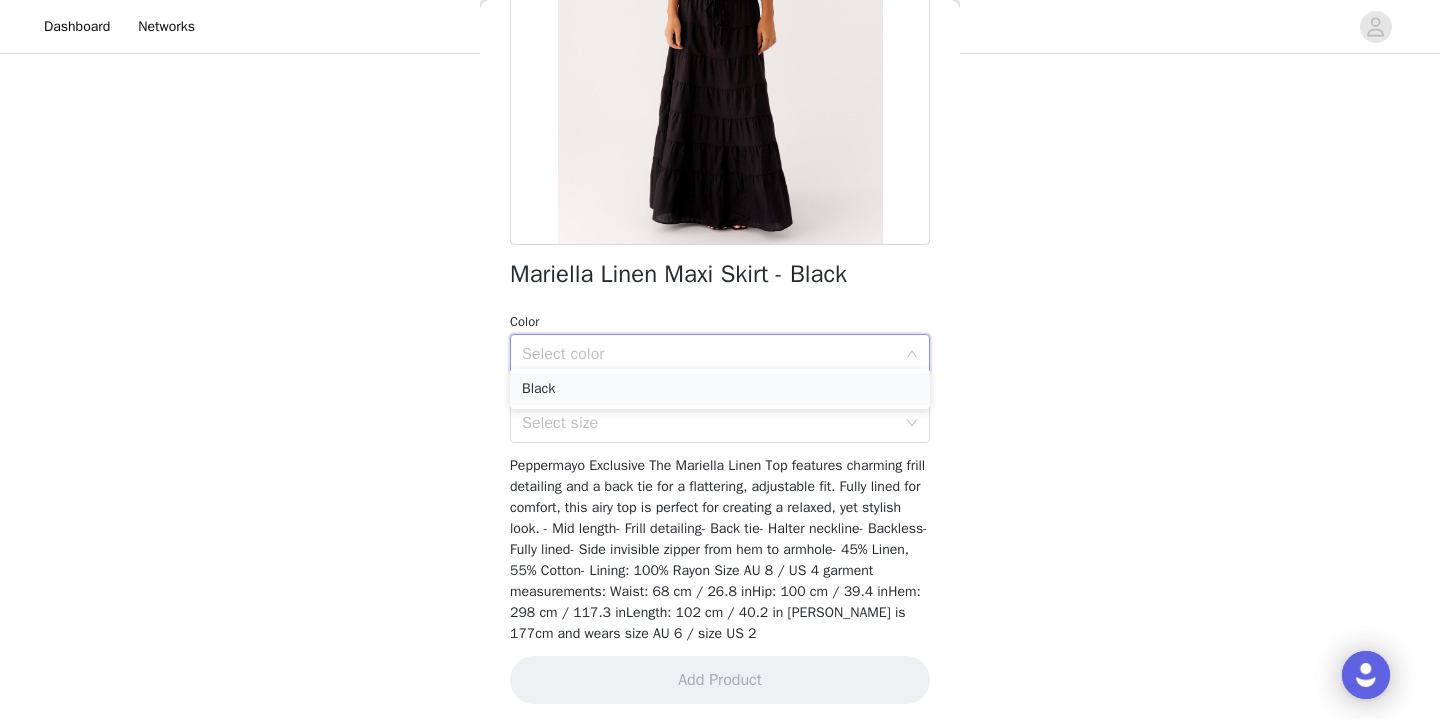click on "Black" at bounding box center (720, 389) 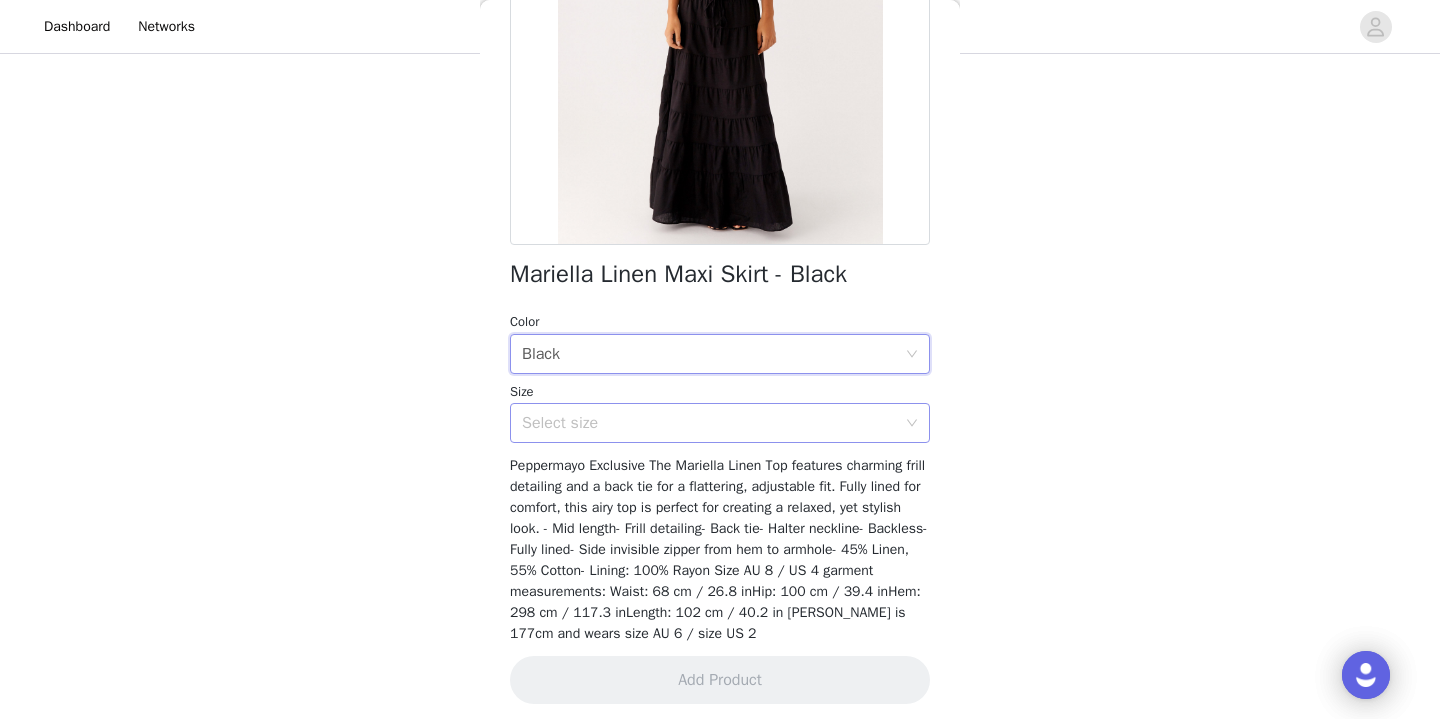 click on "Select size" at bounding box center [709, 423] 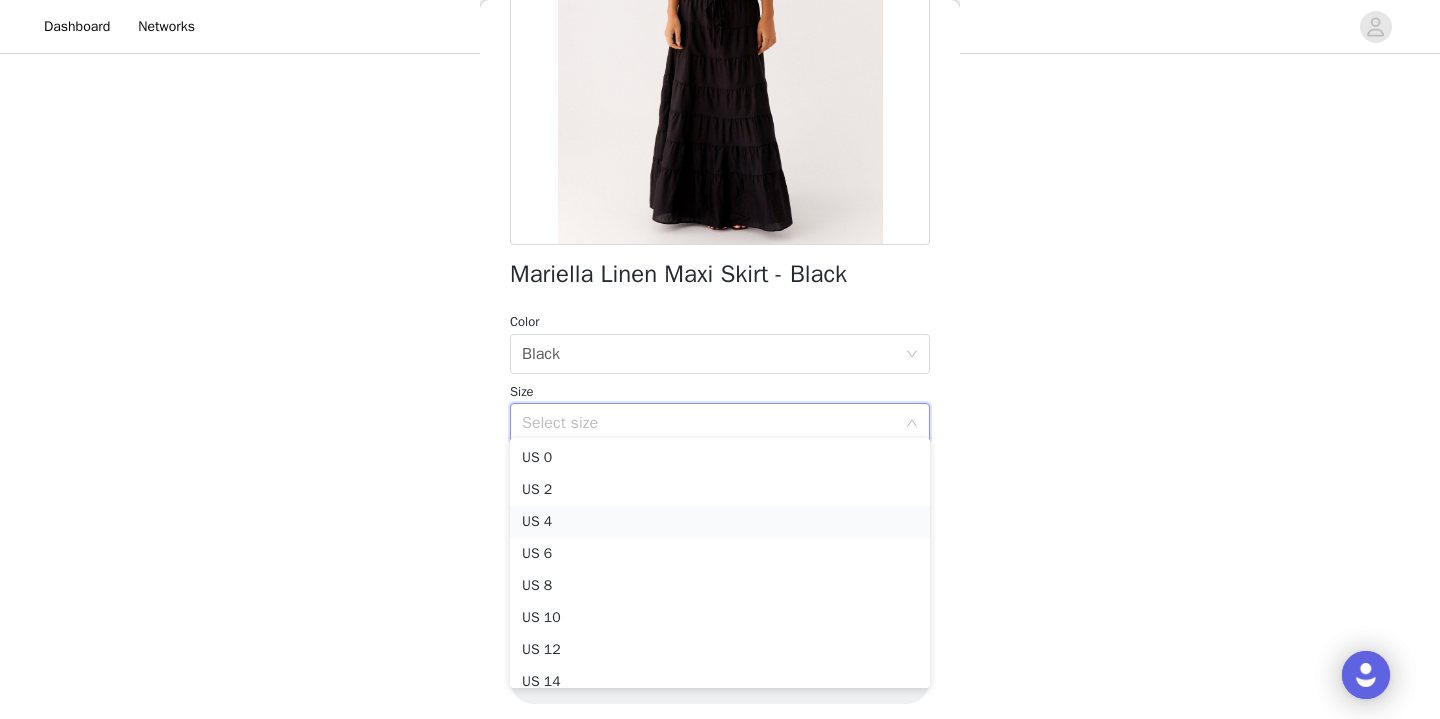 click on "US 4" at bounding box center [720, 522] 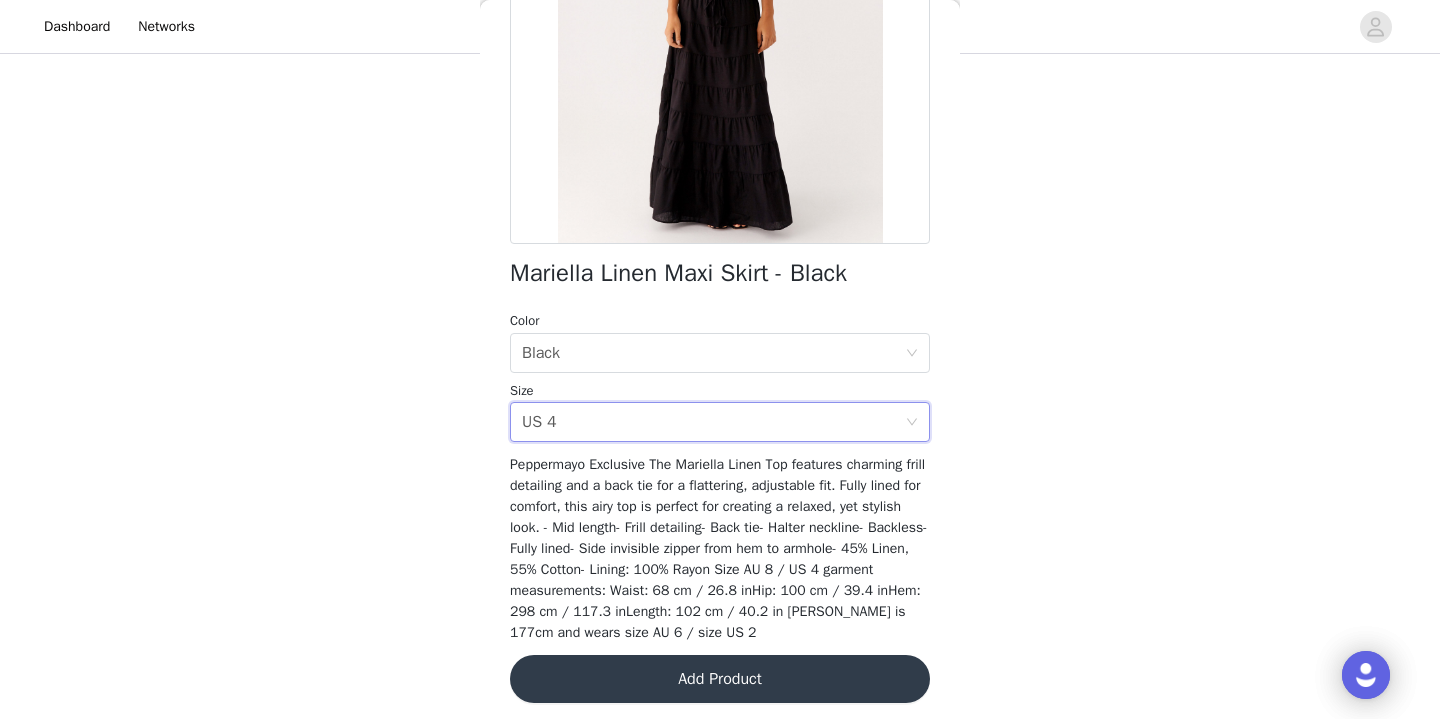 scroll, scrollTop: 305, scrollLeft: 0, axis: vertical 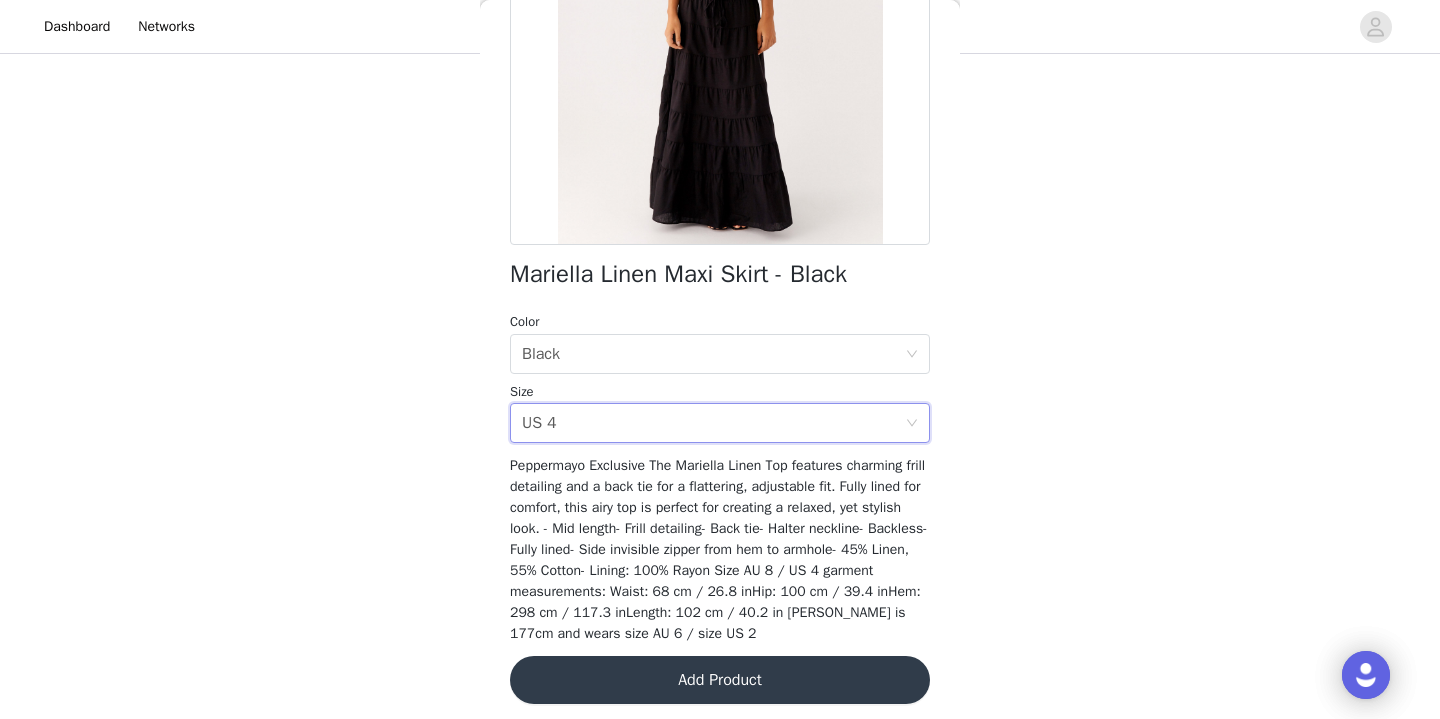 click on "Add Product" at bounding box center [720, 680] 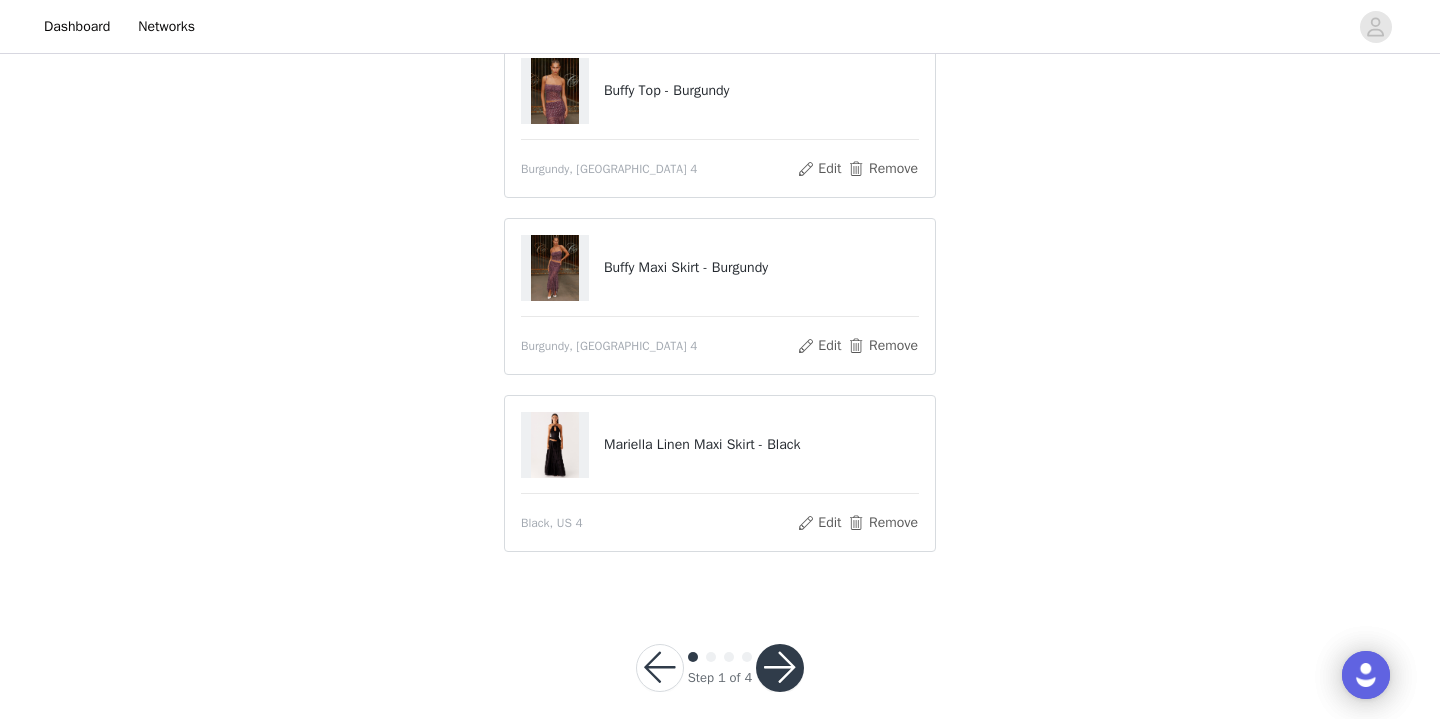 scroll, scrollTop: 182, scrollLeft: 0, axis: vertical 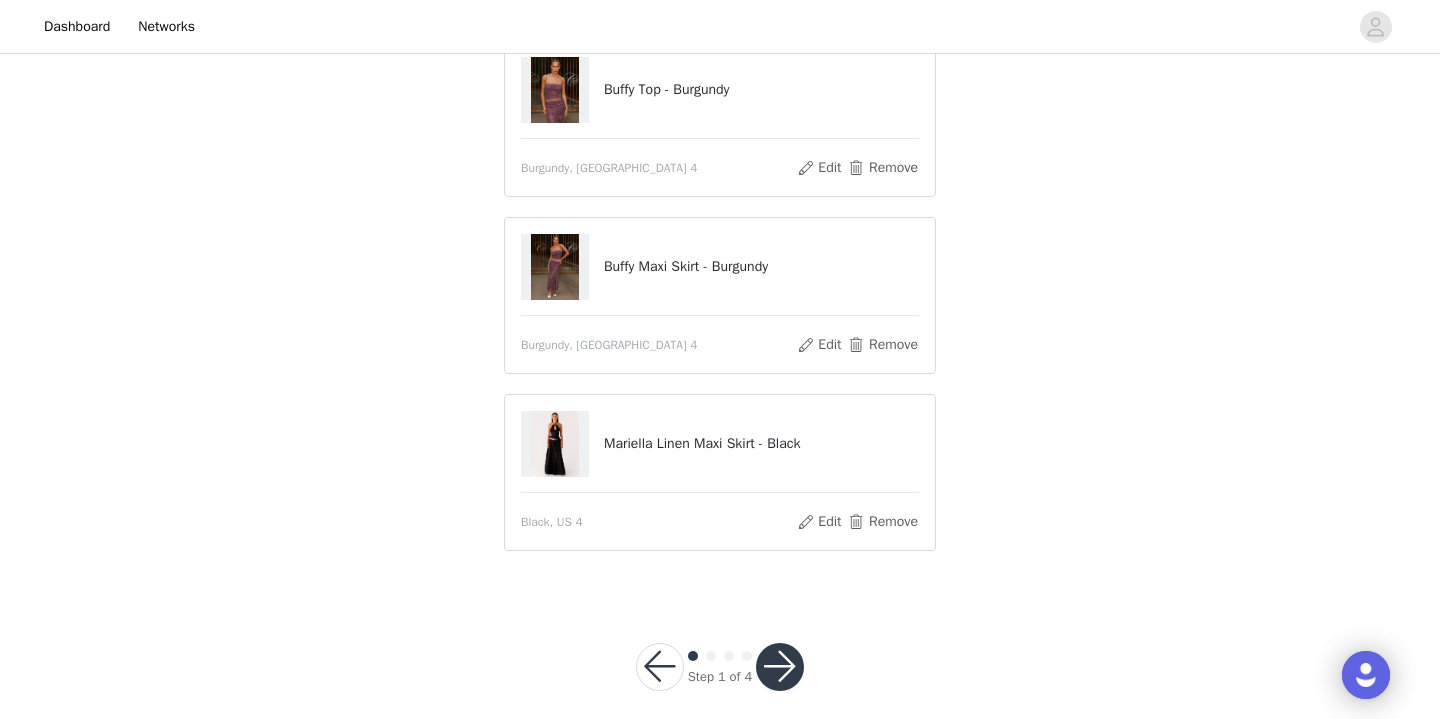 click at bounding box center [780, 667] 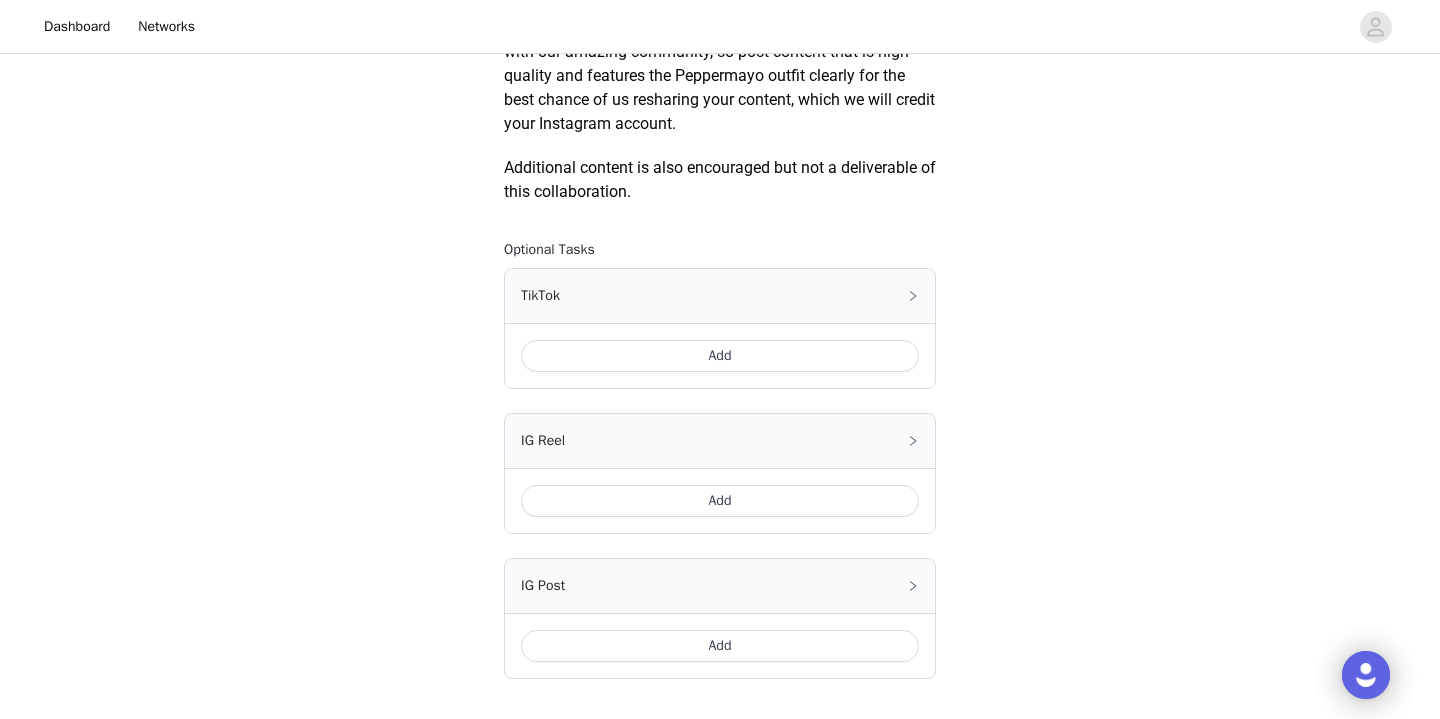 scroll, scrollTop: 1078, scrollLeft: 0, axis: vertical 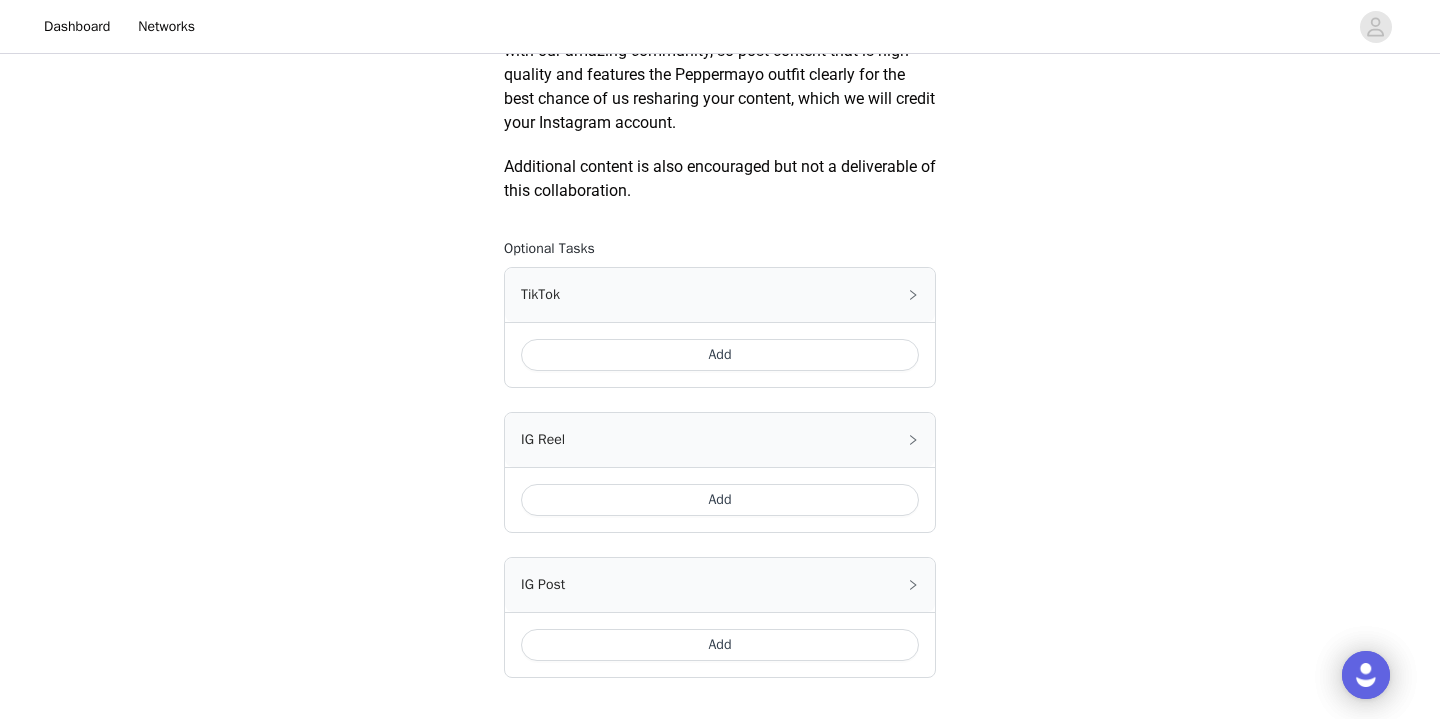 click on "Add" at bounding box center [720, 355] 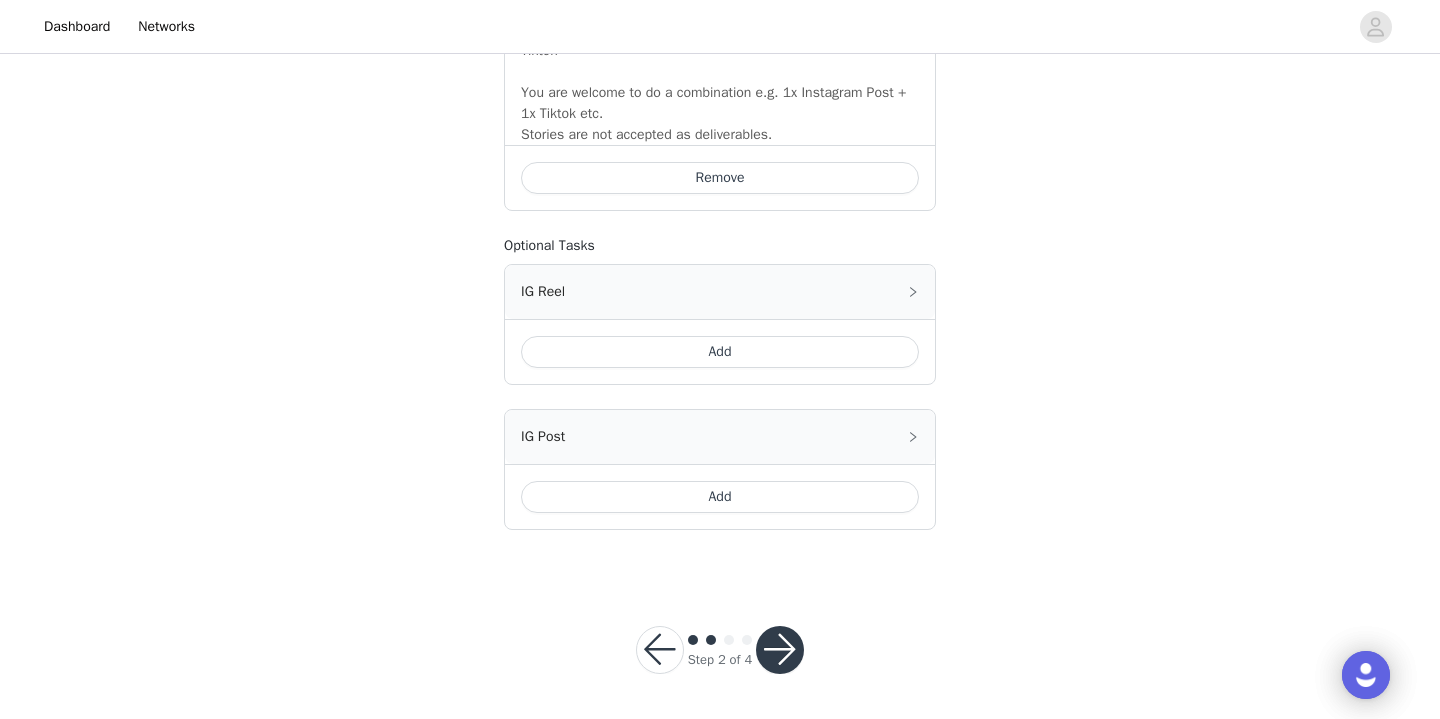 scroll, scrollTop: 1581, scrollLeft: 0, axis: vertical 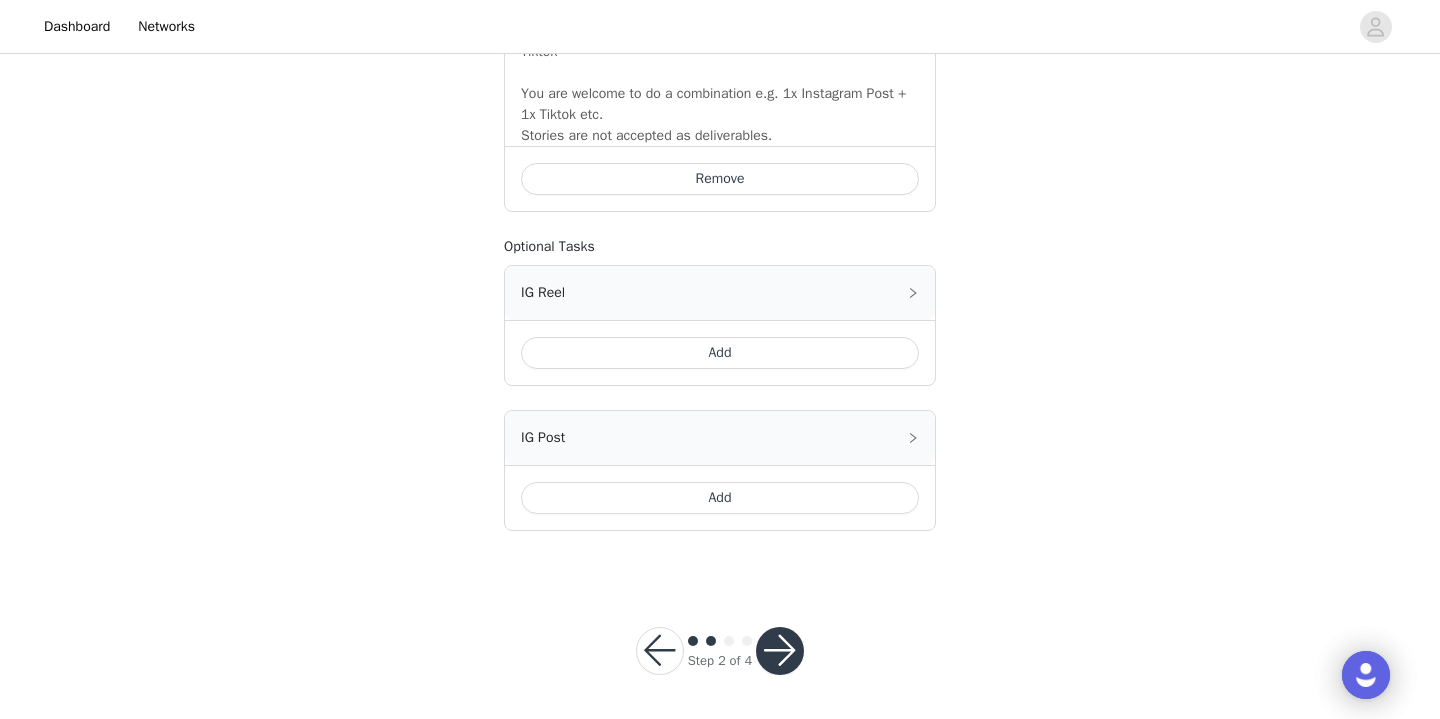click at bounding box center [780, 651] 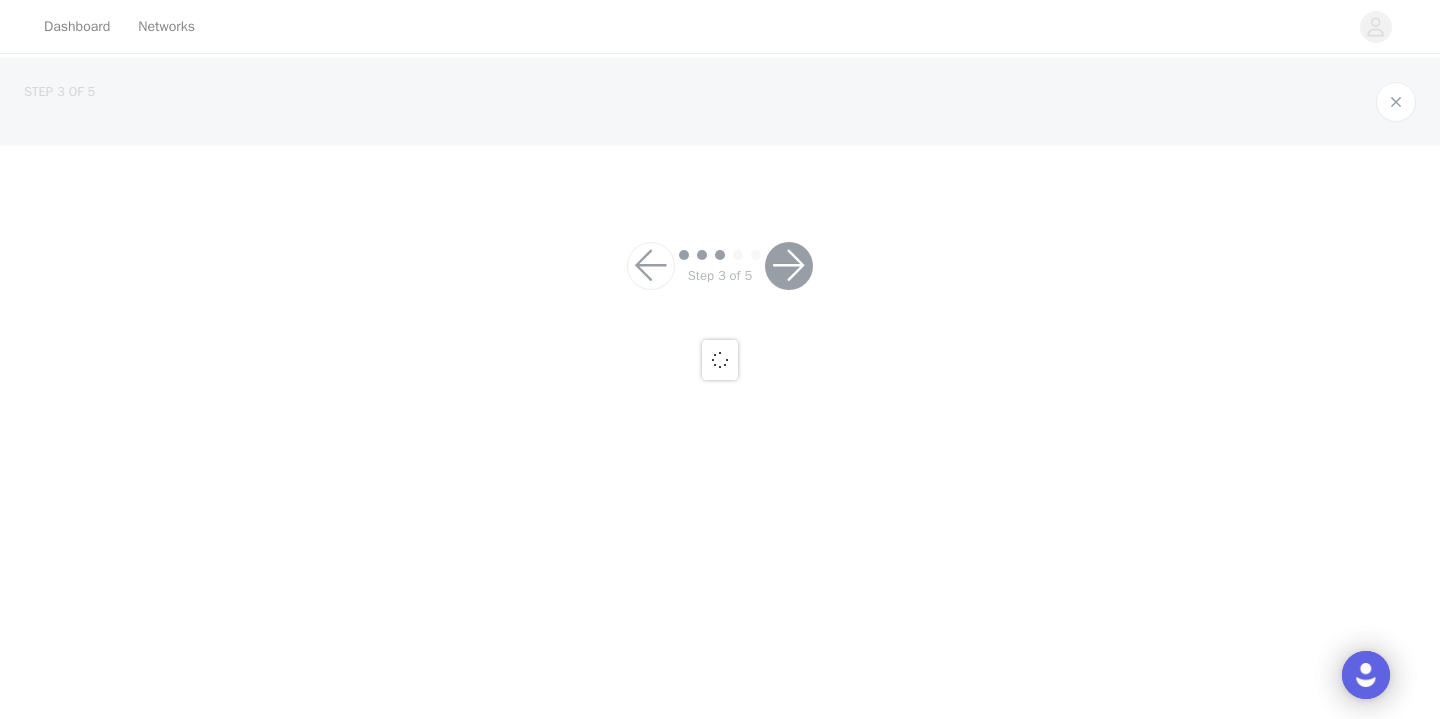 scroll, scrollTop: 0, scrollLeft: 0, axis: both 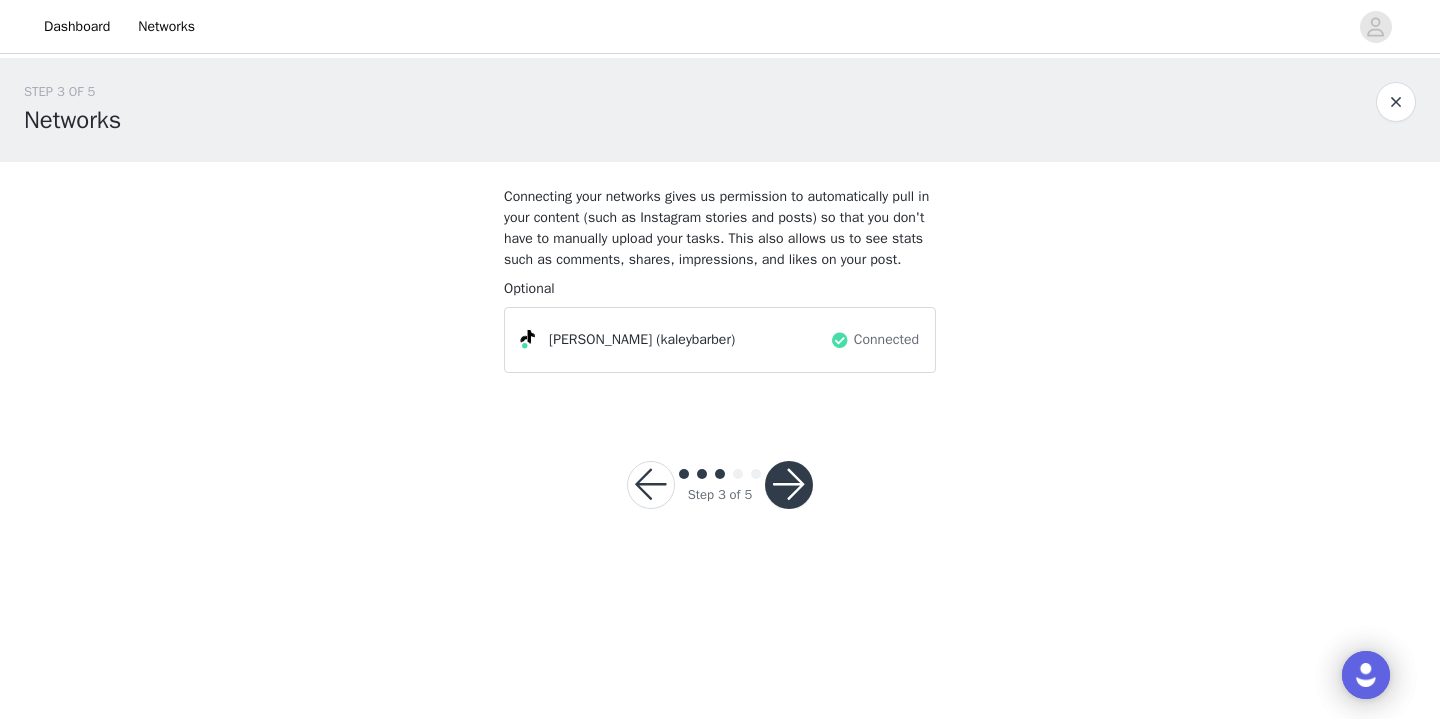 click at bounding box center [789, 485] 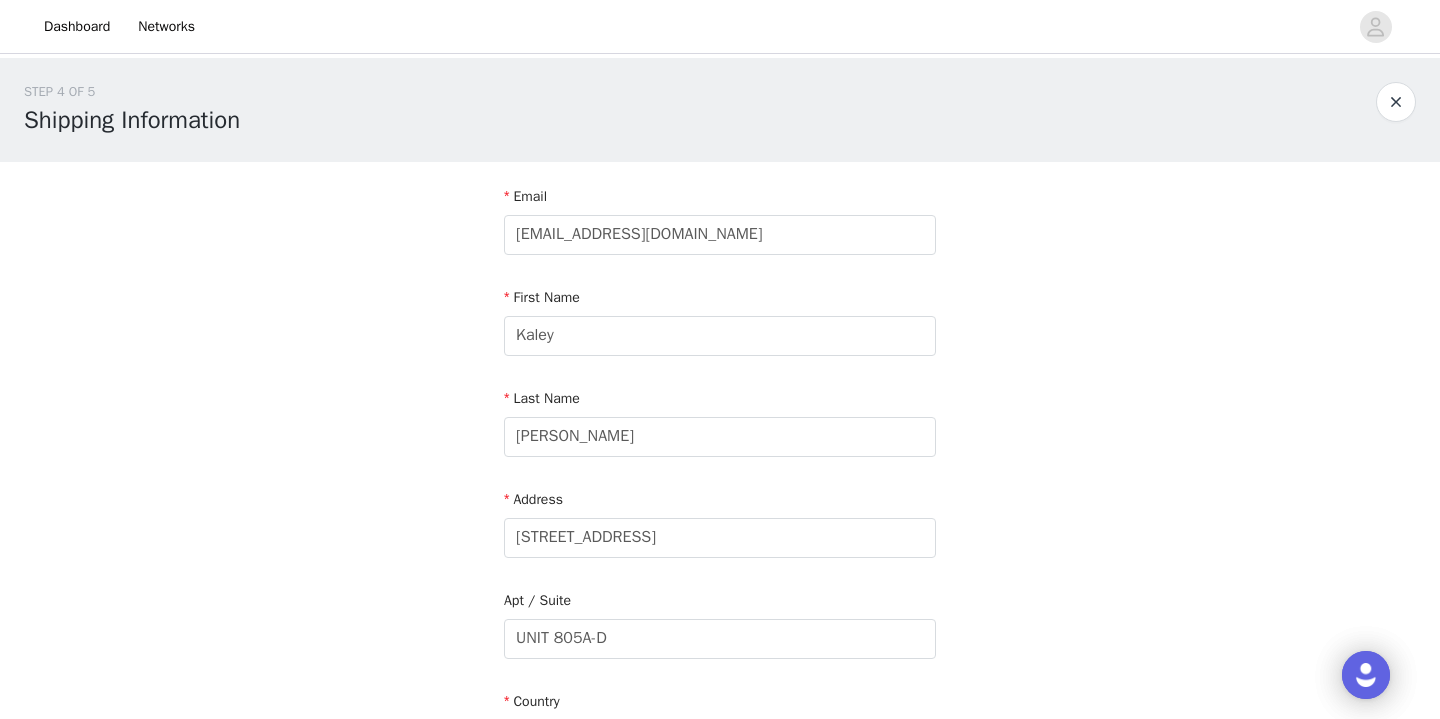 scroll, scrollTop: 41, scrollLeft: 0, axis: vertical 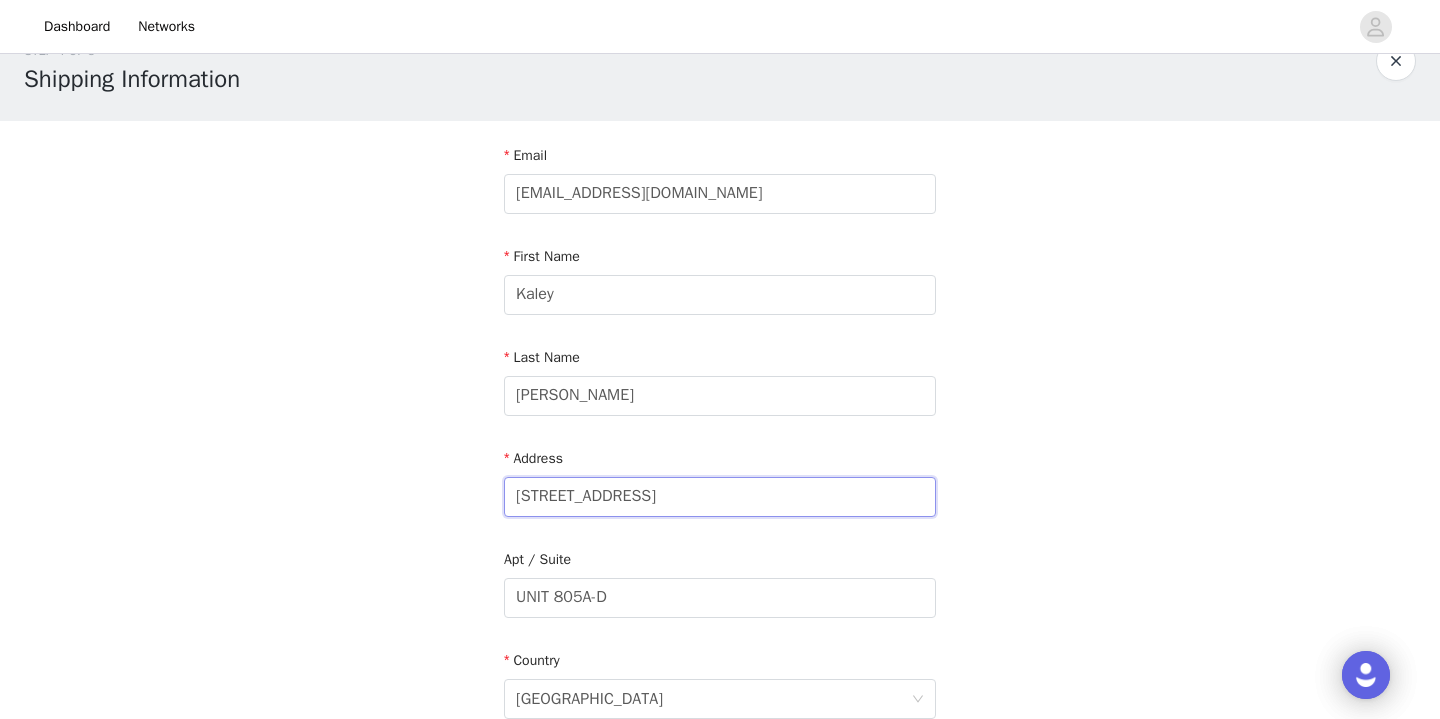 click on "[STREET_ADDRESS]" at bounding box center [720, 497] 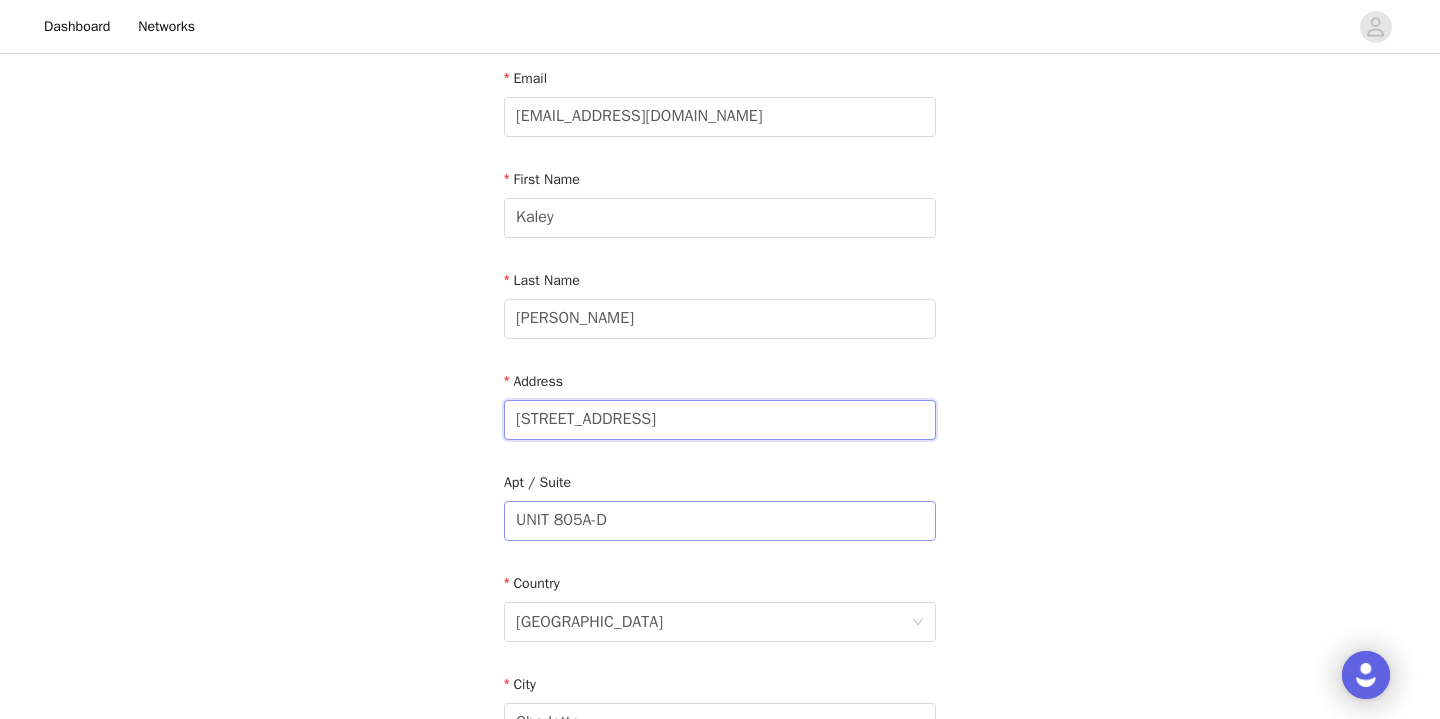 type on "[STREET_ADDRESS]" 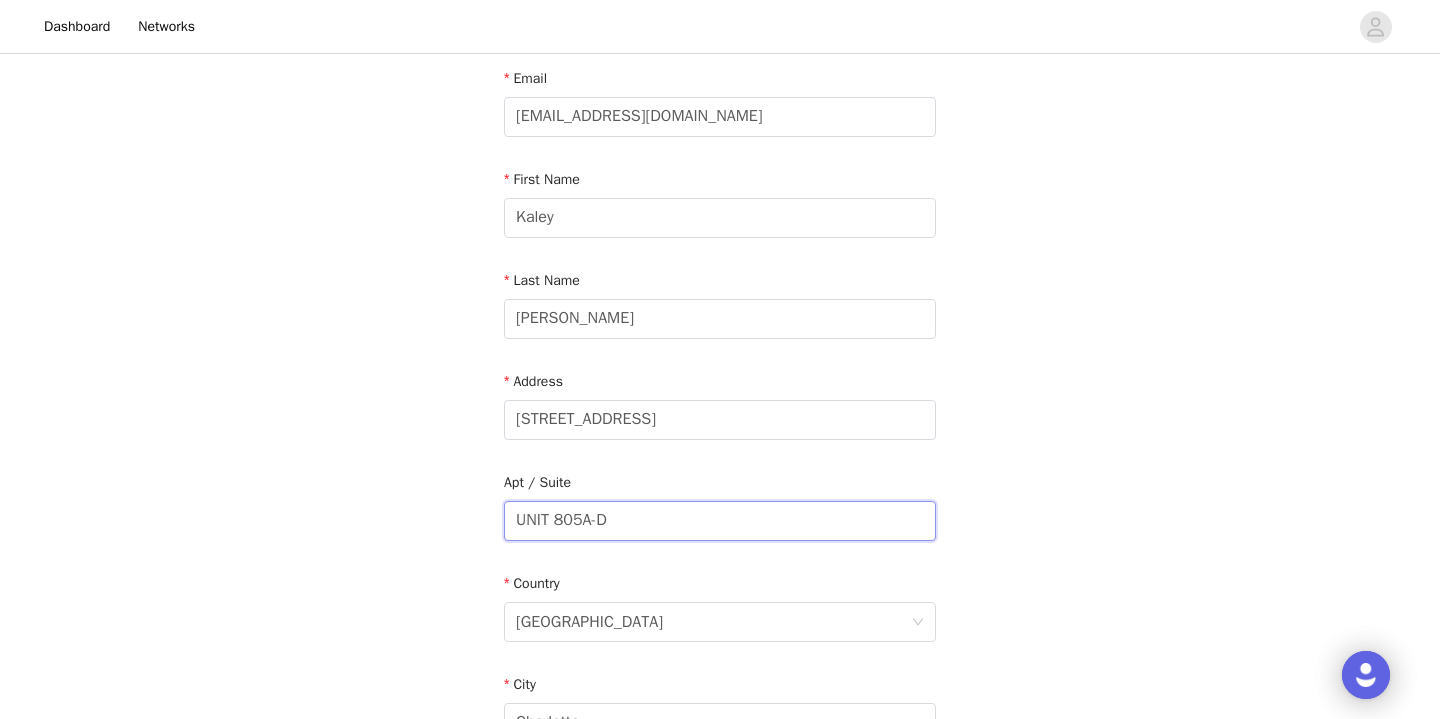 click on "UNIT 805A-D" at bounding box center [720, 521] 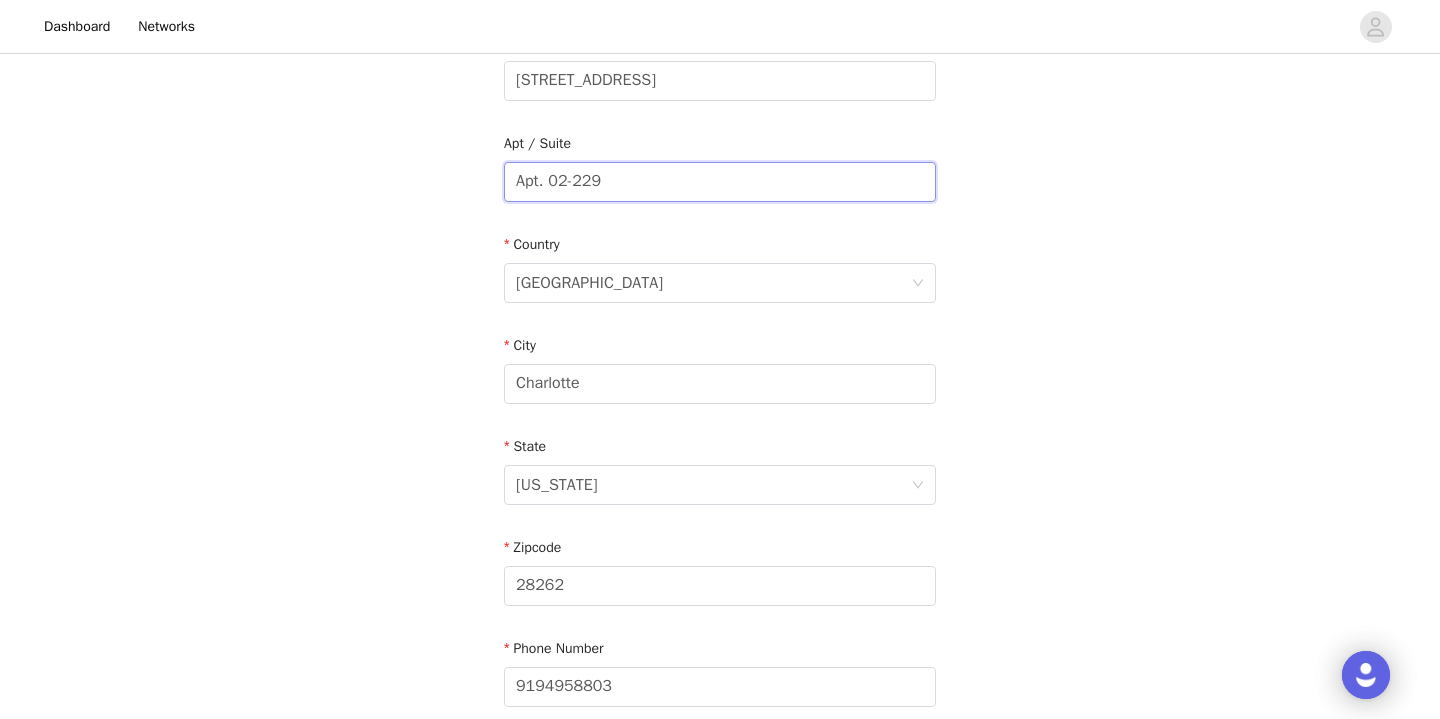 scroll, scrollTop: 571, scrollLeft: 0, axis: vertical 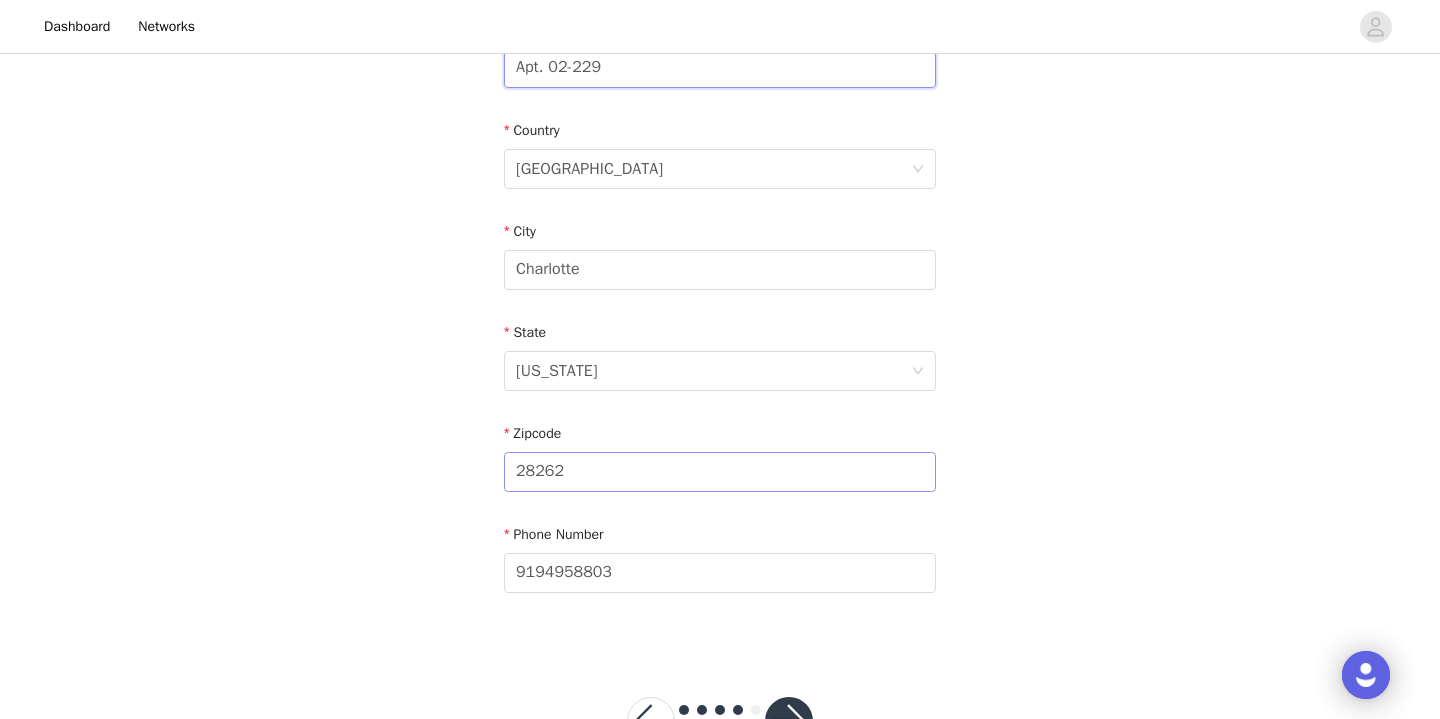 type on "Apt. 02-229" 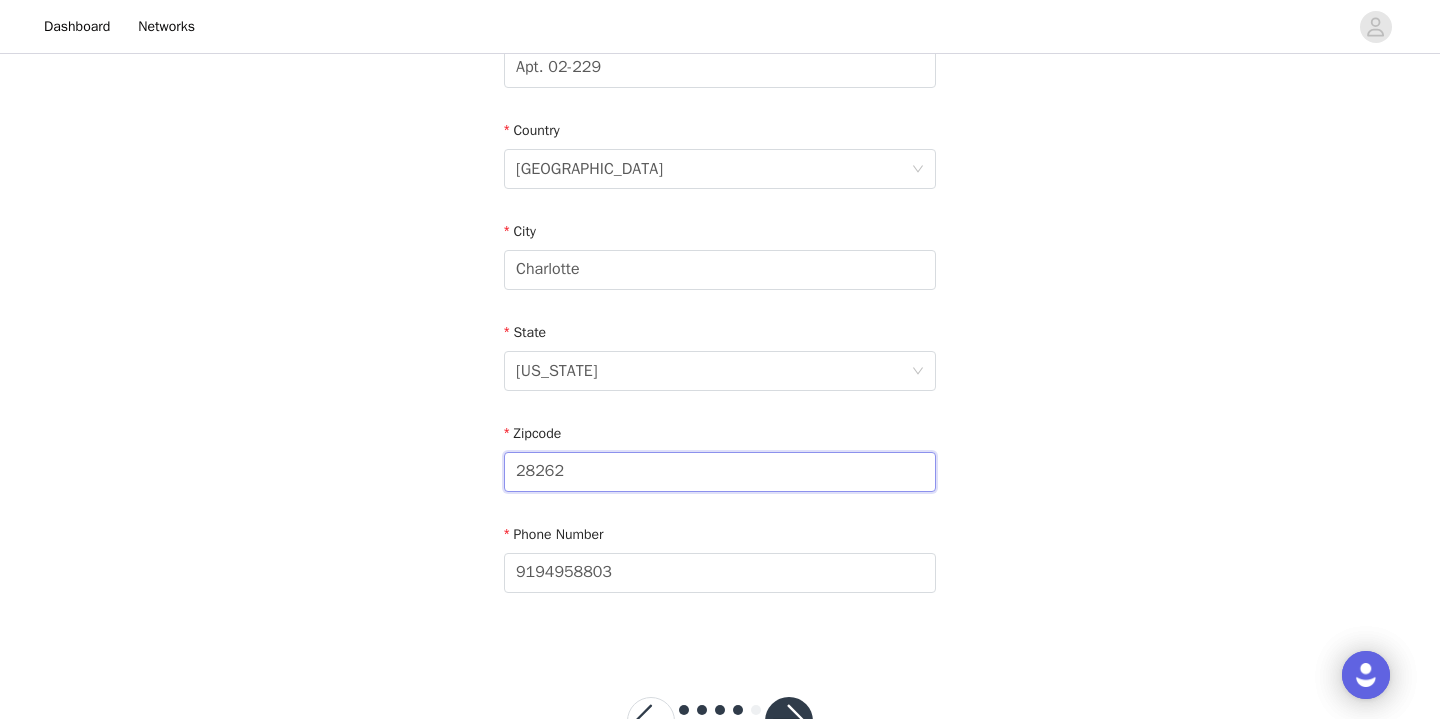 click on "28262" at bounding box center (720, 472) 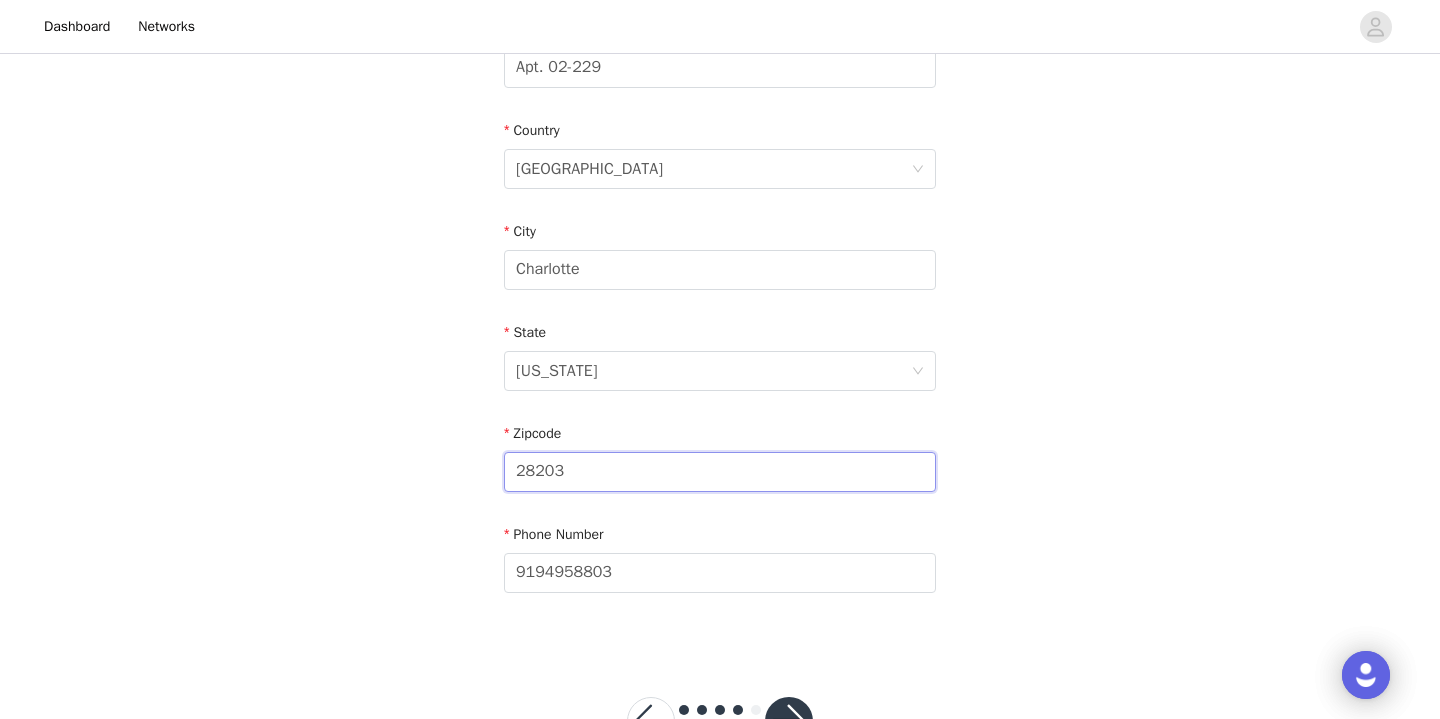 type on "28203" 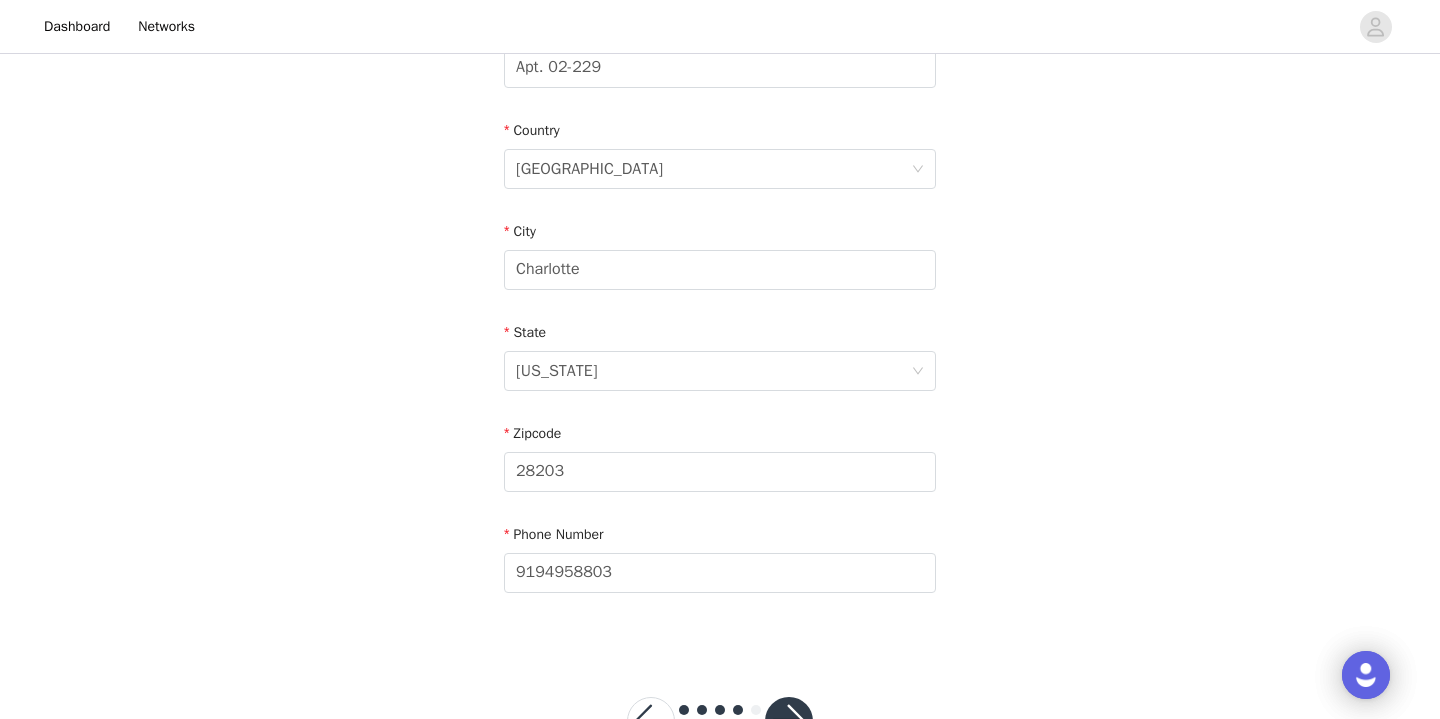 click on "STEP 4 OF 5
Shipping Information
Email [EMAIL_ADDRESS][DOMAIN_NAME]   First Name [PERSON_NAME]   Last Name [PERSON_NAME]   Address [STREET_ADDRESS][US_STATE]   Phone Number [PHONE_NUMBER]" at bounding box center (720, 68) 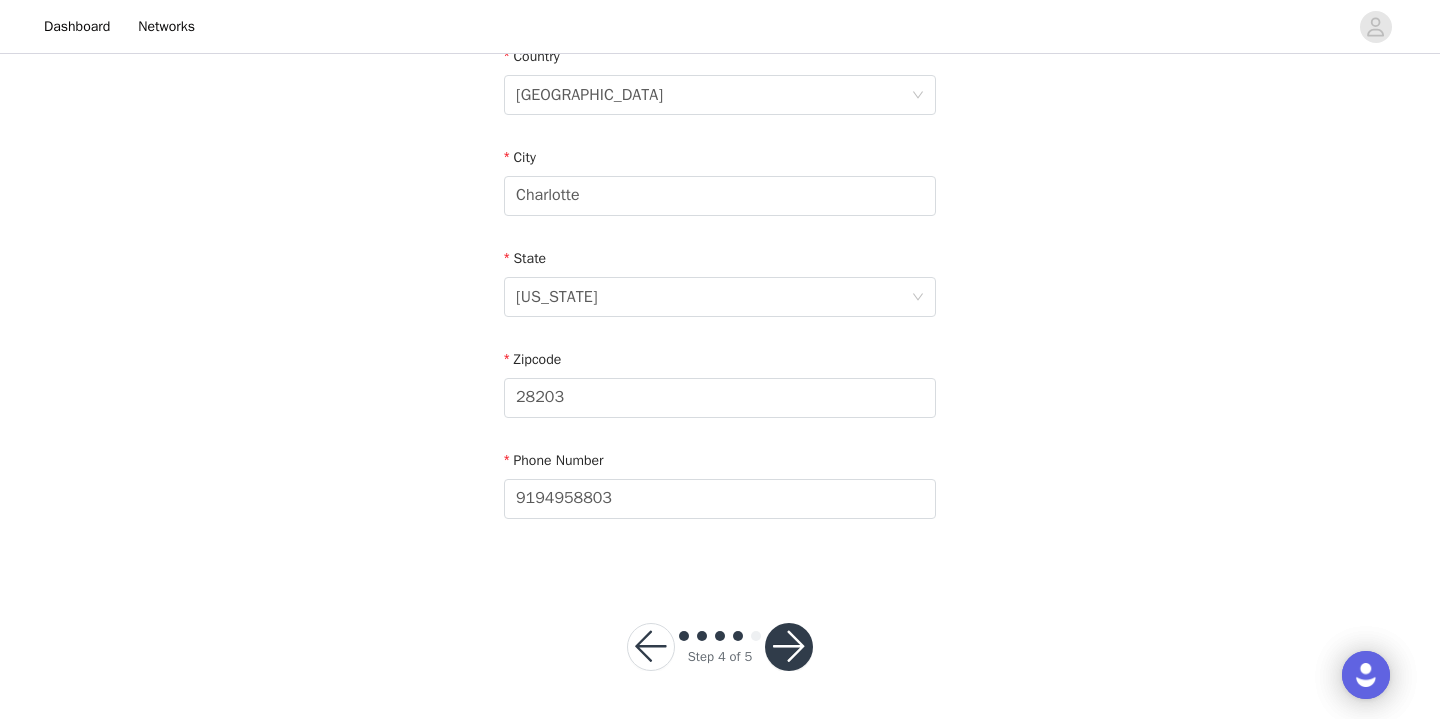scroll, scrollTop: 644, scrollLeft: 0, axis: vertical 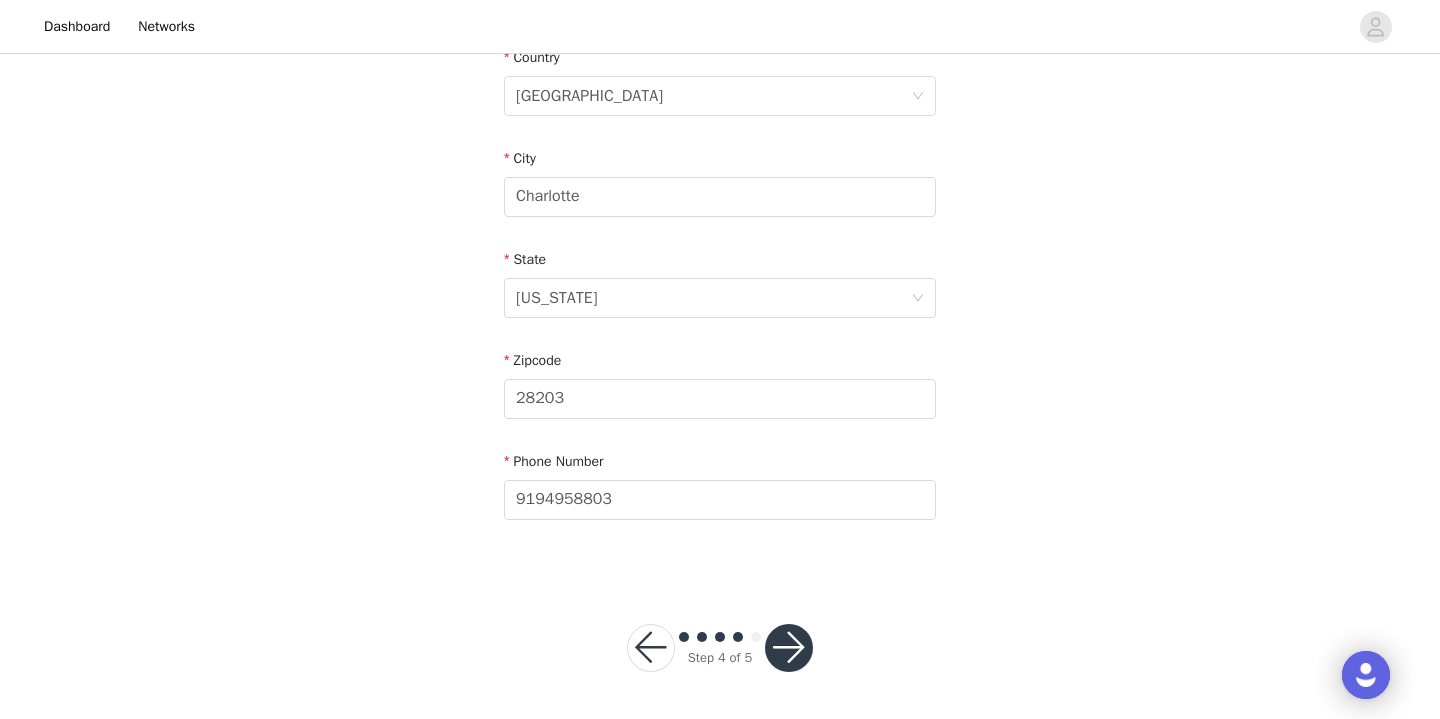 click at bounding box center [789, 648] 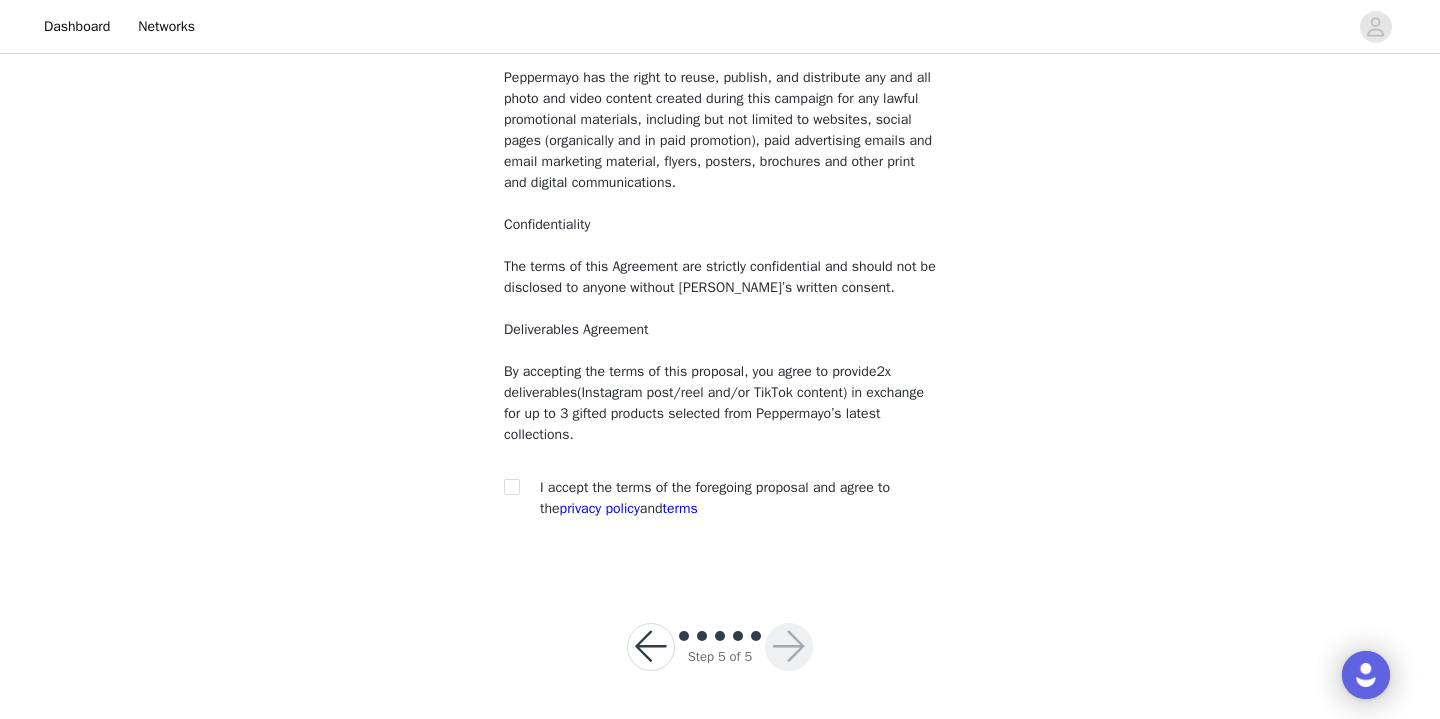 scroll, scrollTop: 205, scrollLeft: 0, axis: vertical 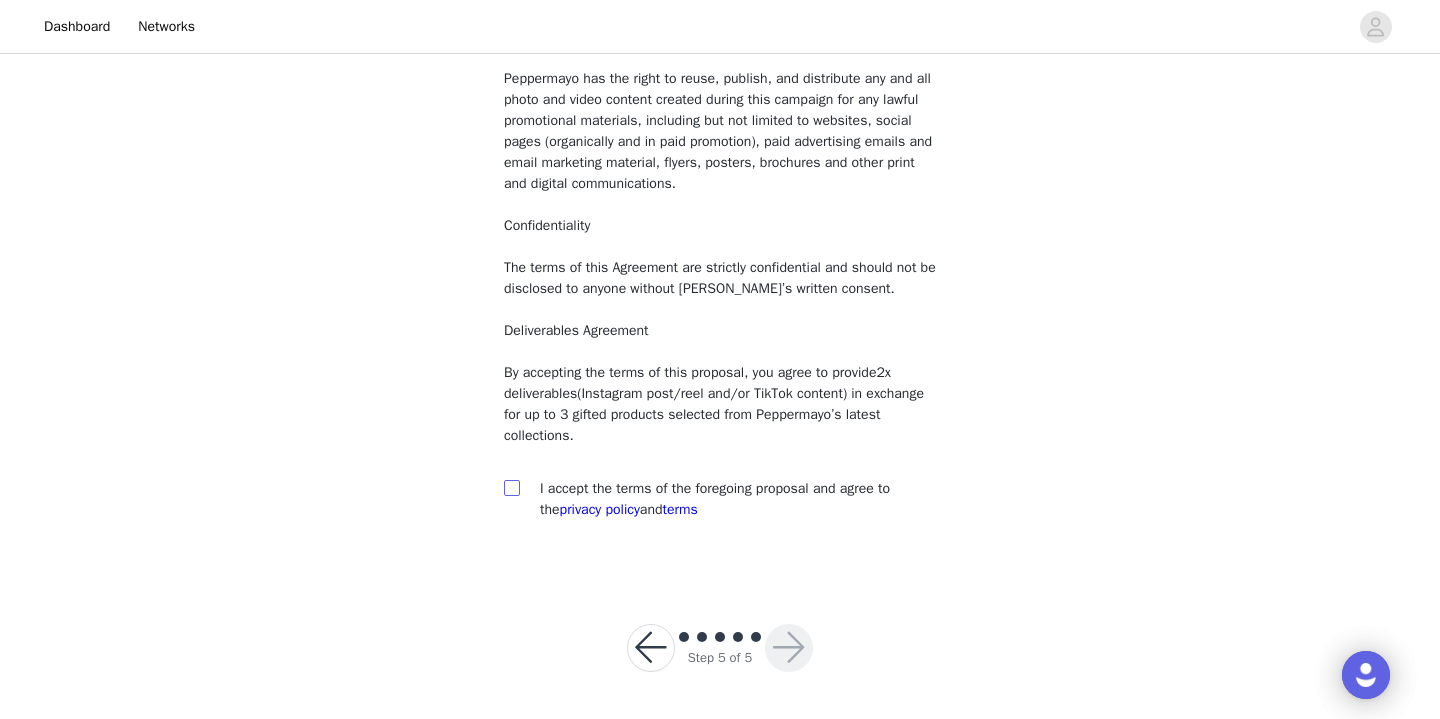 click at bounding box center (511, 487) 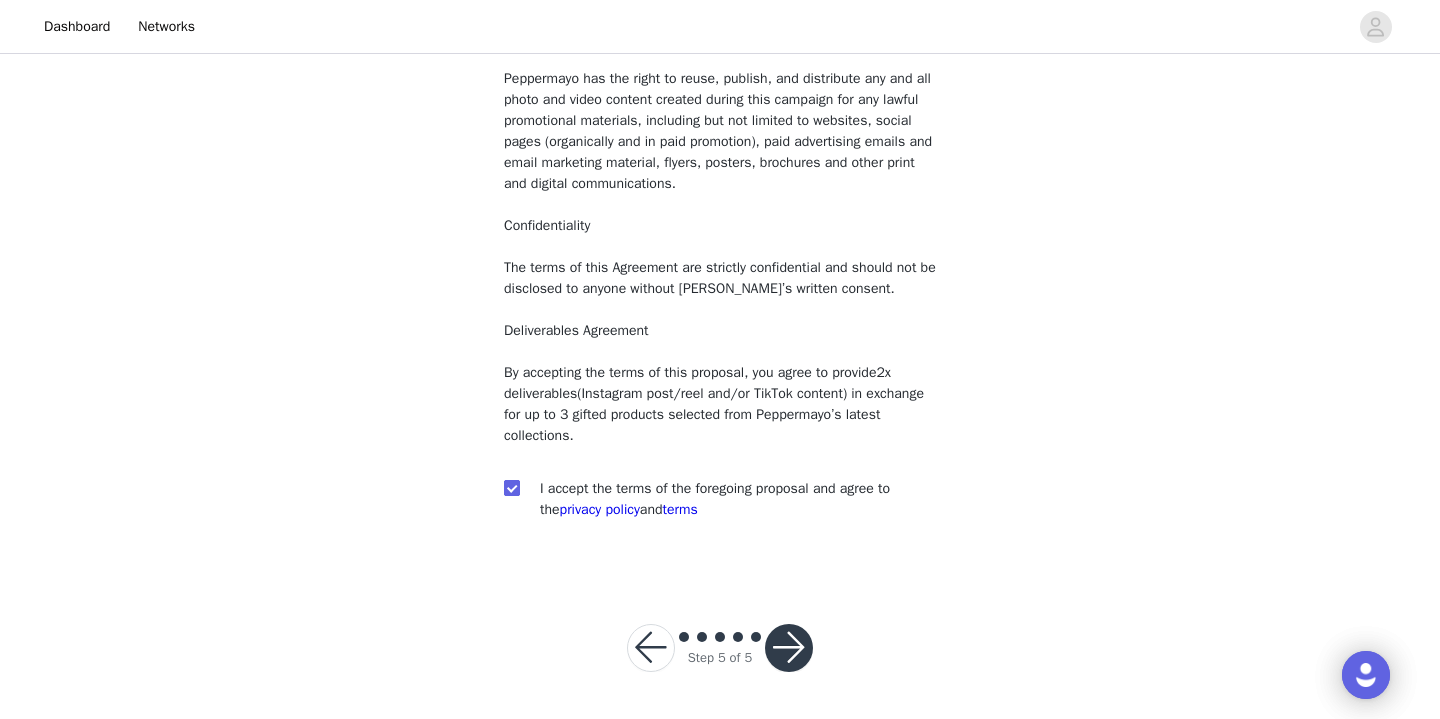checkbox on "true" 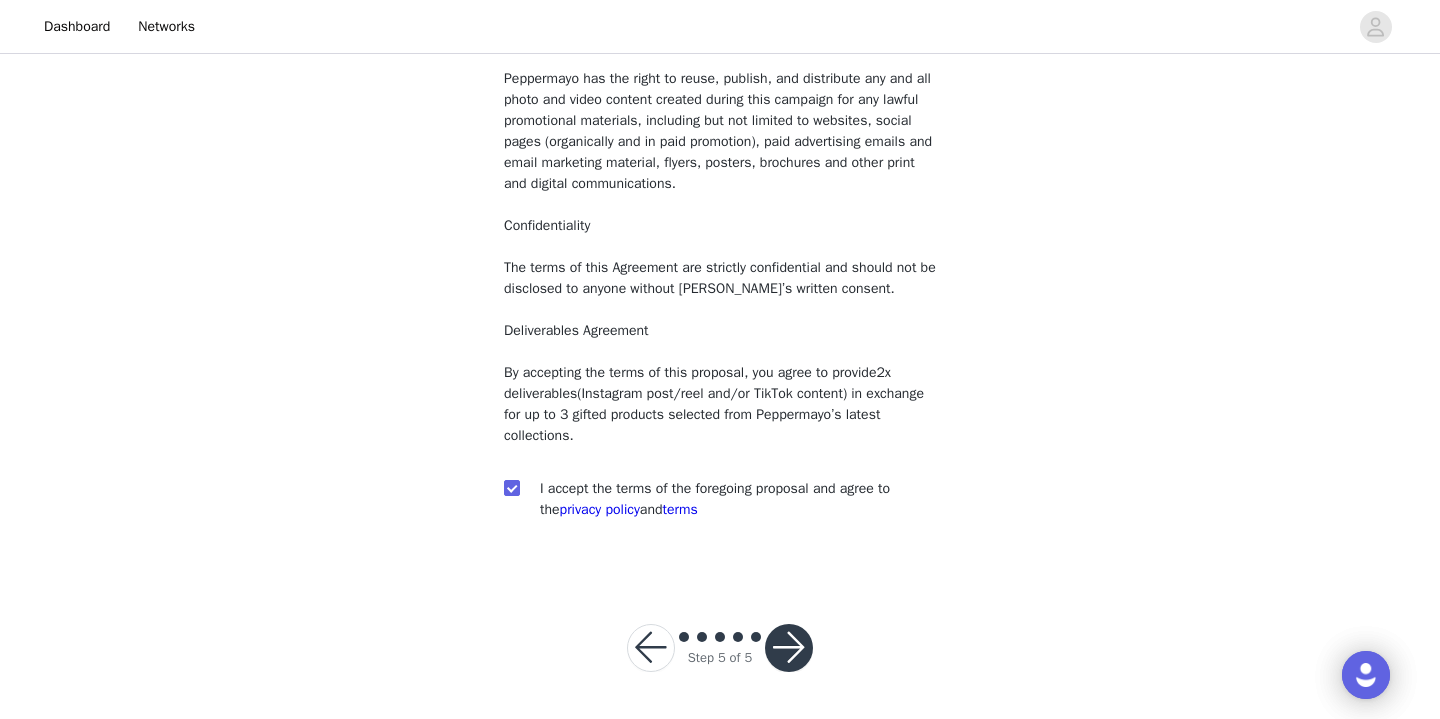 click at bounding box center [789, 648] 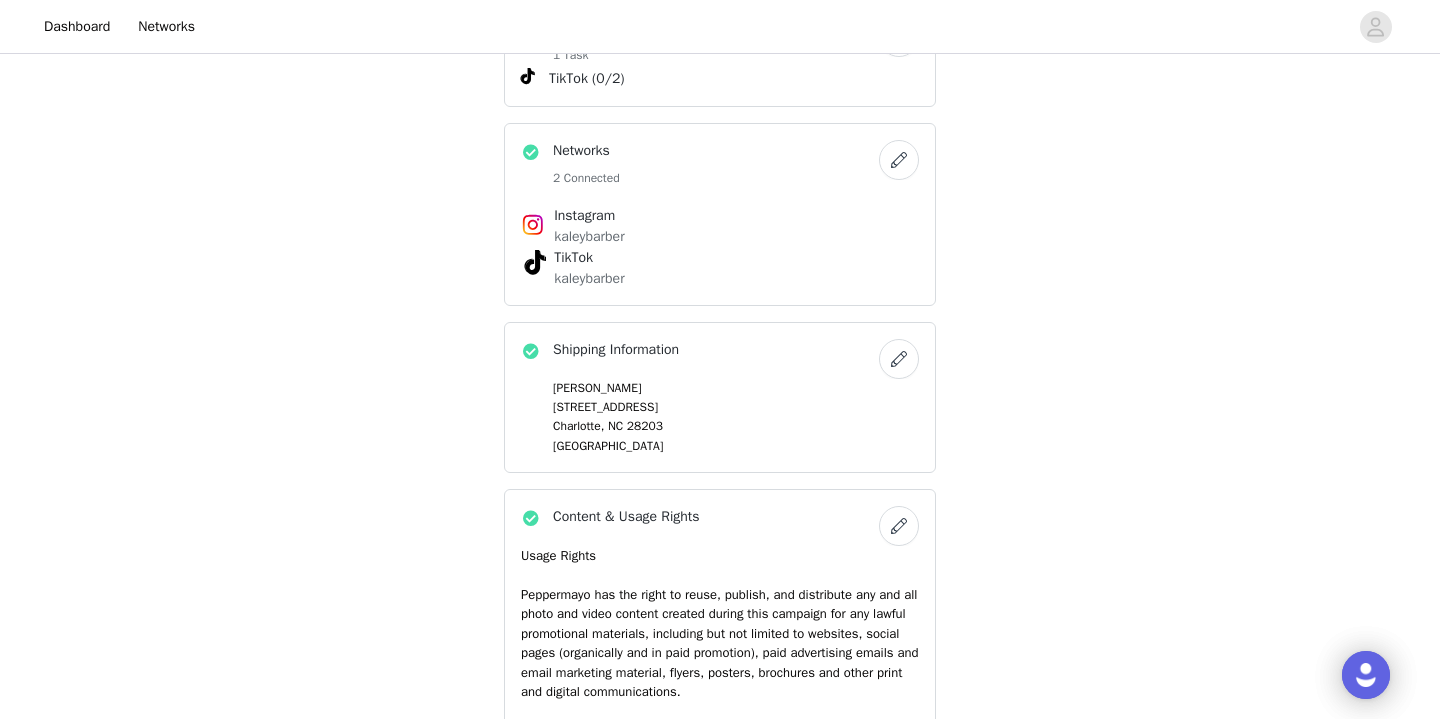 scroll, scrollTop: 1186, scrollLeft: 0, axis: vertical 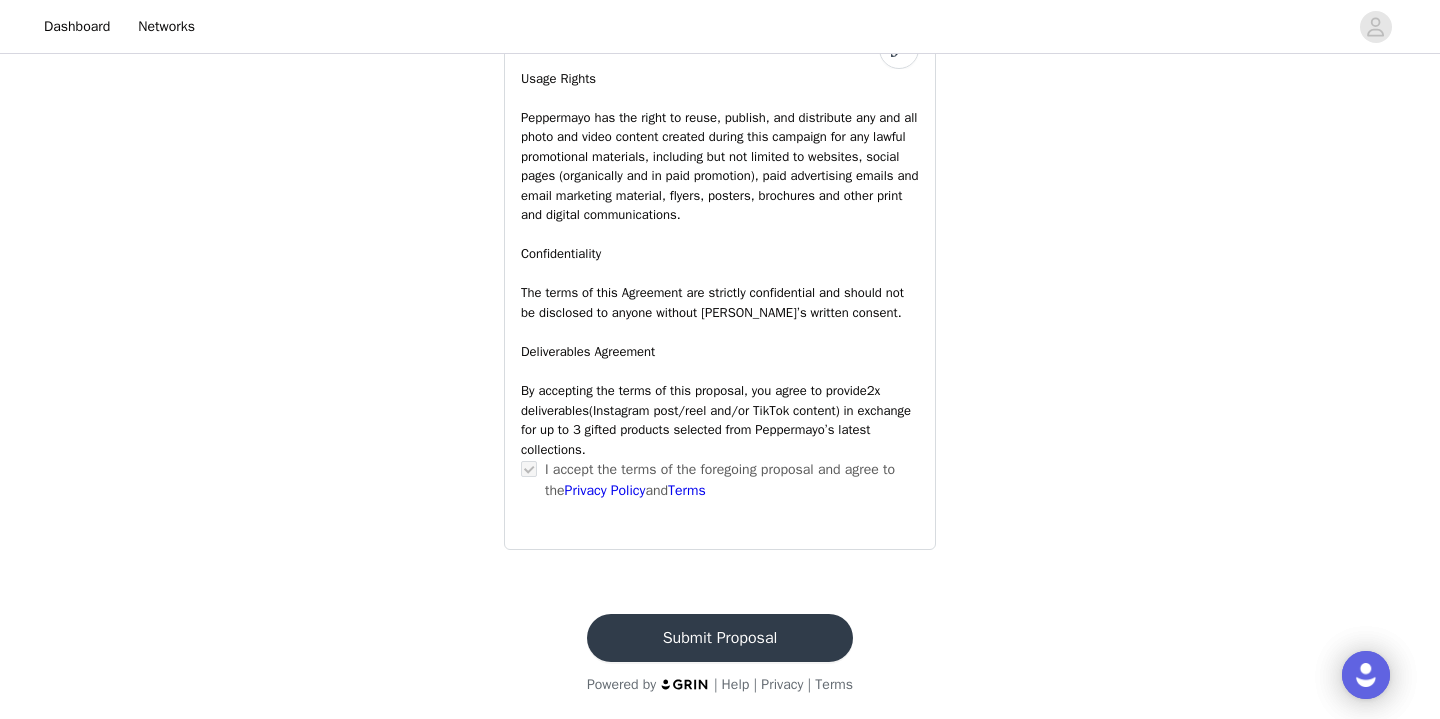 click on "Submit Proposal" at bounding box center [720, 638] 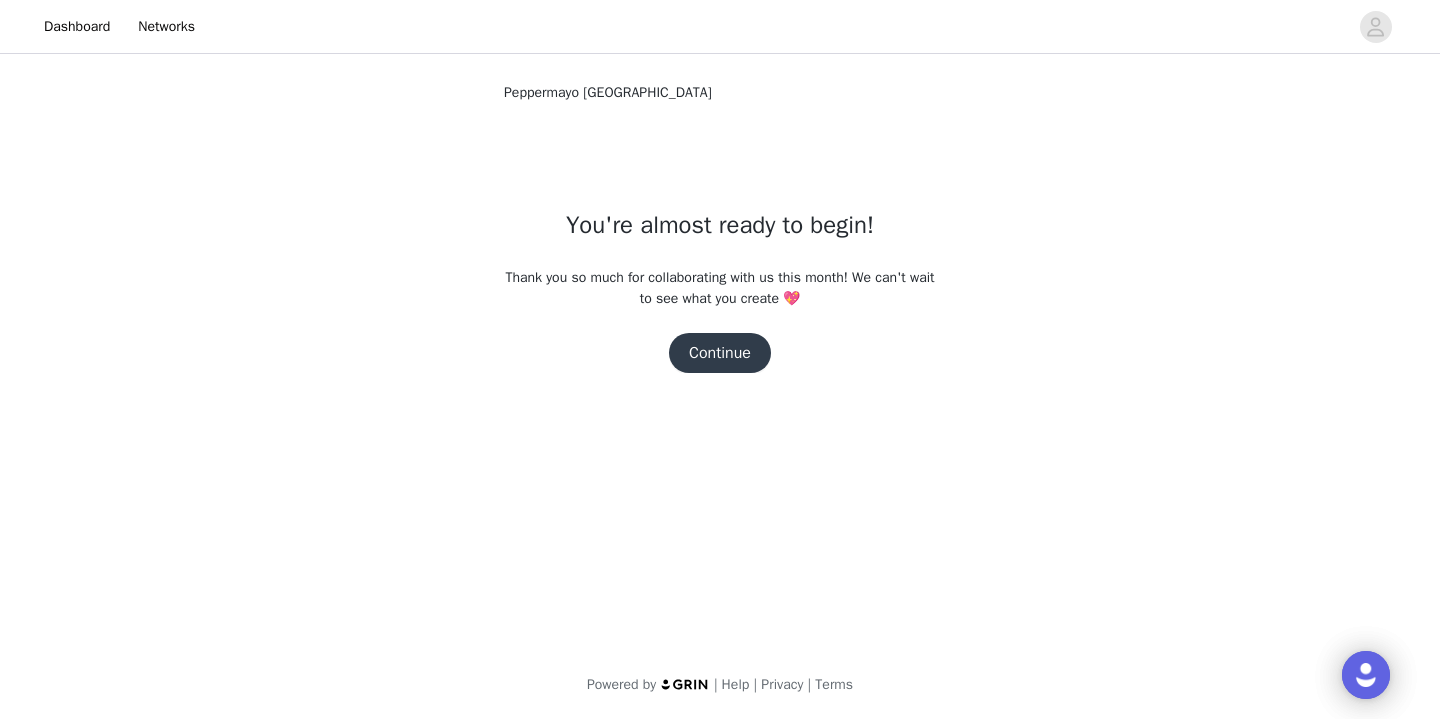 scroll, scrollTop: 0, scrollLeft: 0, axis: both 